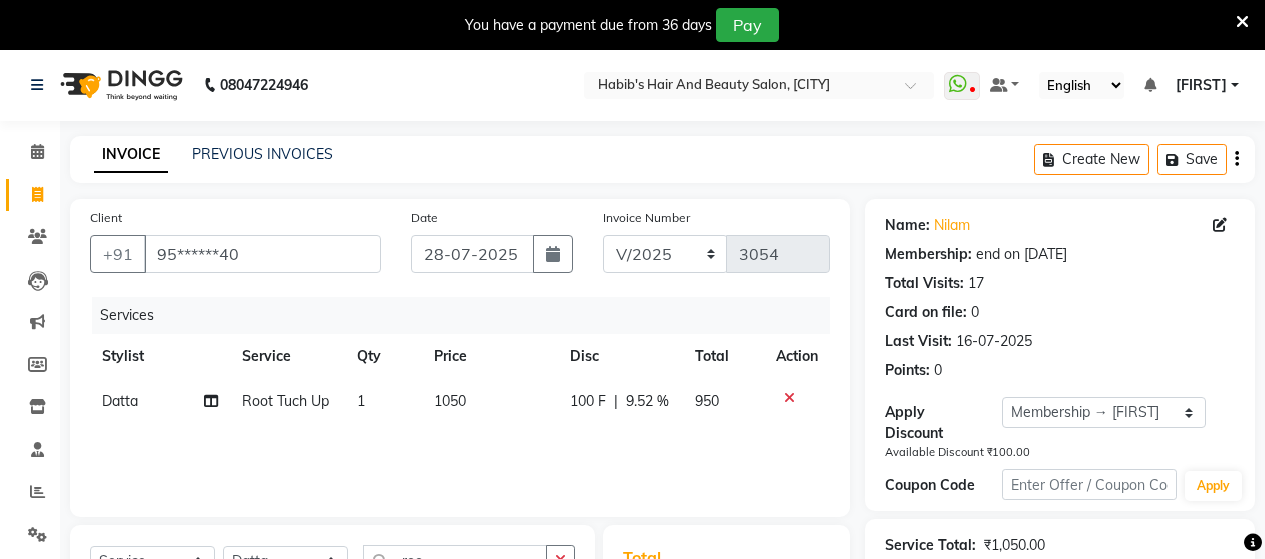 select on "service" 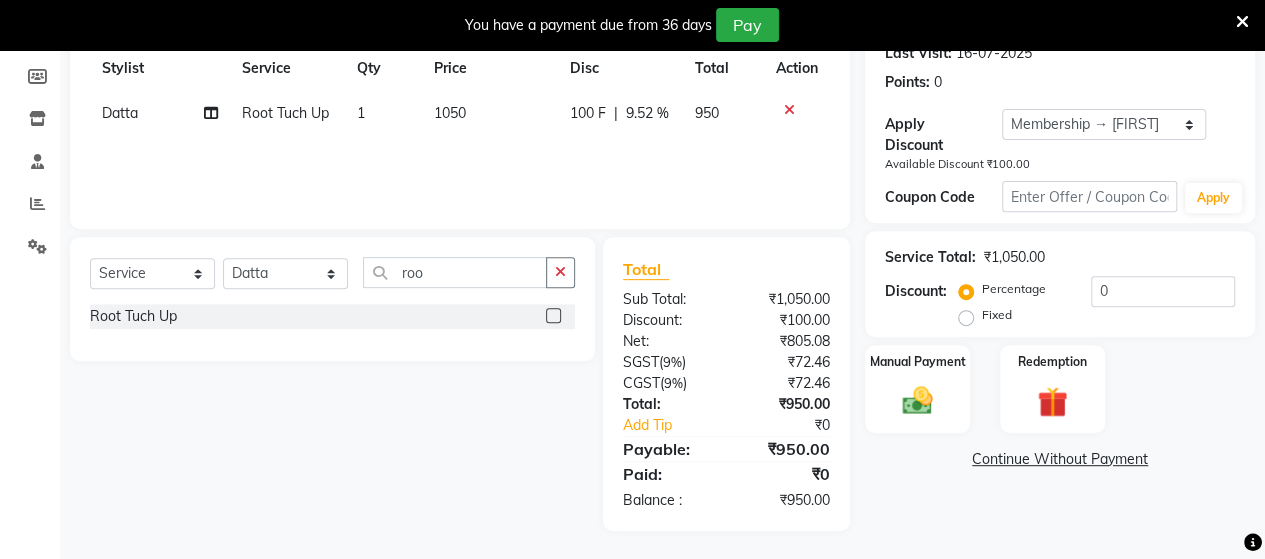 scroll, scrollTop: 0, scrollLeft: 0, axis: both 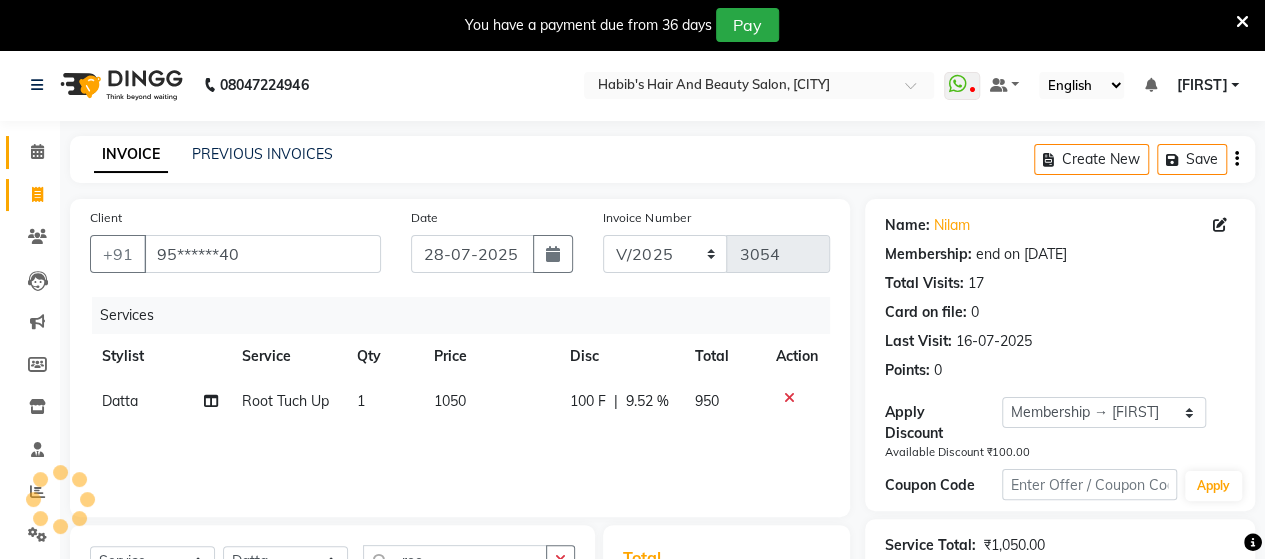 click on "Calendar" 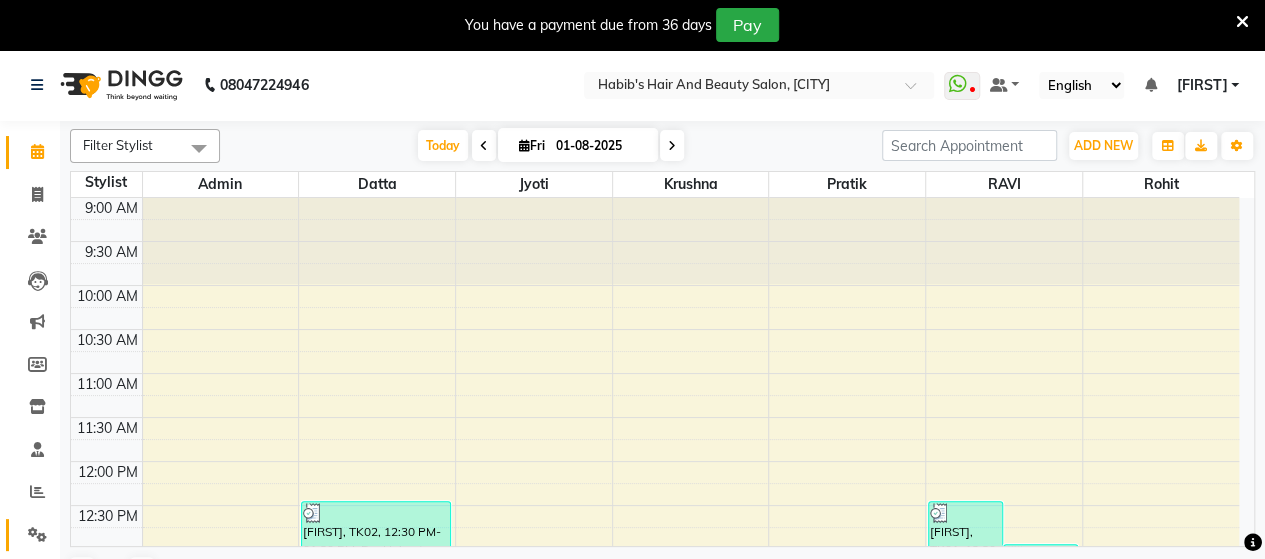 click on "Settings" 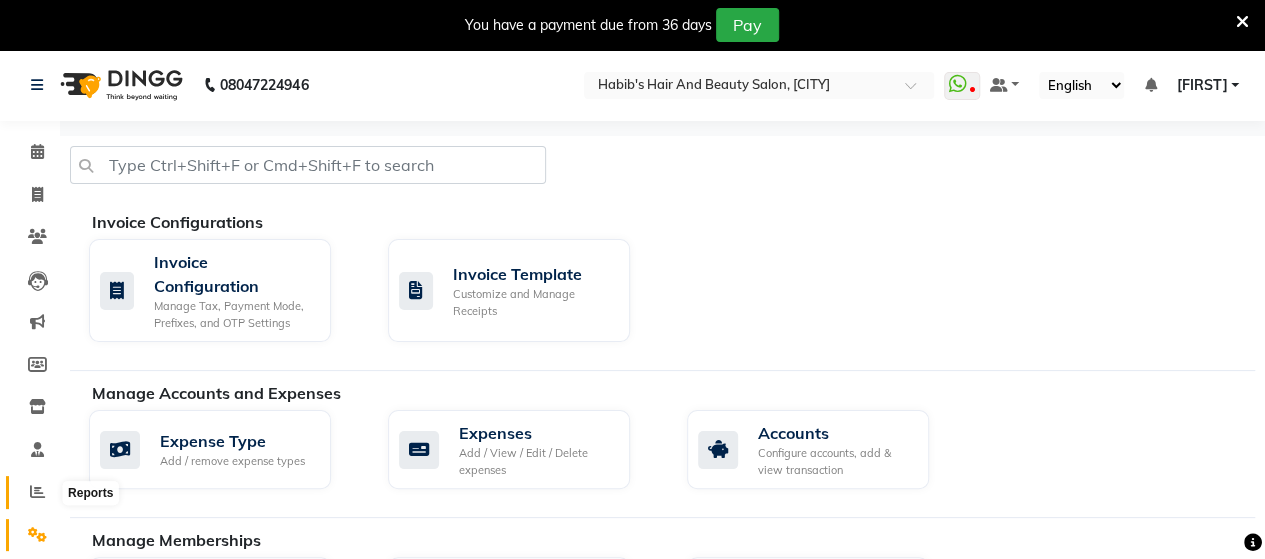 click on "Whatsapp Settings Default Panel My Panel English ENGLISH Español العربية मराठी हिंदी ગુજરાતી தமிழ் 中文 Notifications nothing to show Rutuja  Manage Profile Change Password Sign out  Version:3.15.11  ☀ HABIB'S HAIR AND BEAUTY  SALON, [CITY]  Calendar  Invoice  Clients  Leads   Marketing  Members  Inventory  Staff  Reports  Settings Completed InProgress Upcoming Dropped Tentative Check-In Confirm Bookings Generate Report Segments Page Builder  Invoice Configurations   Invoice Configuration Manage Tax, Payment Mode, Prefixes, and OTP Settings  Invoice Template Customize and Manage Receipts  Manage Accounts and Expenses   Expense Type Add / remove expense types  Expenses Add / View / Edit / Delete expenses  Accounts  Package" at bounding box center [632, 835] 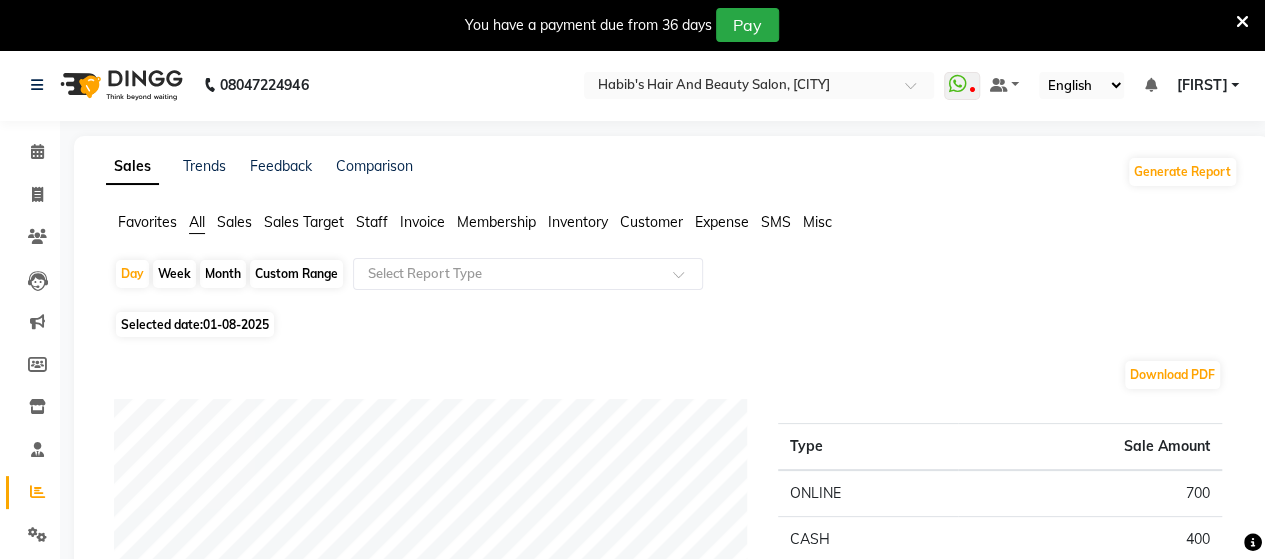 click on "Custom Range" 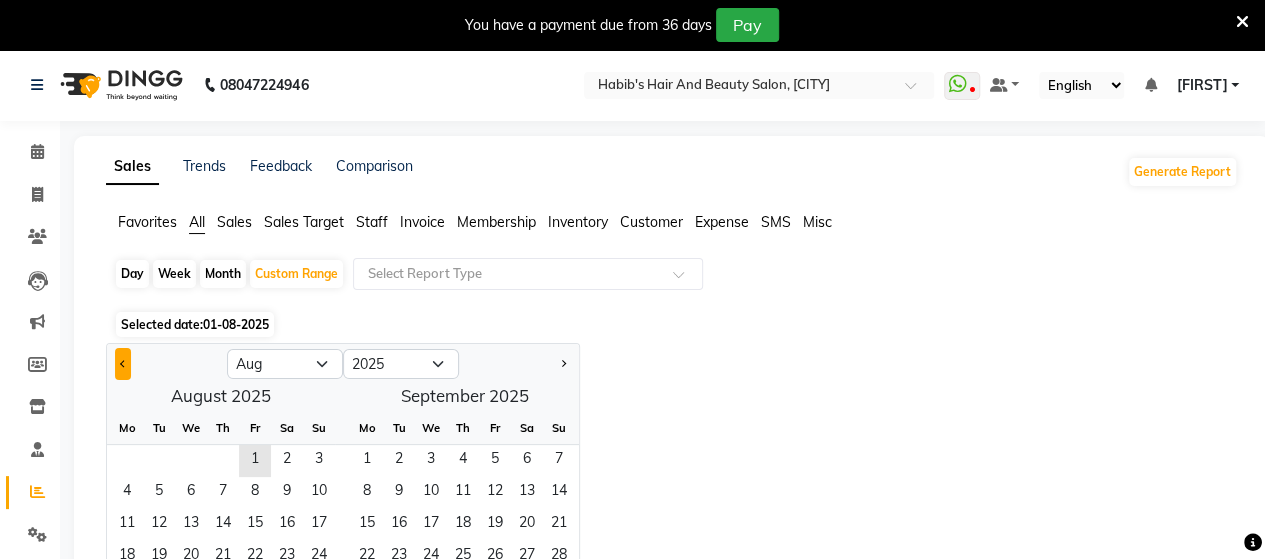 click 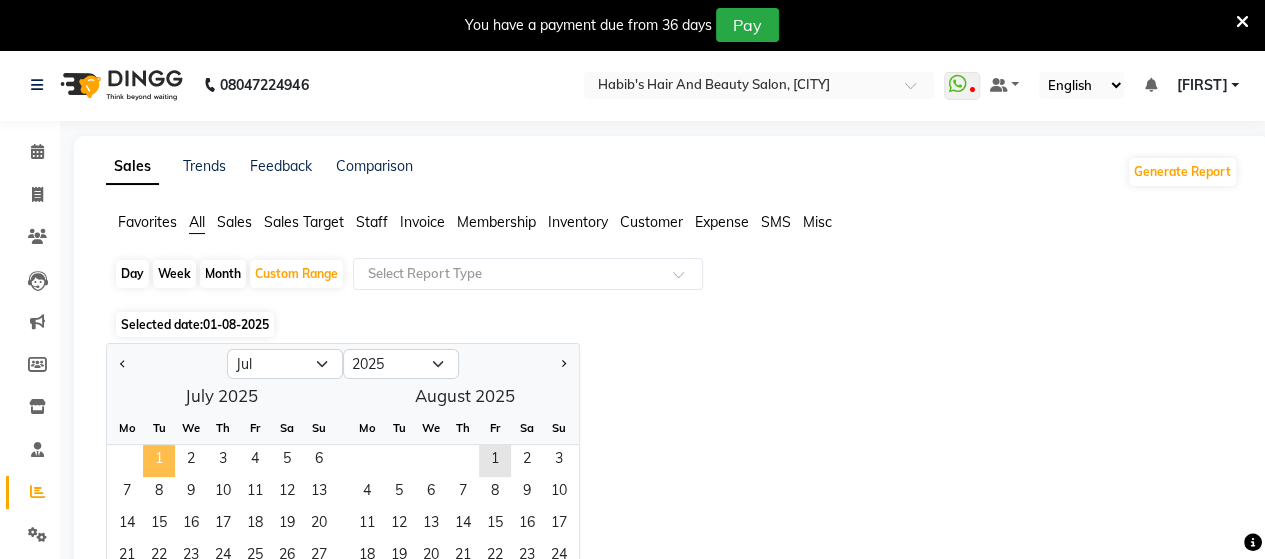 click on "1" 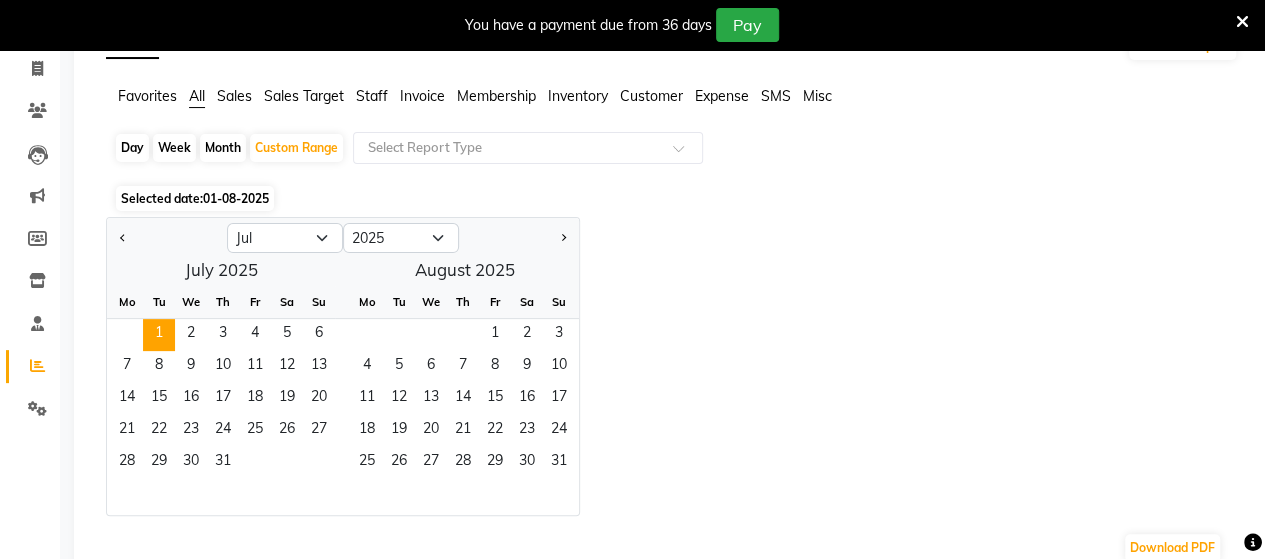 scroll, scrollTop: 195, scrollLeft: 0, axis: vertical 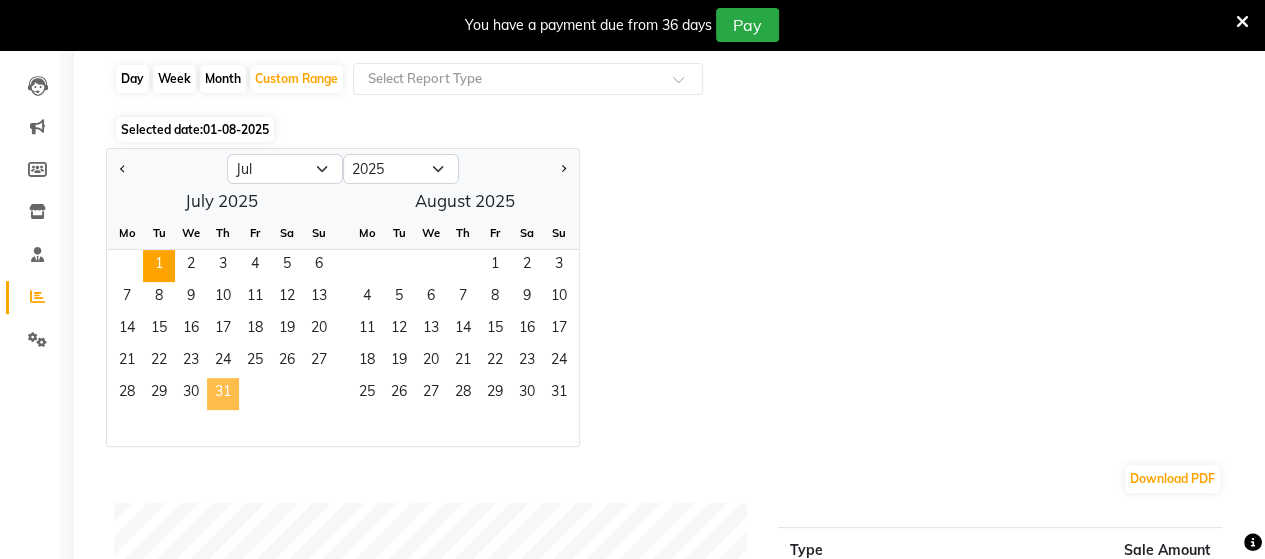 click on "31" 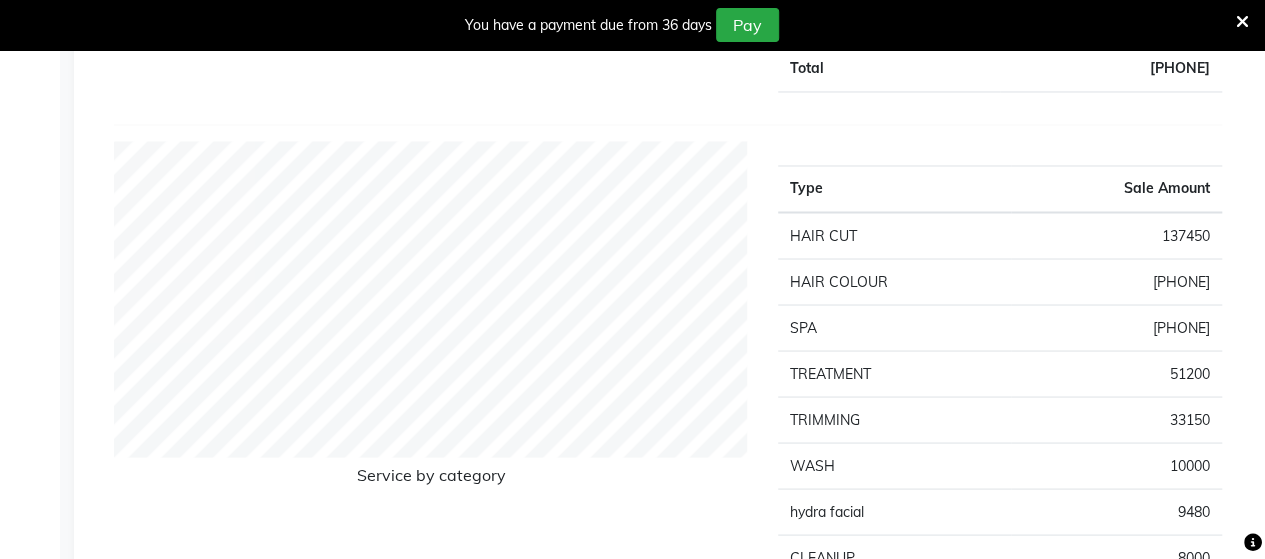 scroll, scrollTop: 1698, scrollLeft: 0, axis: vertical 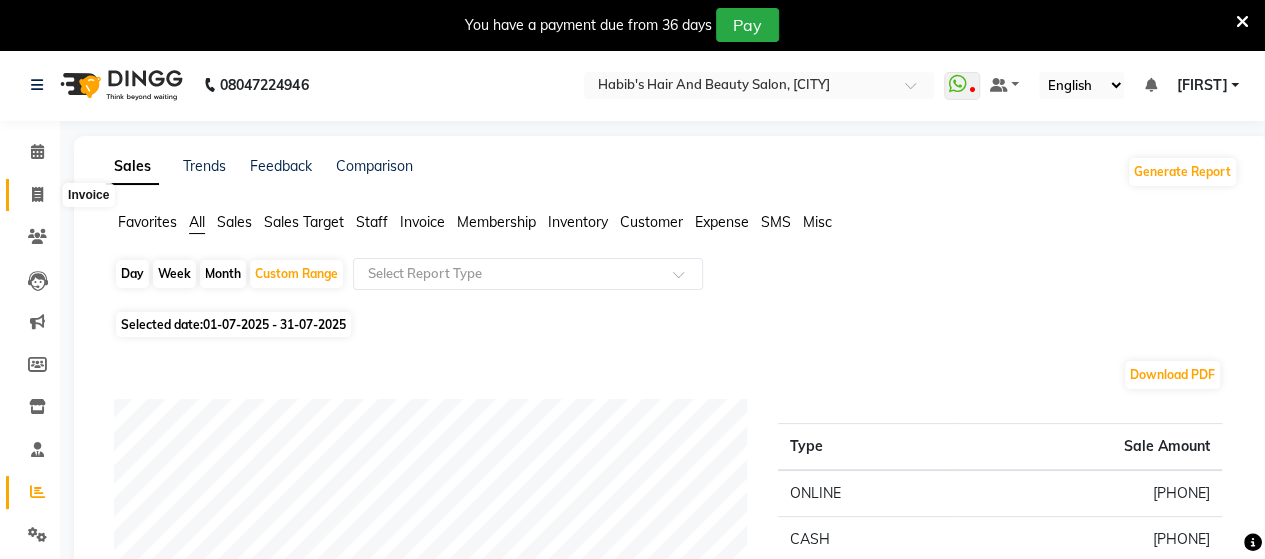 click 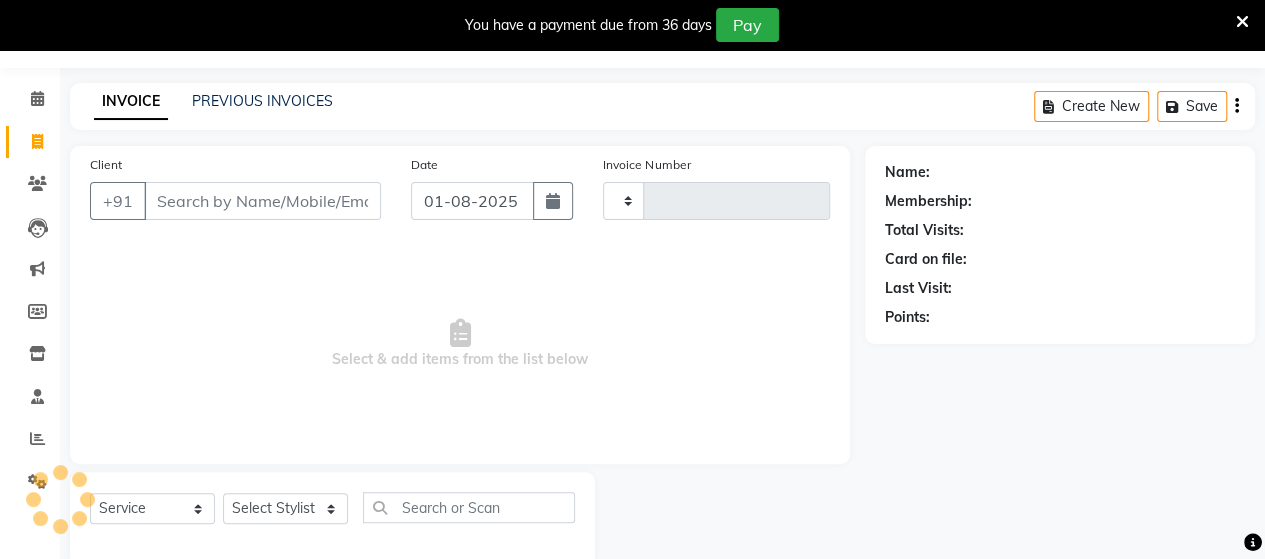 type on "3054" 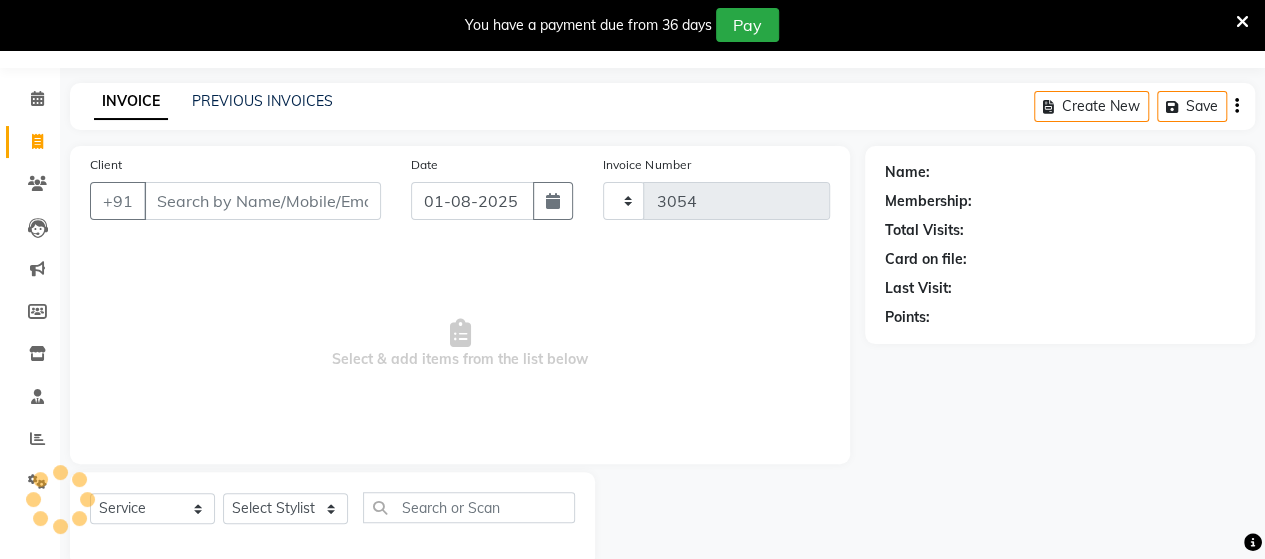 select on "6429" 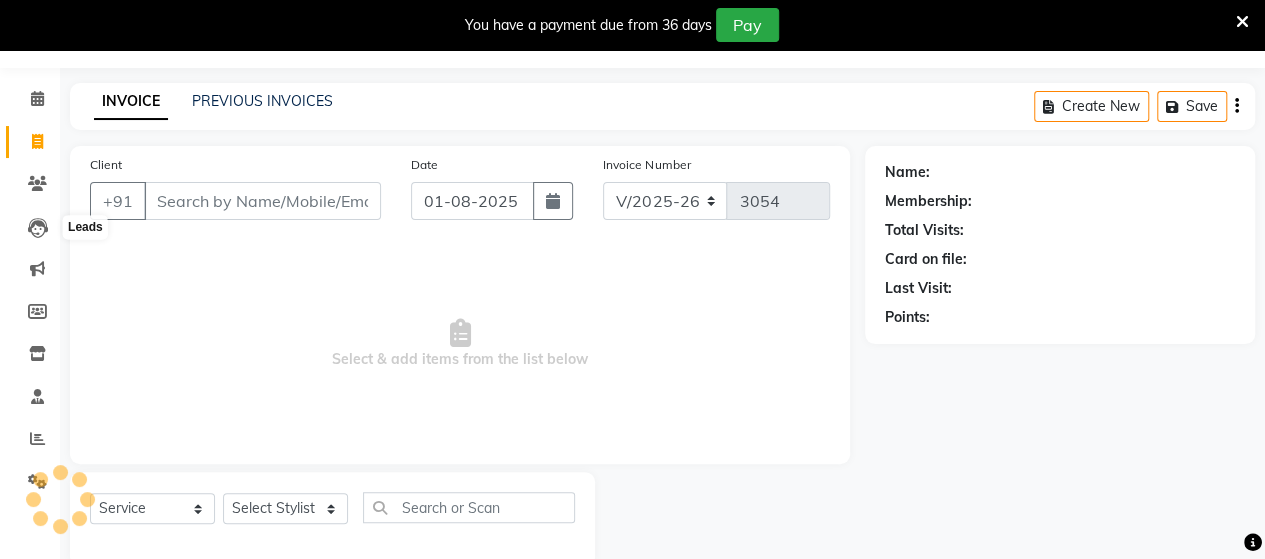scroll, scrollTop: 90, scrollLeft: 0, axis: vertical 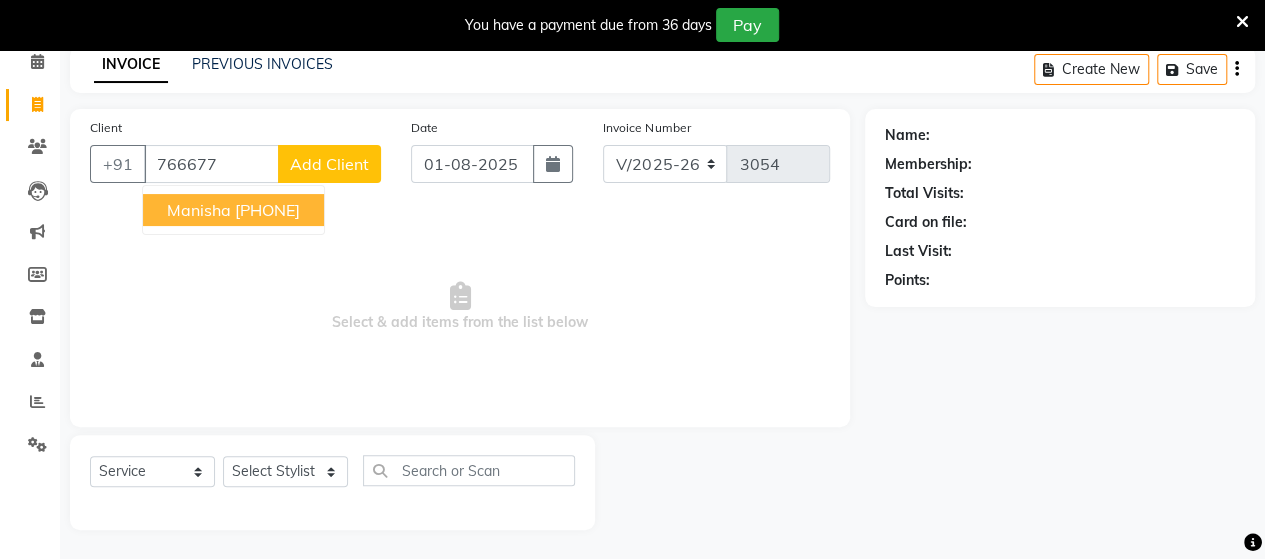 click on "[FIRST]  [PHONE]" at bounding box center (233, 210) 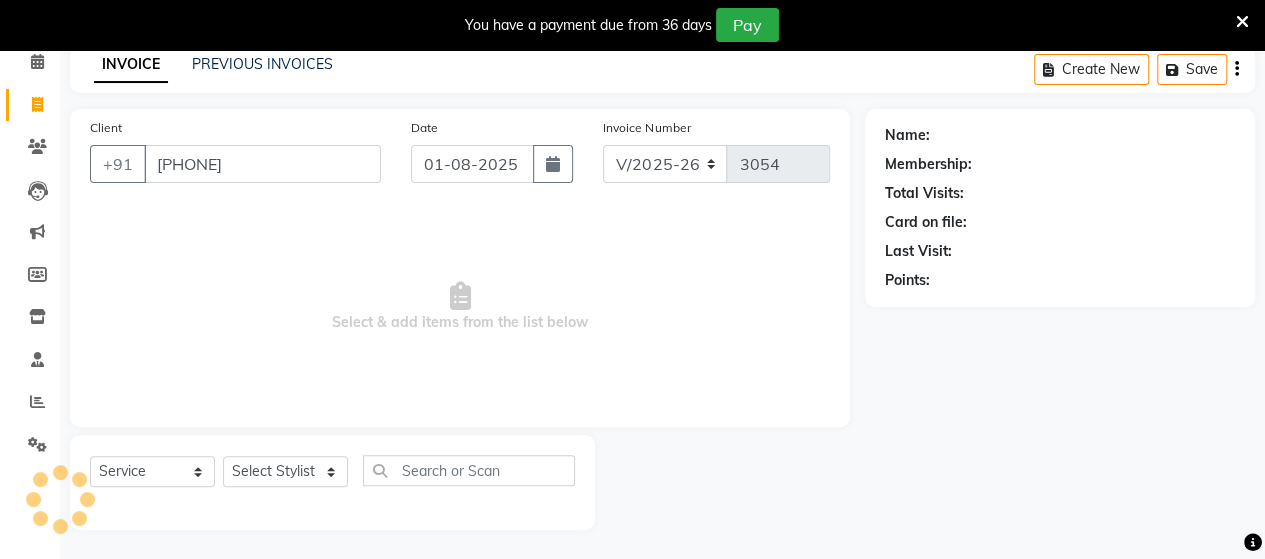 type on "[PHONE]" 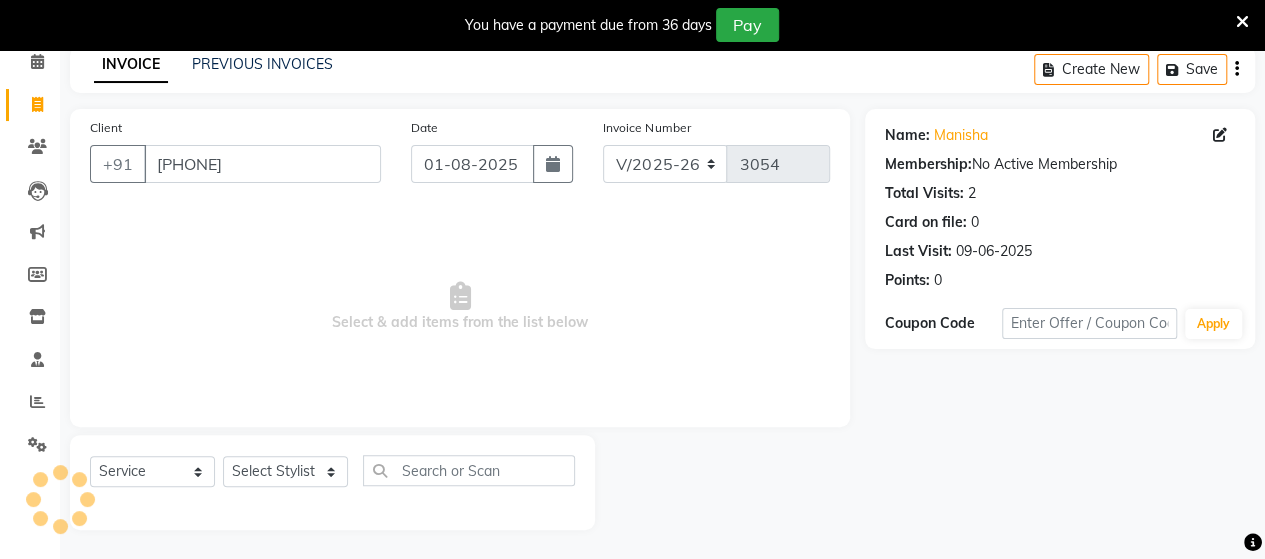 click on "Select & add items from the list below" at bounding box center (460, 307) 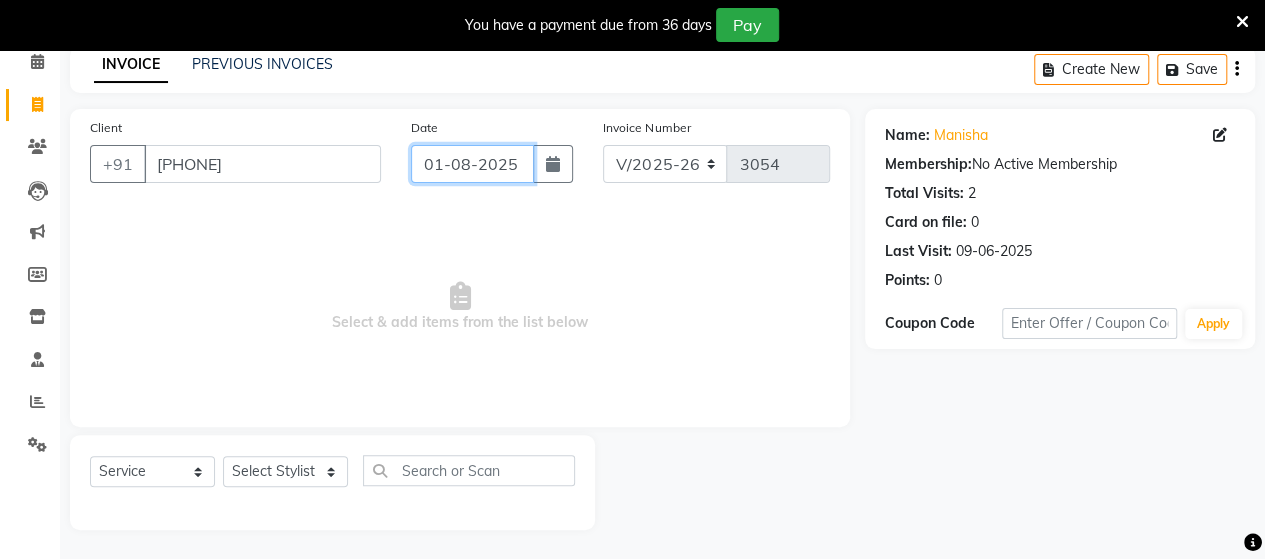 click on "01-08-2025" 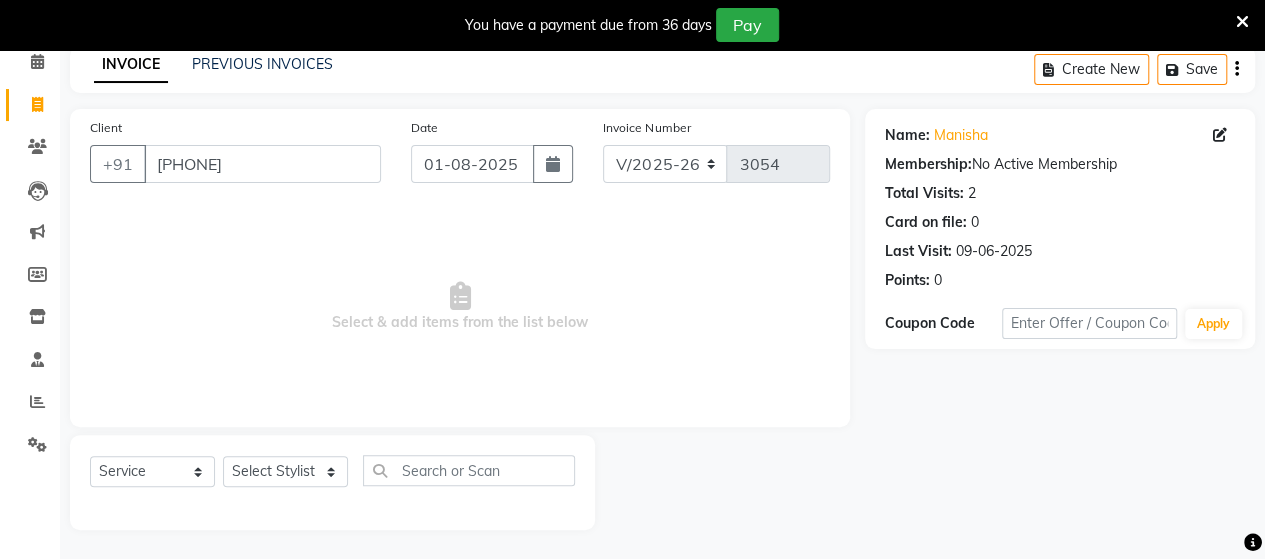 select on "8" 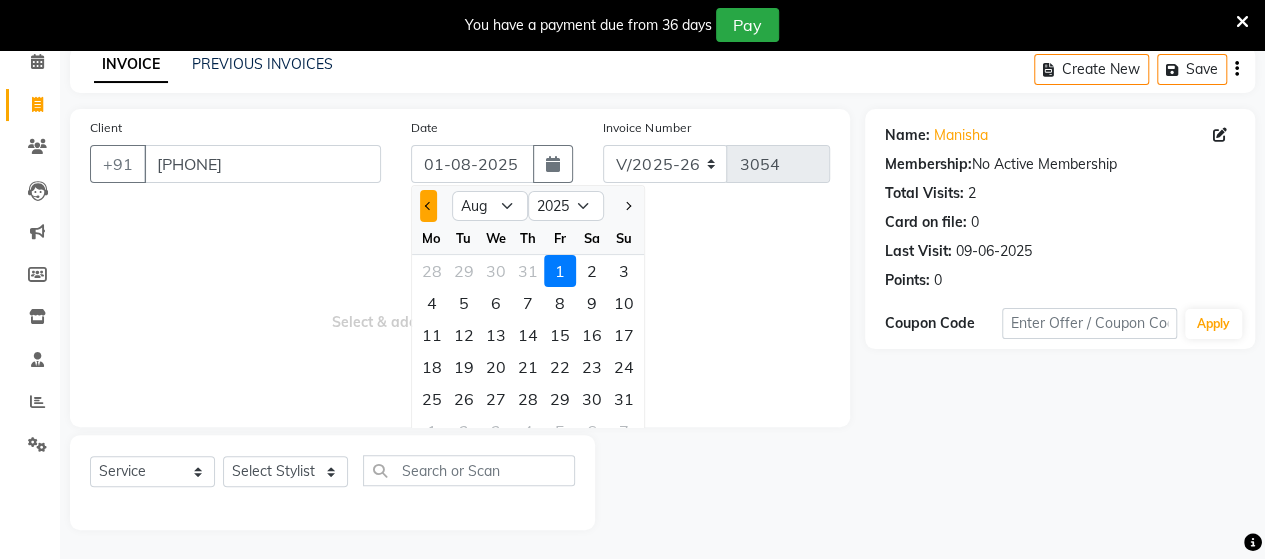 click 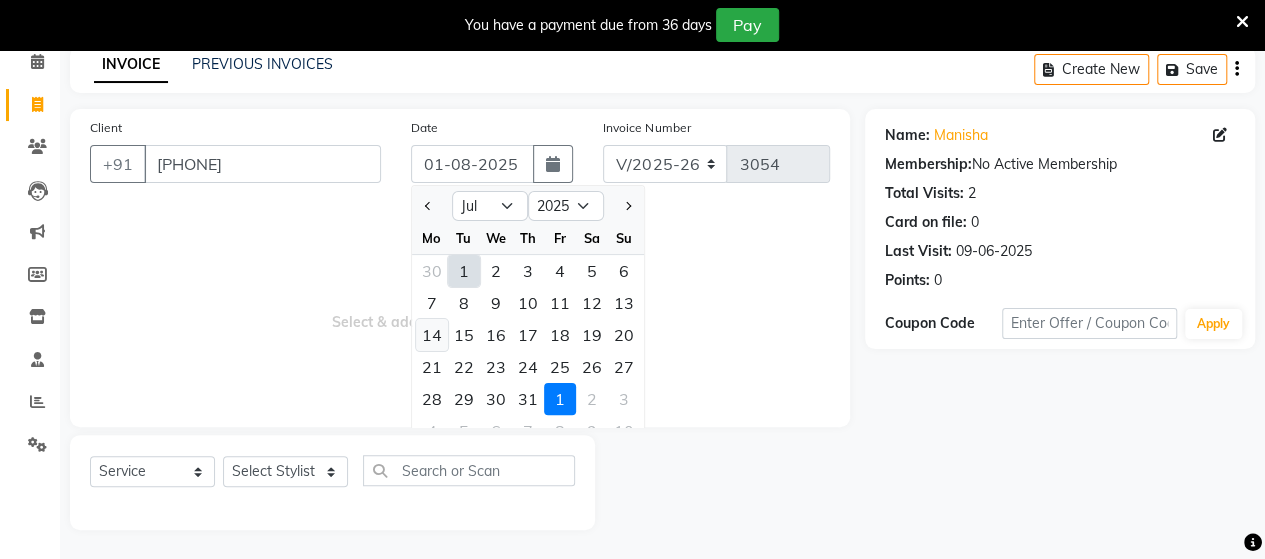 click on "14" 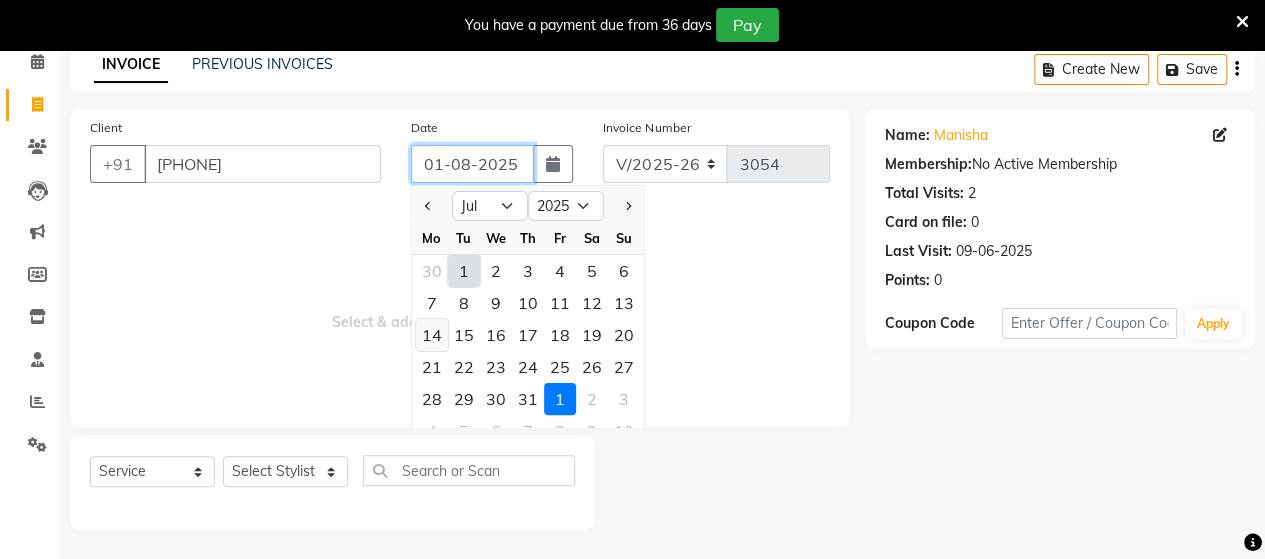 type on "14-07-2025" 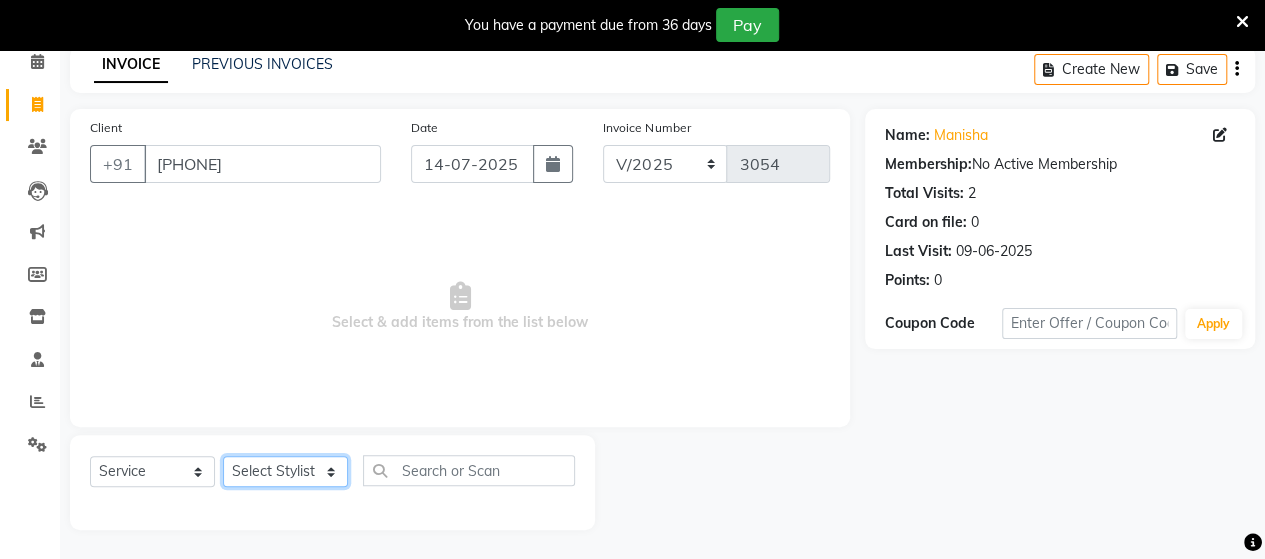 click on "Select Stylist Admin Datta  Jyoti  Krushna  Pratik  RAVI Rohit Rutuja" 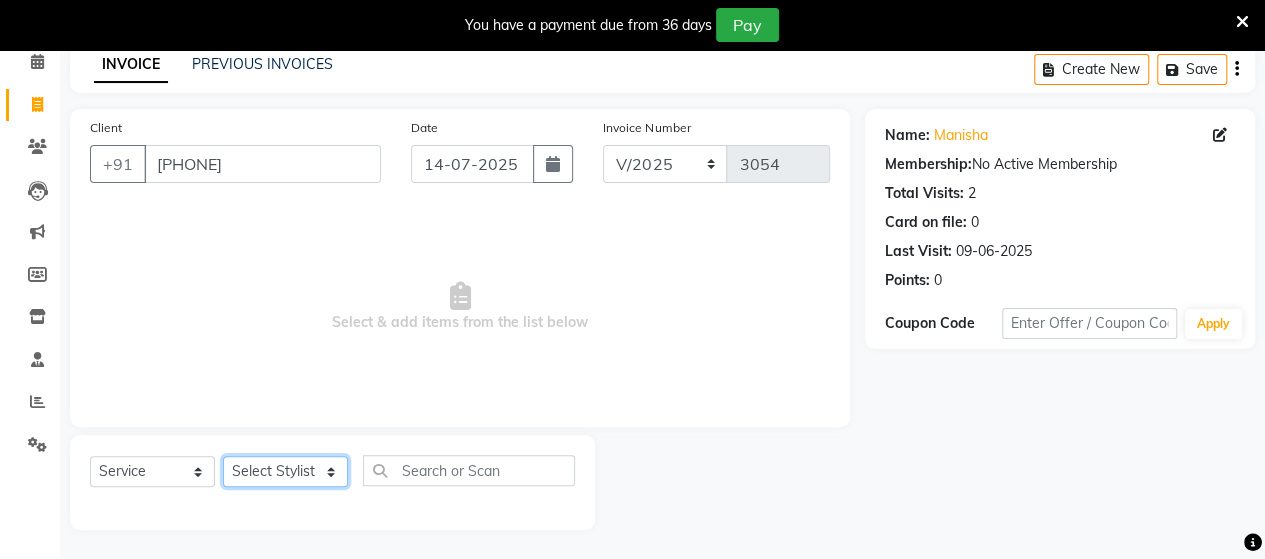 select on "48826" 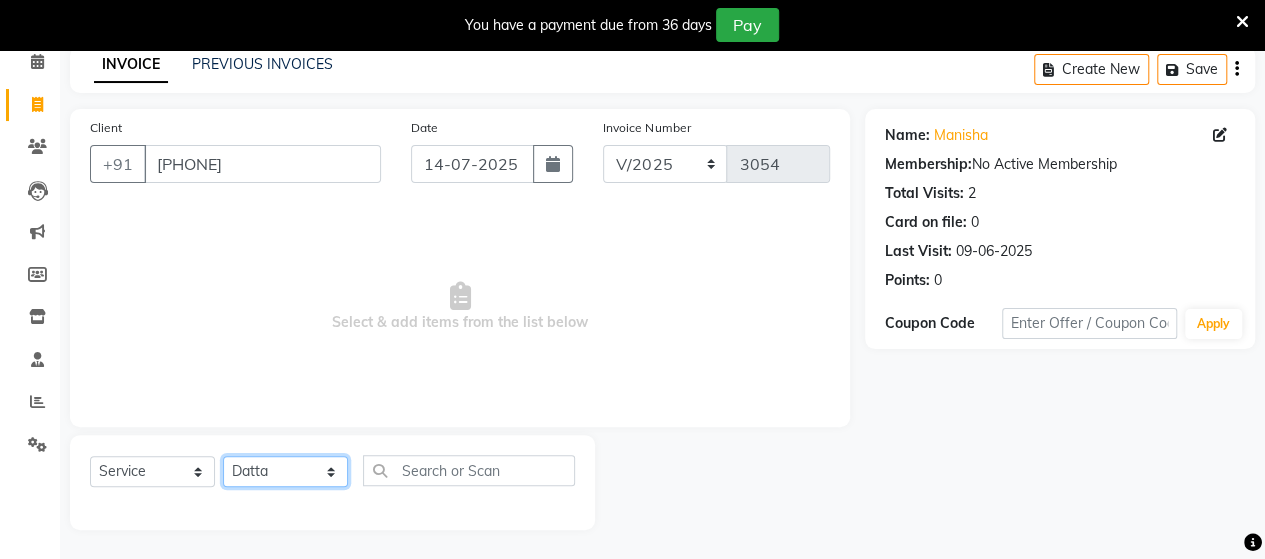 click on "Select Stylist Admin Datta  Jyoti  Krushna  Pratik  RAVI Rohit Rutuja" 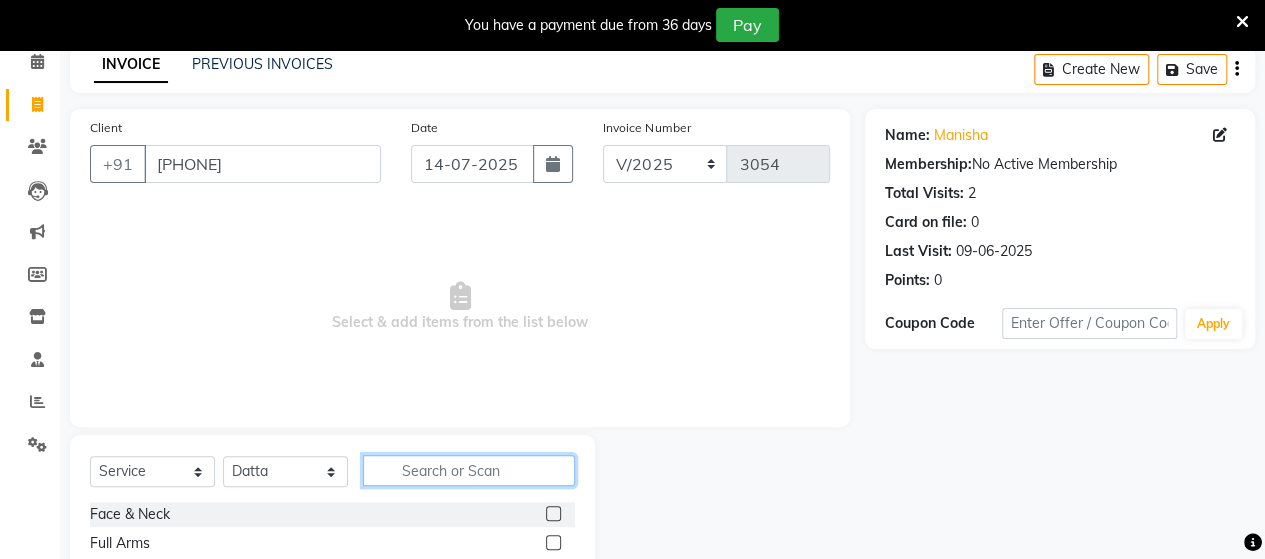 click 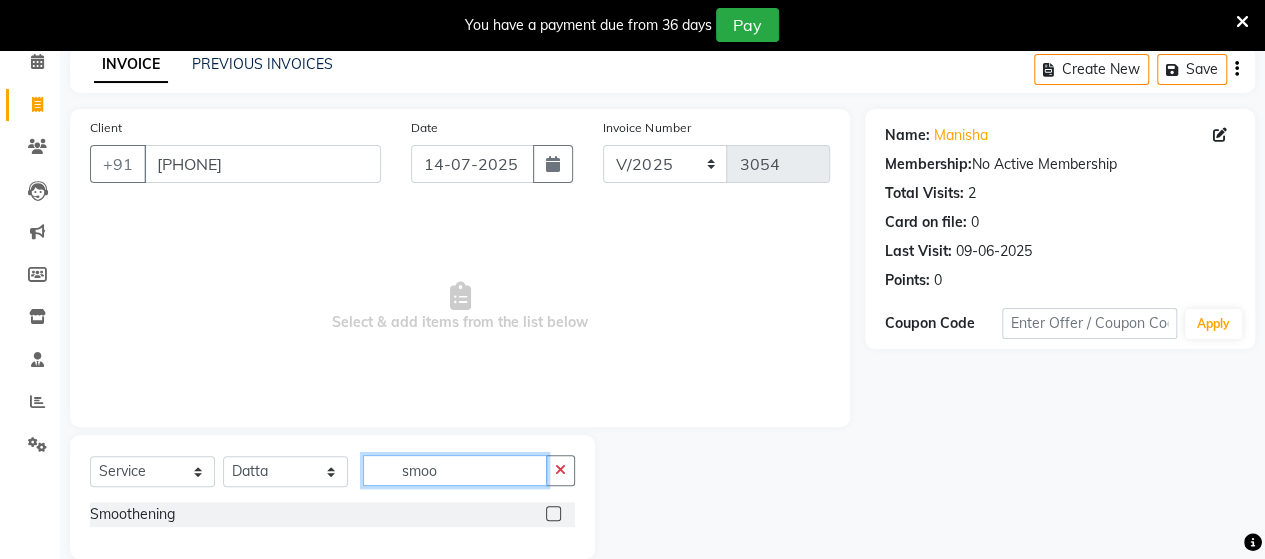 type on "smoo" 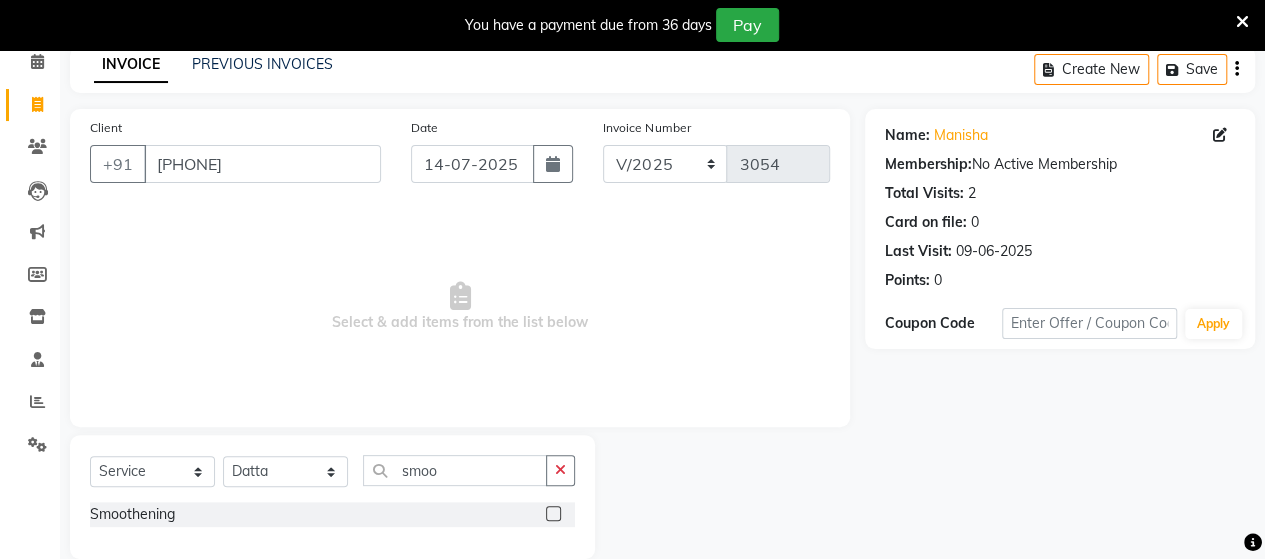 click 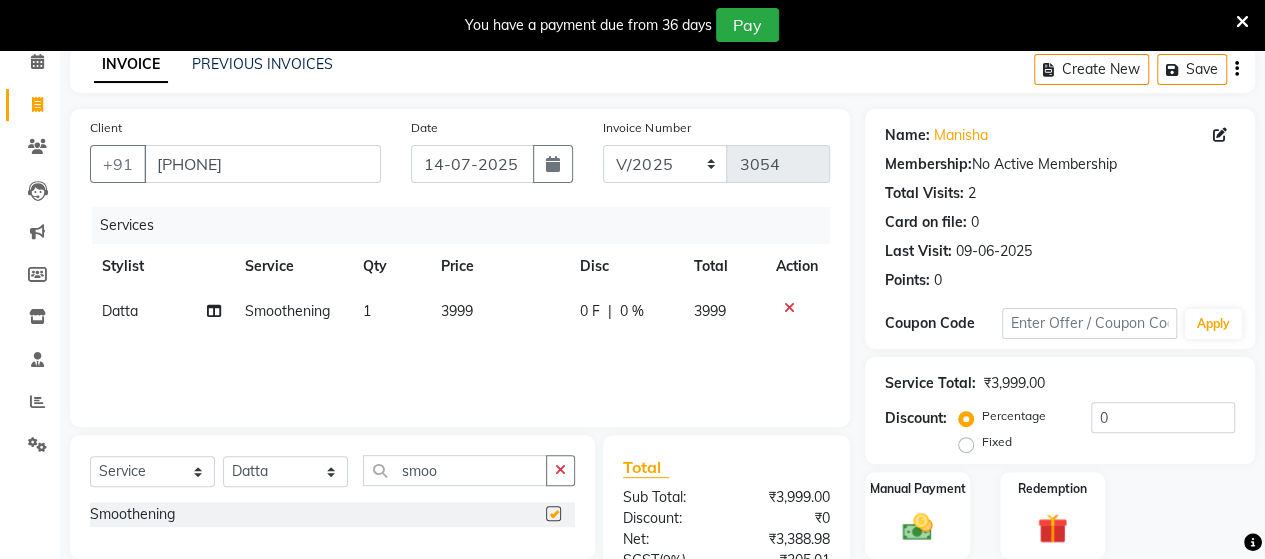 checkbox on "false" 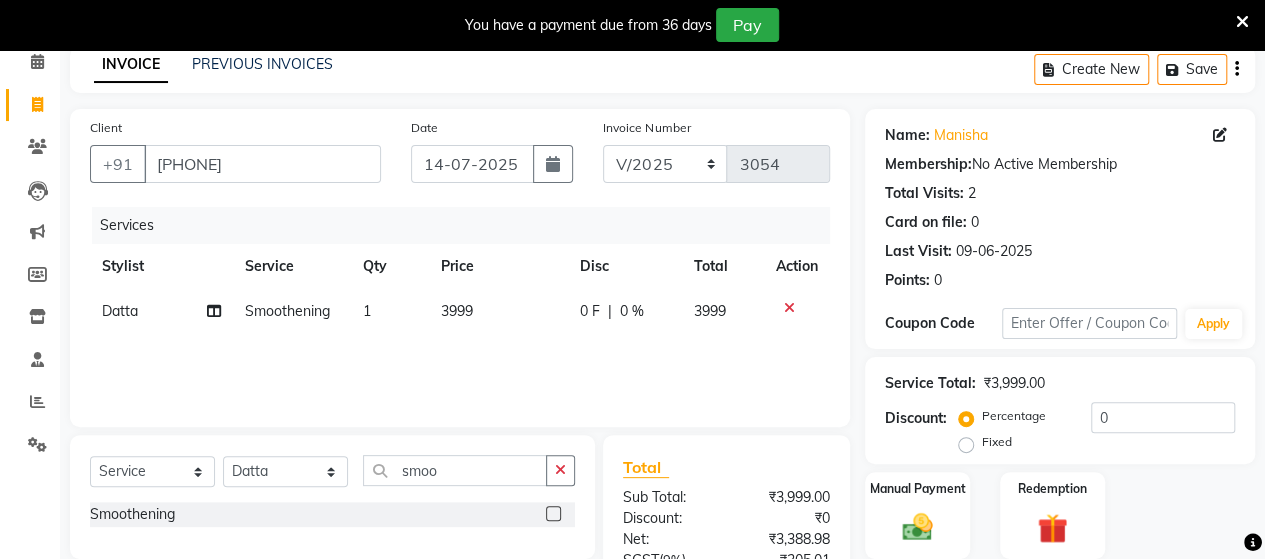 click on "Services Stylist Service Qty Price Disc Total Action Datta  Smoothening 1 3999 0 F | 0 % 3999" 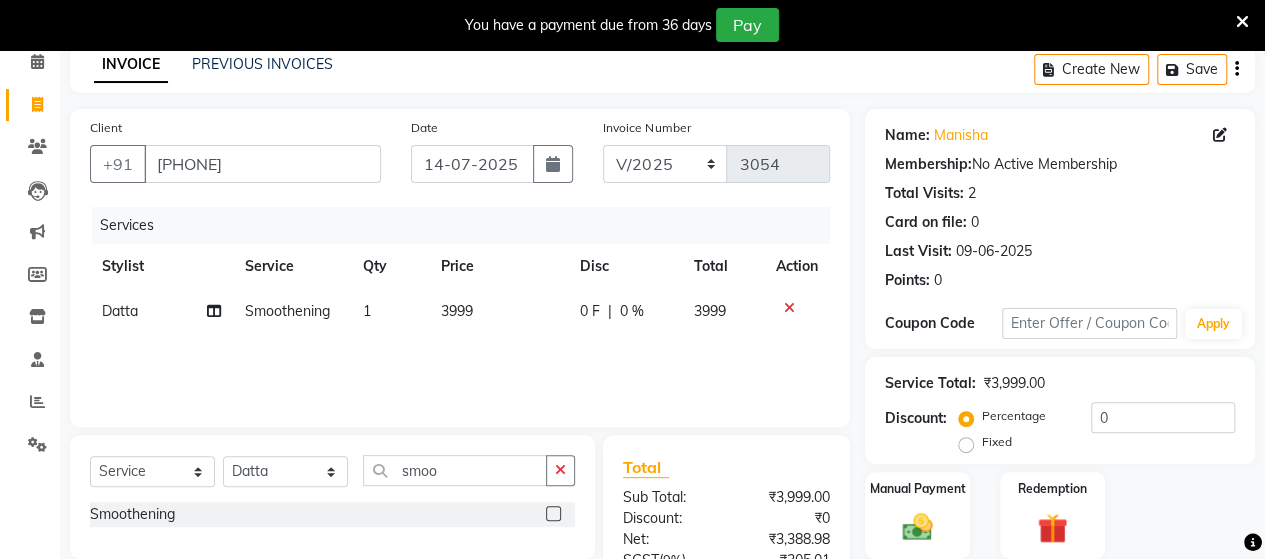 click on "3999" 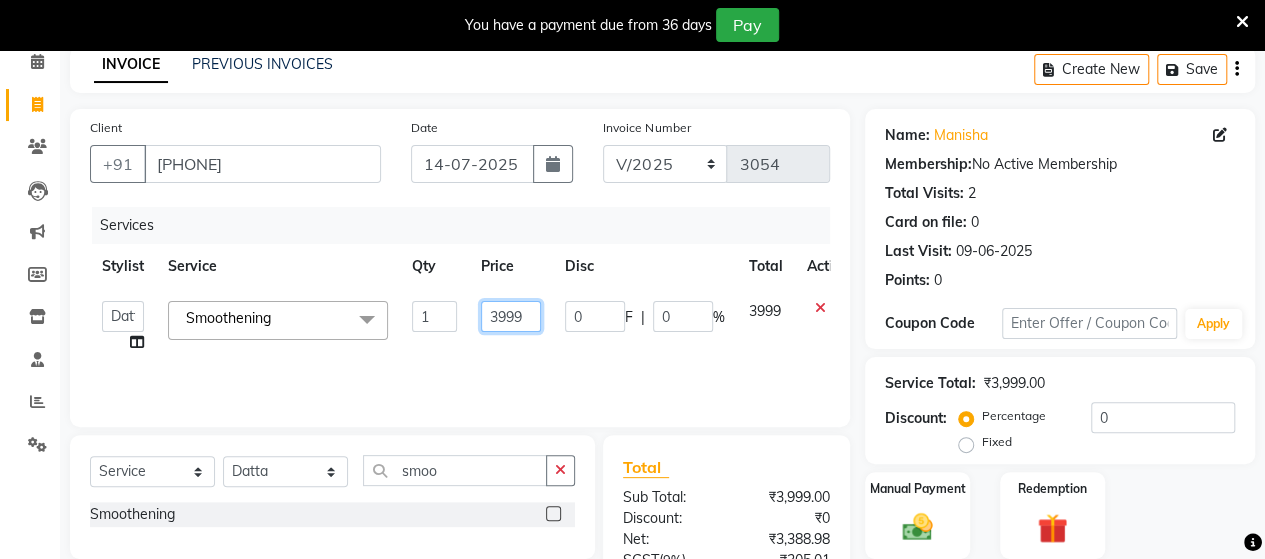 click on "3999" 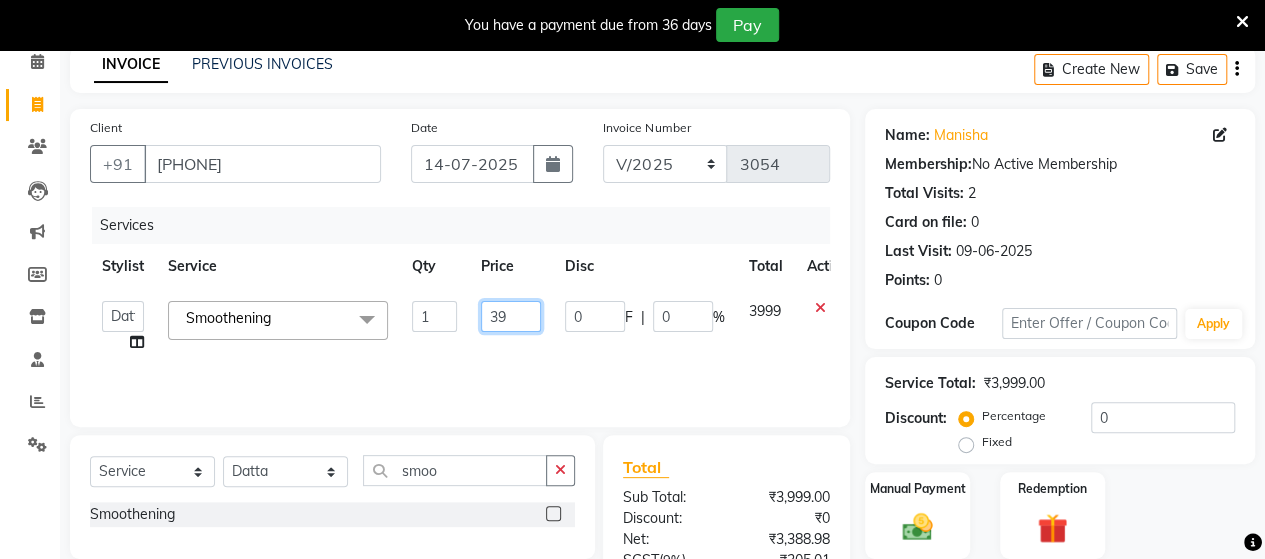 type on "3" 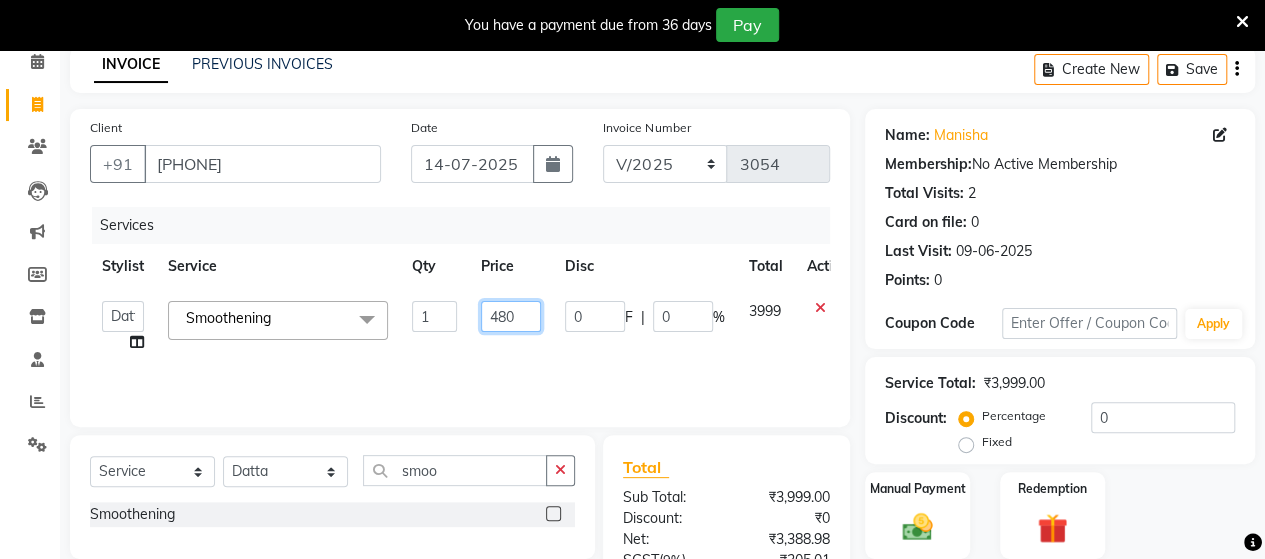 type on "4800" 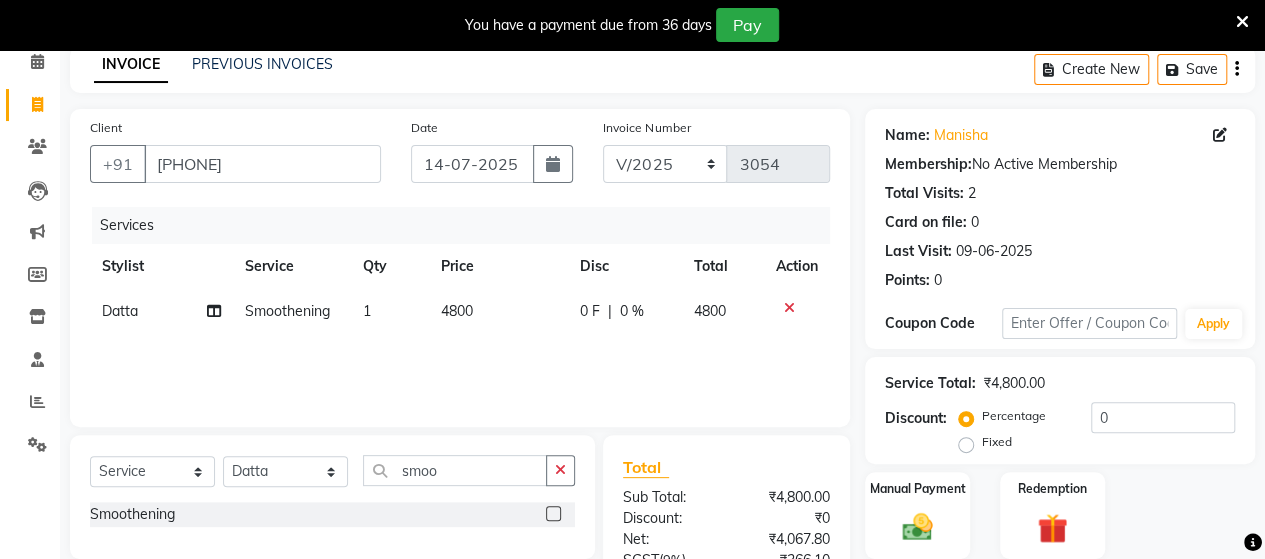 click on "Services Stylist Service Qty Price Disc Total Action Datta  Smoothening 1 4800 0 F | 0 % 4800" 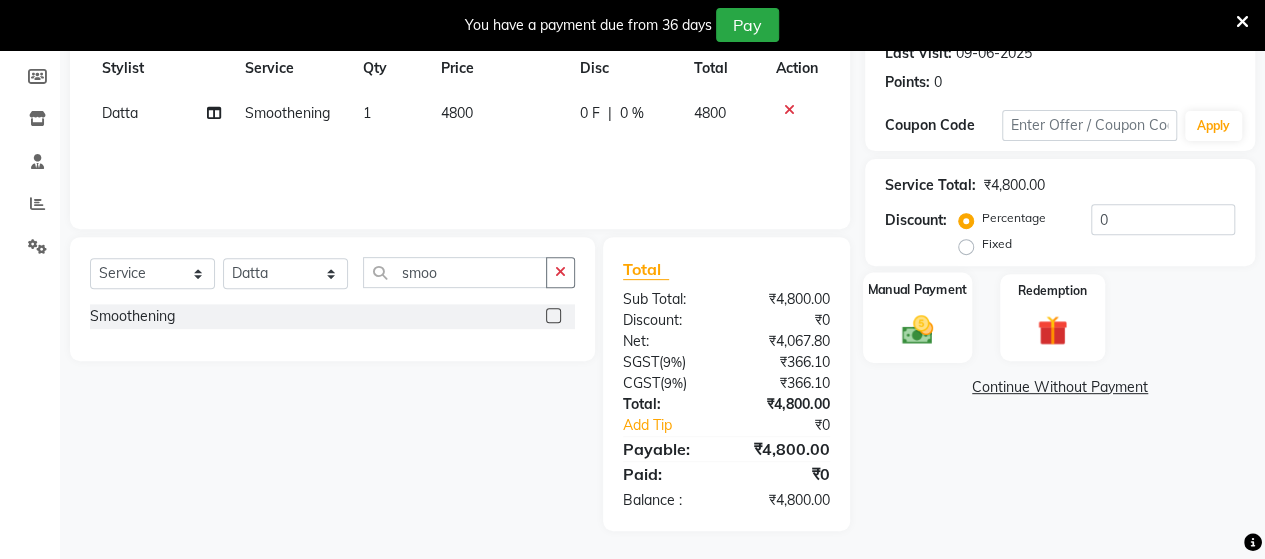 click 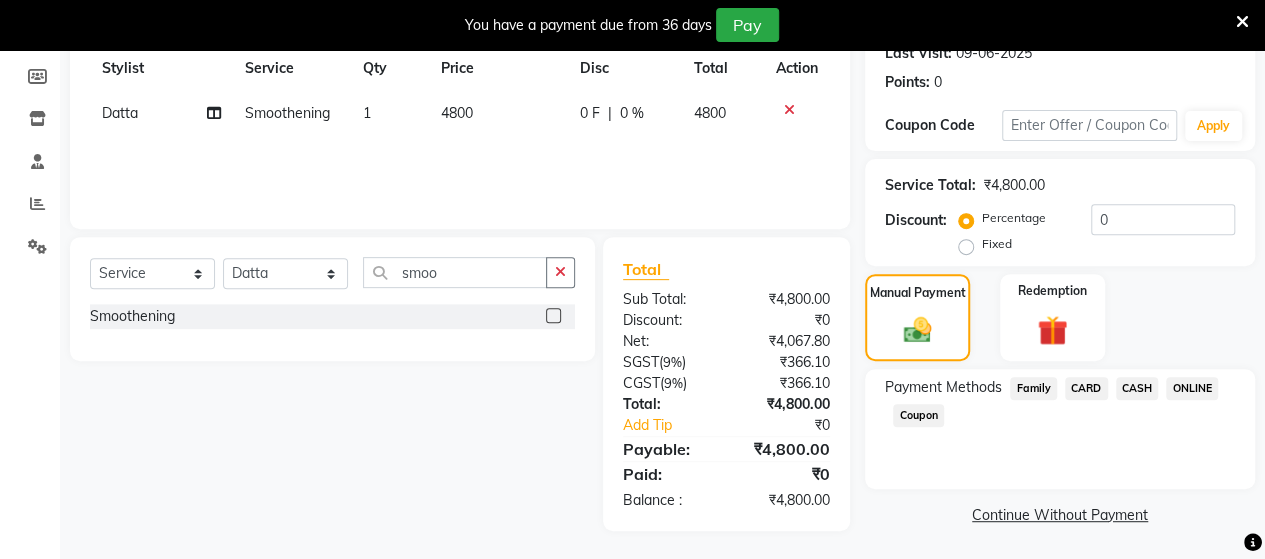 click on "ONLINE" 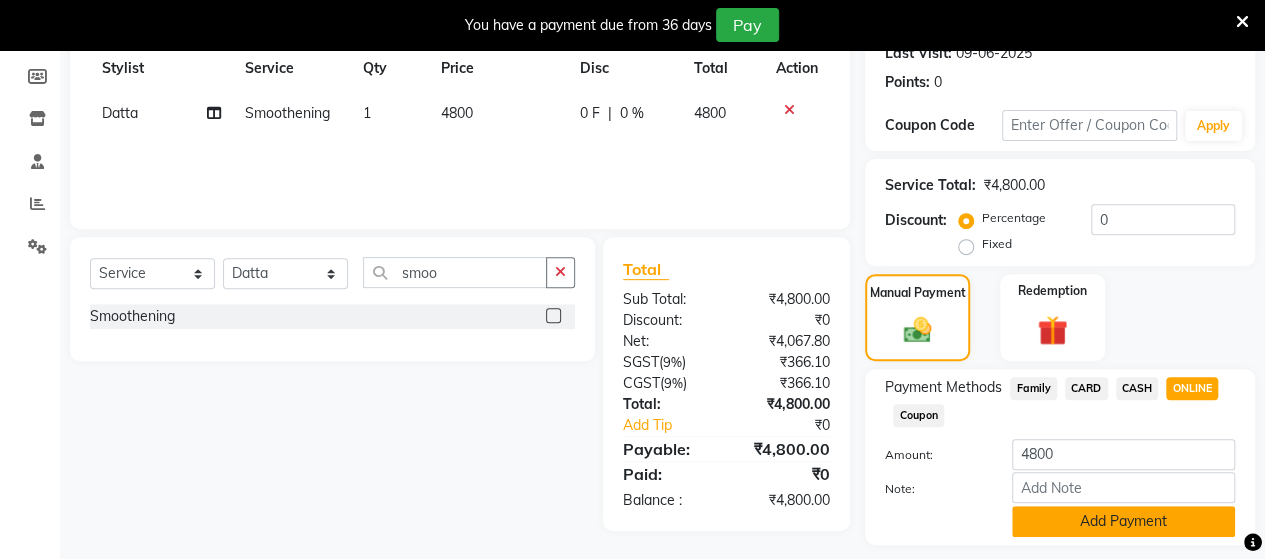click on "Add Payment" 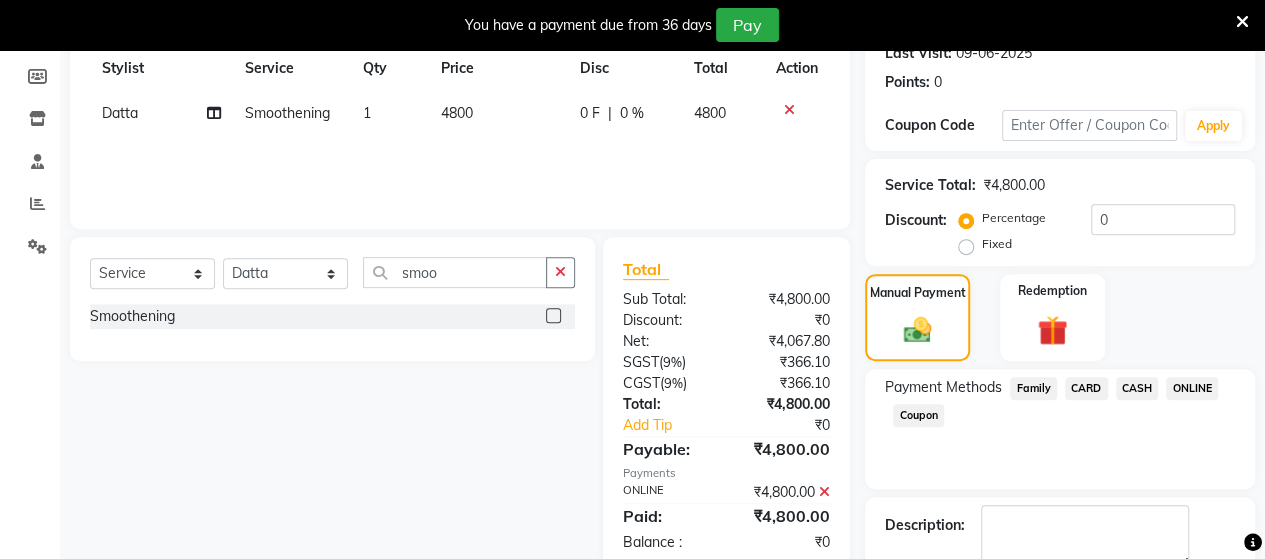 scroll, scrollTop: 400, scrollLeft: 0, axis: vertical 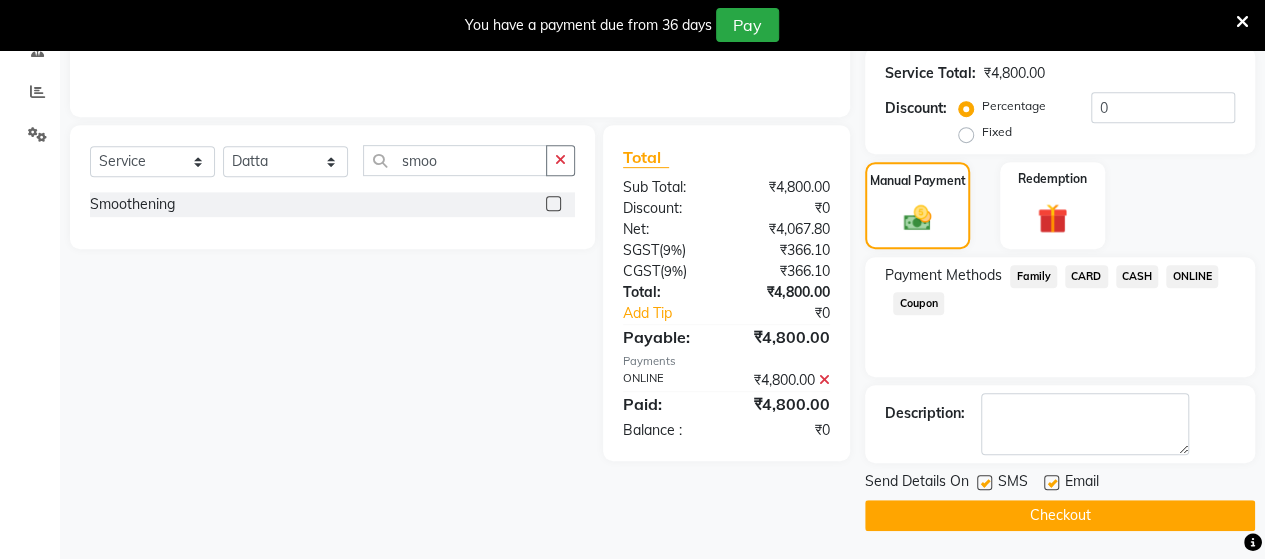 click on "Checkout" 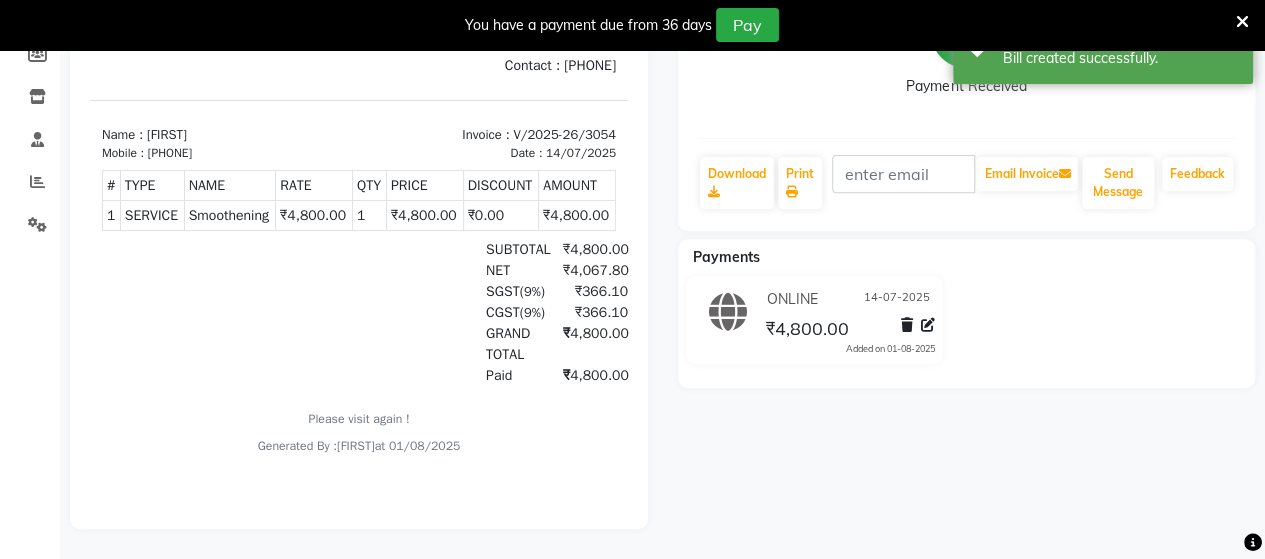 scroll, scrollTop: 0, scrollLeft: 0, axis: both 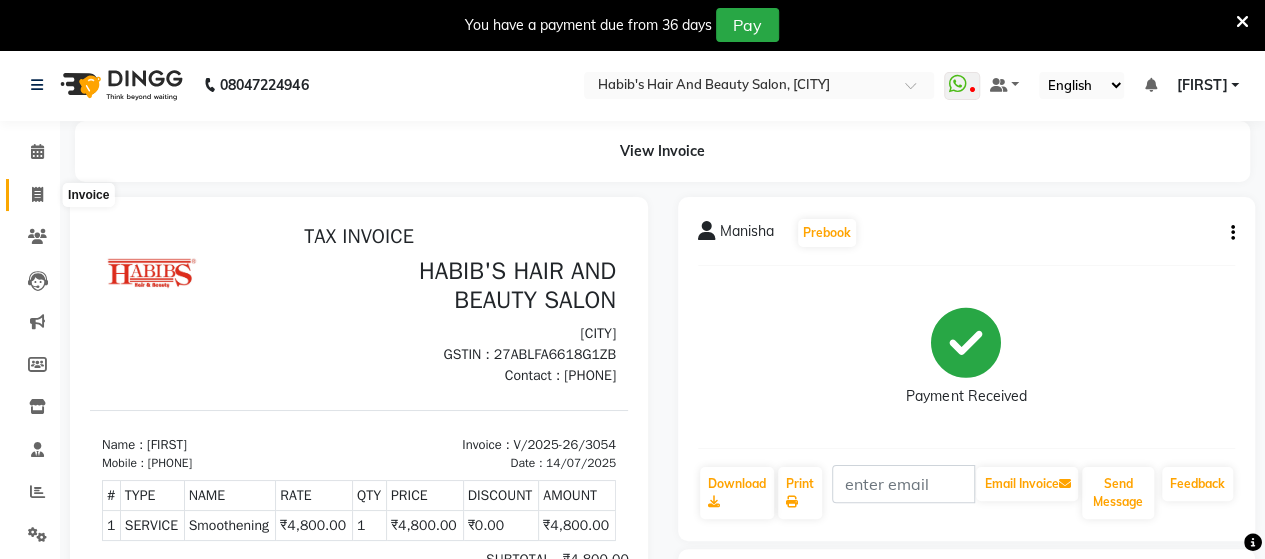click 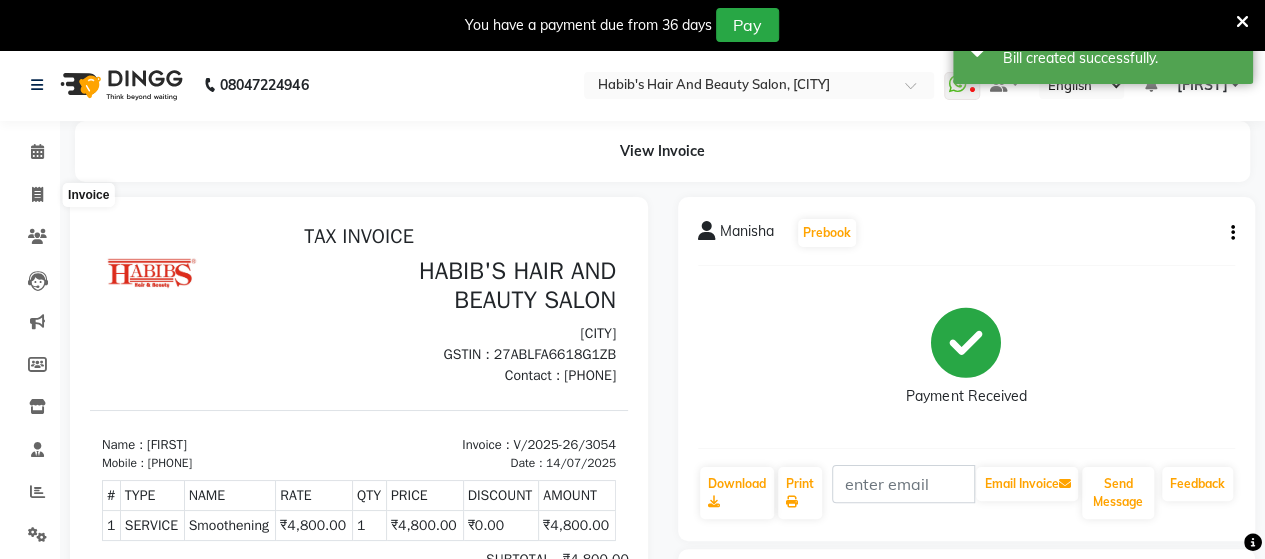 select on "6429" 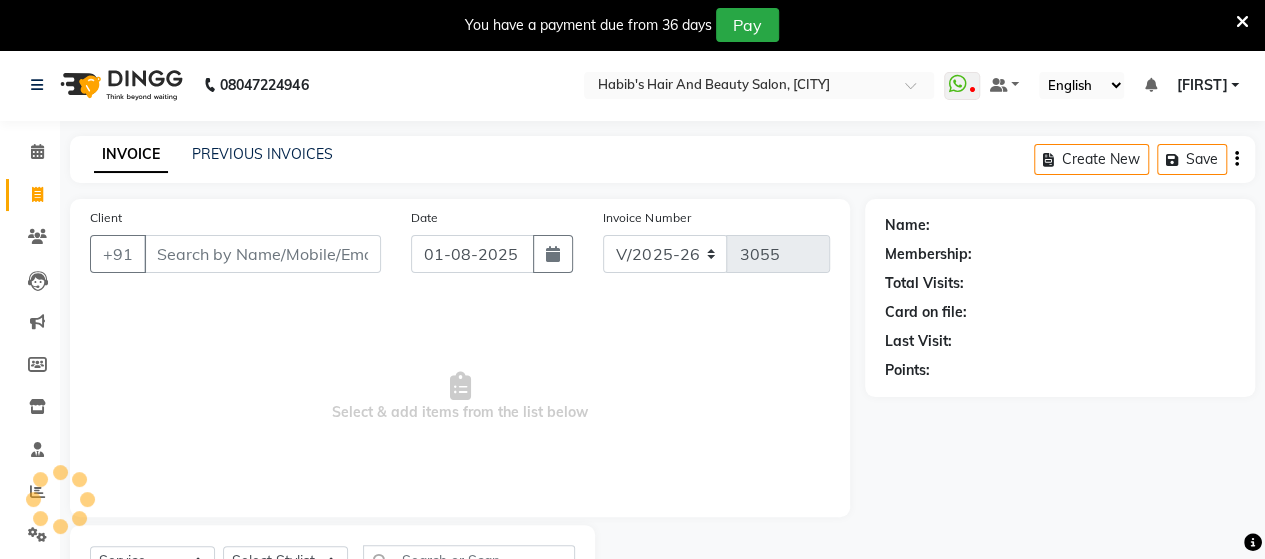 scroll, scrollTop: 90, scrollLeft: 0, axis: vertical 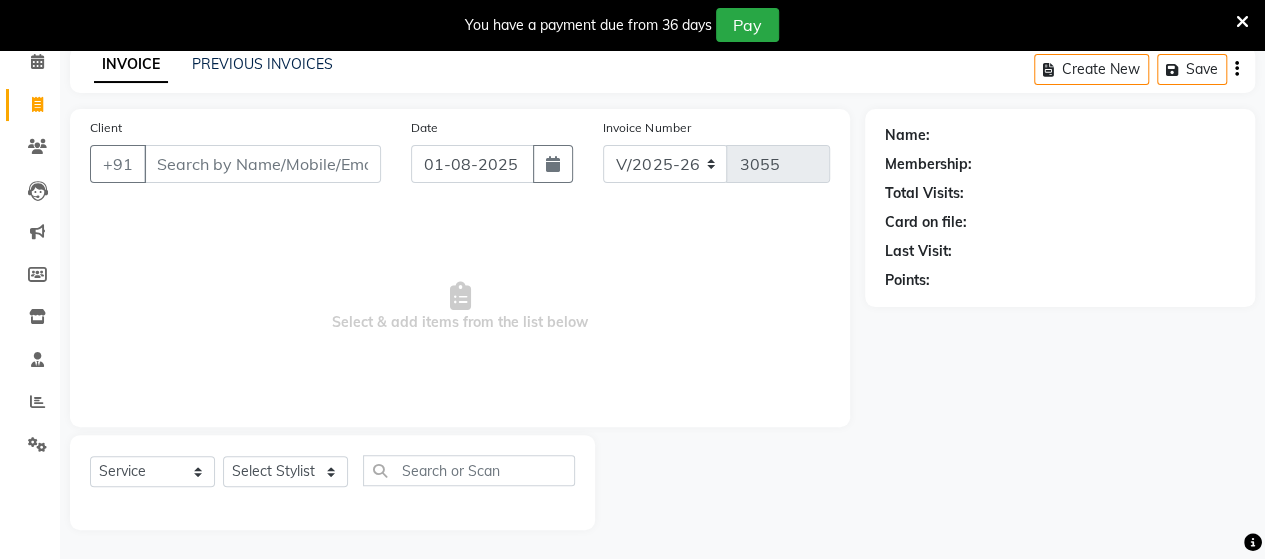 click on "Client" at bounding box center [262, 164] 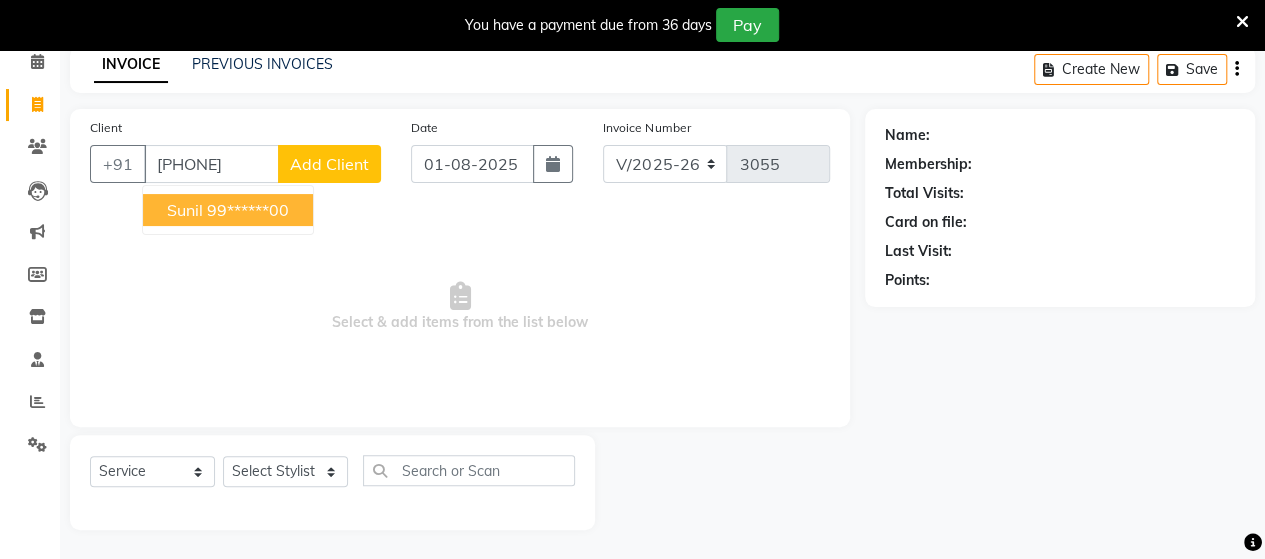 click on "99******00" at bounding box center (248, 210) 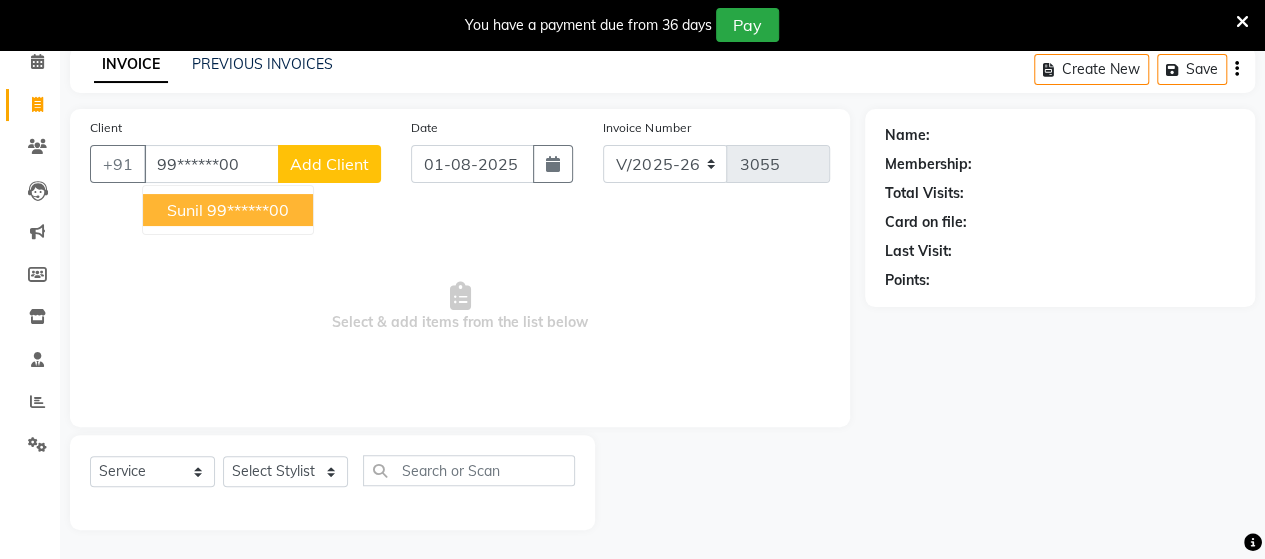 type on "99******00" 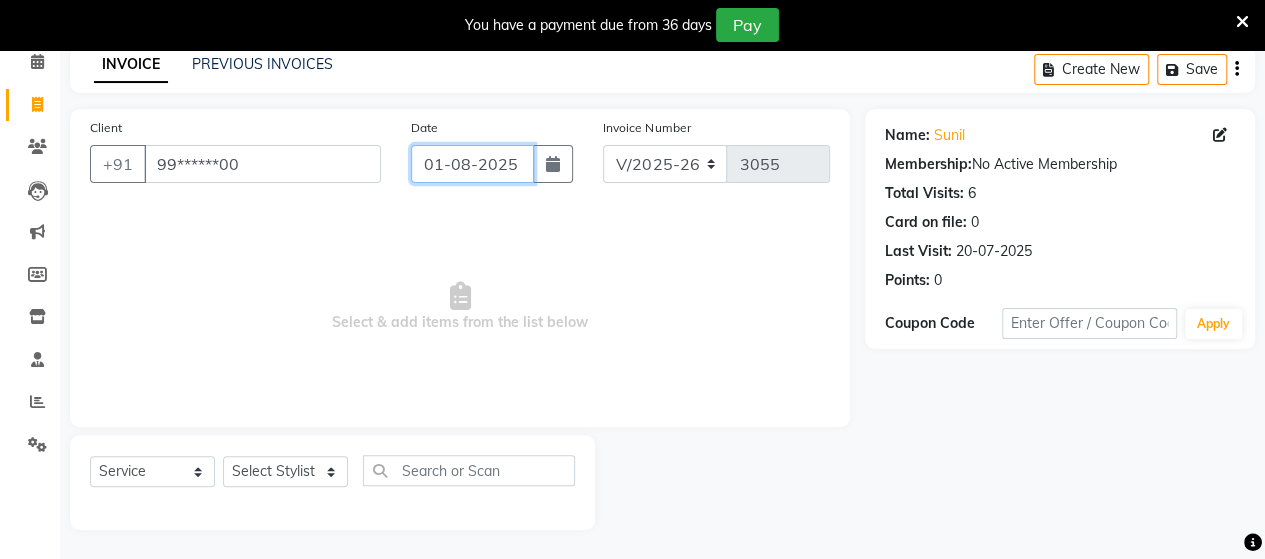 click on "01-08-2025" 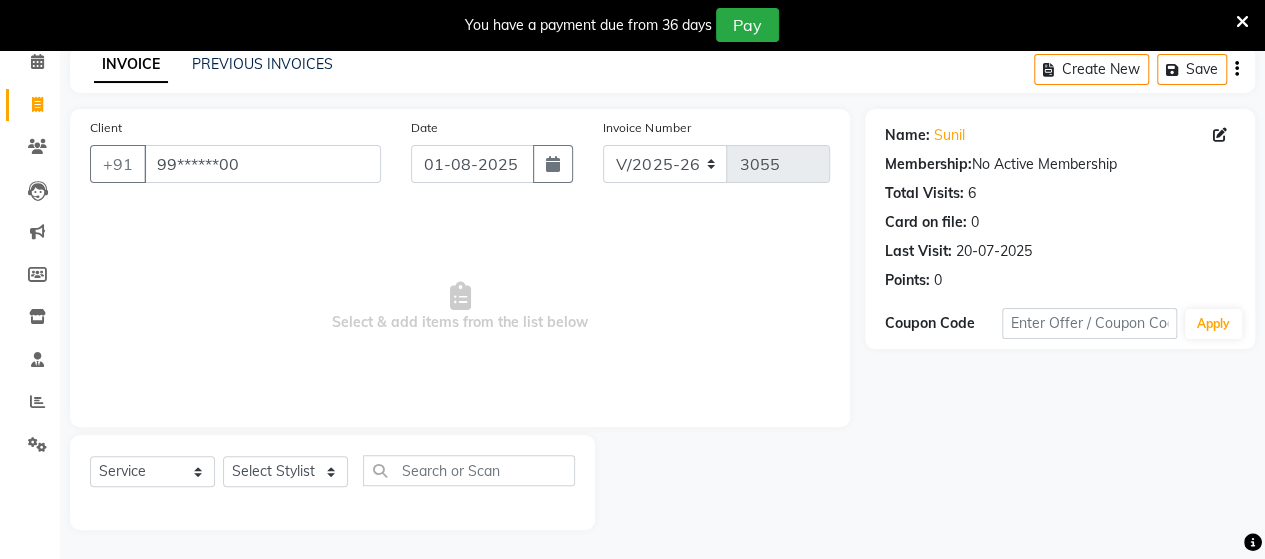select on "8" 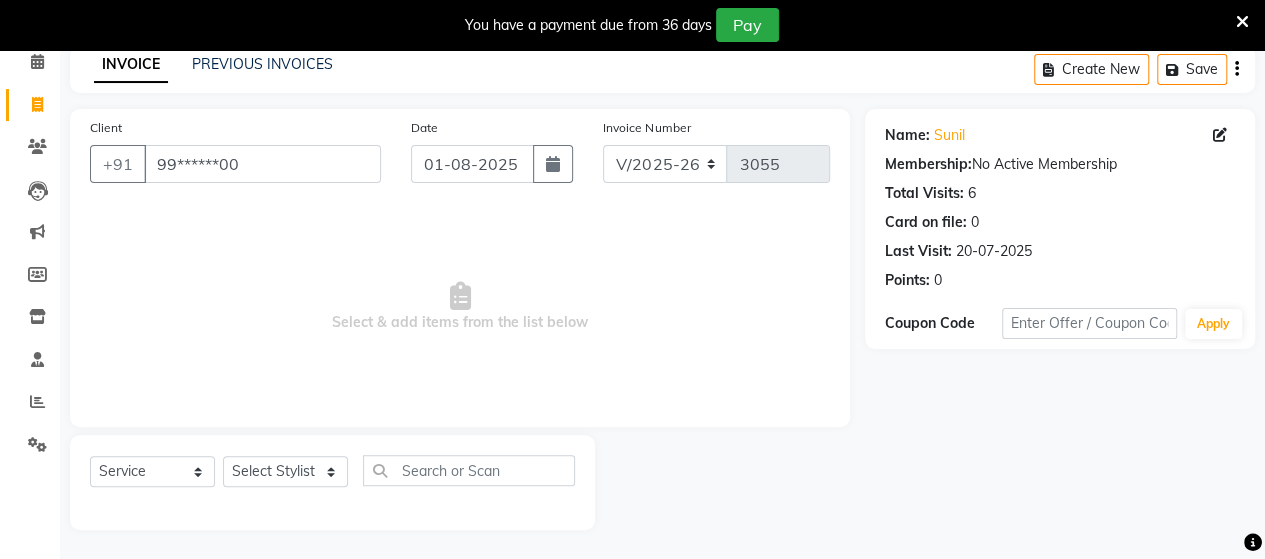 select on "2025" 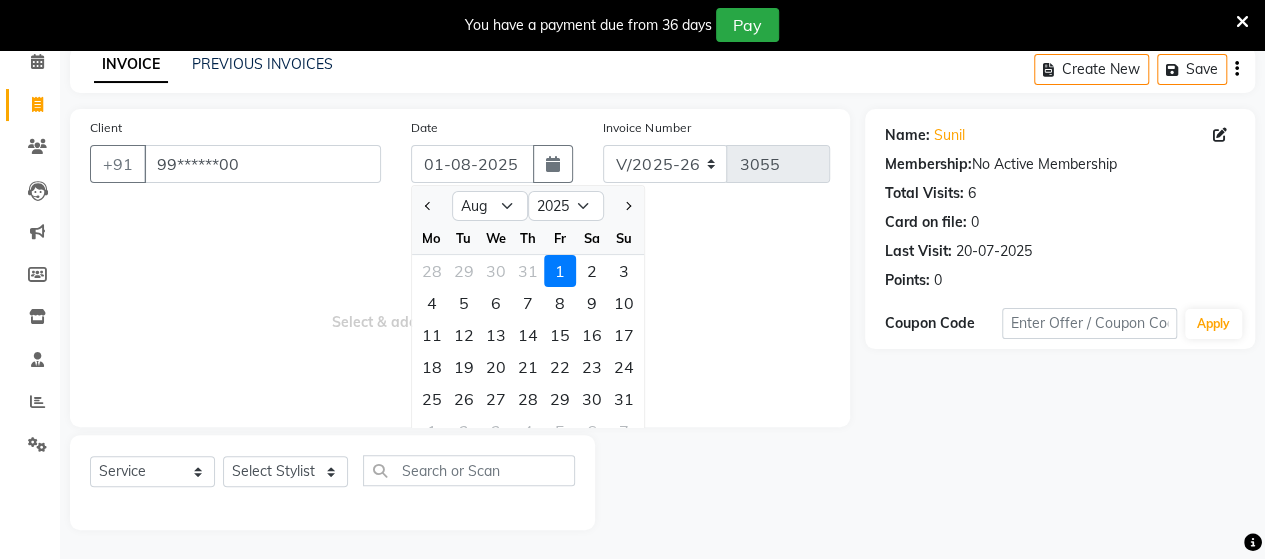 click 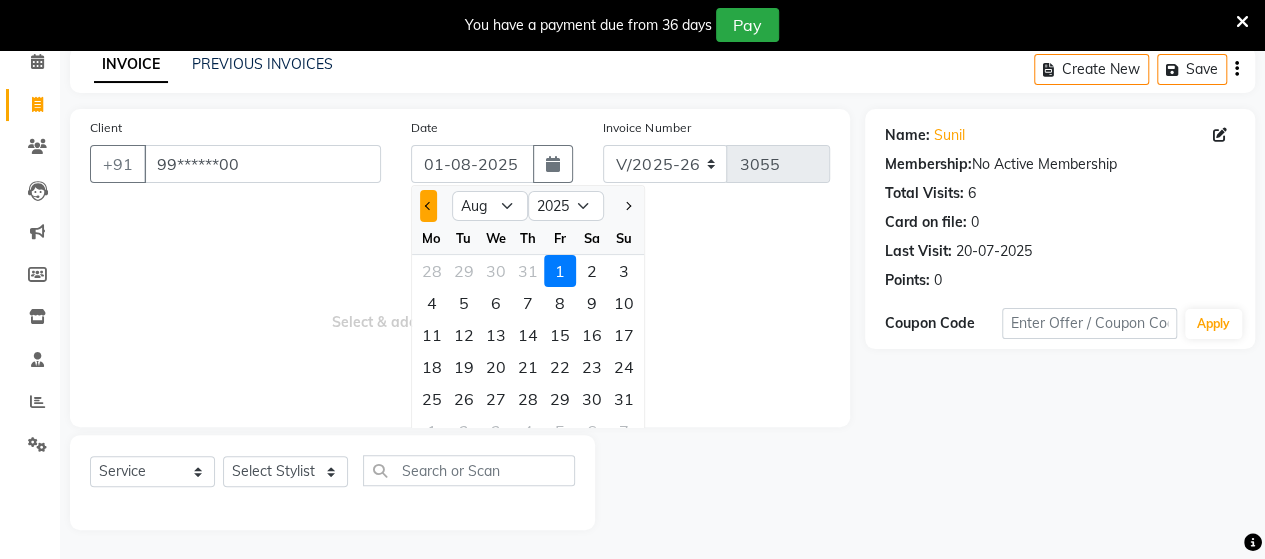click 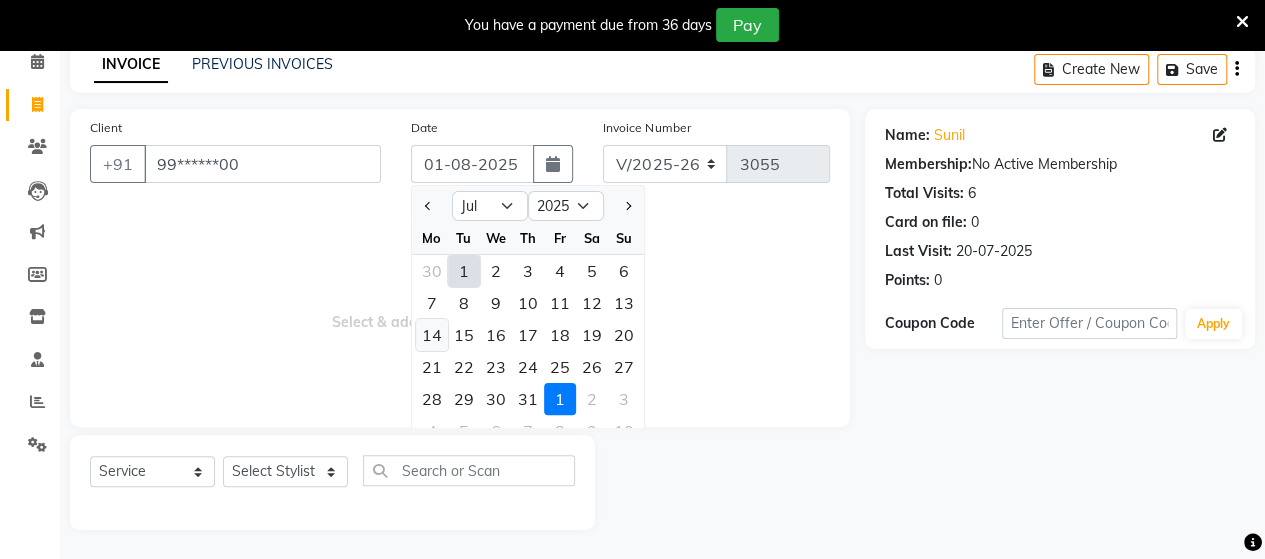 click on "14" 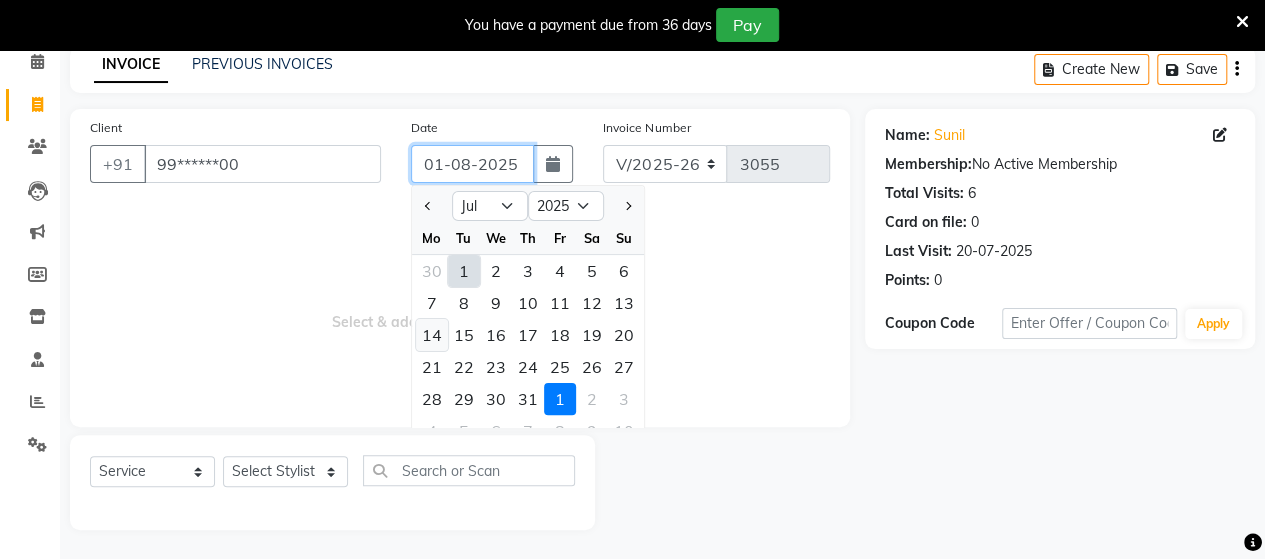 type on "14-07-2025" 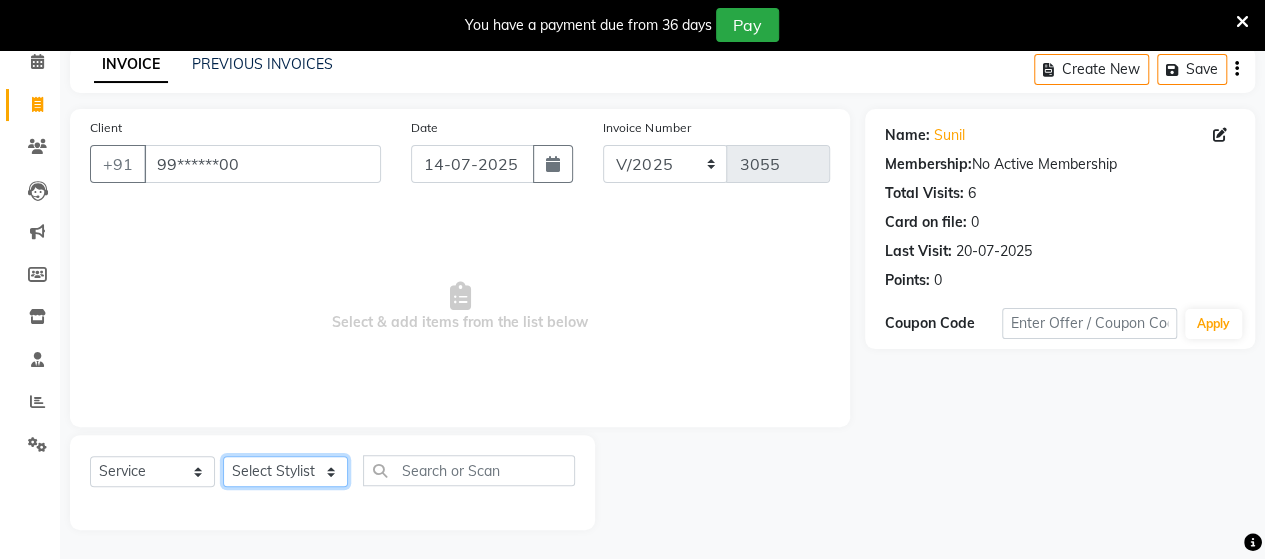 click on "Select Stylist Admin Datta  Jyoti  Krushna  Pratik  RAVI Rohit Rutuja" 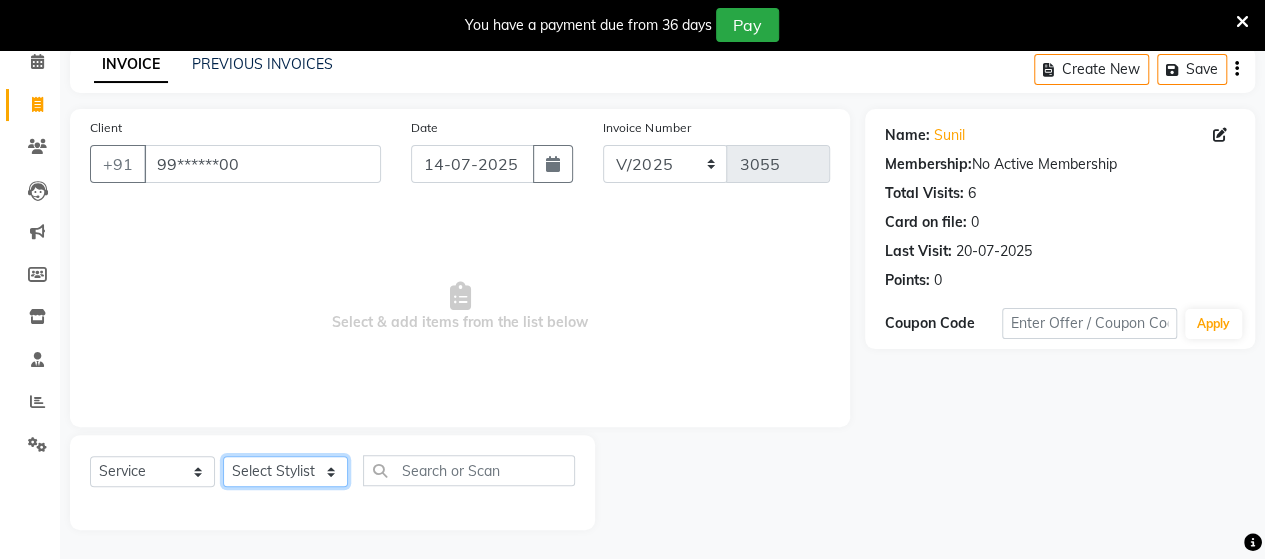 select on "62464" 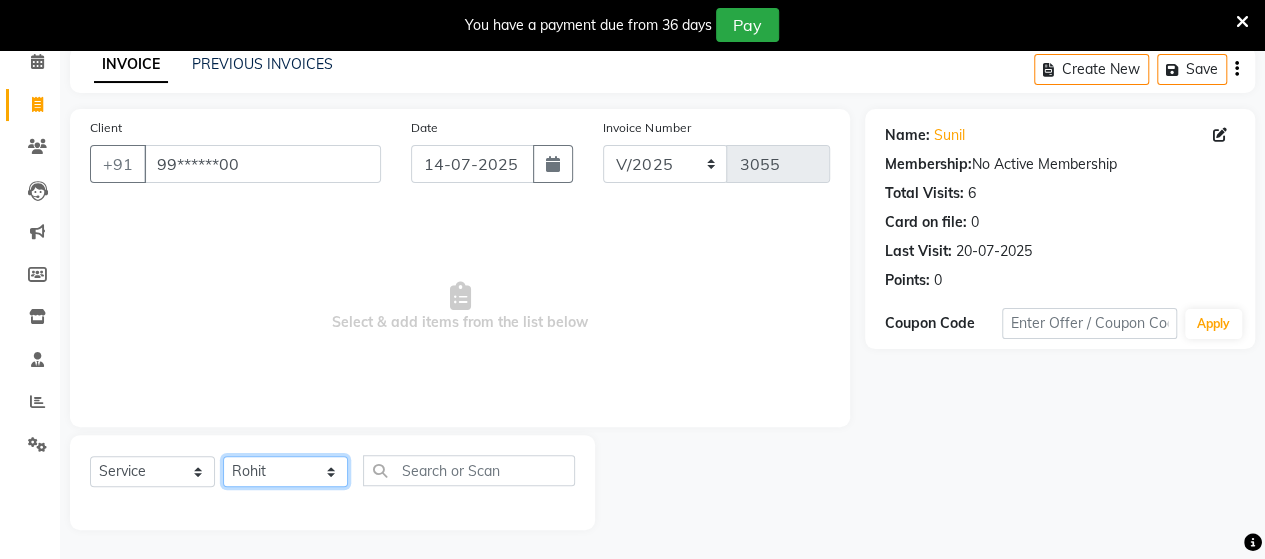 click on "Select Stylist Admin Datta  Jyoti  Krushna  Pratik  RAVI Rohit Rutuja" 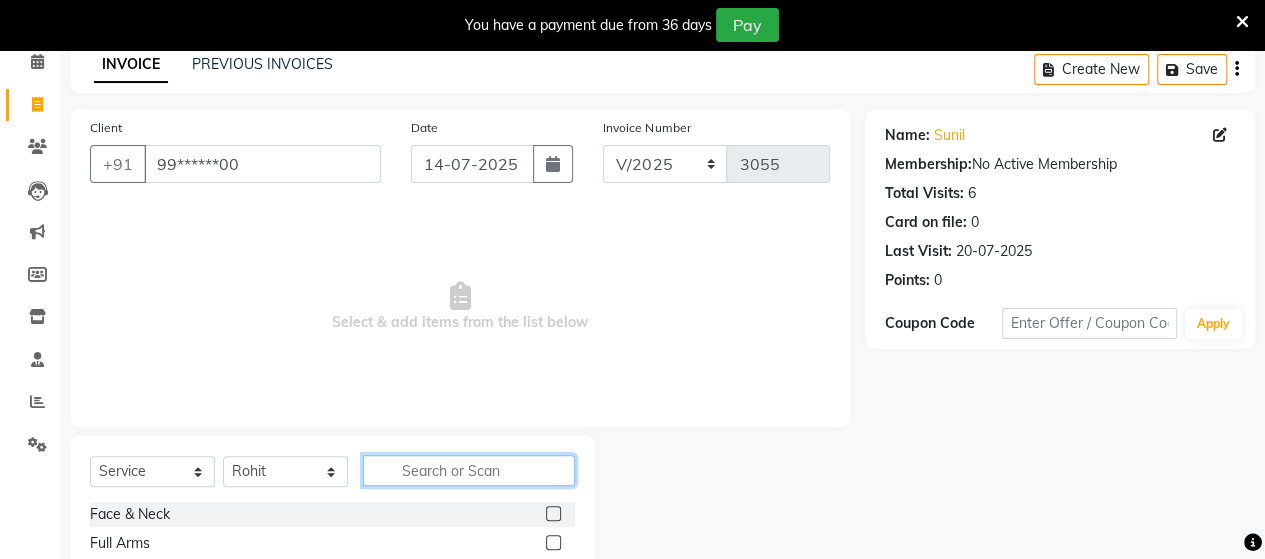 click 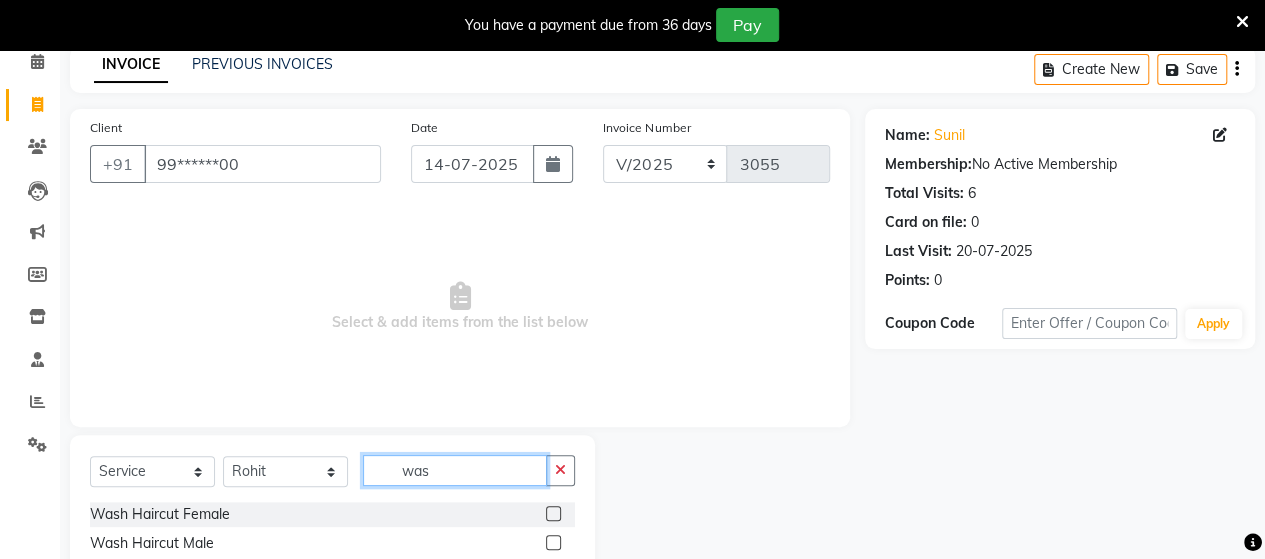 type on "was" 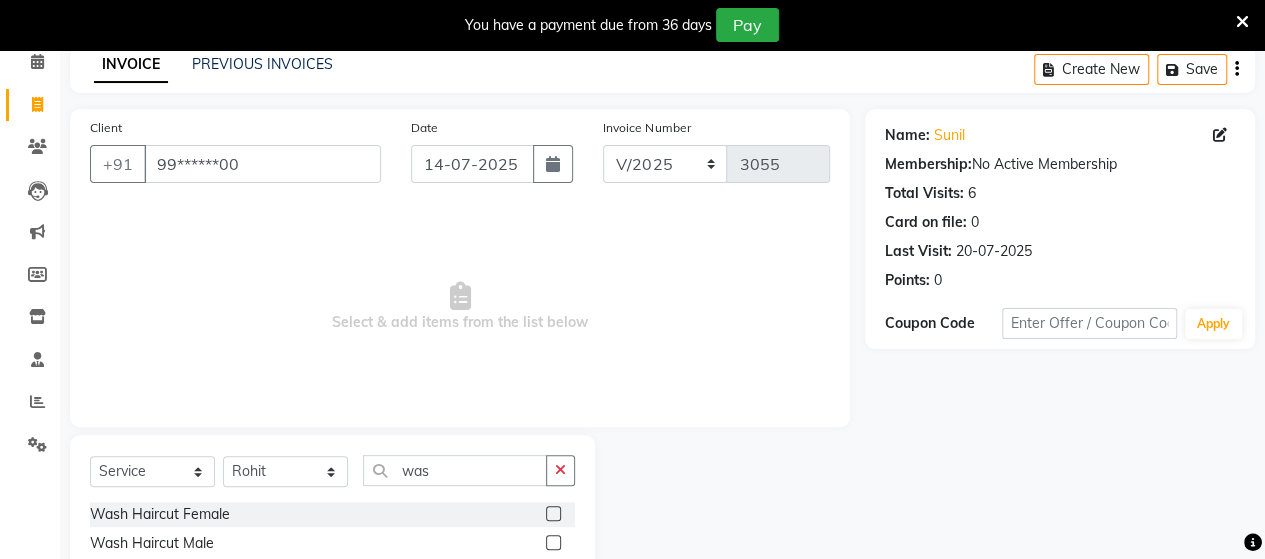 click 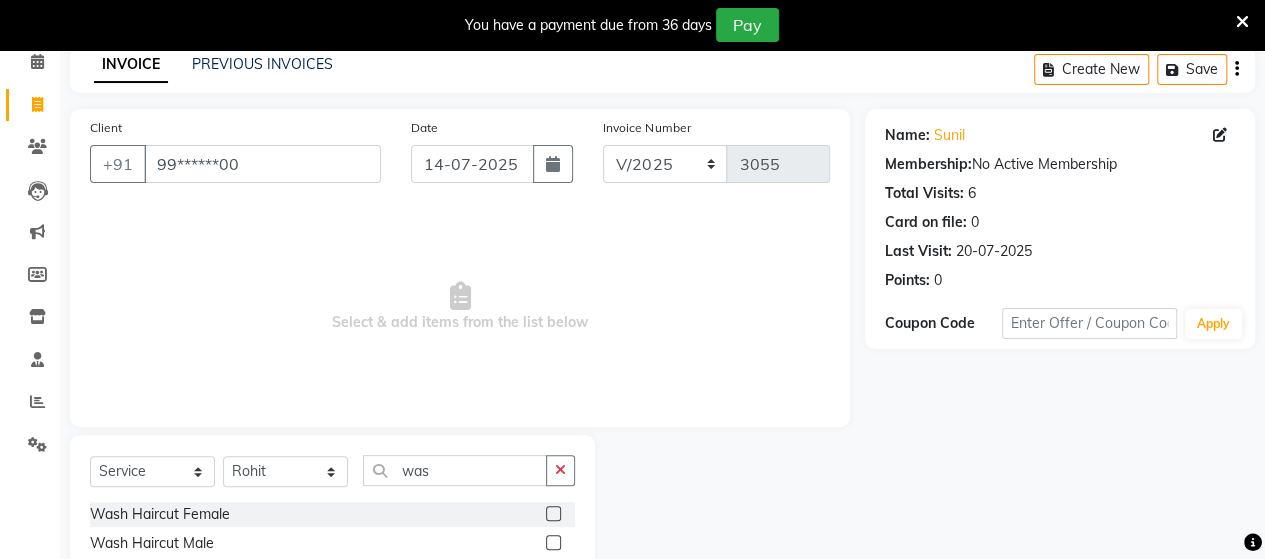 click at bounding box center (552, 543) 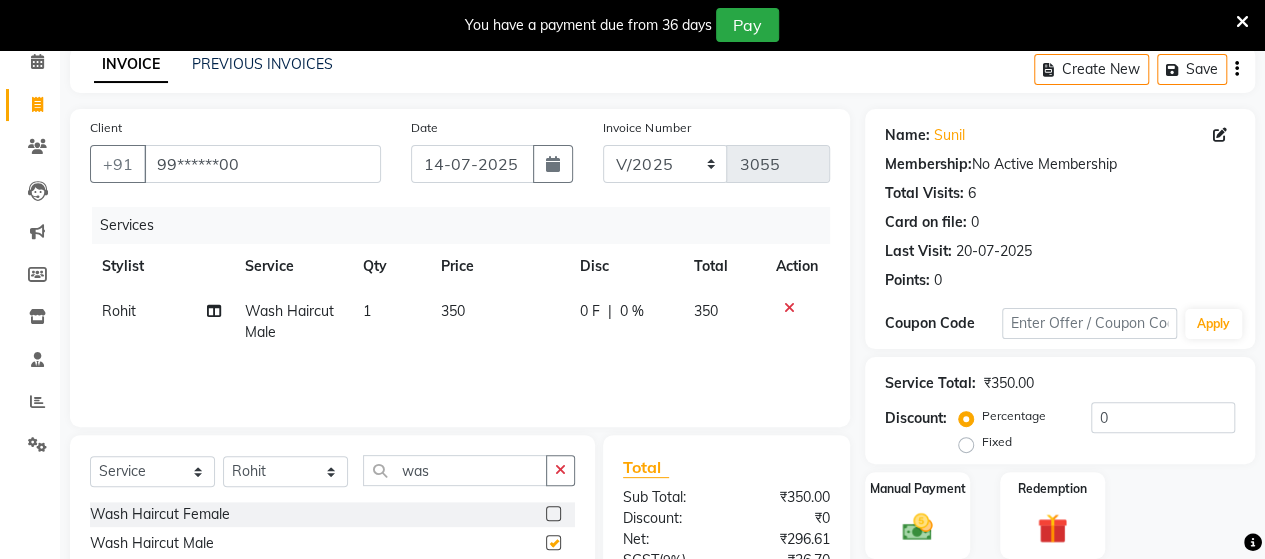 checkbox on "false" 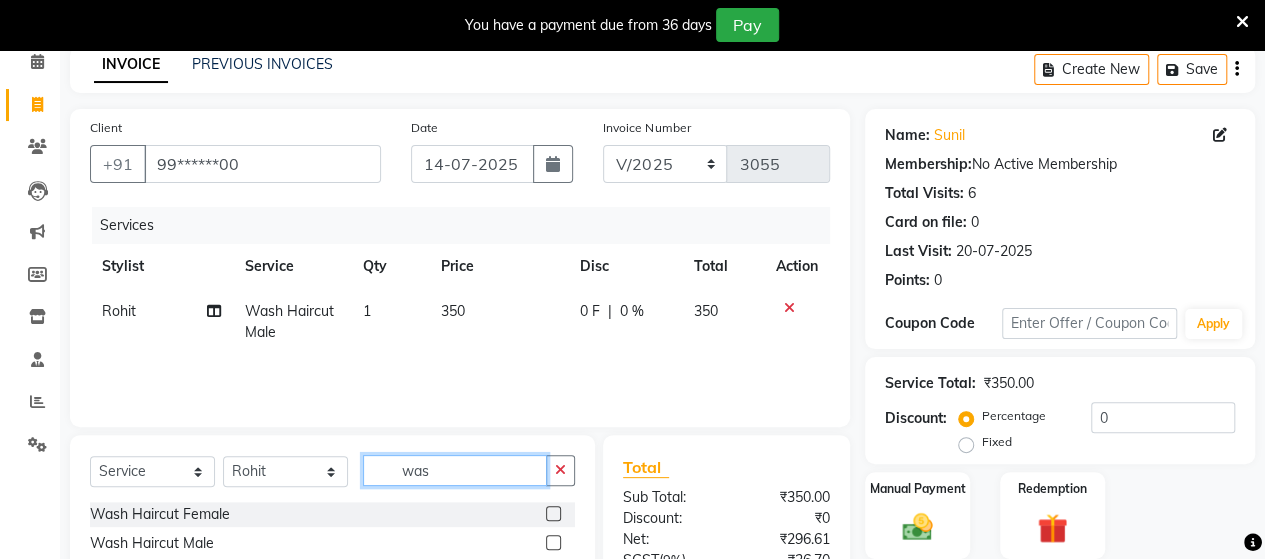 click on "was" 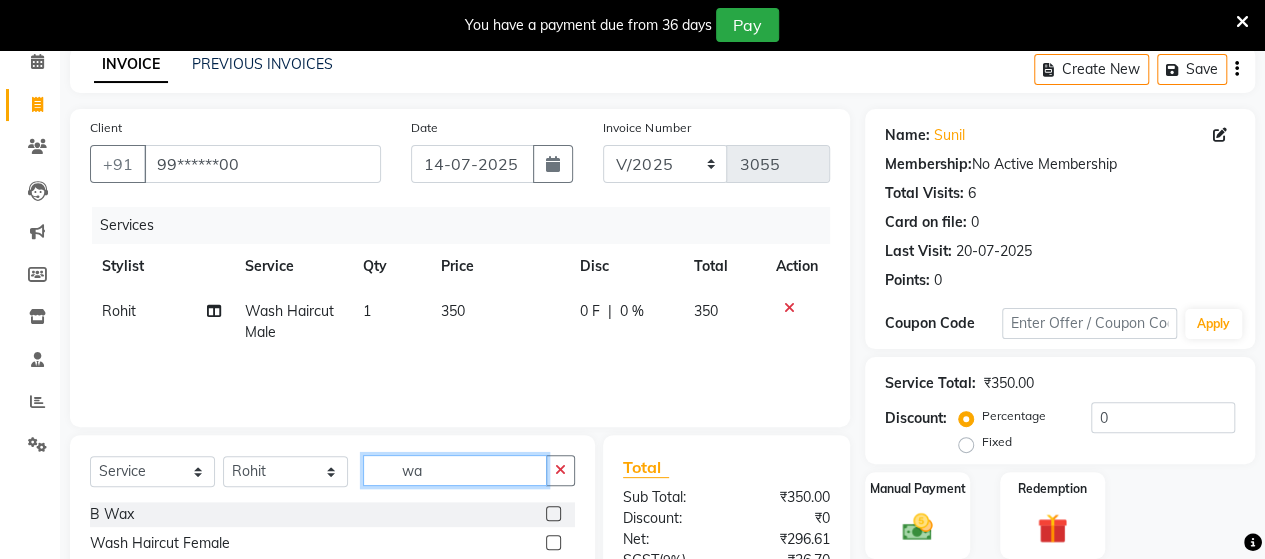 type on "w" 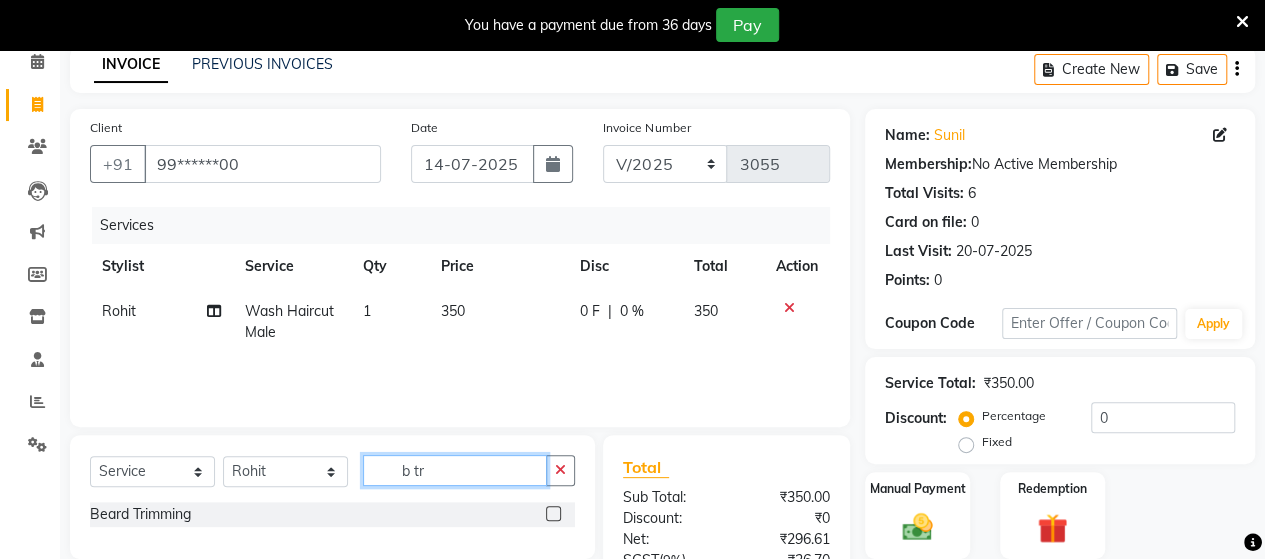 type on "b tr" 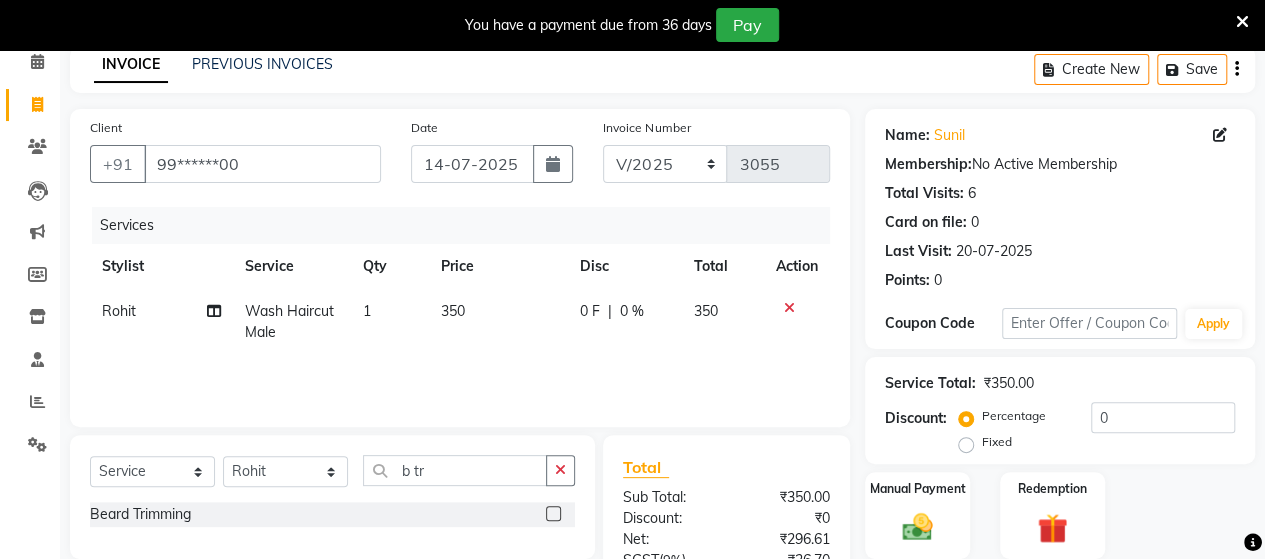 drag, startPoint x: 565, startPoint y: 507, endPoint x: 550, endPoint y: 513, distance: 16.155495 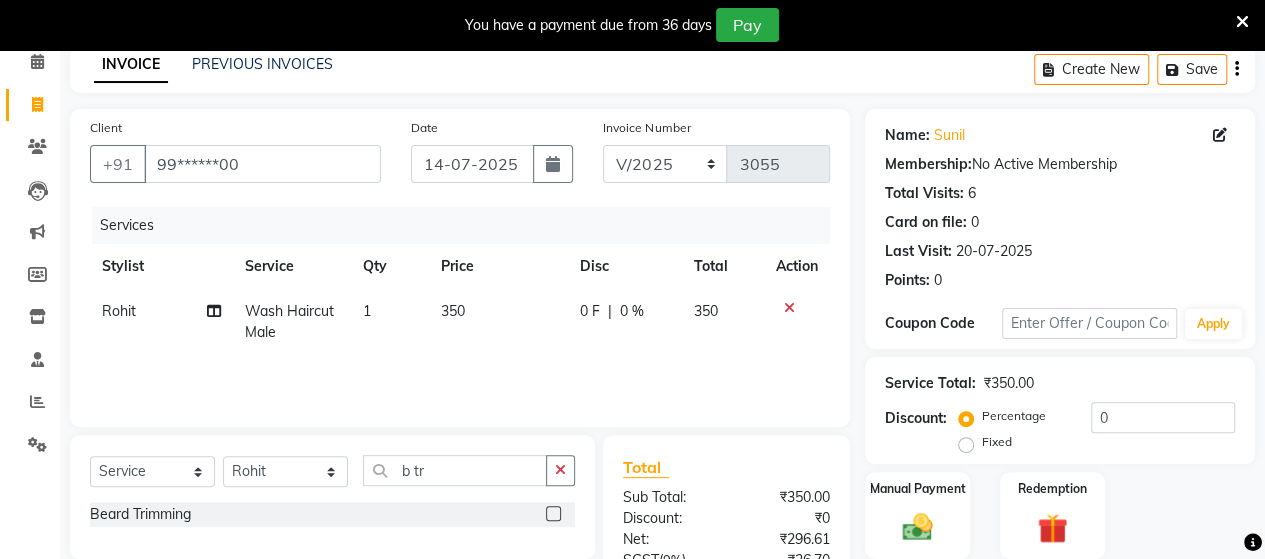 click 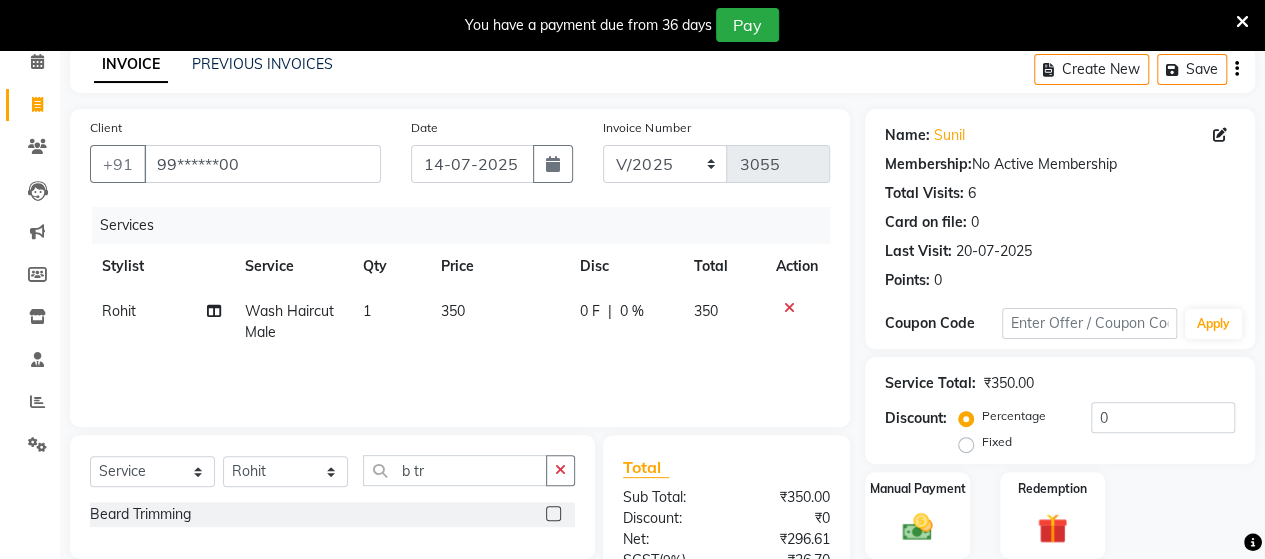 click 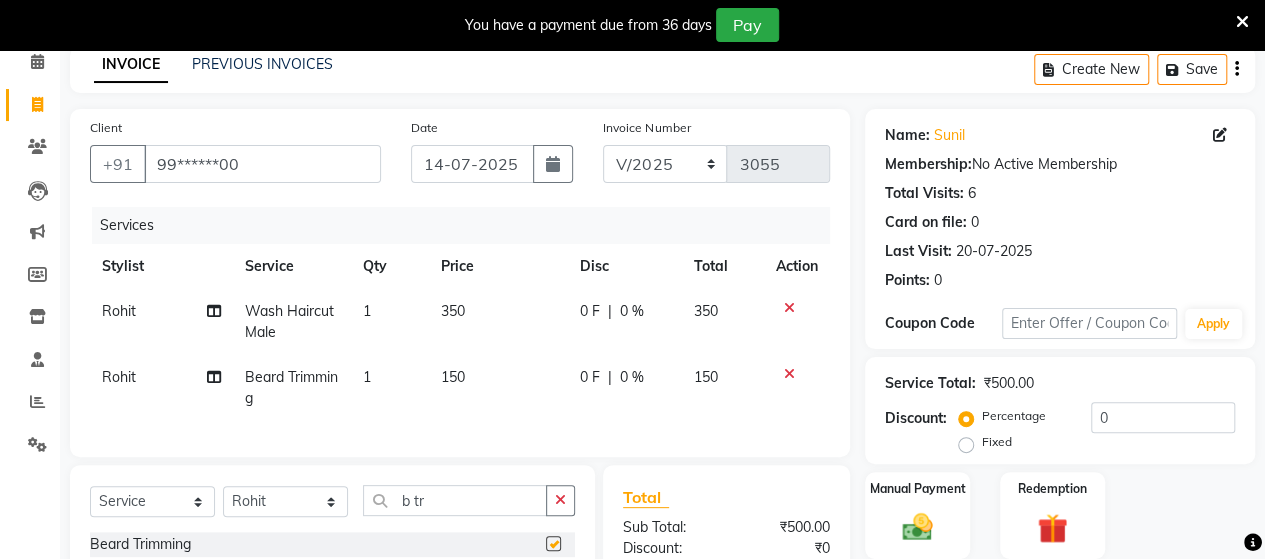checkbox on "false" 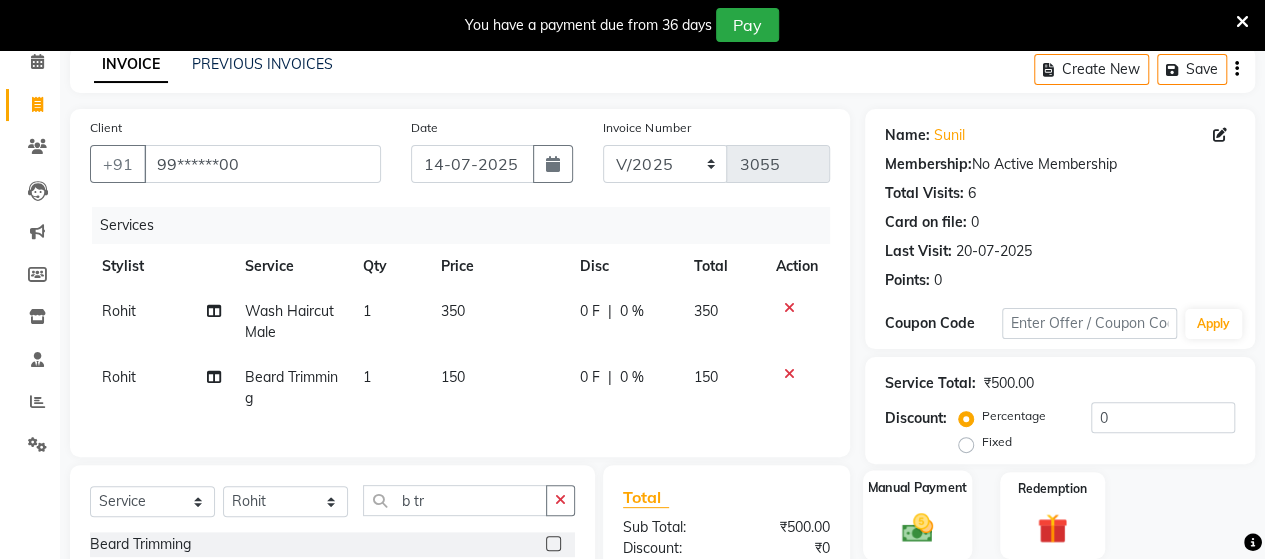 click 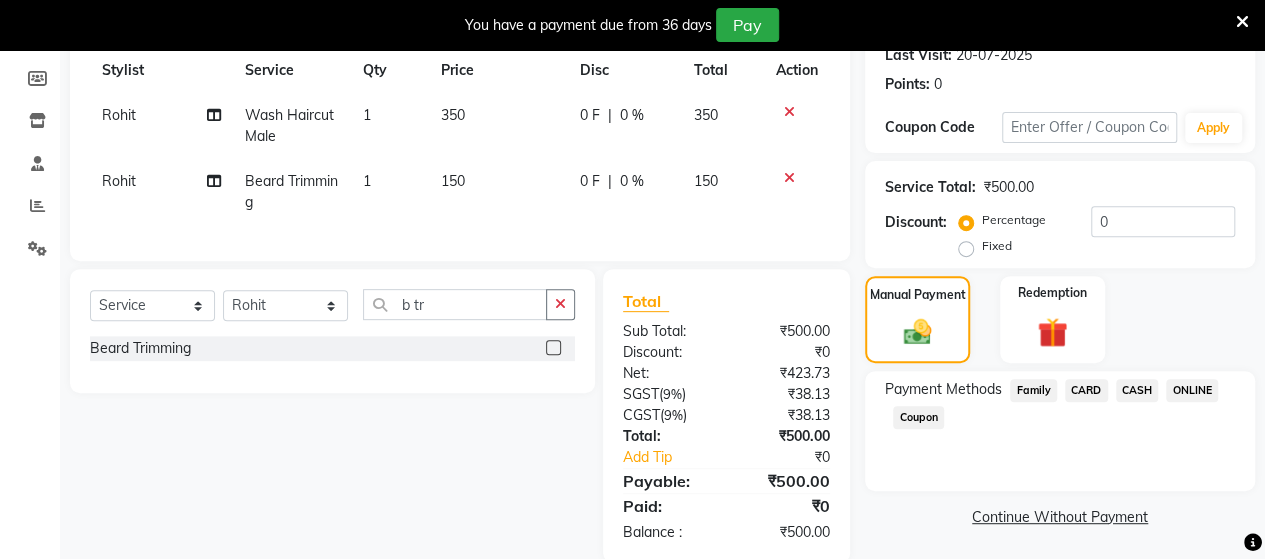 scroll, scrollTop: 334, scrollLeft: 0, axis: vertical 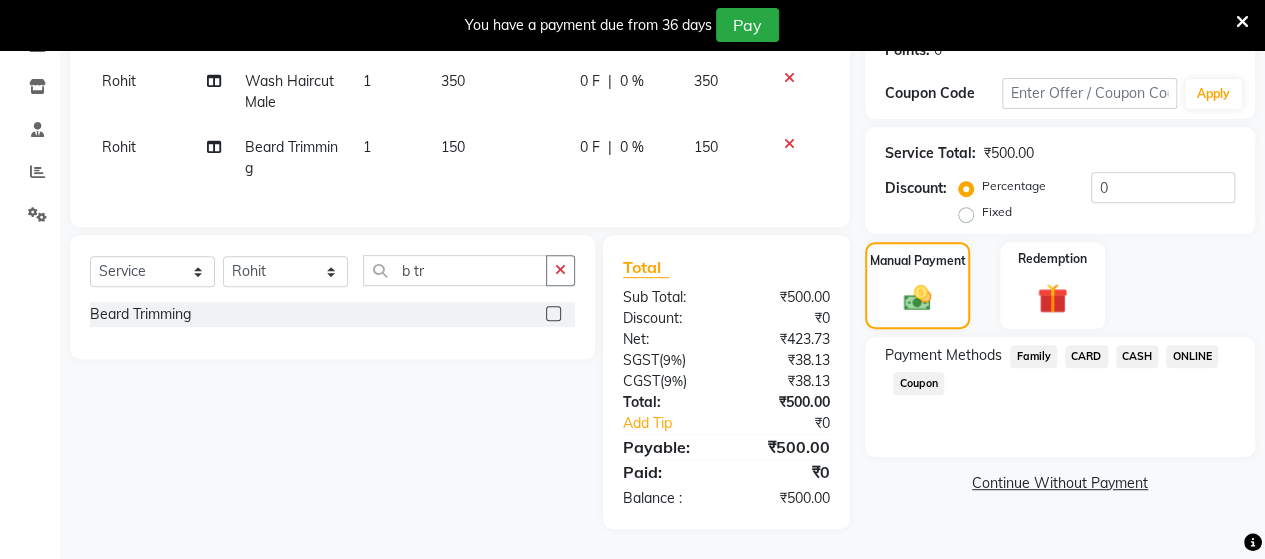 click on "ONLINE" 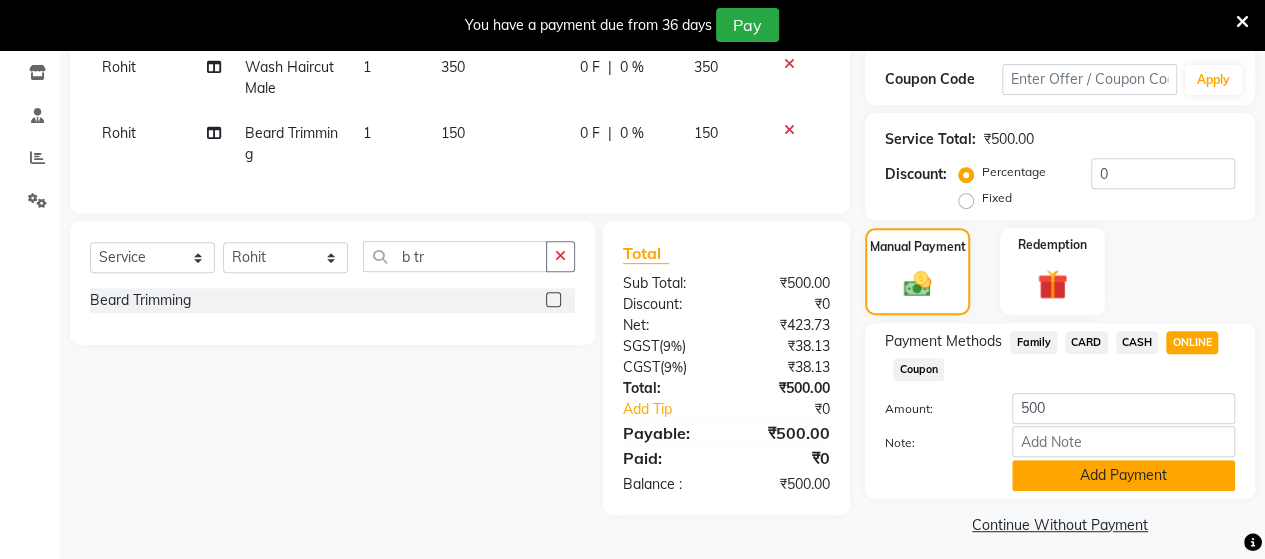 click on "Add Payment" 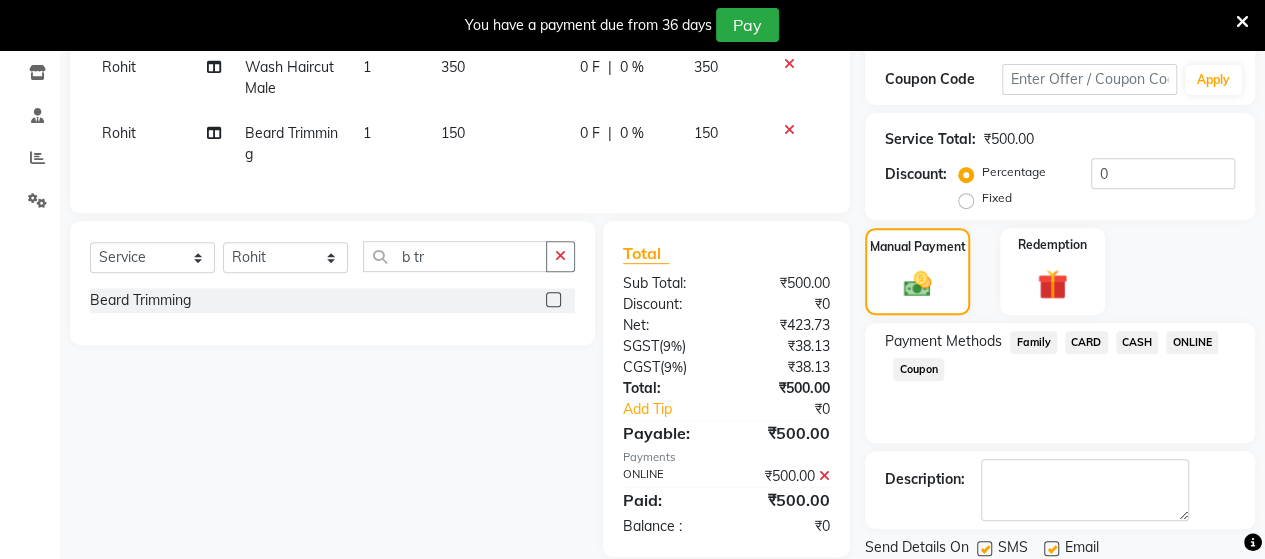 scroll, scrollTop: 400, scrollLeft: 0, axis: vertical 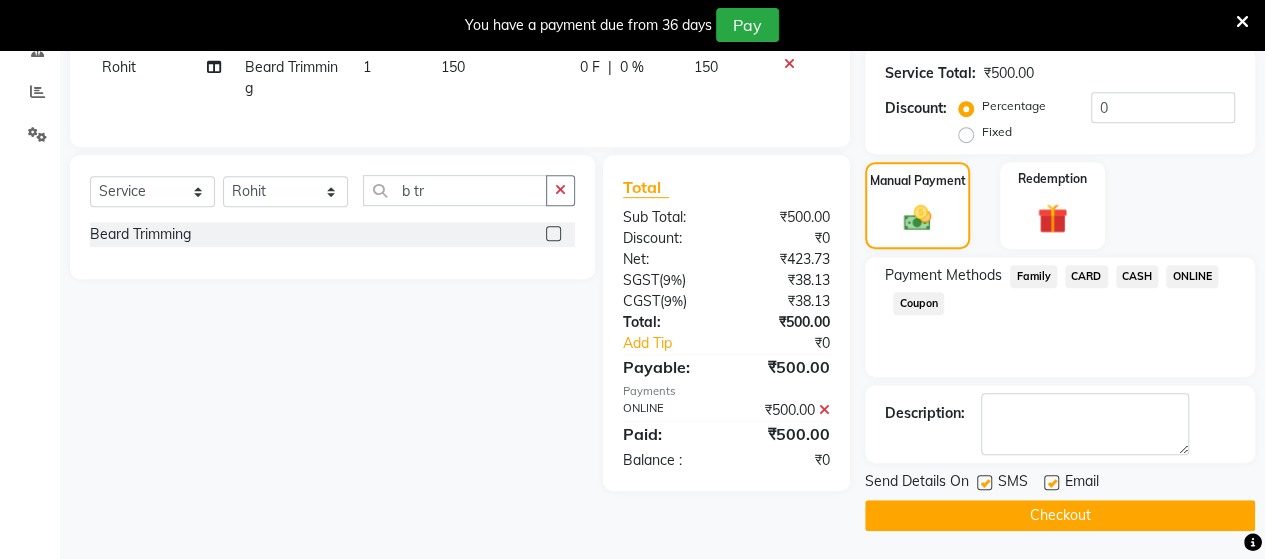 click on "Checkout" 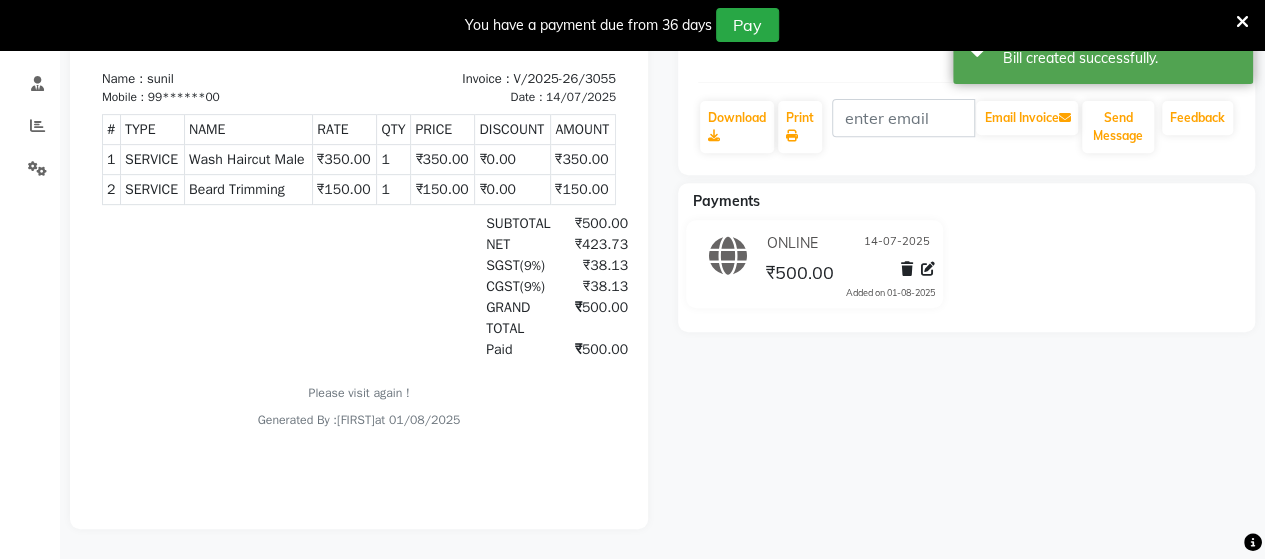 scroll, scrollTop: 52, scrollLeft: 0, axis: vertical 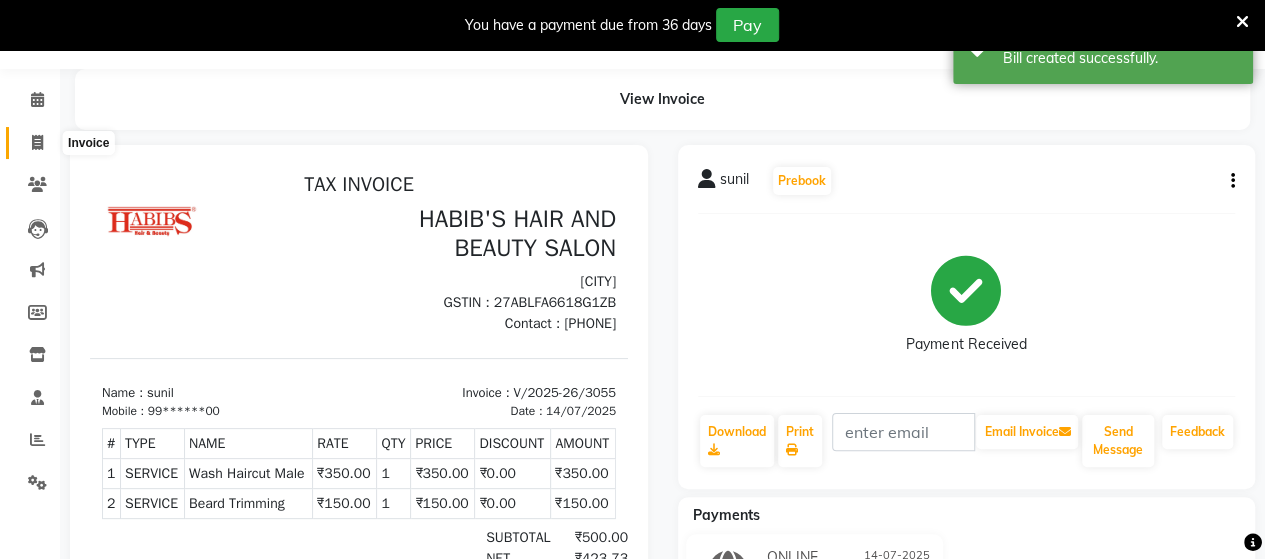 click 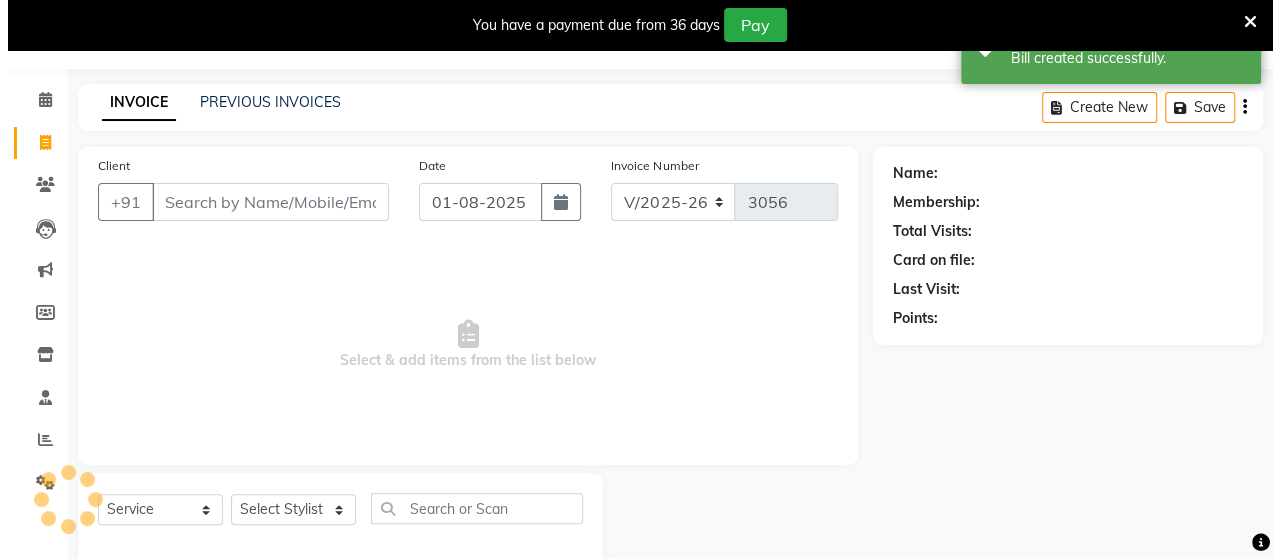 scroll, scrollTop: 90, scrollLeft: 0, axis: vertical 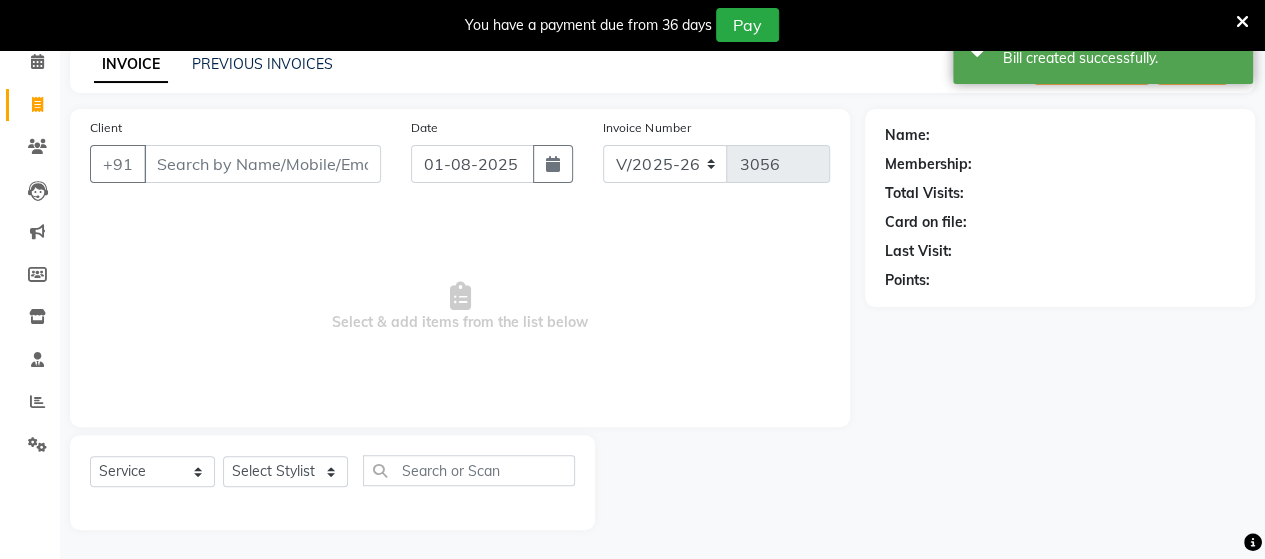 click on "Client" at bounding box center [262, 164] 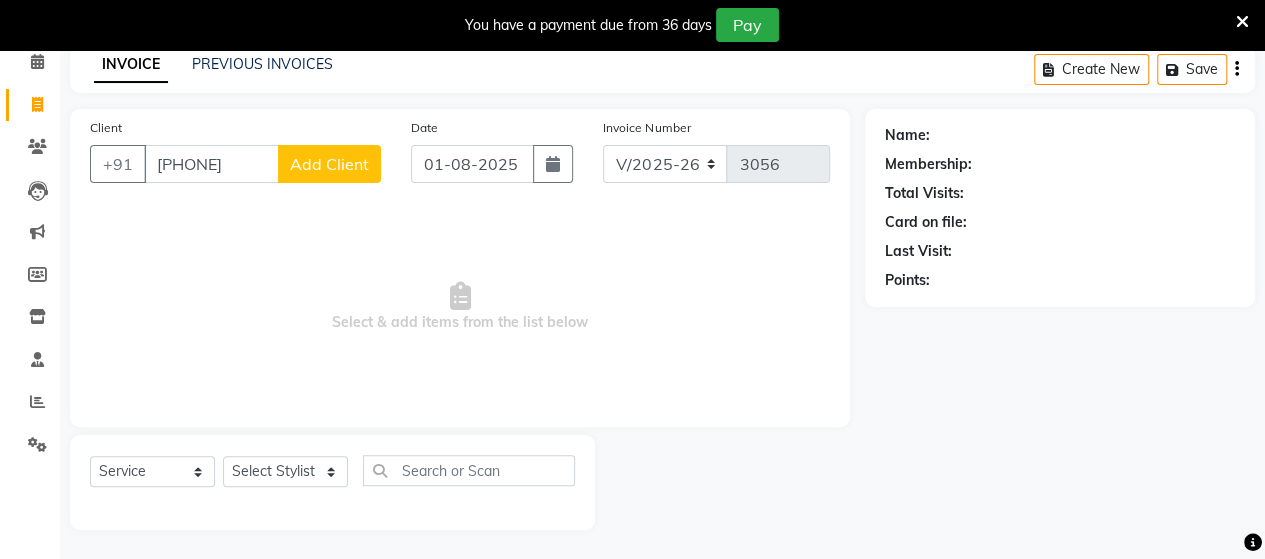 type on "[PHONE]" 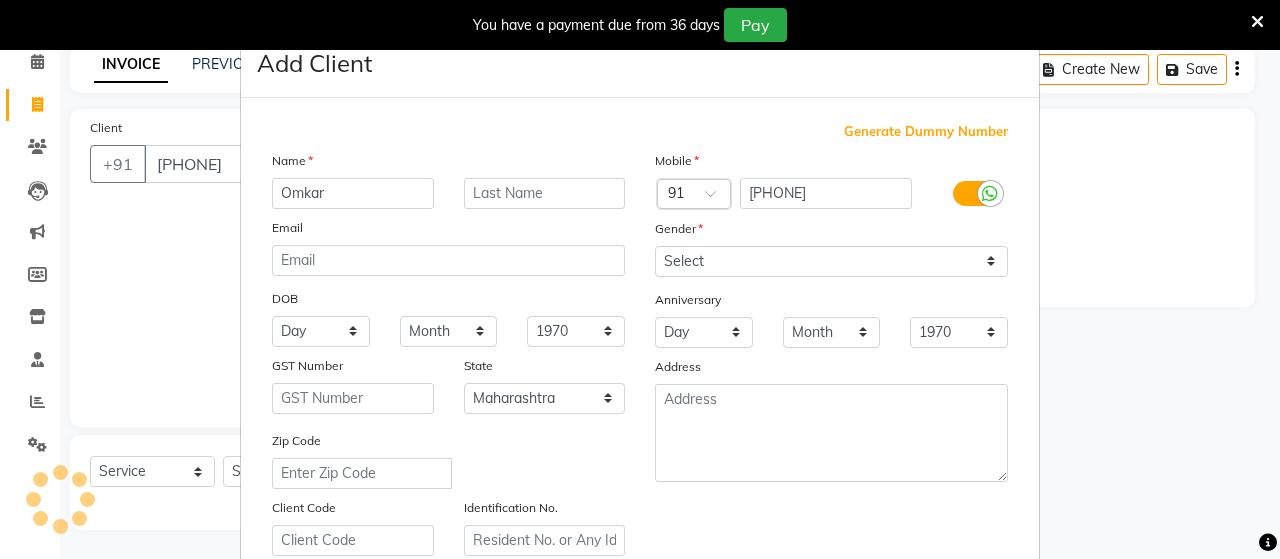 type on "Omkar" 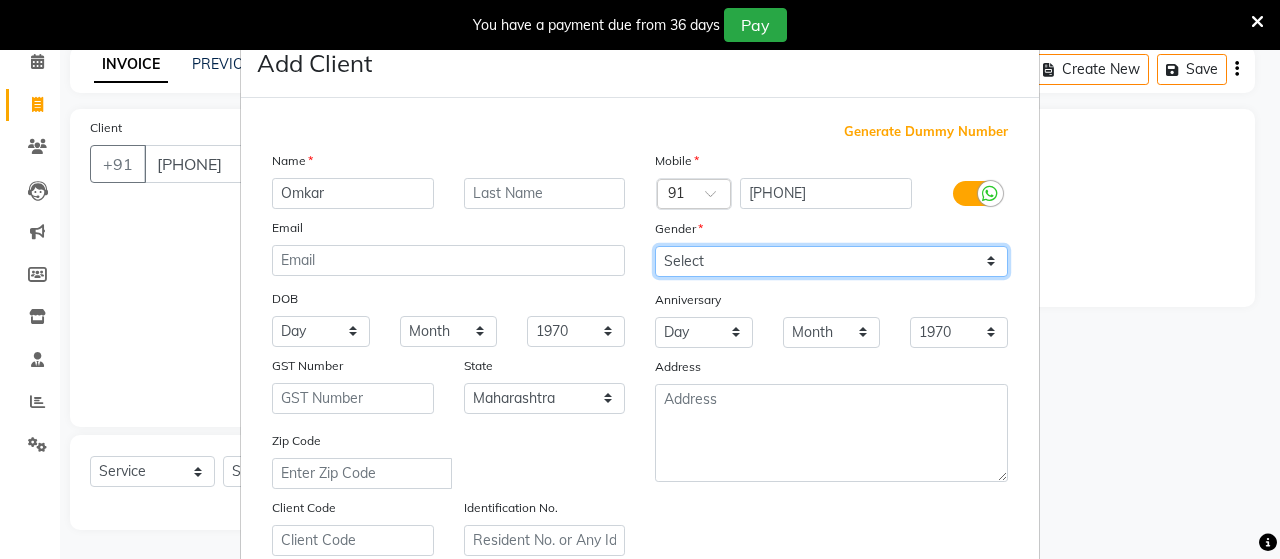 click on "Select Male Female Other Prefer Not To Say" at bounding box center [831, 261] 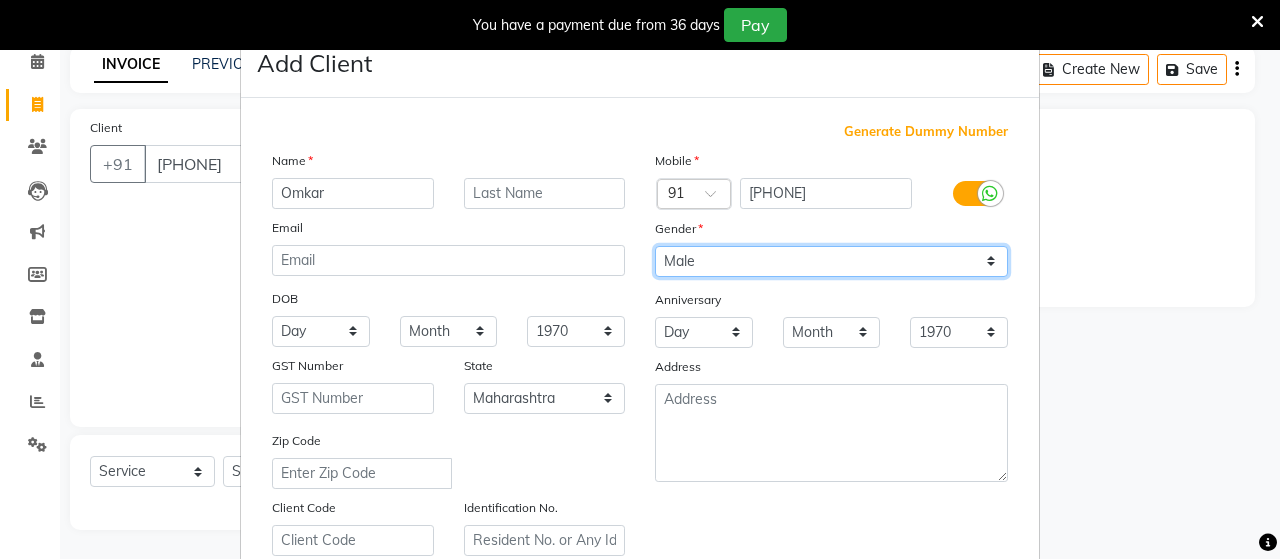click on "Select Male Female Other Prefer Not To Say" at bounding box center [831, 261] 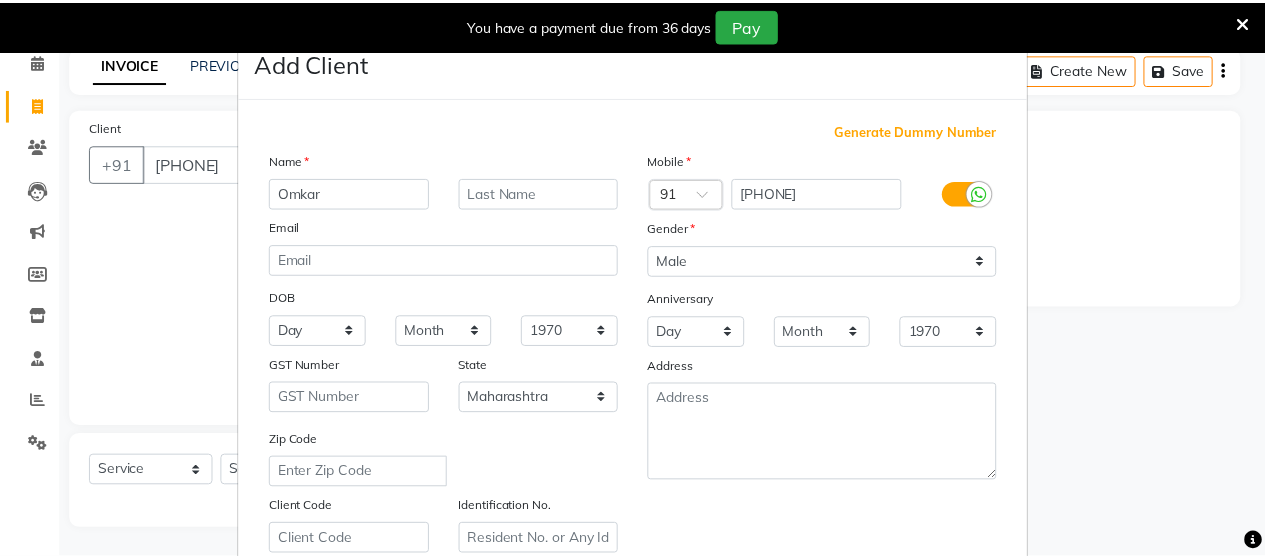 scroll, scrollTop: 360, scrollLeft: 0, axis: vertical 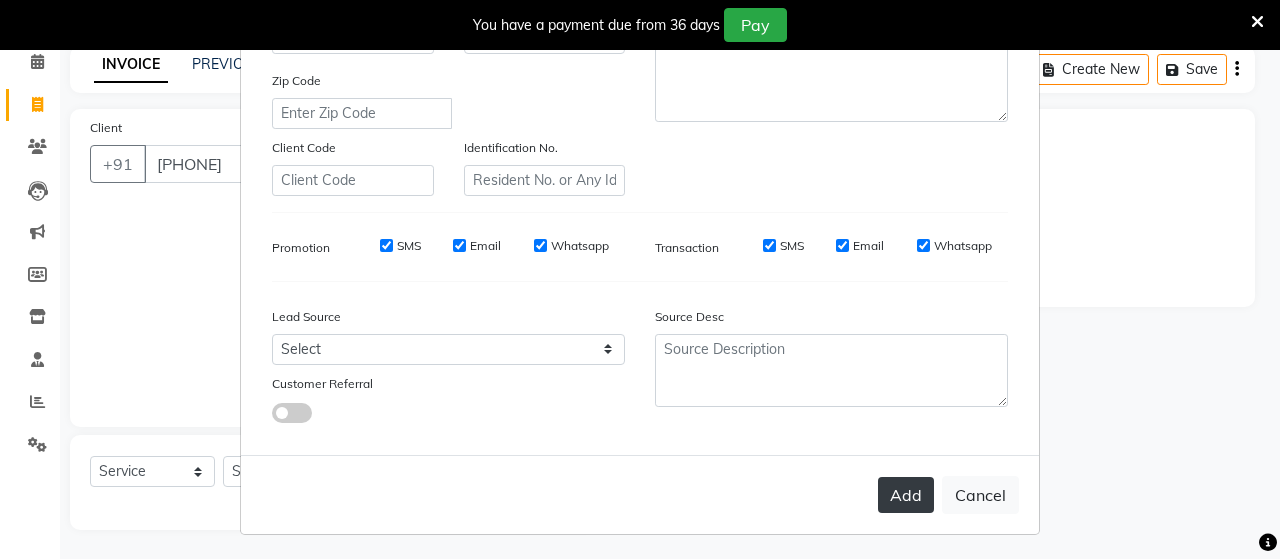 click on "Add" at bounding box center (906, 495) 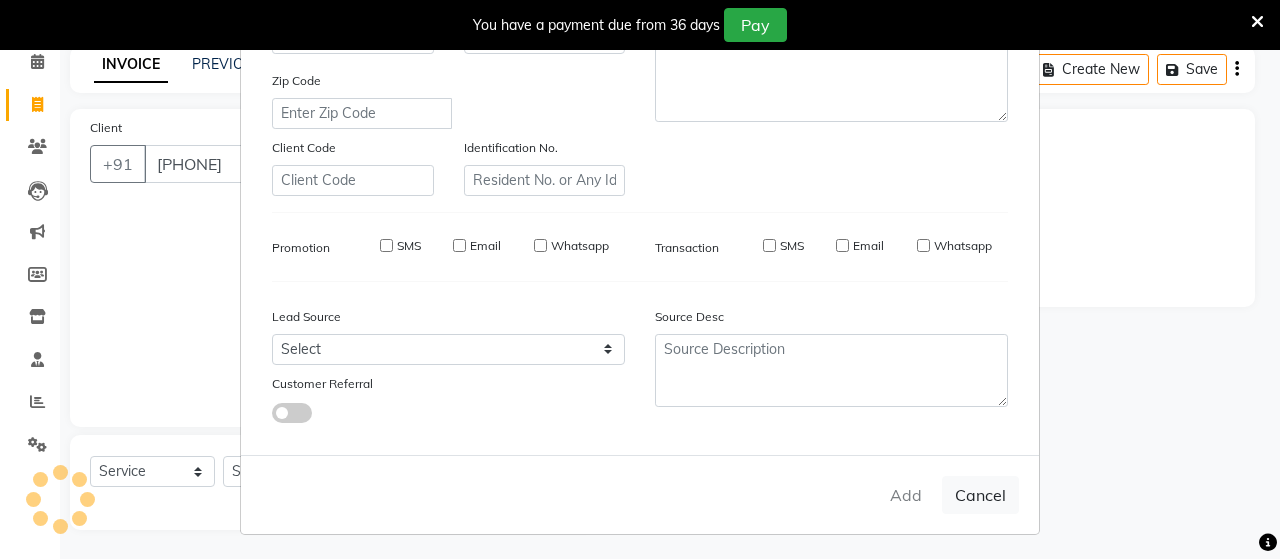 type on "91******44" 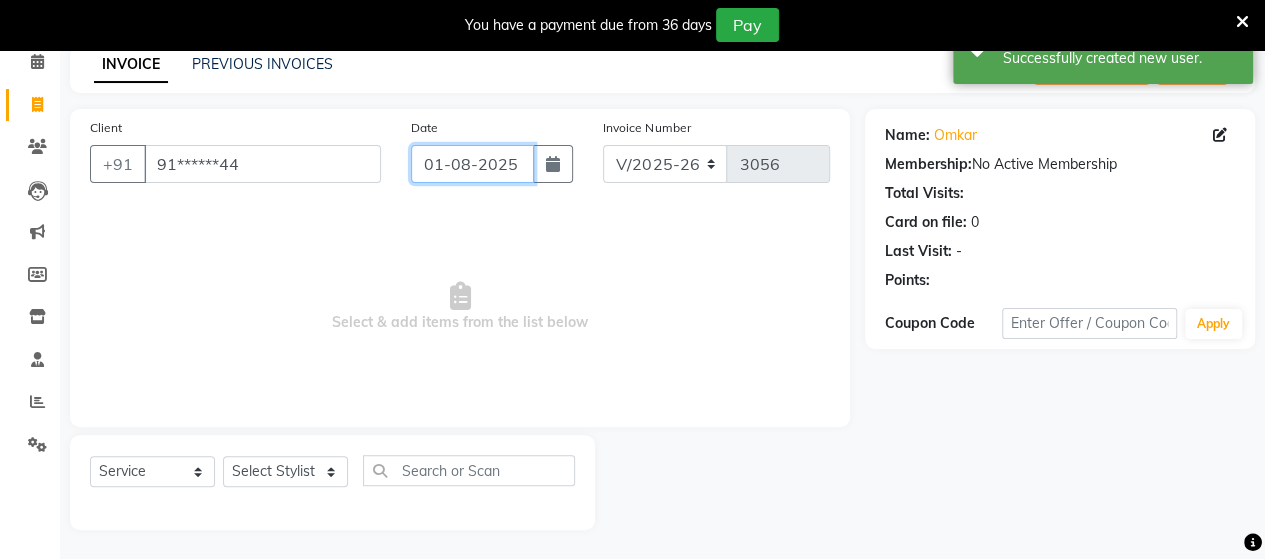 click on "01-08-2025" 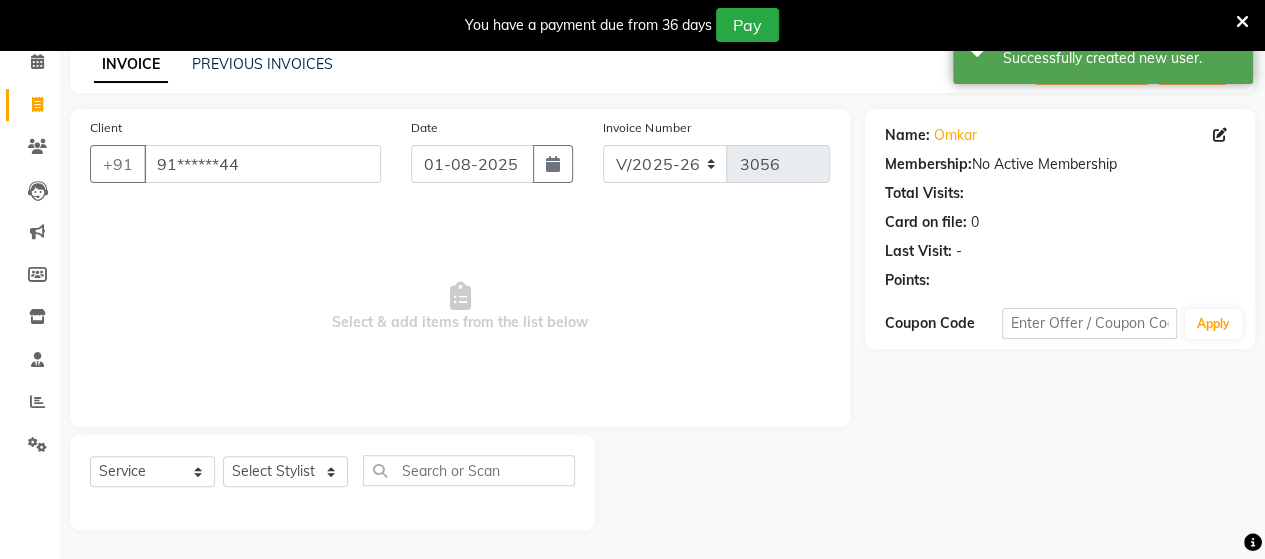 select on "8" 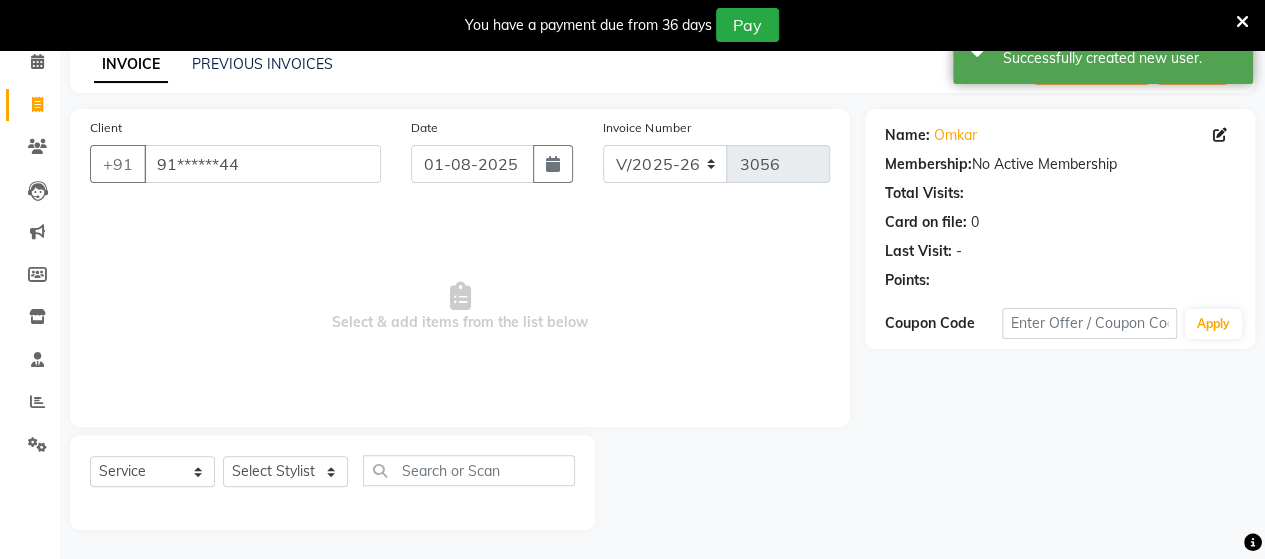 select on "2025" 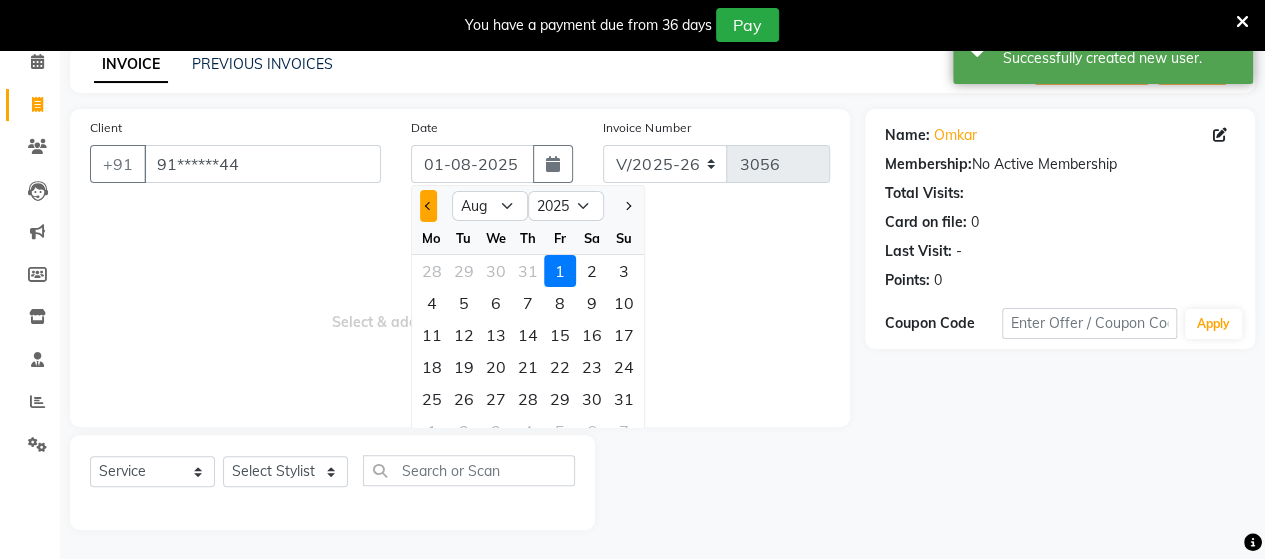 click 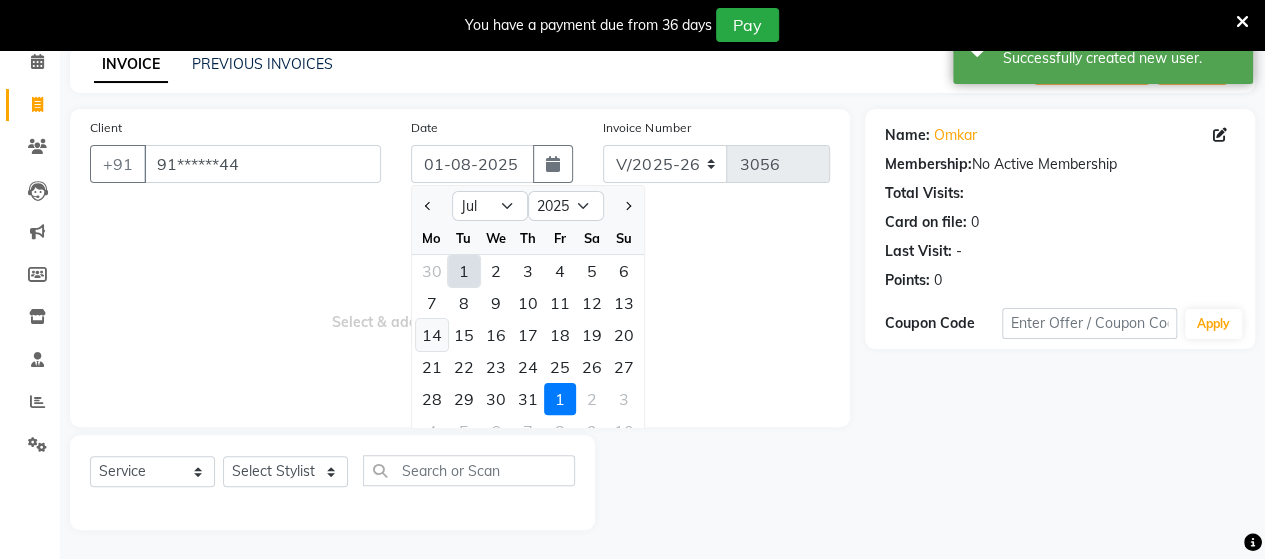 click on "14" 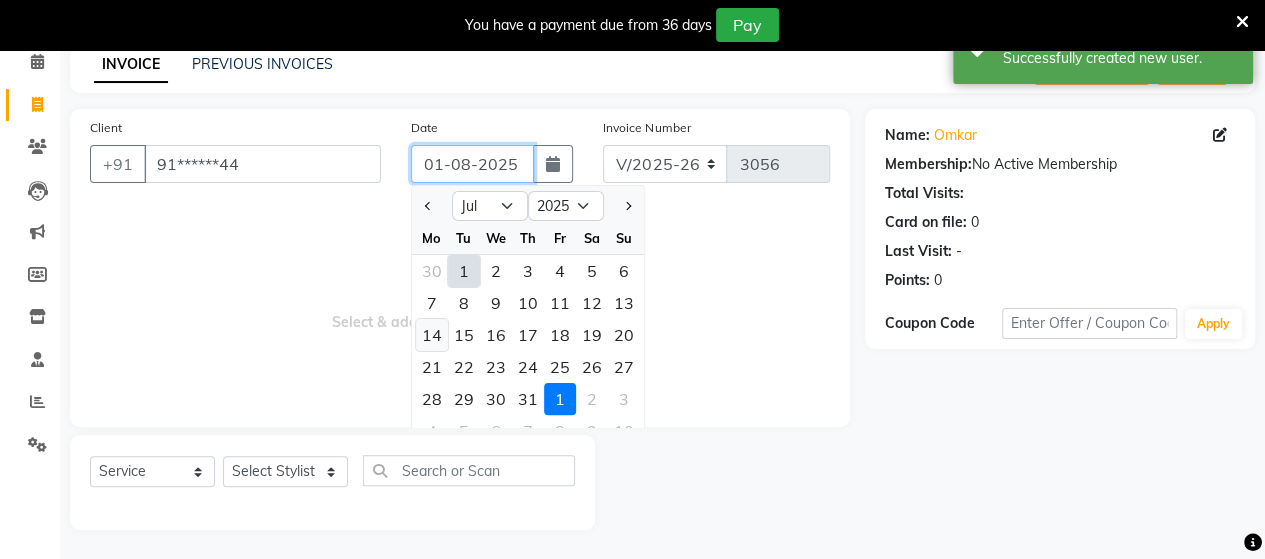 type on "14-07-2025" 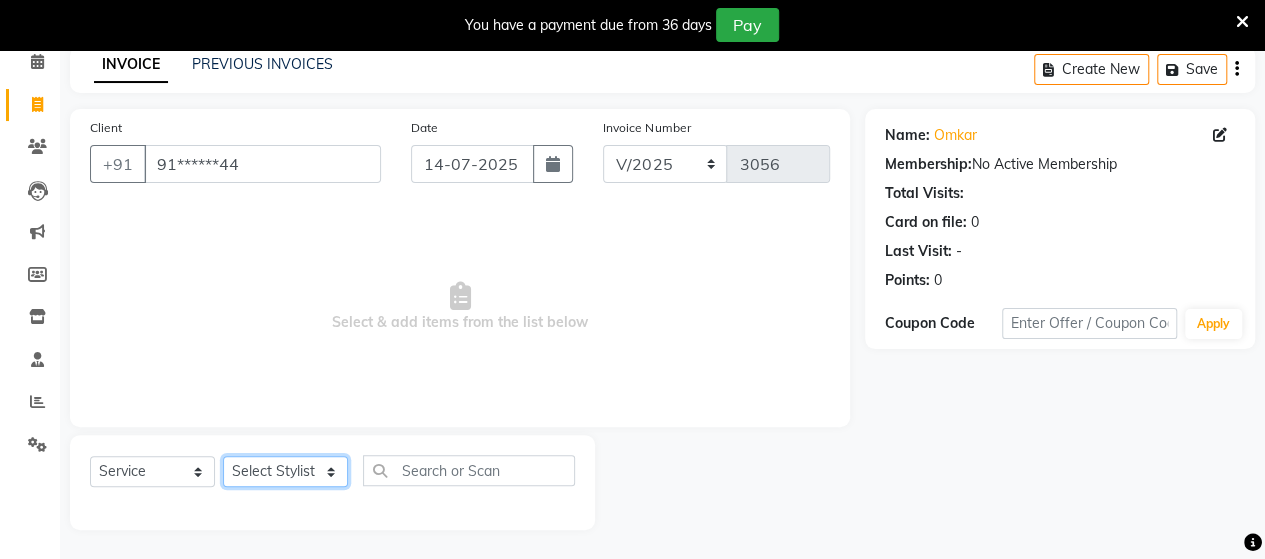 click on "Select Stylist Admin Datta  Jyoti  Krushna  Pratik  RAVI Rohit Rutuja" 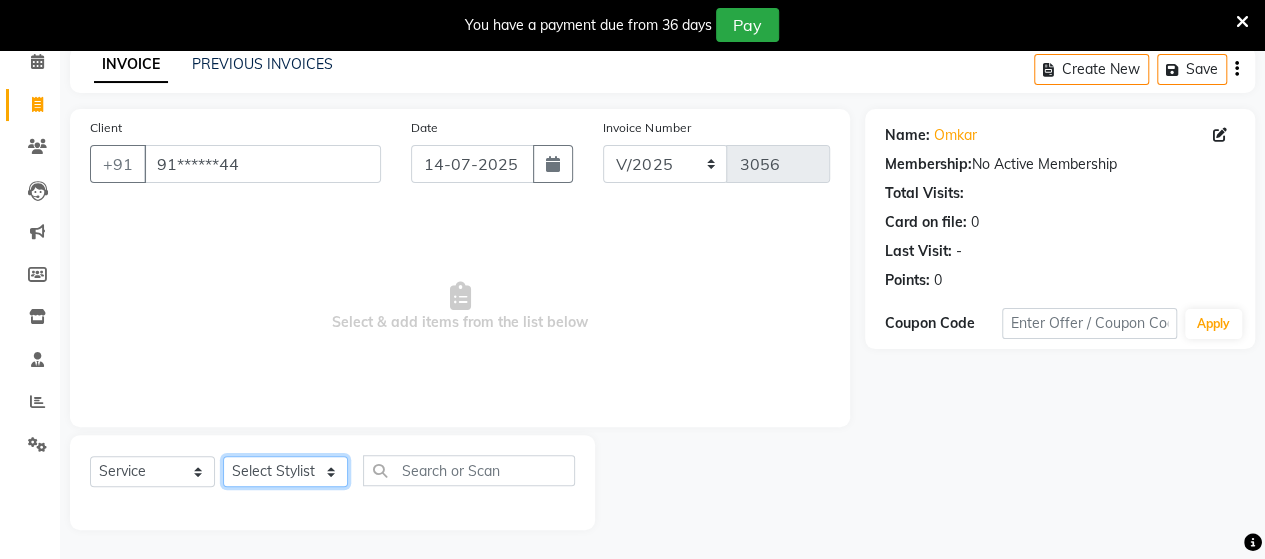 select on "58673" 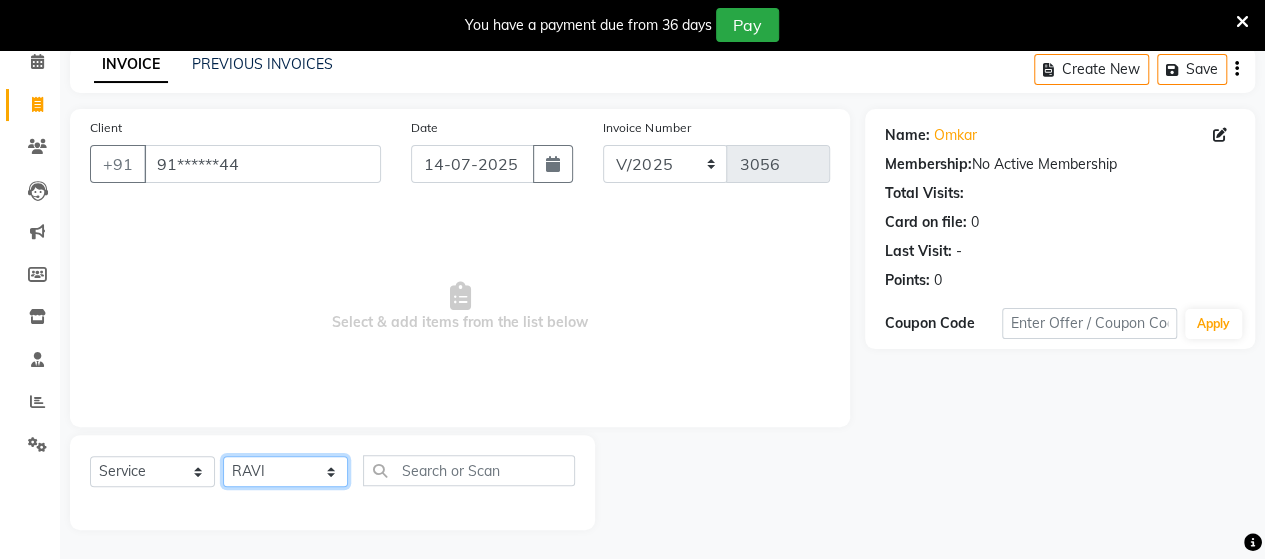 click on "Select Stylist Admin Datta  Jyoti  Krushna  Pratik  RAVI Rohit Rutuja" 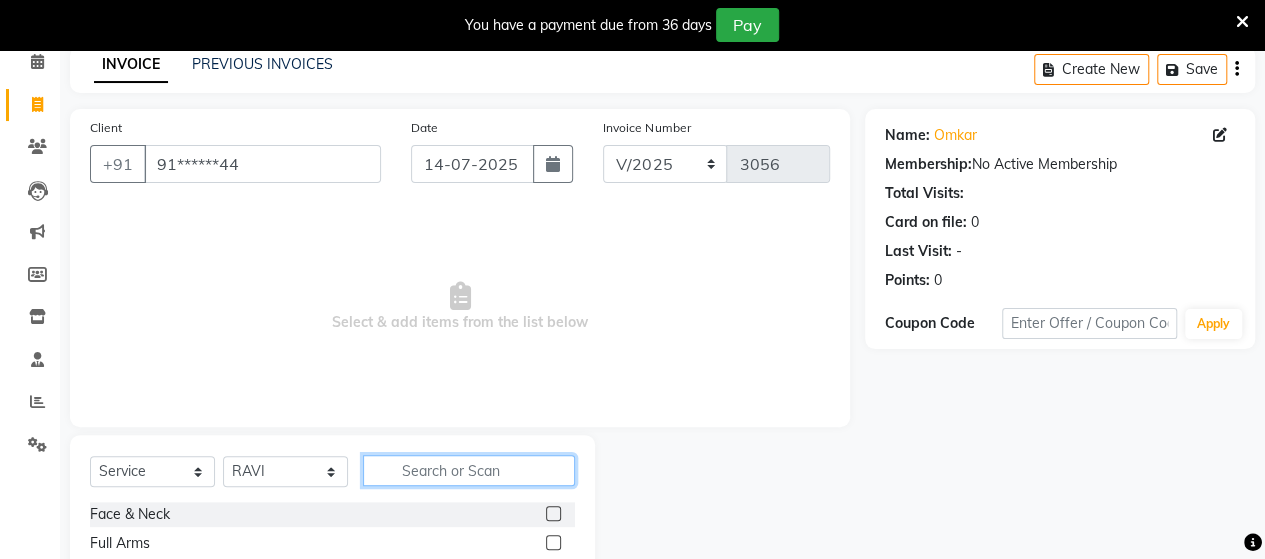 click 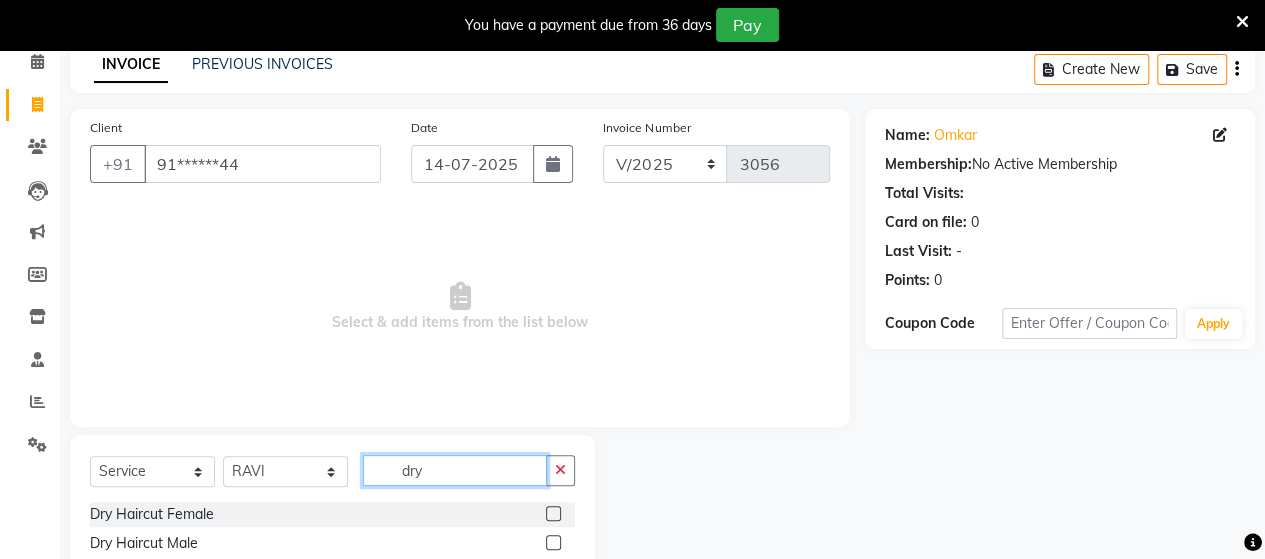 type on "dry" 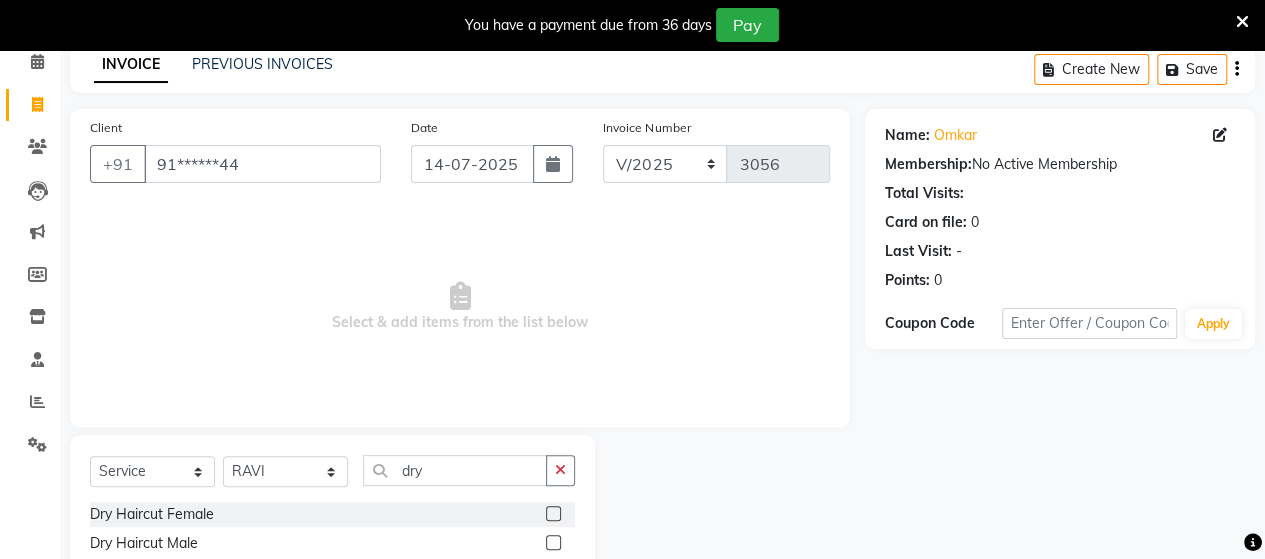 click 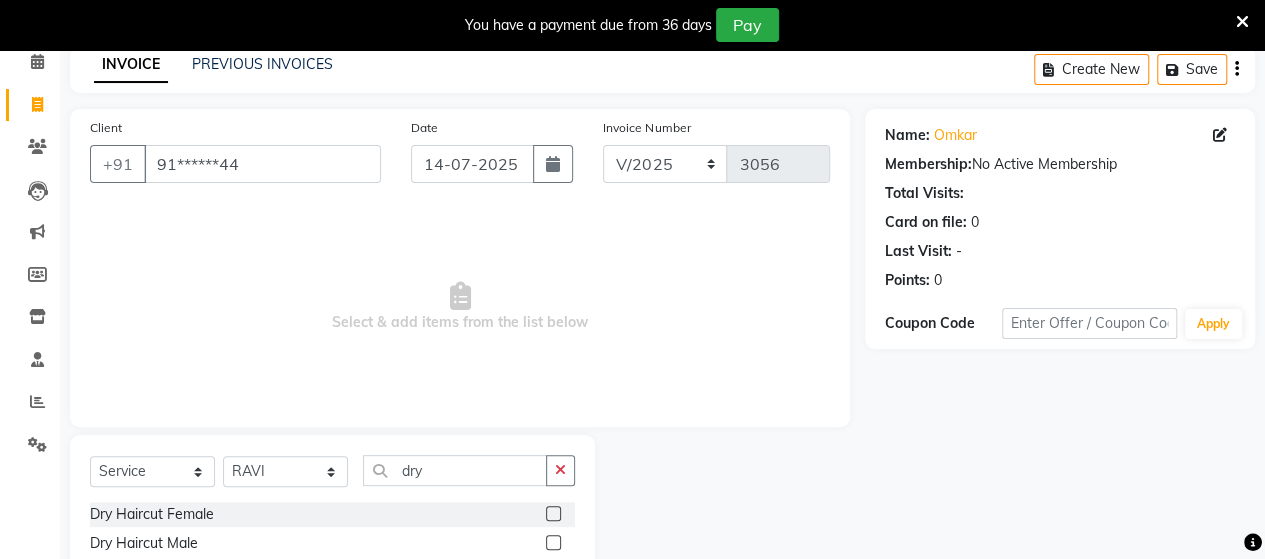 click at bounding box center [552, 543] 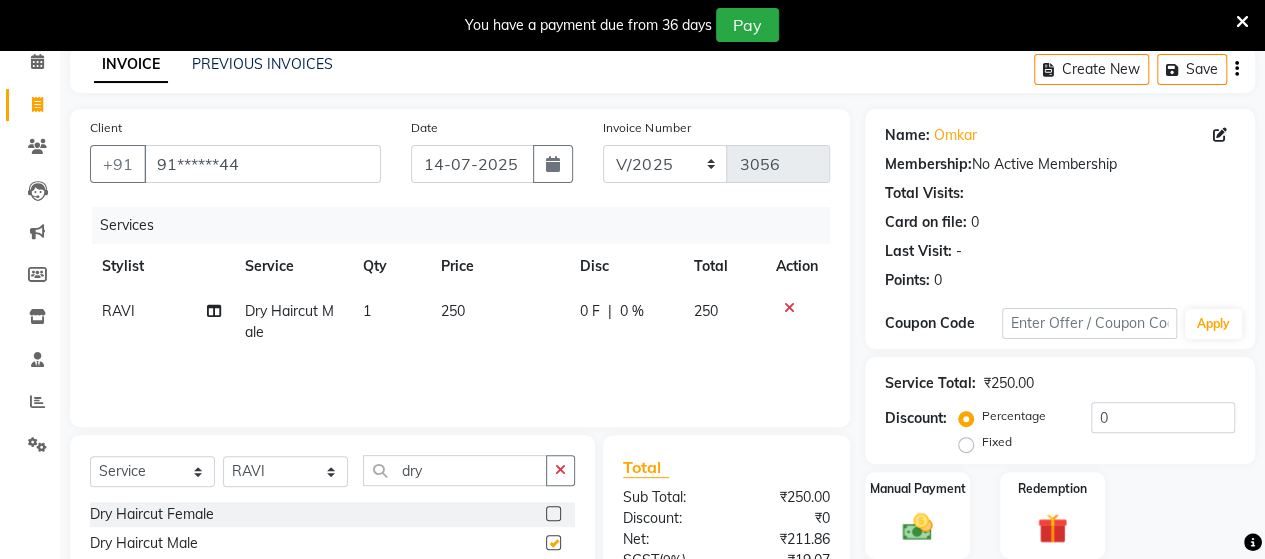 checkbox on "false" 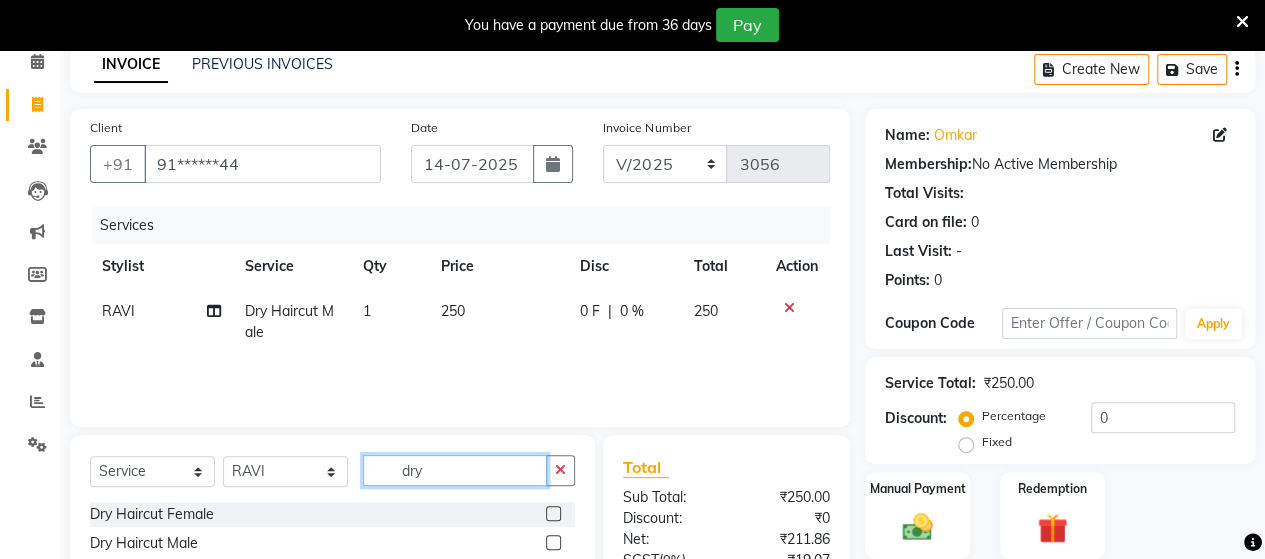 click on "dry" 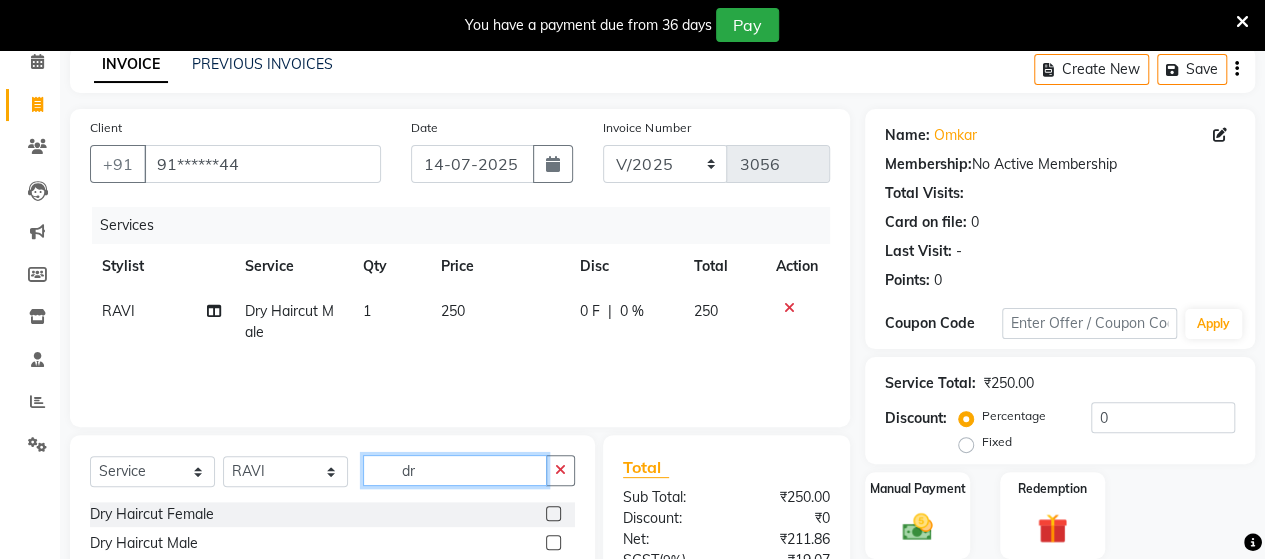 type on "d" 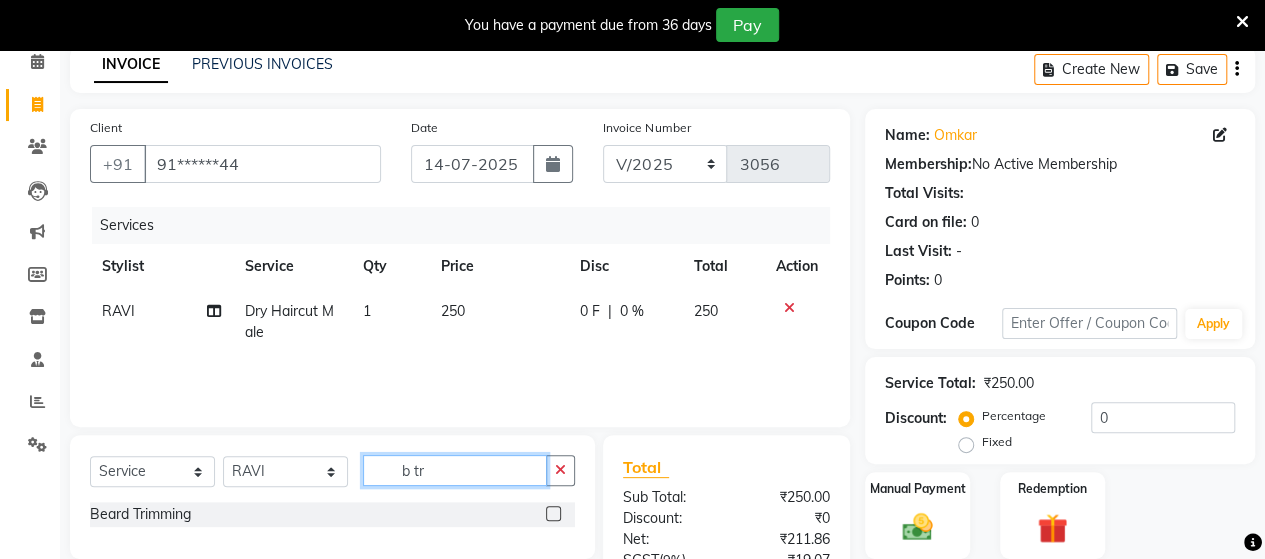 type on "b tr" 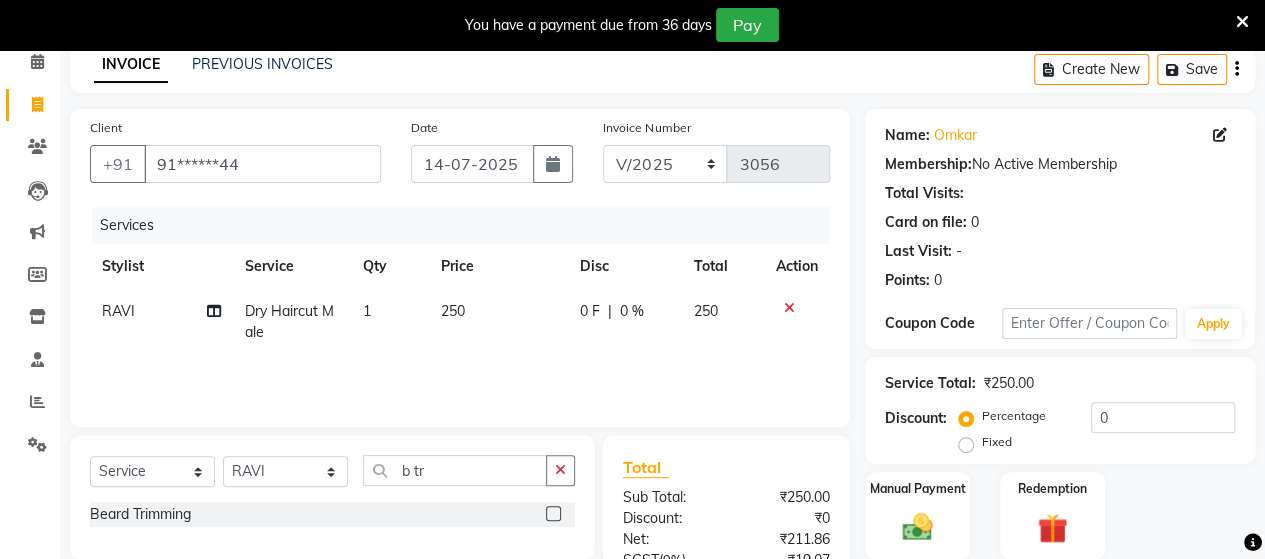 click 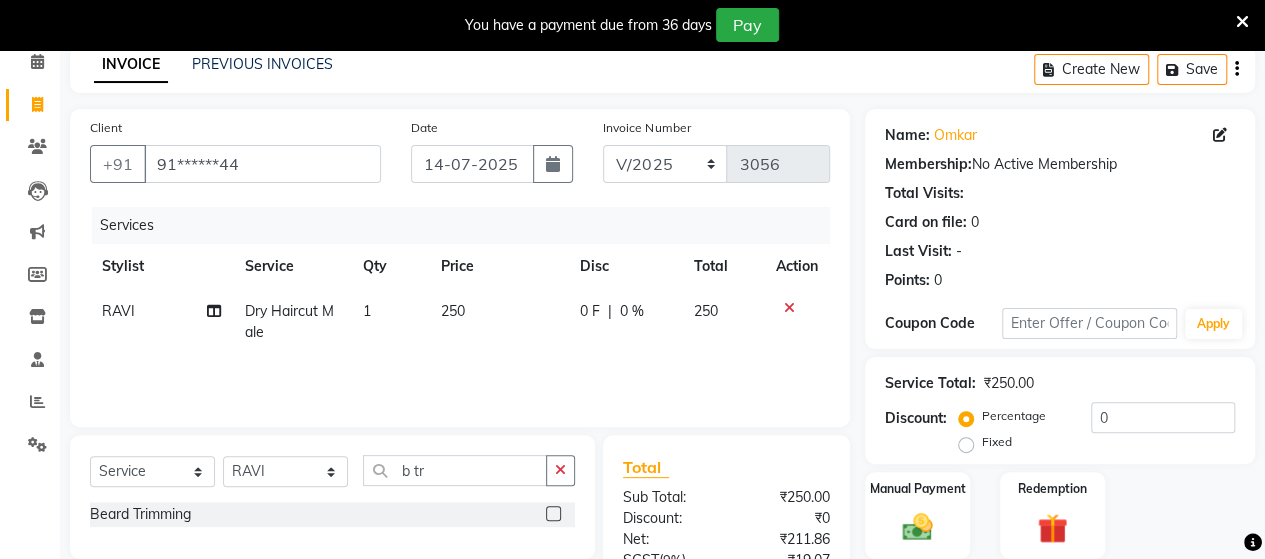 click at bounding box center (552, 514) 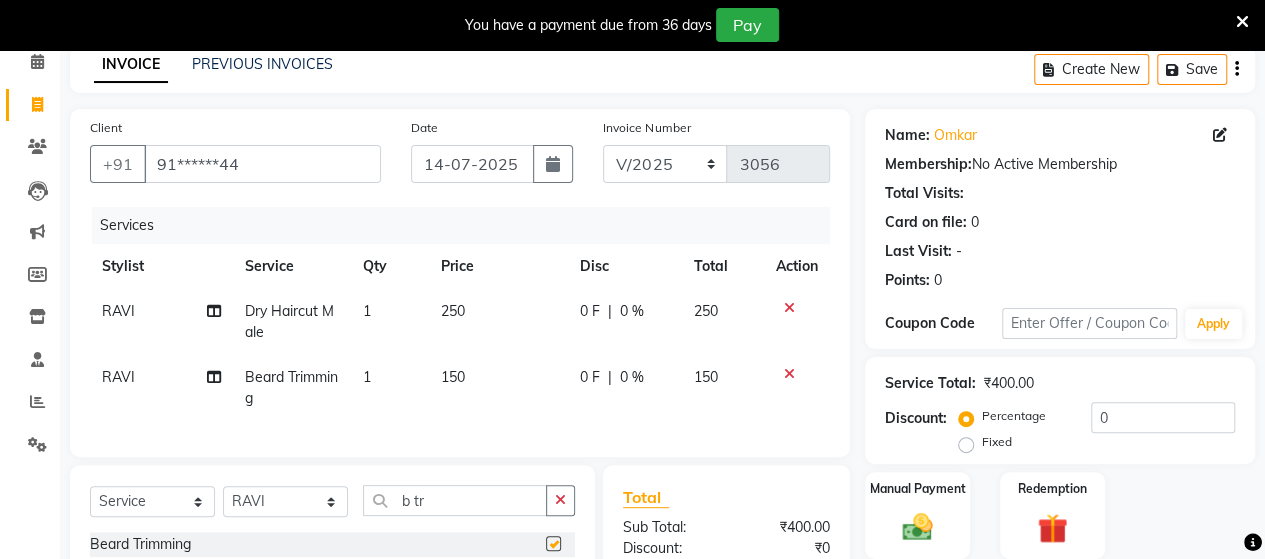 checkbox on "false" 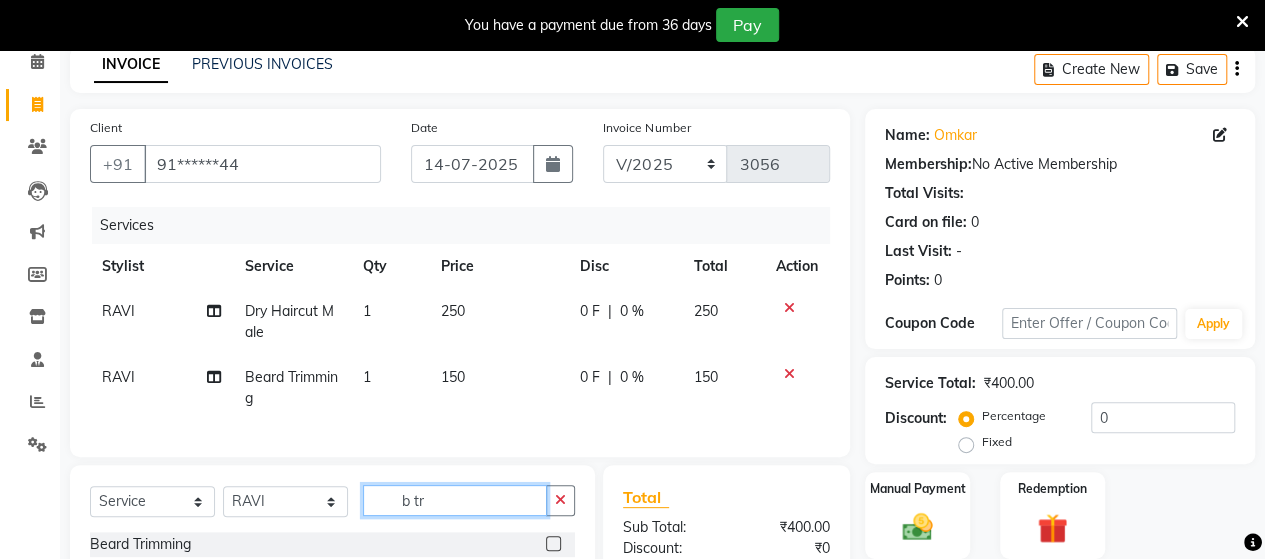 click on "b tr" 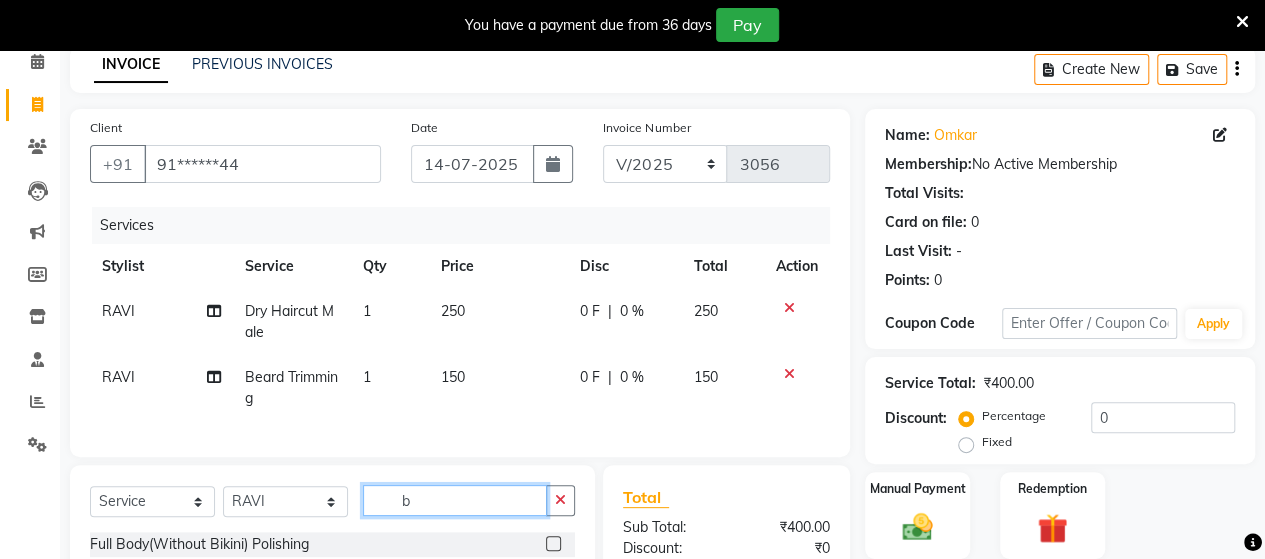 type on "b" 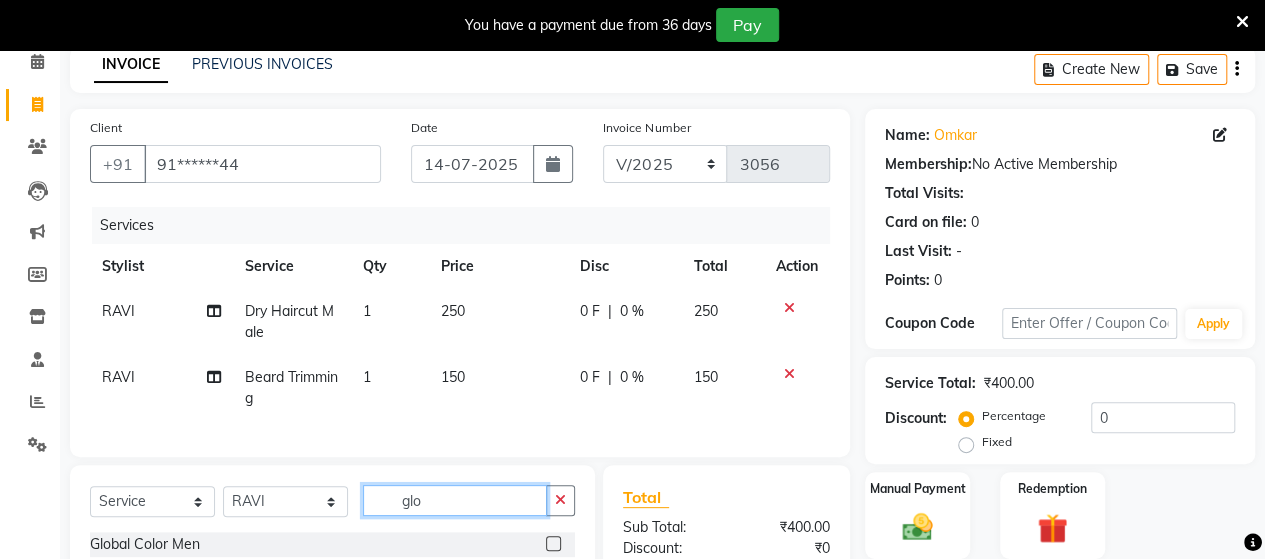 scroll, scrollTop: 334, scrollLeft: 0, axis: vertical 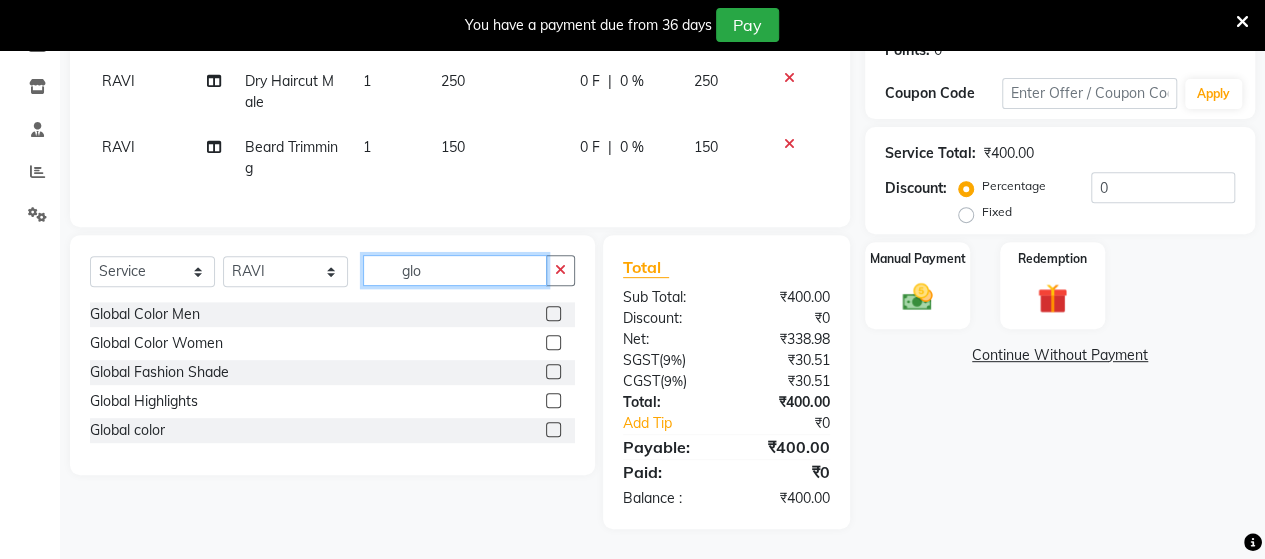 type on "glo" 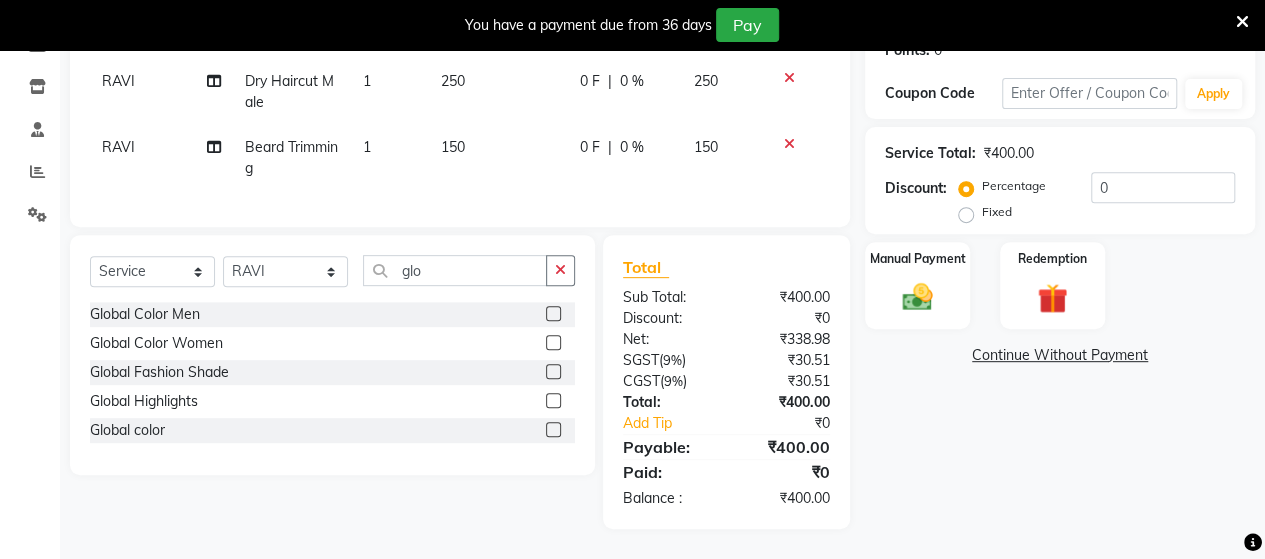 click 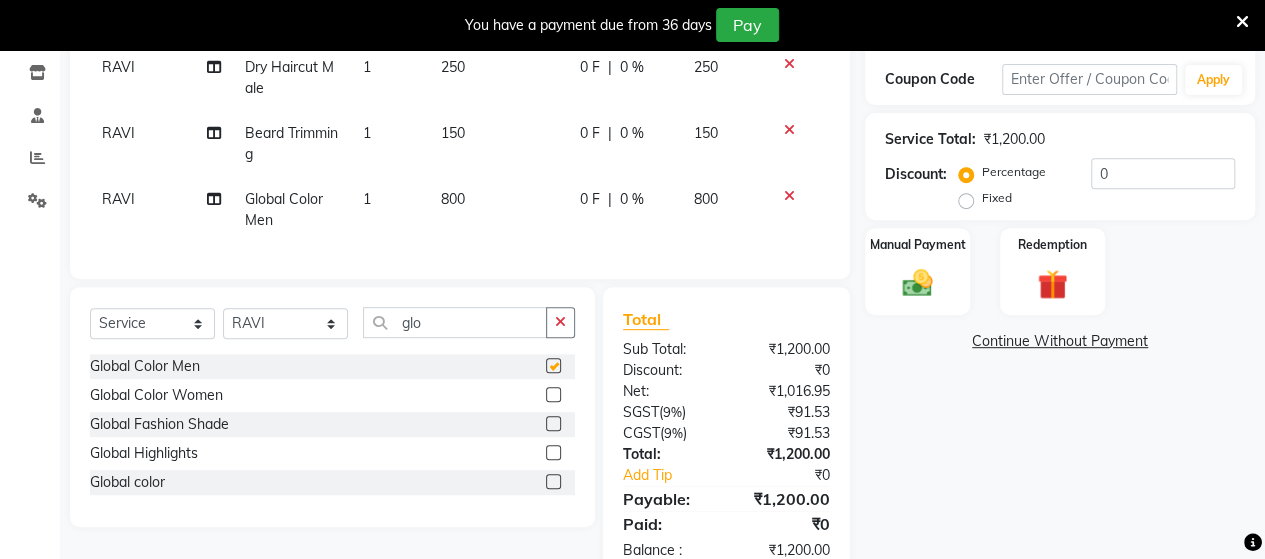 checkbox on "false" 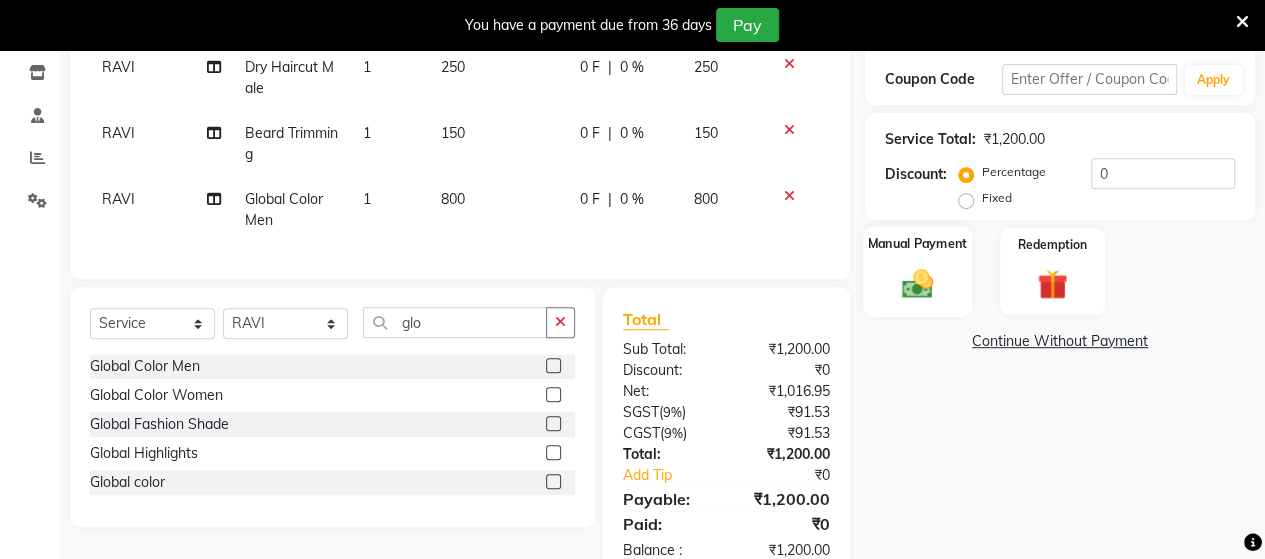 click 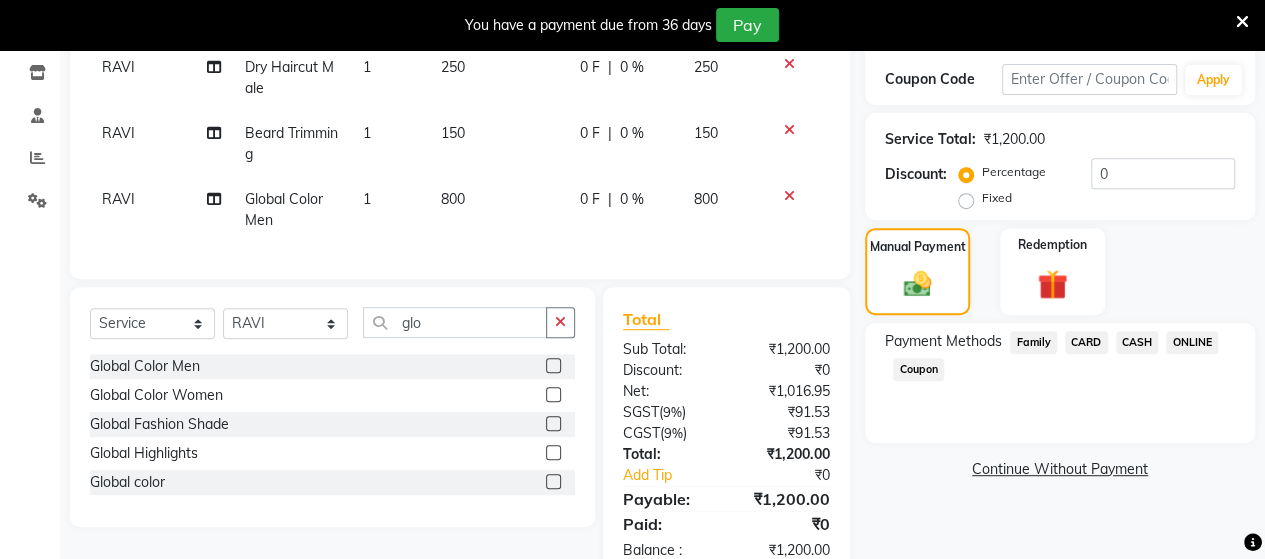 click on "ONLINE" 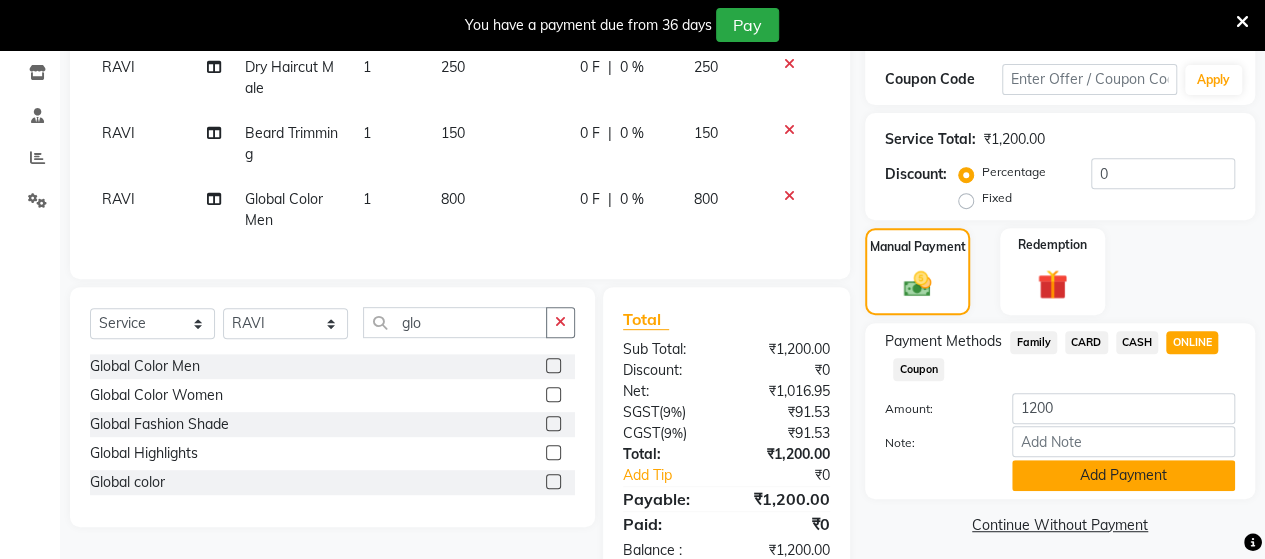 click on "Add Payment" 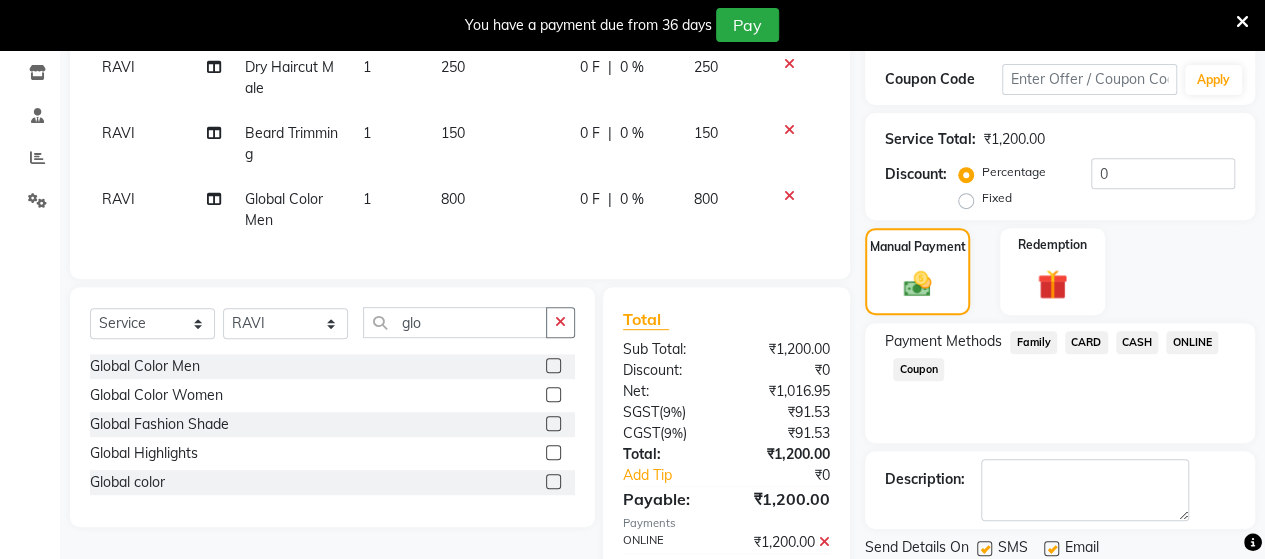 scroll, scrollTop: 441, scrollLeft: 0, axis: vertical 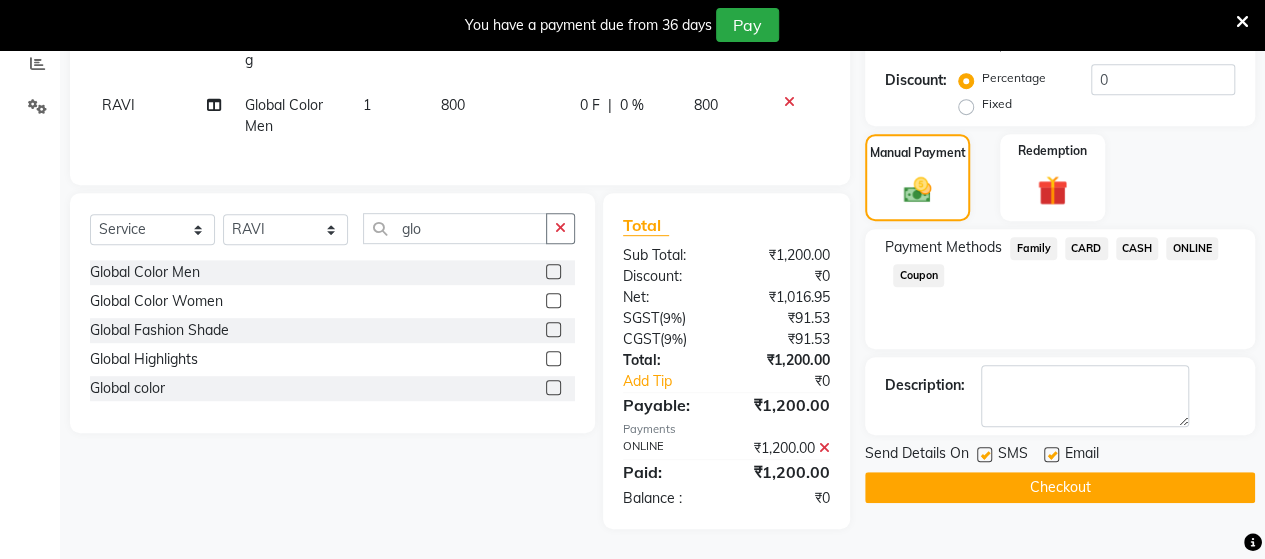 click on "Checkout" 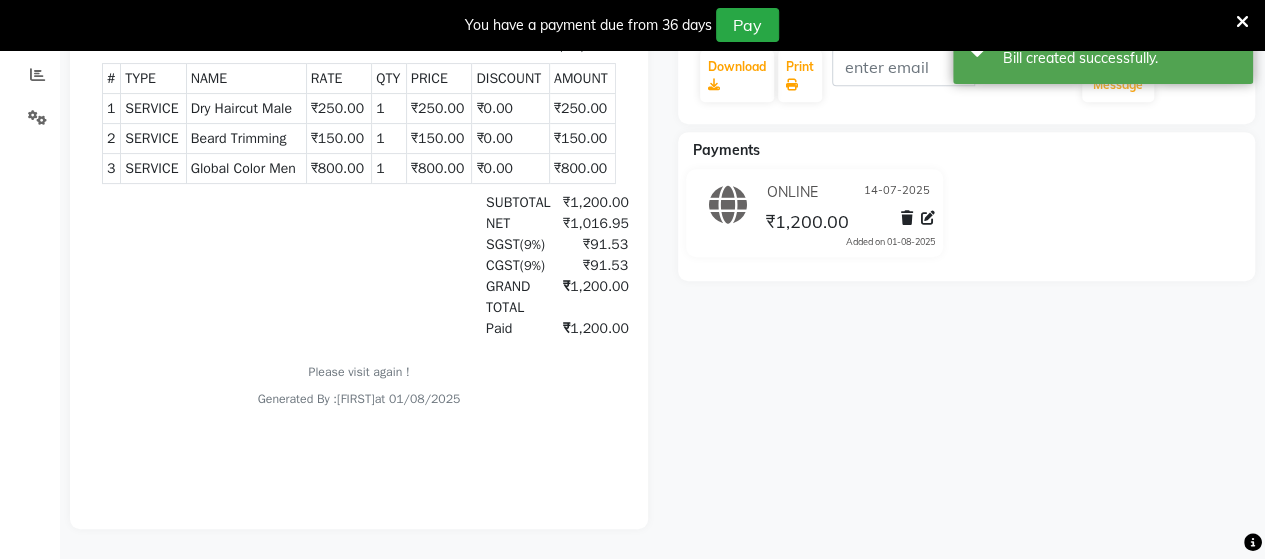 scroll, scrollTop: 0, scrollLeft: 0, axis: both 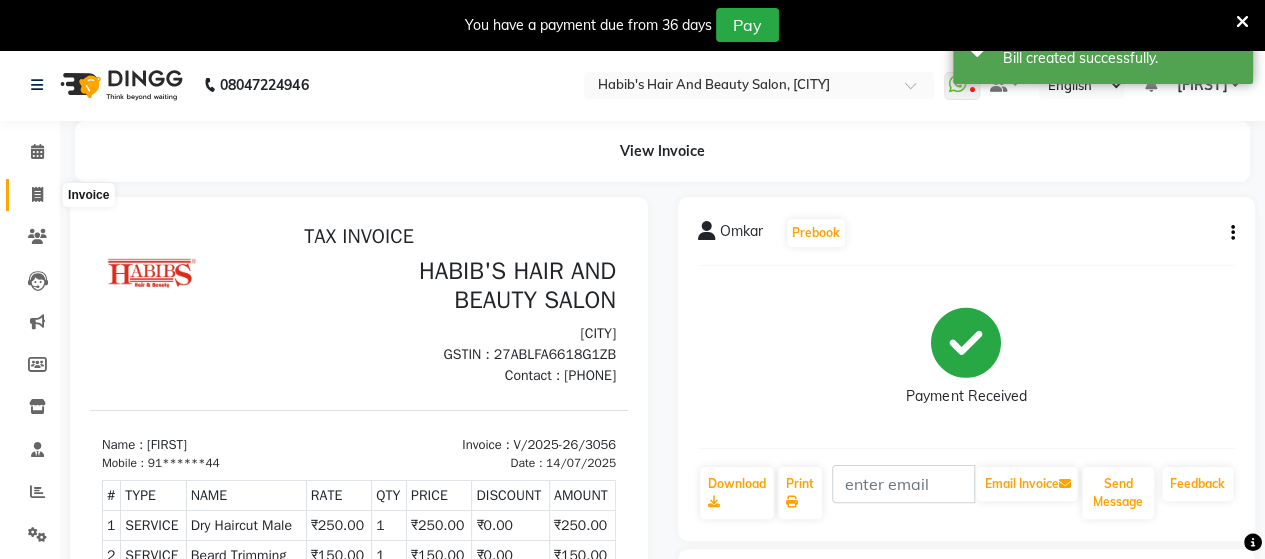click 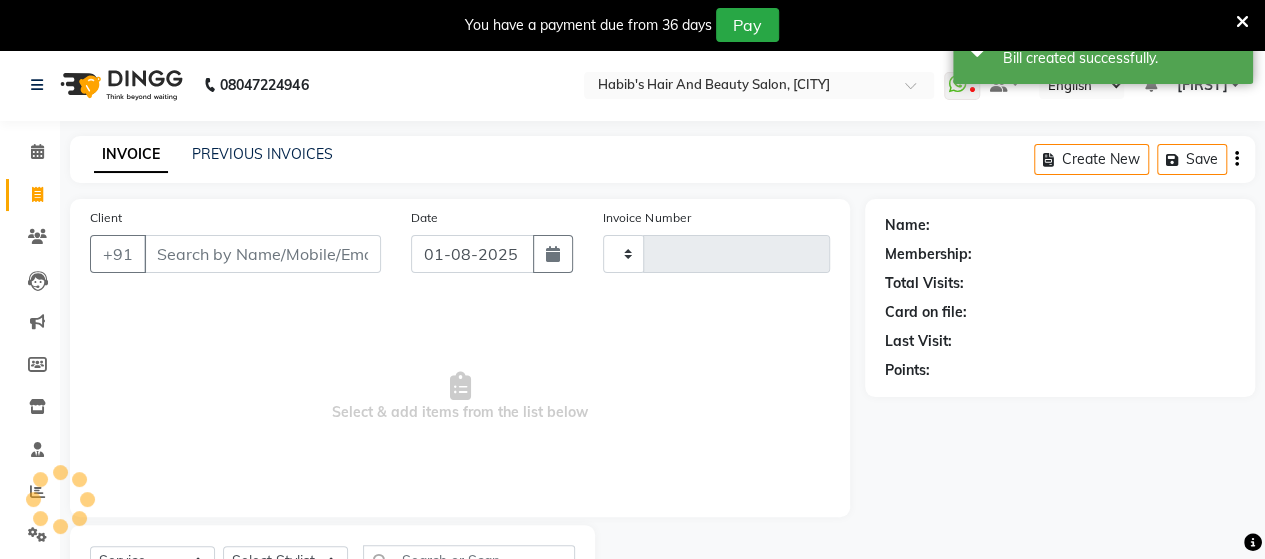 type on "3057" 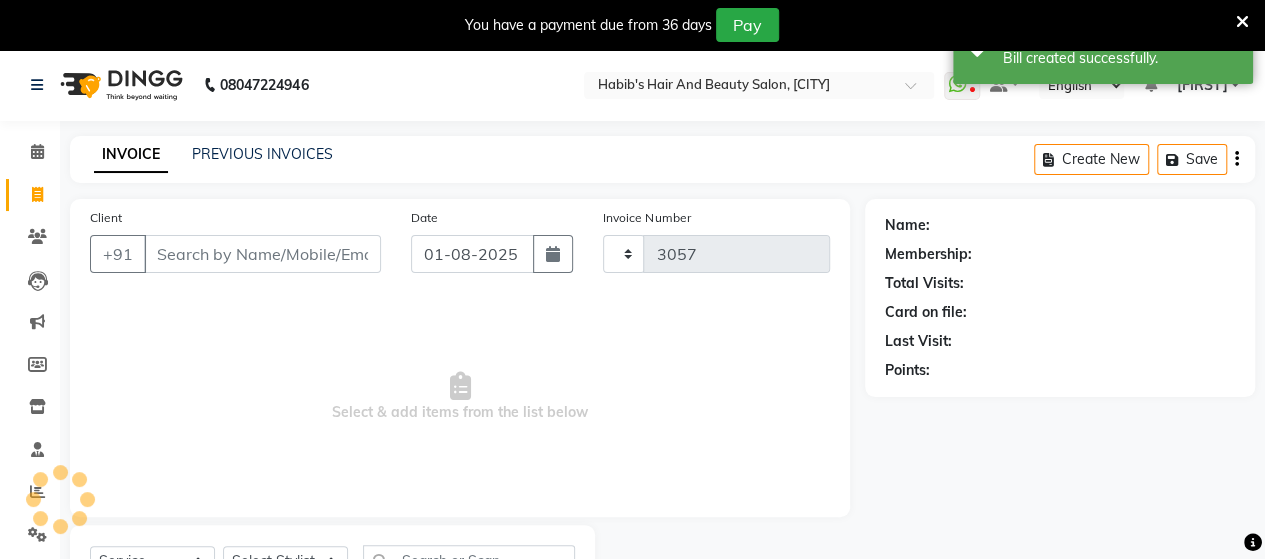 scroll, scrollTop: 90, scrollLeft: 0, axis: vertical 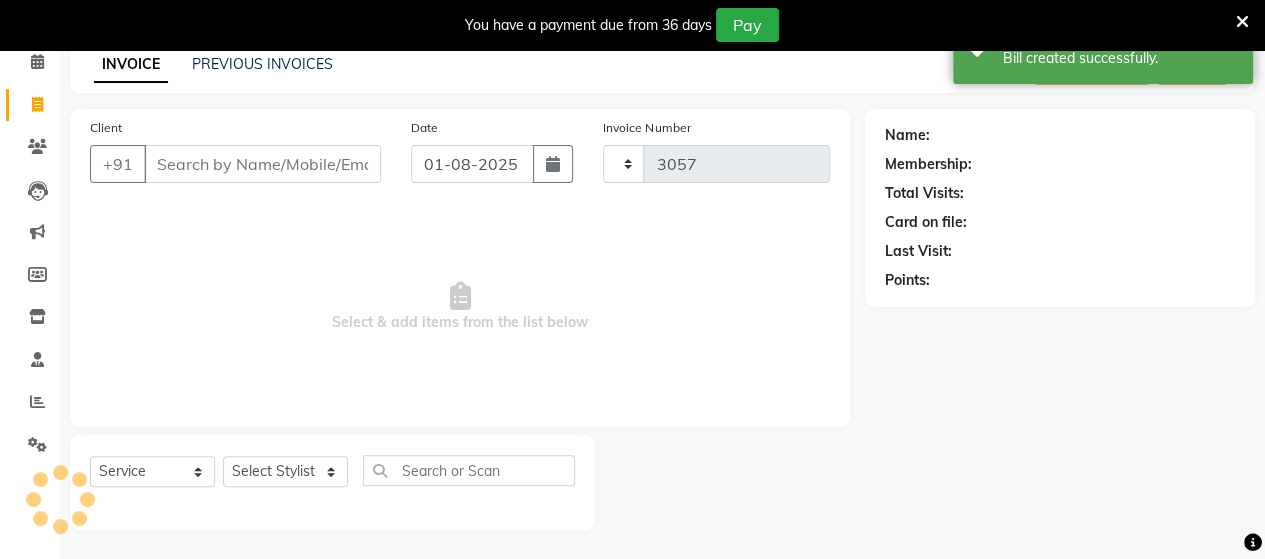 select on "6429" 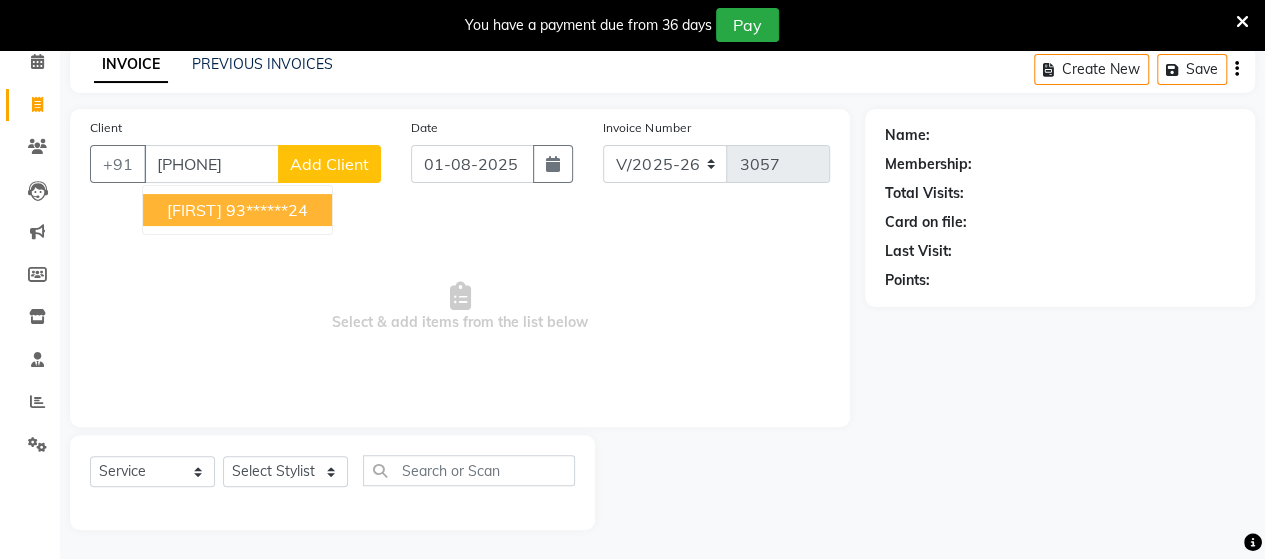click on "[FIRST]" at bounding box center [194, 210] 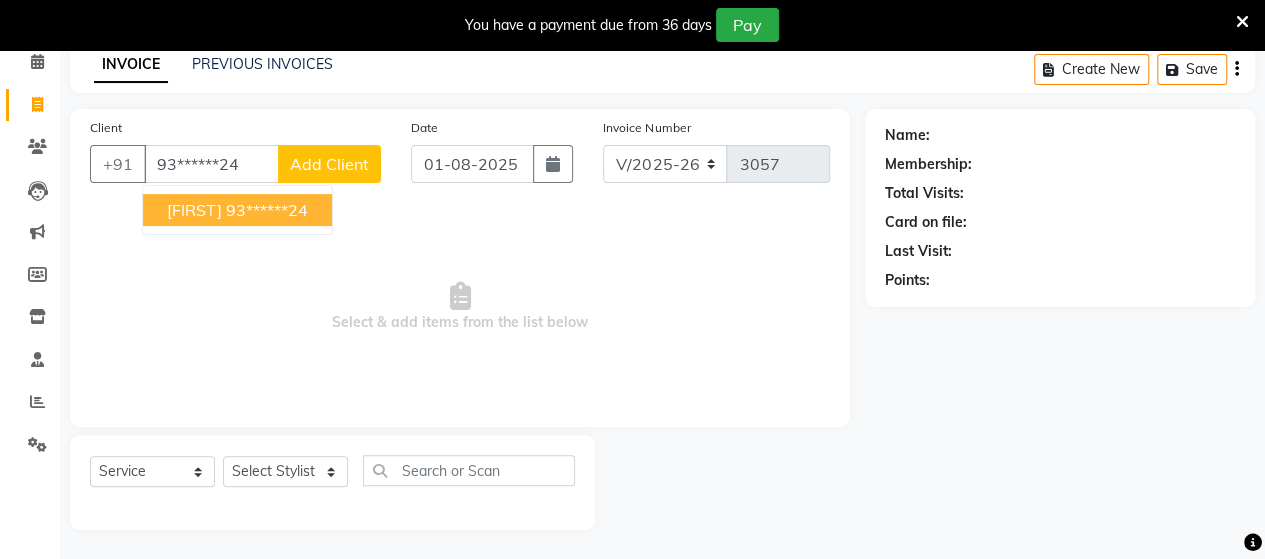 type on "93******24" 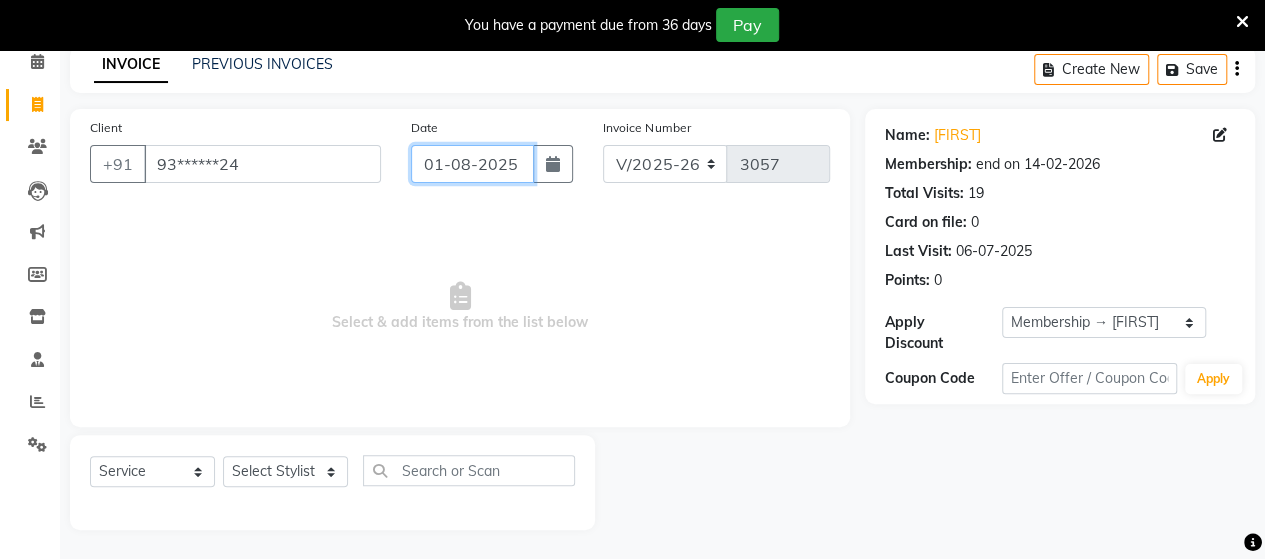 click on "01-08-2025" 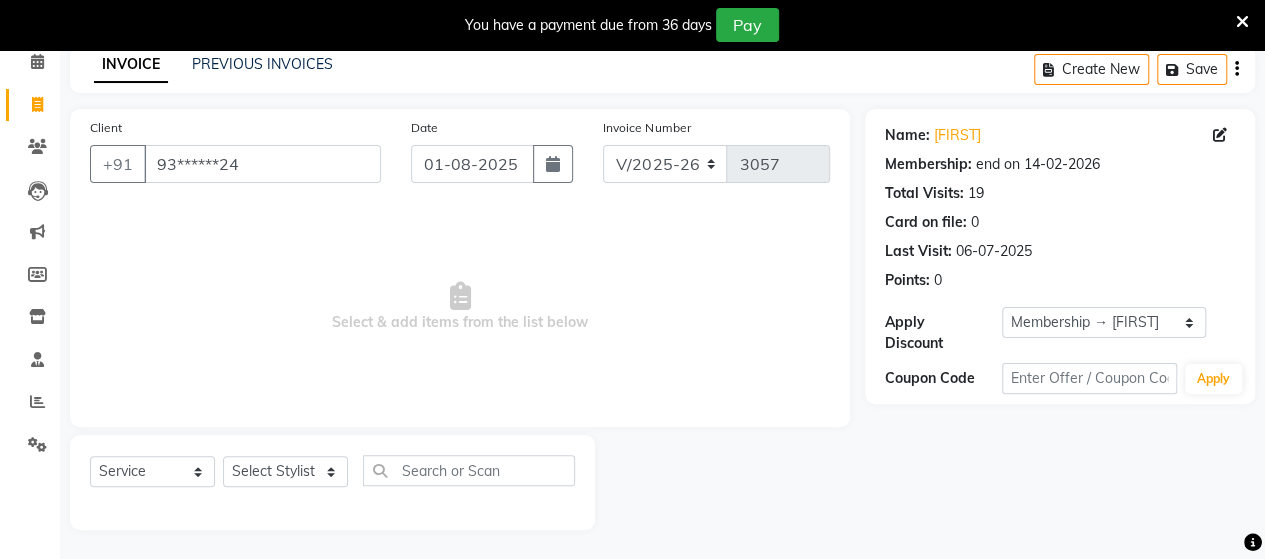 select on "8" 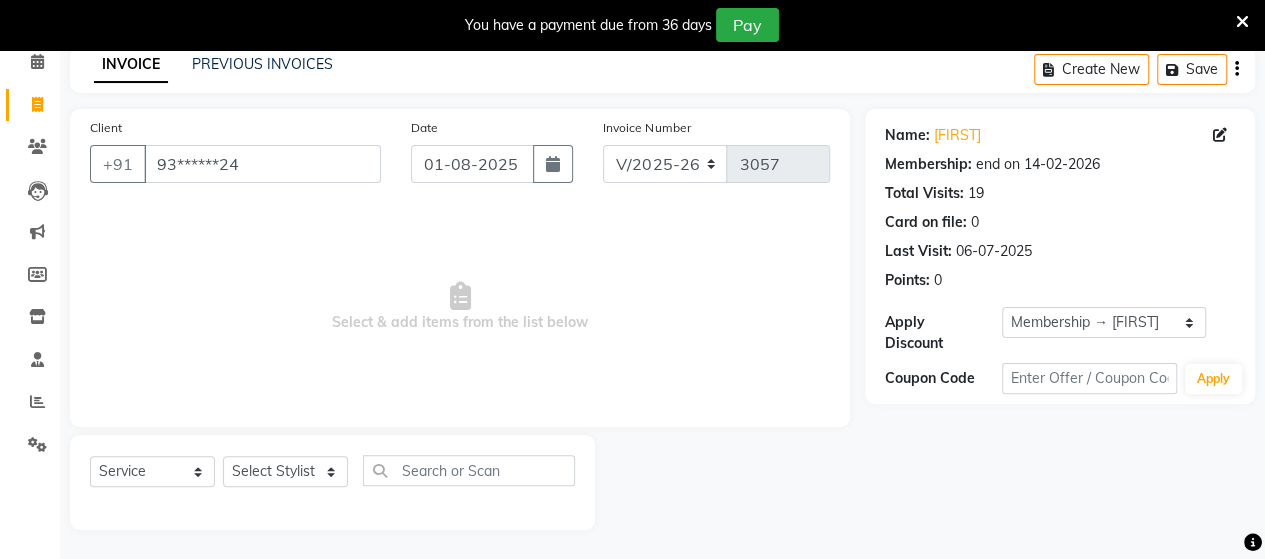 select on "2025" 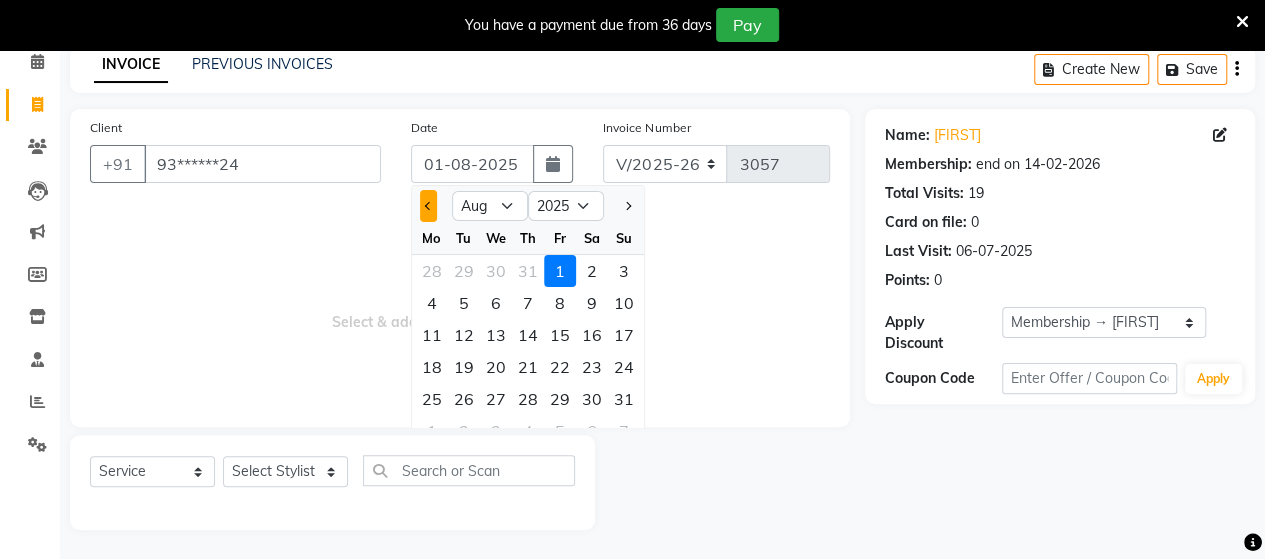 click 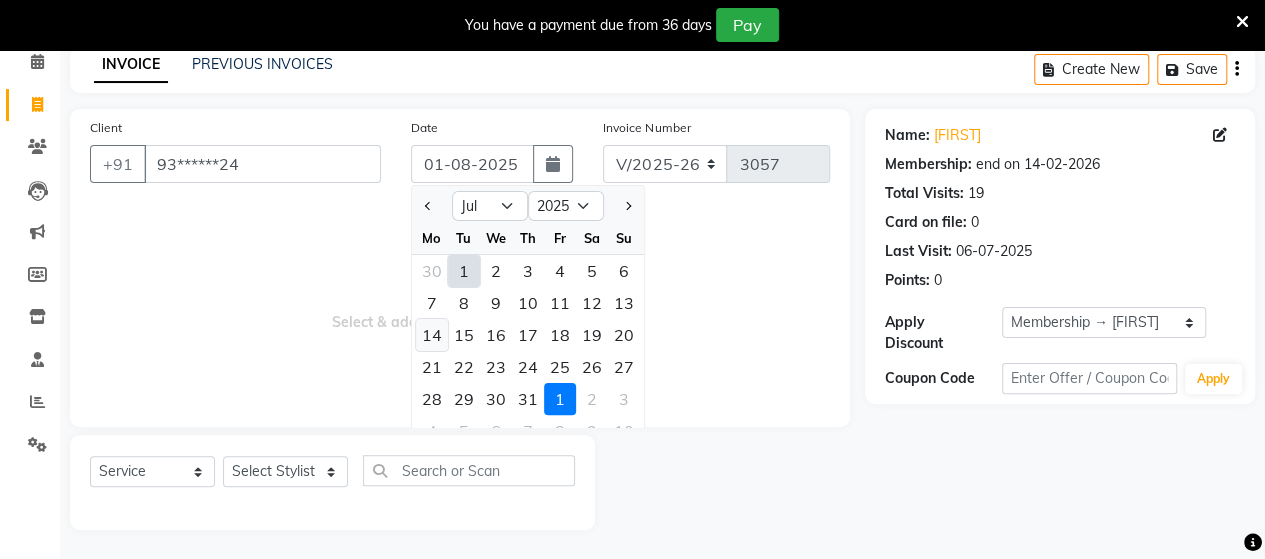 click on "14" 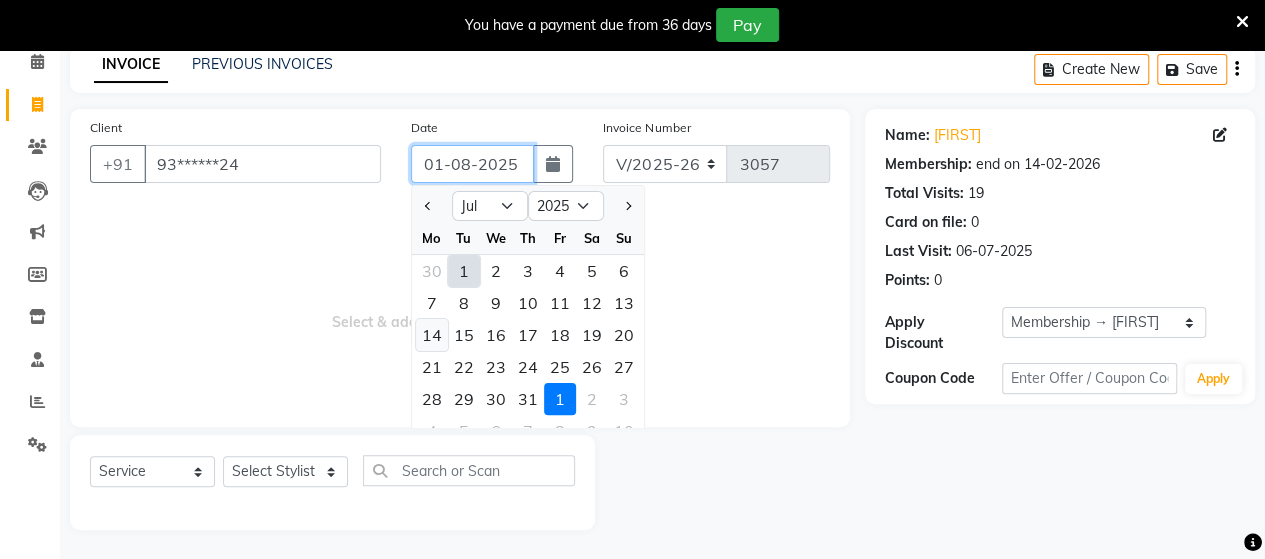 type on "14-07-2025" 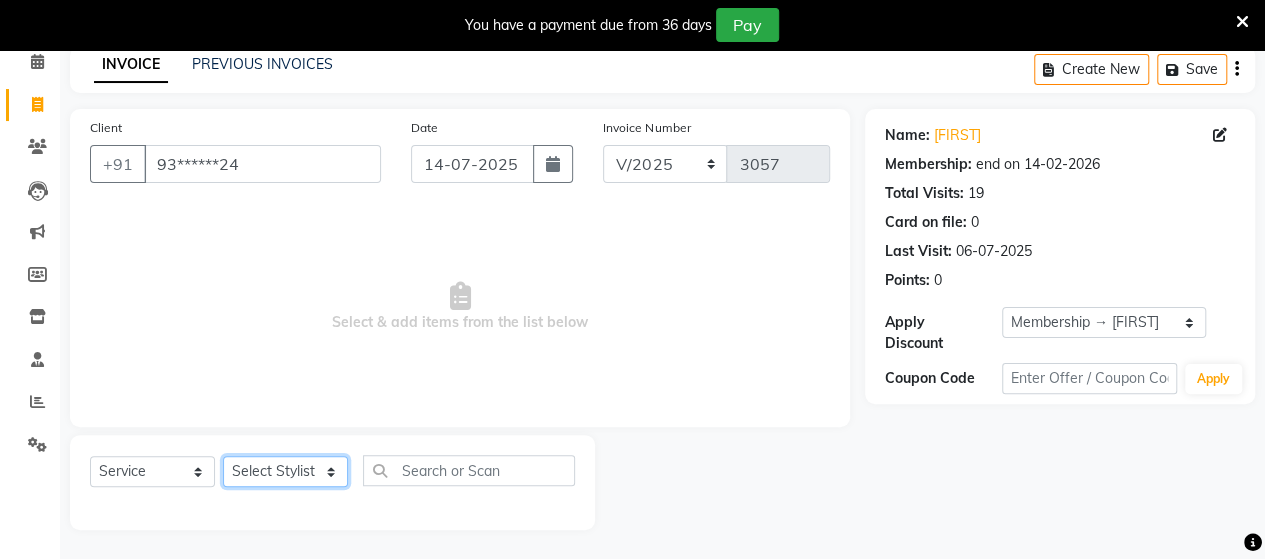 click on "Select Stylist Admin Datta  Jyoti  Krushna  Pratik  RAVI Rohit Rutuja" 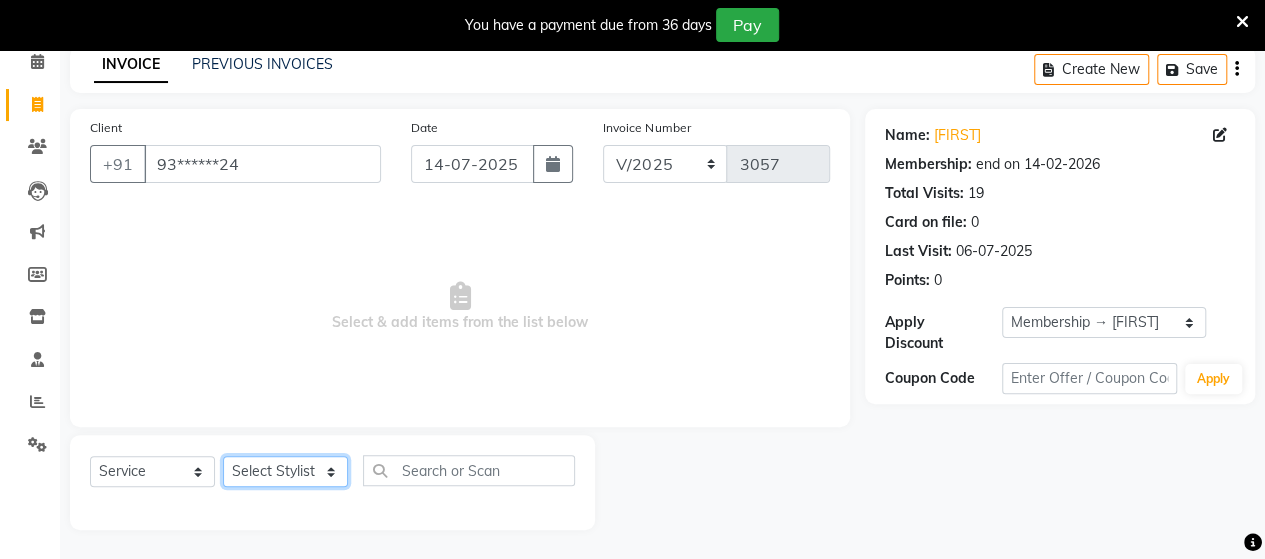 select on "62464" 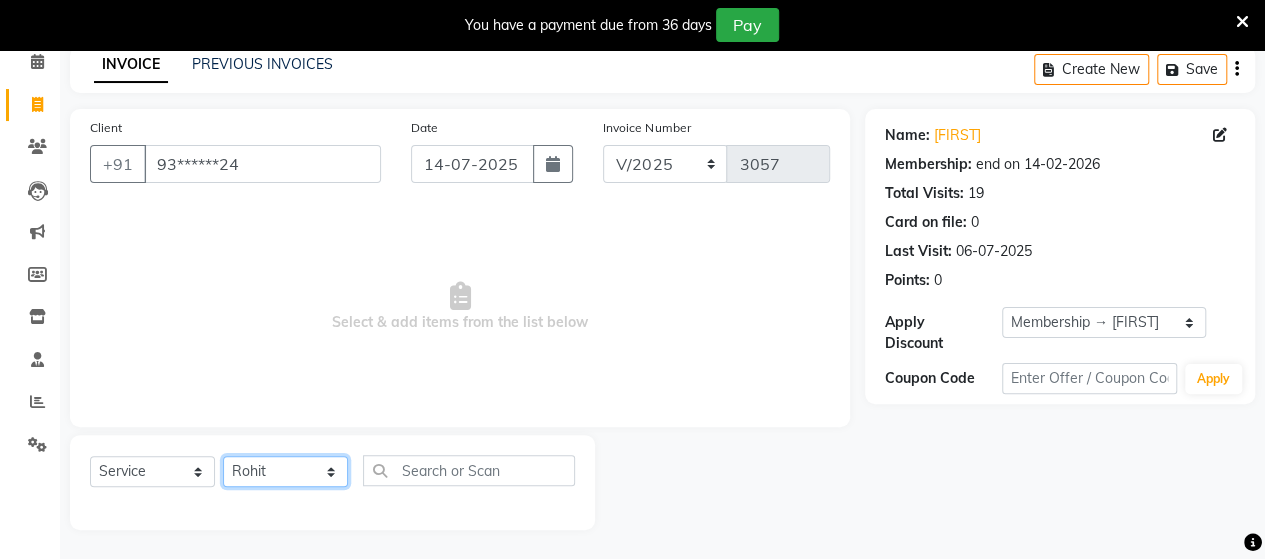 click on "Select Stylist Admin Datta  Jyoti  Krushna  Pratik  RAVI Rohit Rutuja" 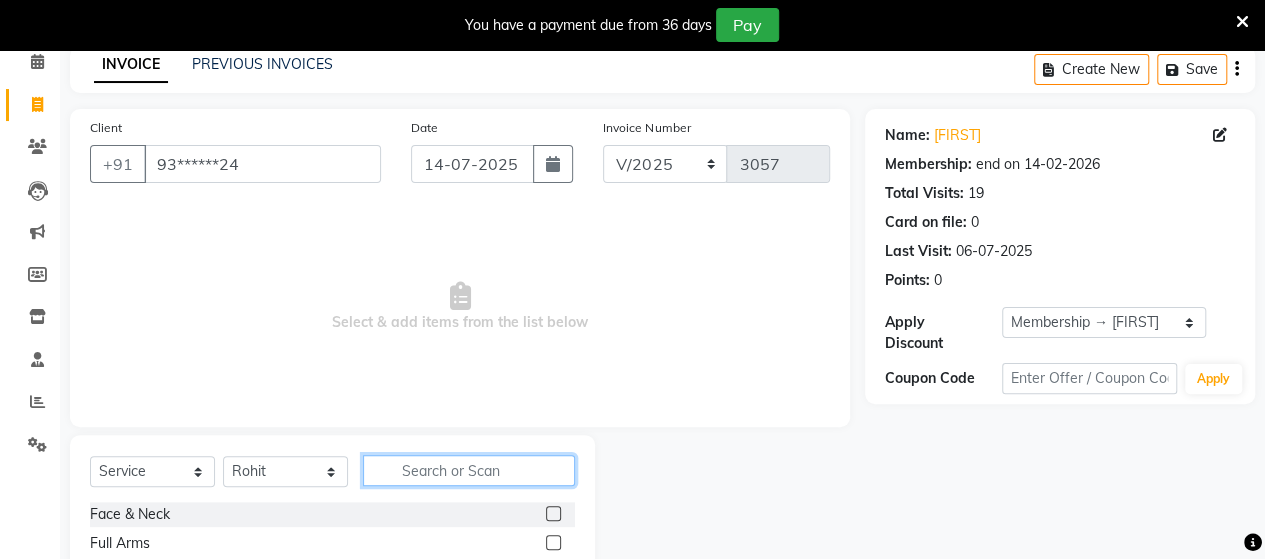 click 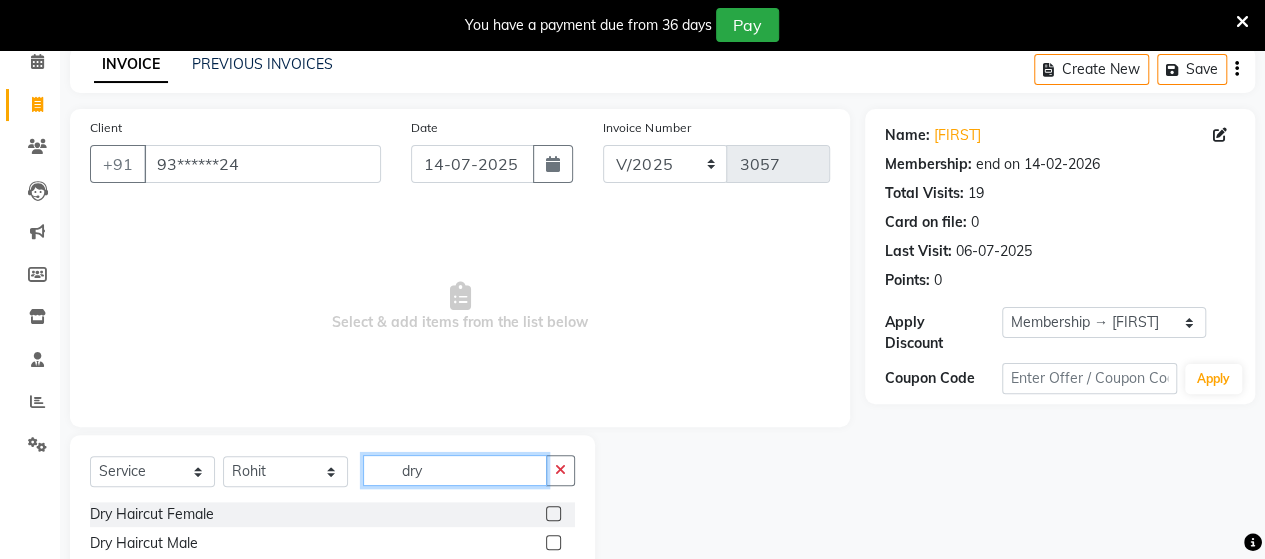 type on "dry" 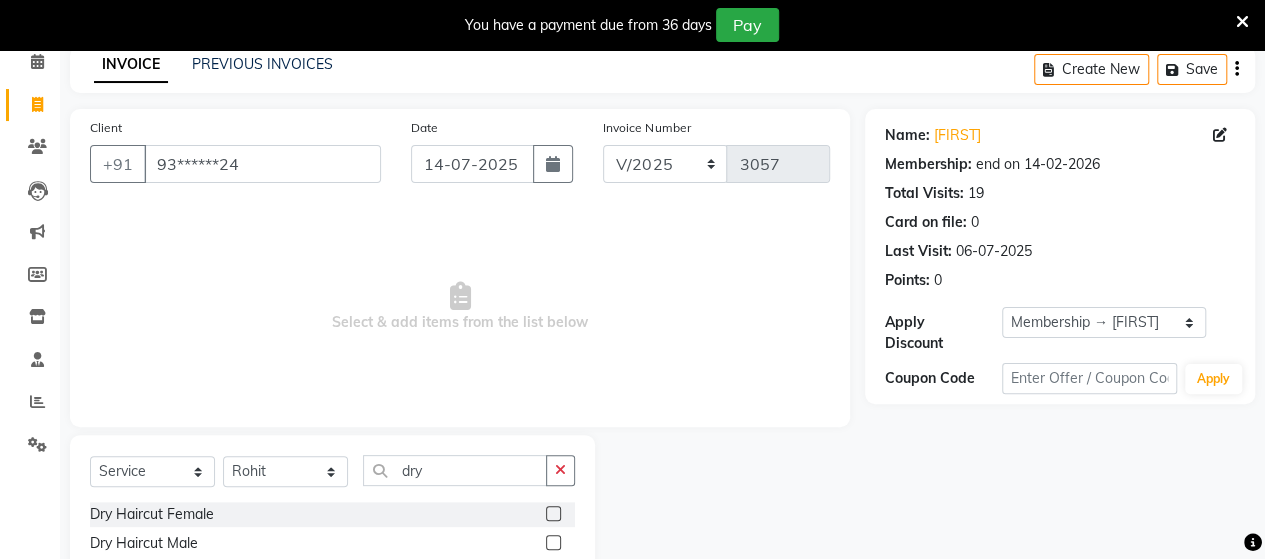 click 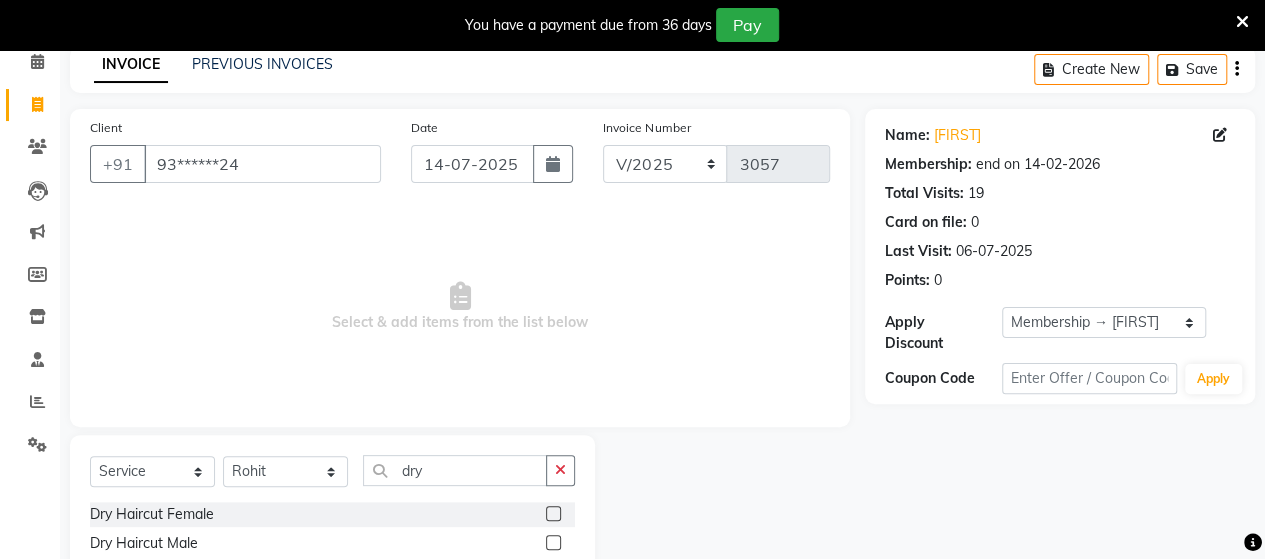 click at bounding box center [552, 543] 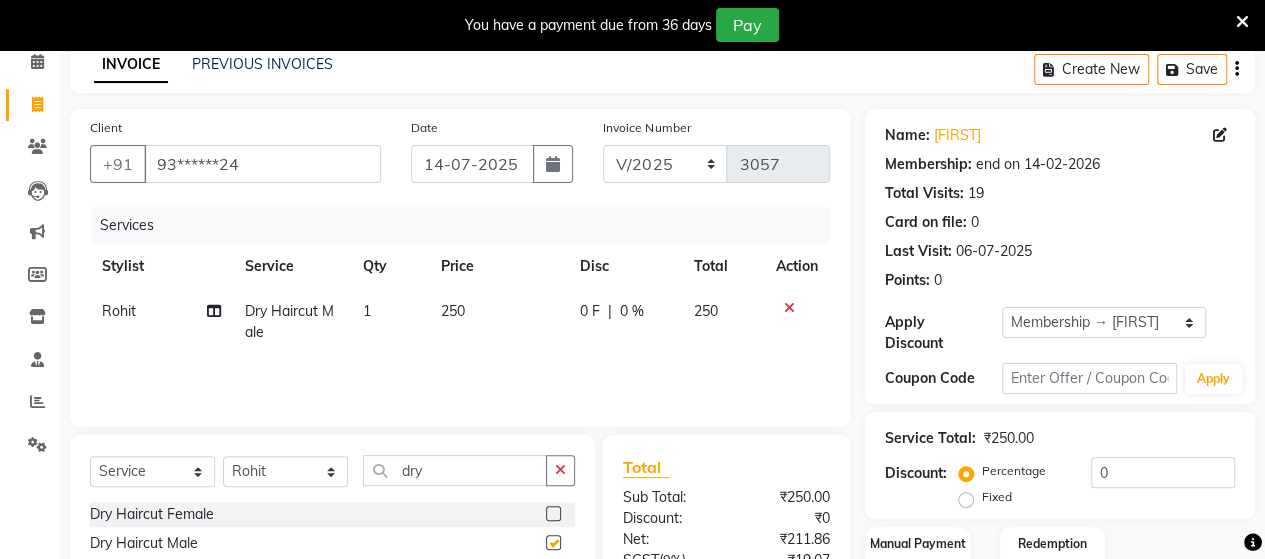 checkbox on "false" 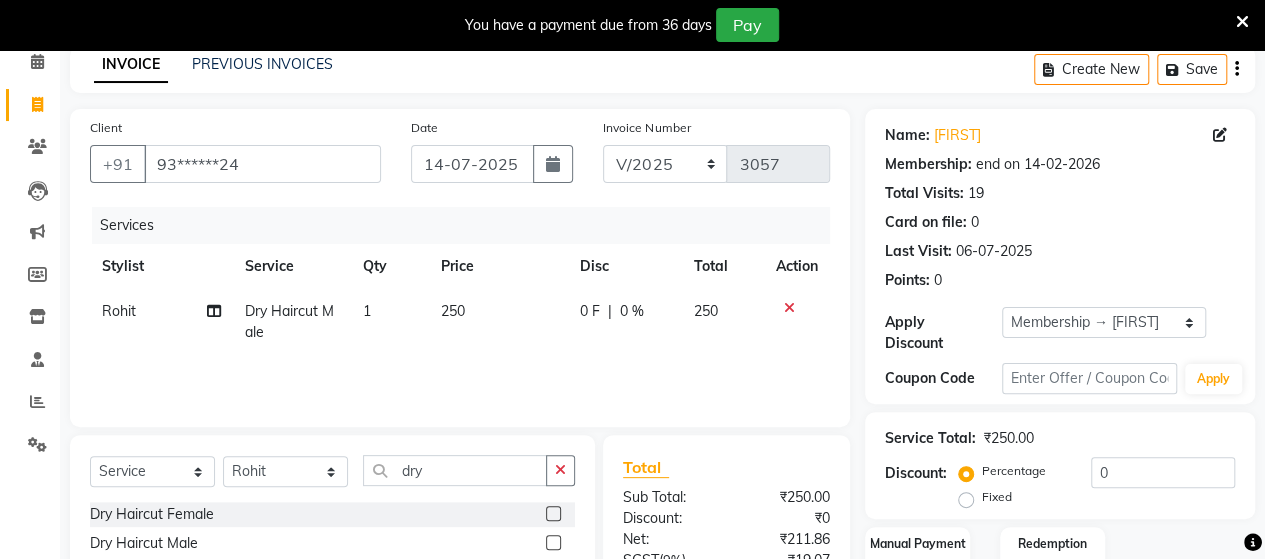 click on "250" 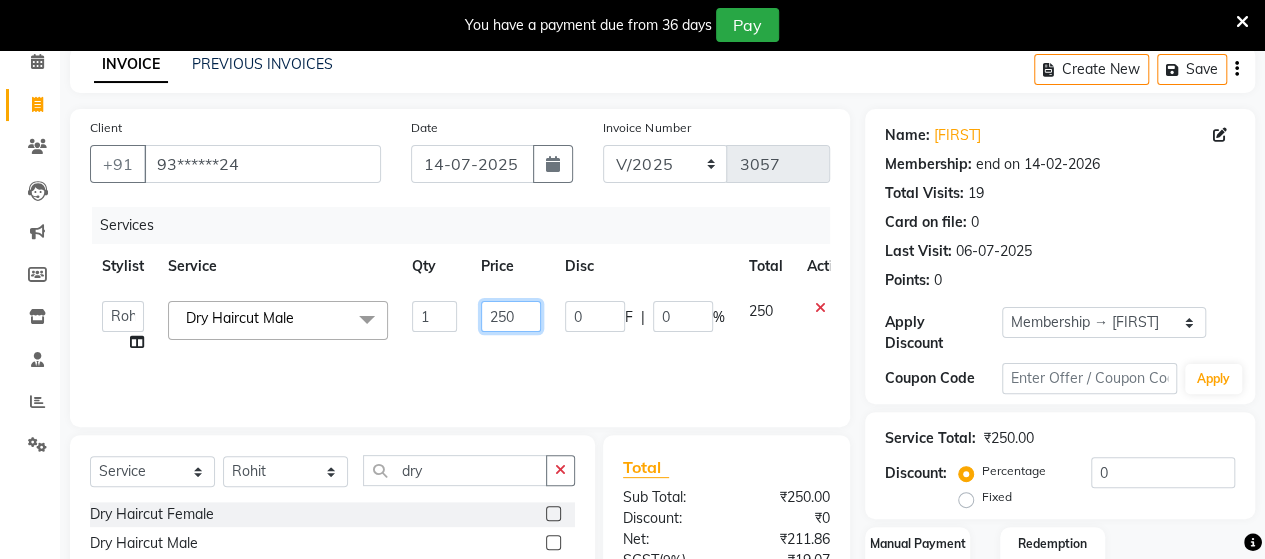 click on "250" 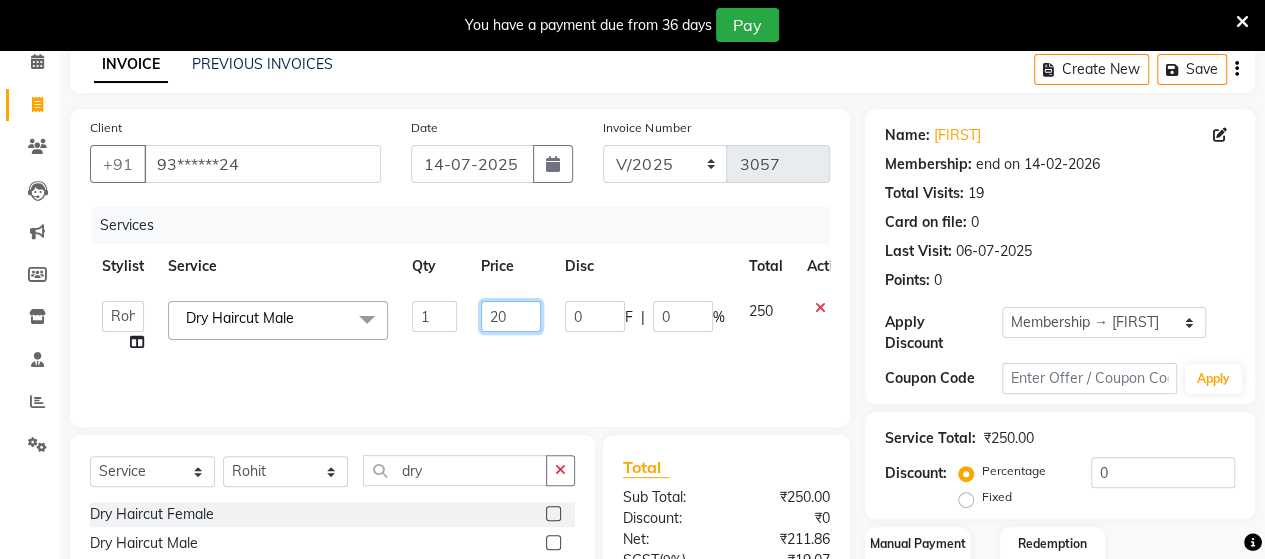 type on "200" 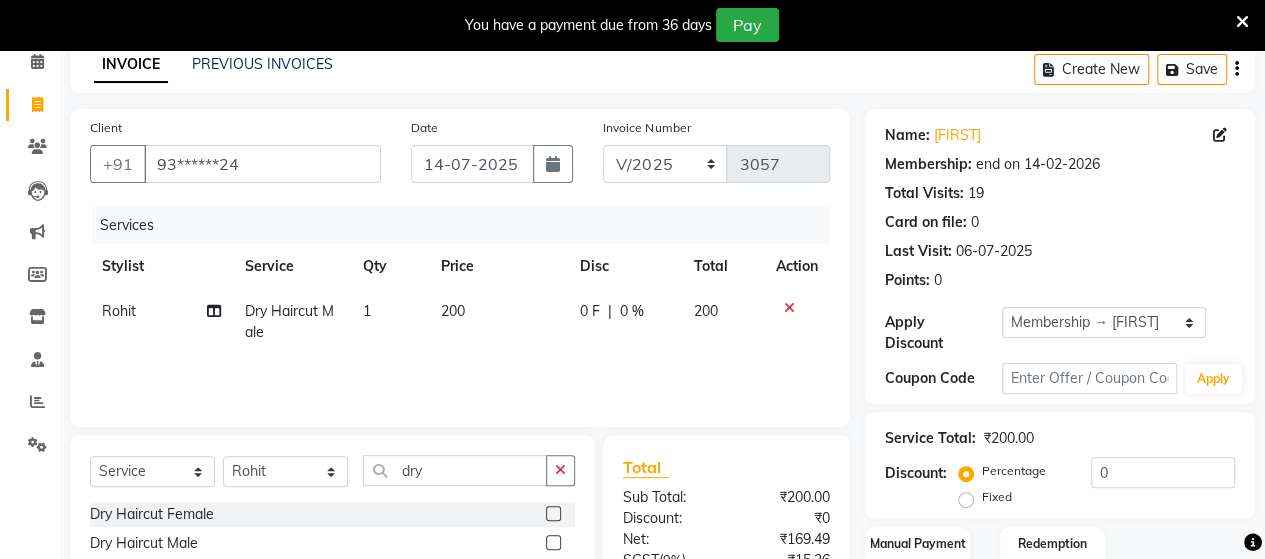 click on "Services Stylist Service Qty Price Disc Total Action Rohit Dry Haircut Male  1 200 0 F | 0 % 200" 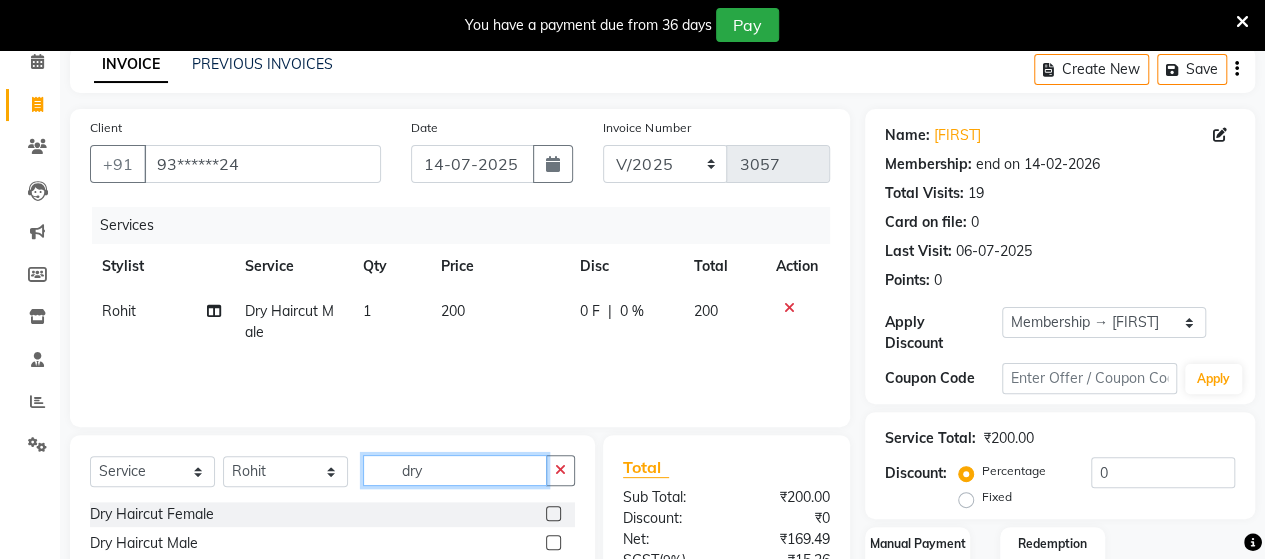 click on "dry" 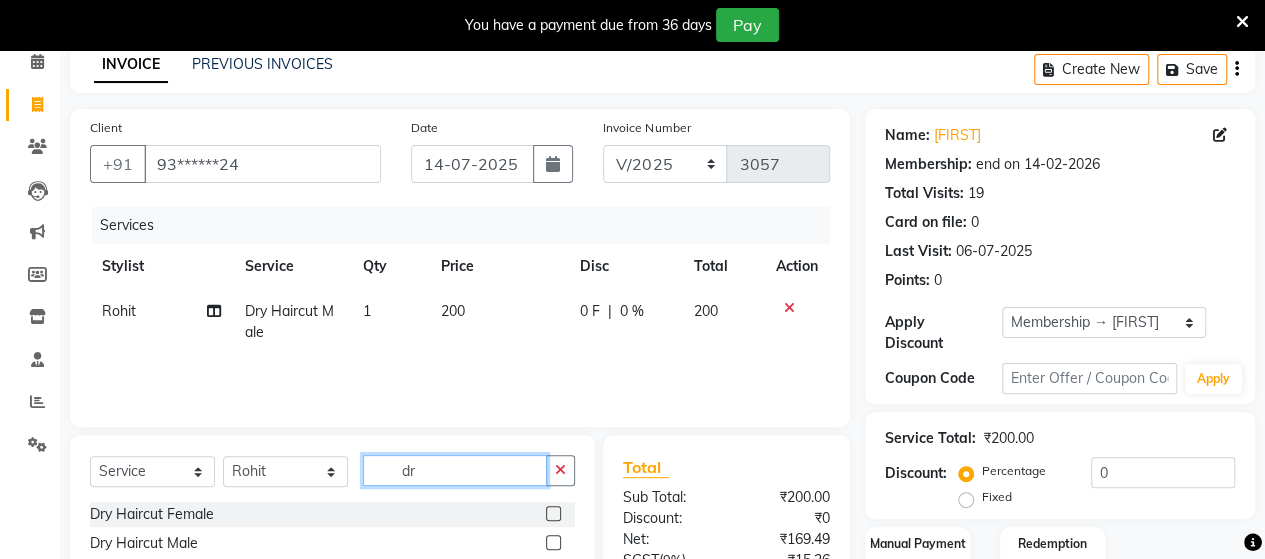 type on "d" 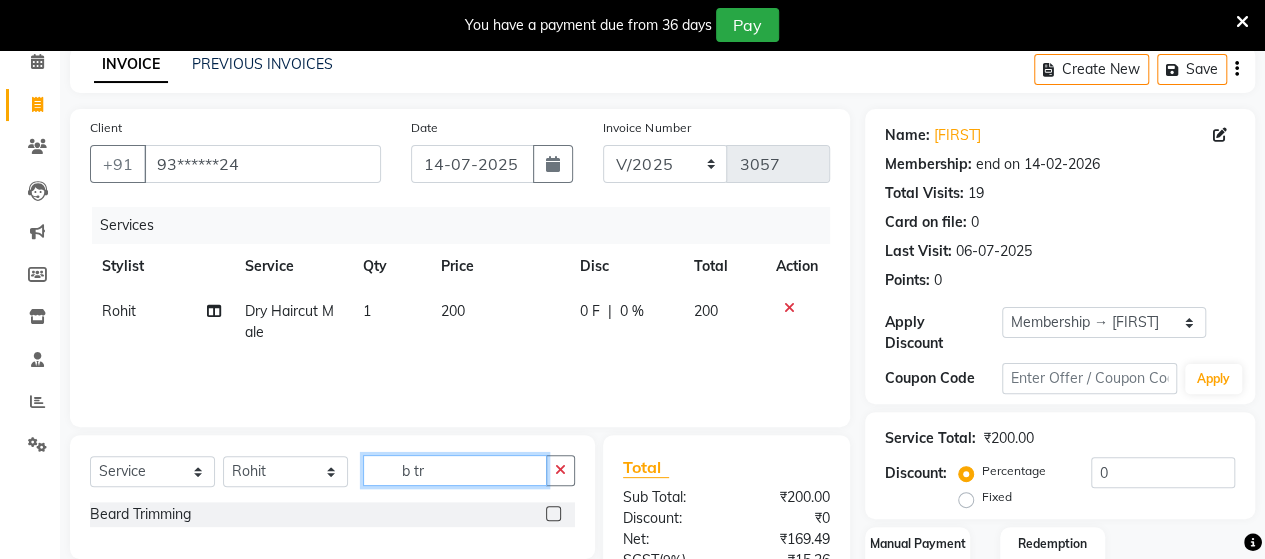 type on "b tr" 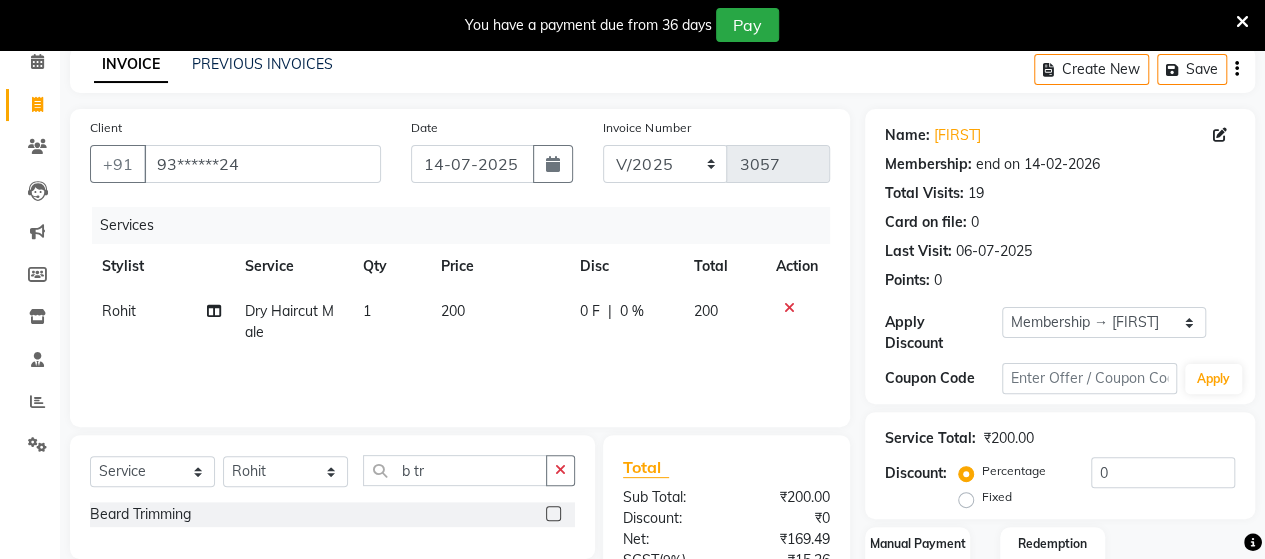 click 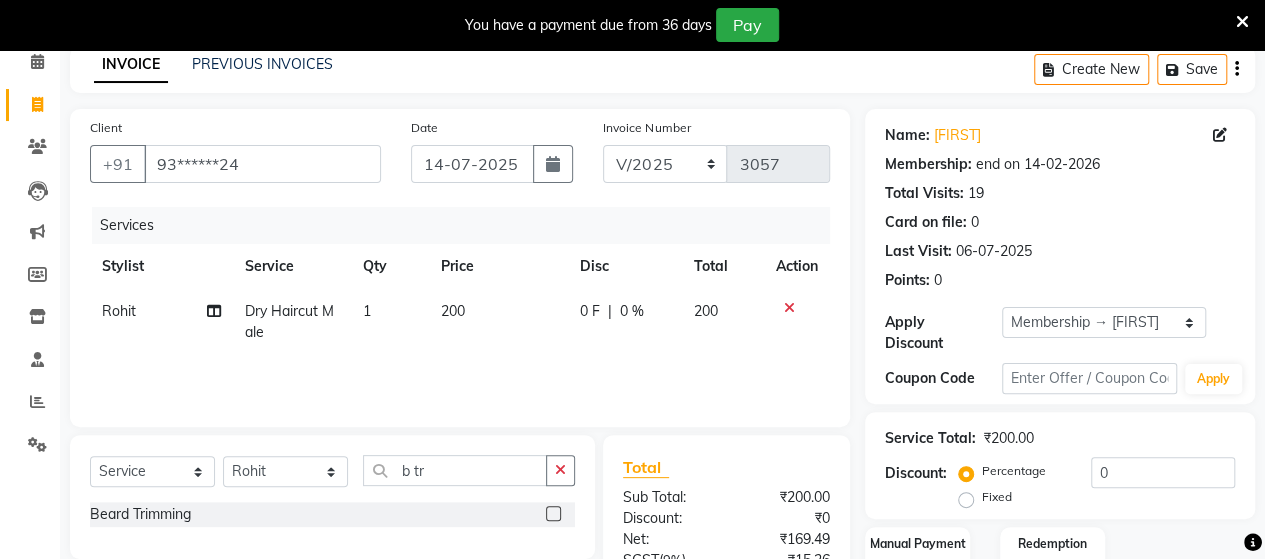 click at bounding box center (552, 514) 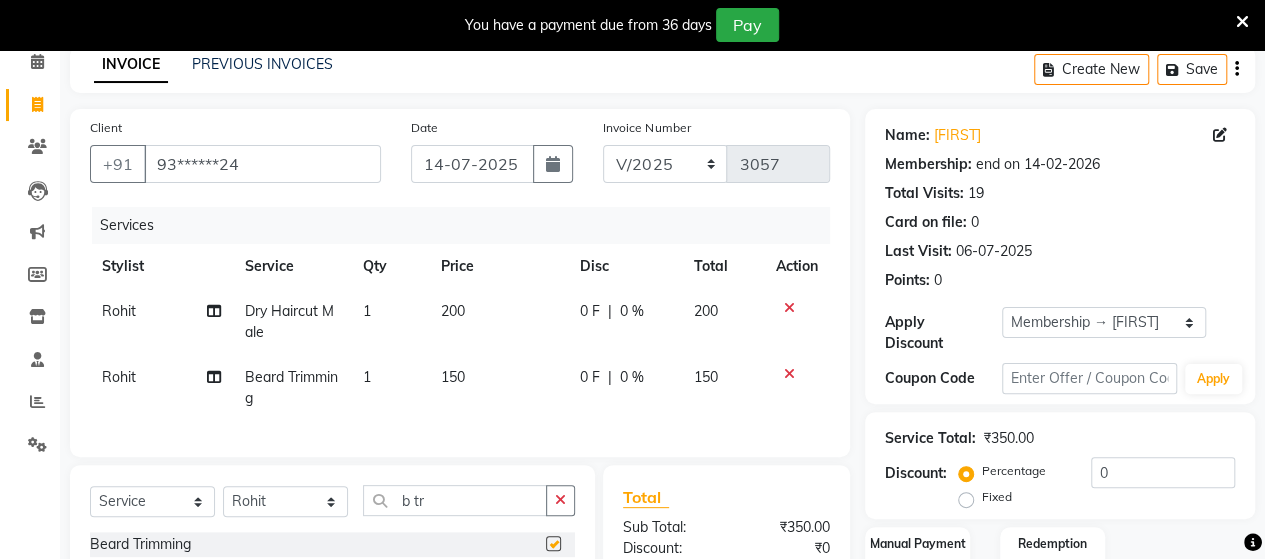 checkbox on "false" 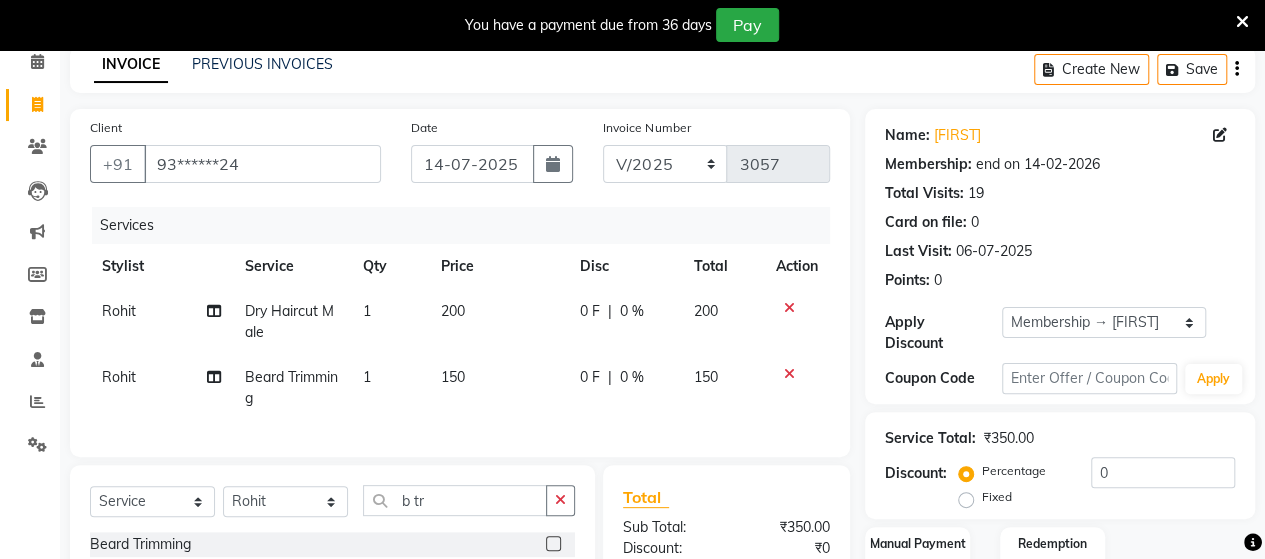 scroll, scrollTop: 334, scrollLeft: 0, axis: vertical 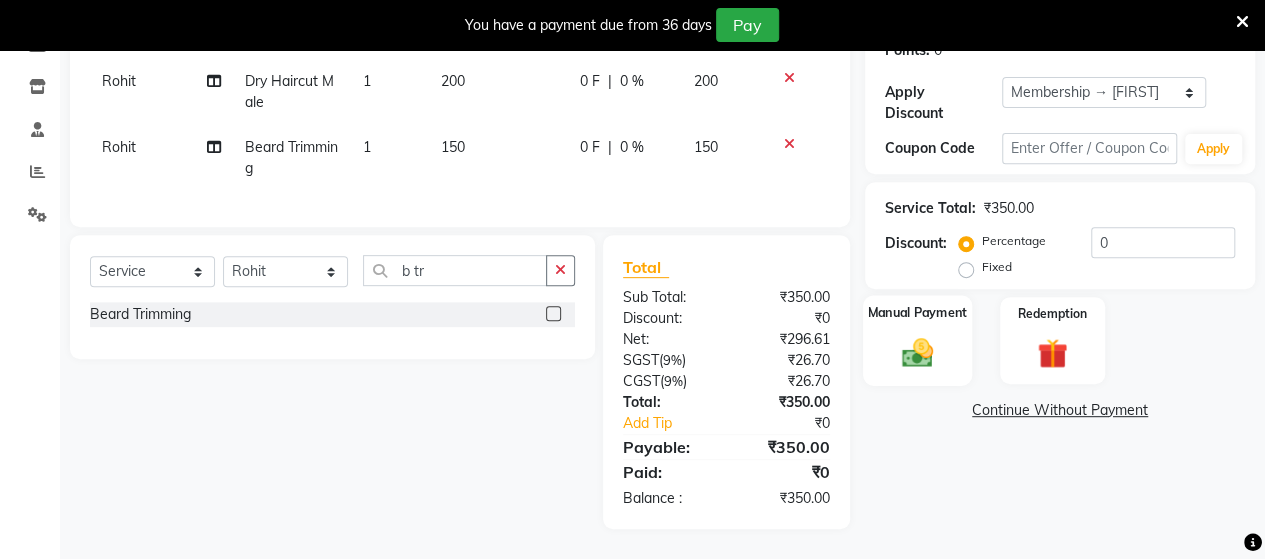 click 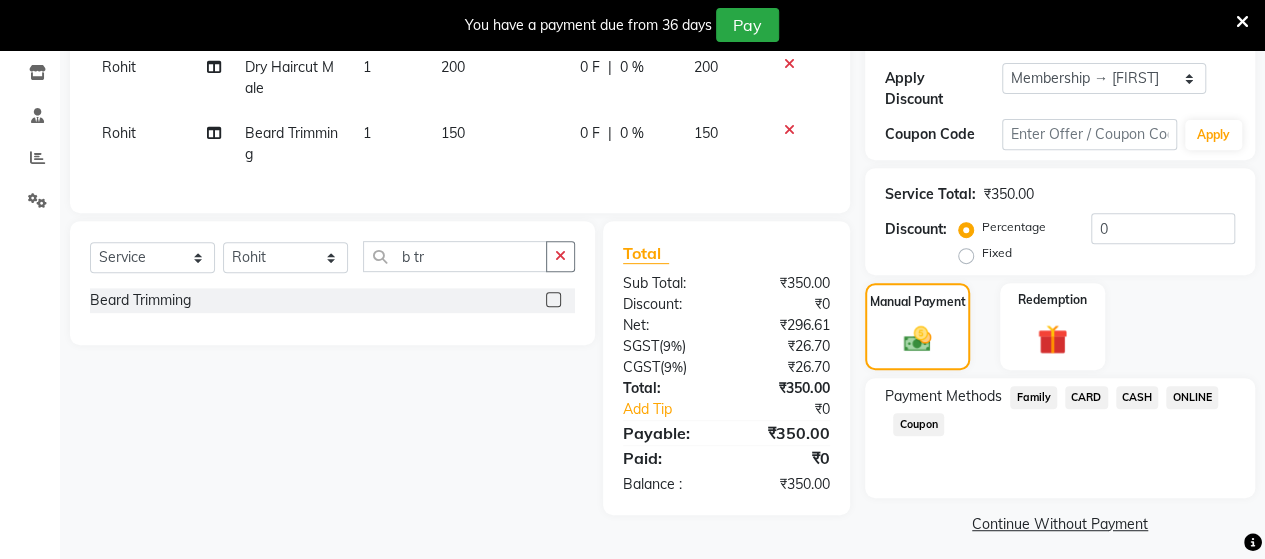 click on "ONLINE" 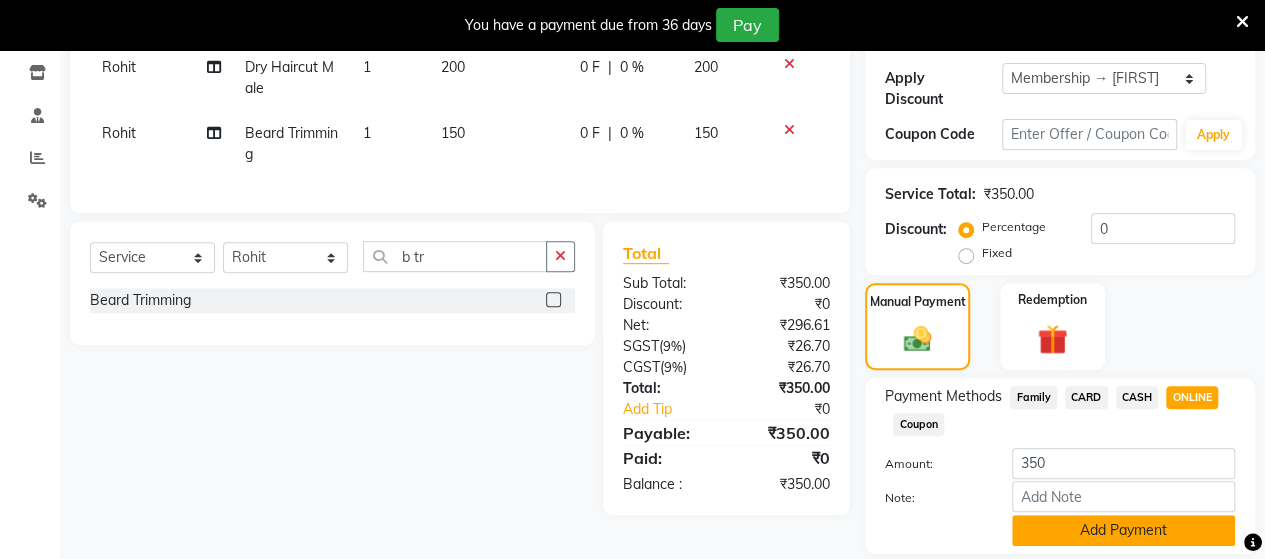 click on "Add Payment" 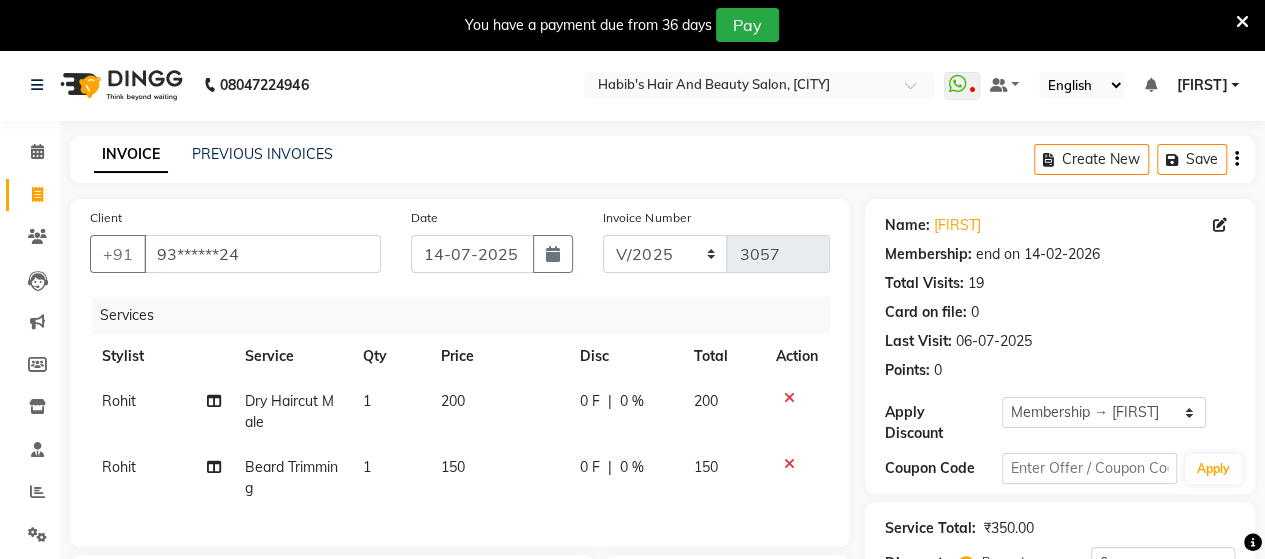 scroll, scrollTop: 454, scrollLeft: 0, axis: vertical 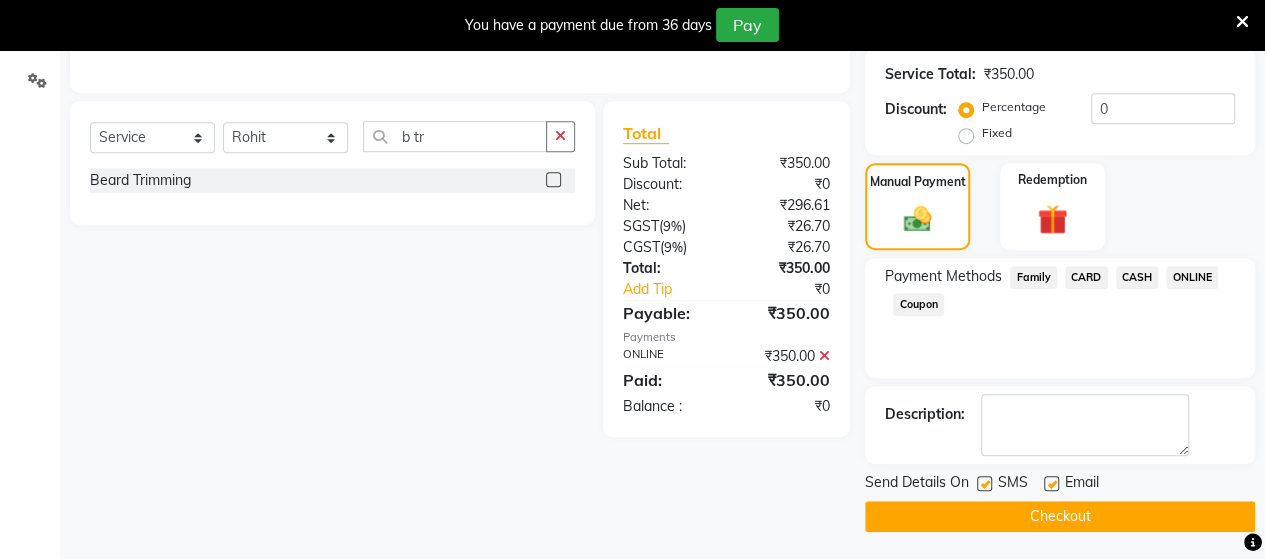 click on "Checkout" 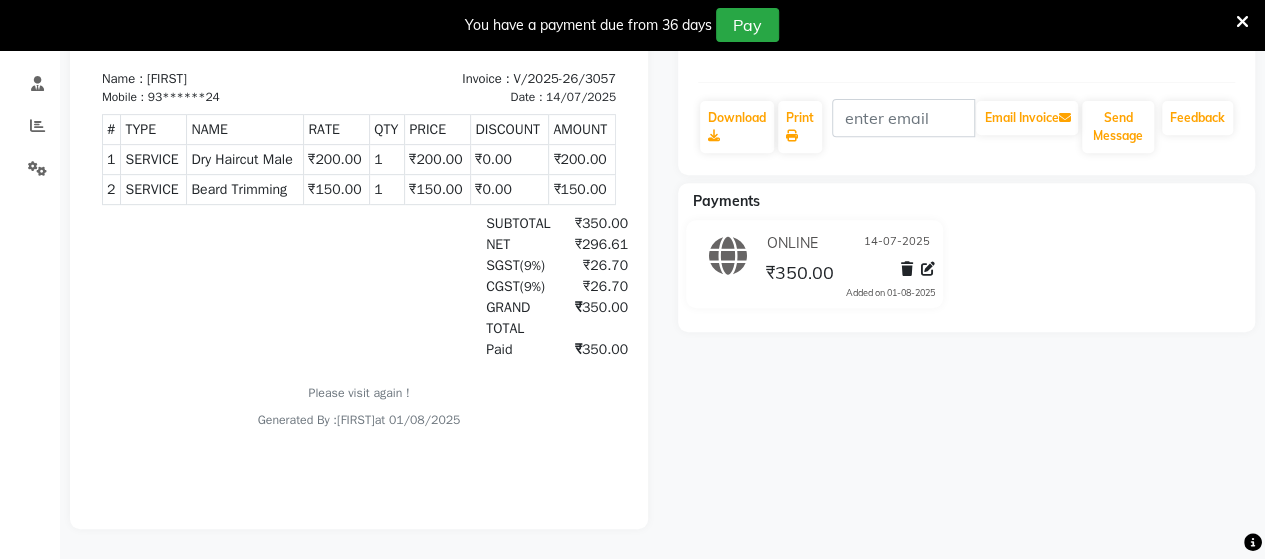 scroll, scrollTop: 0, scrollLeft: 0, axis: both 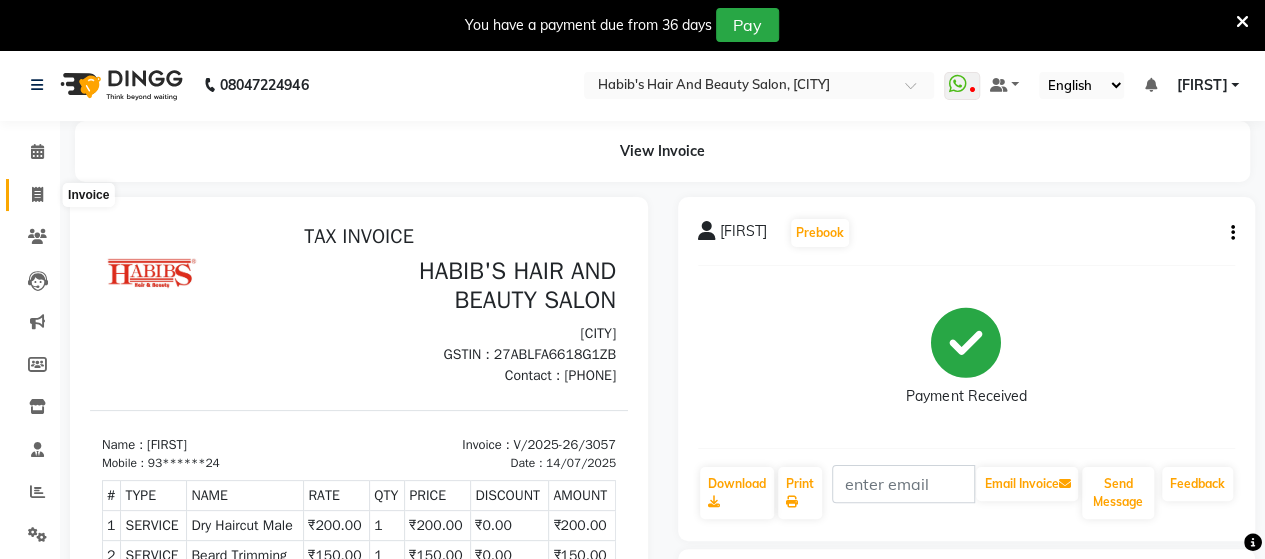 click 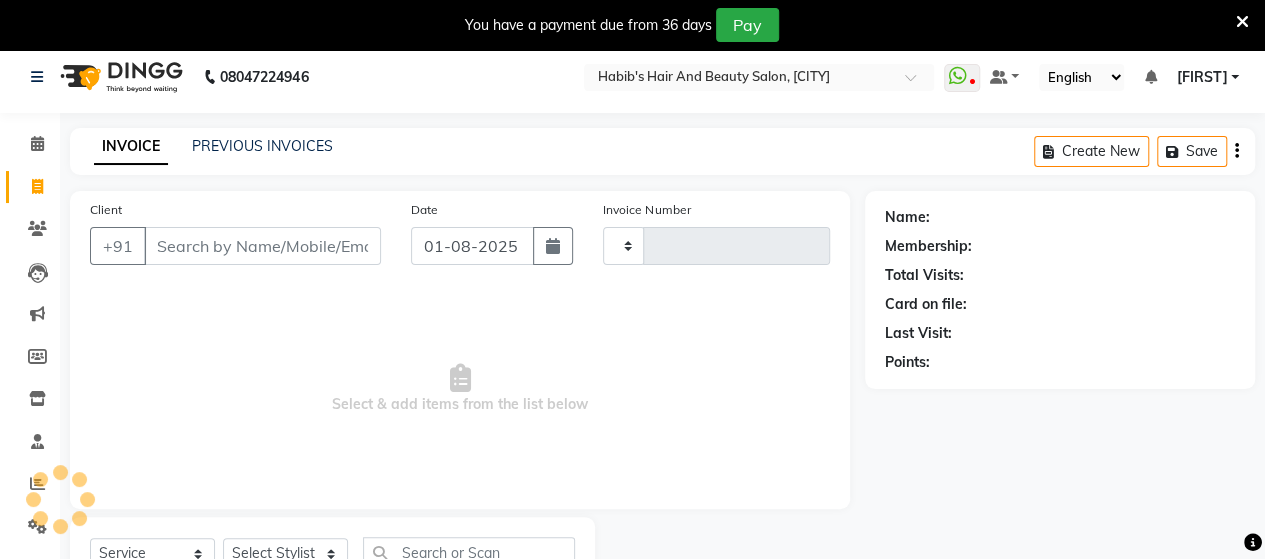 type on "3058" 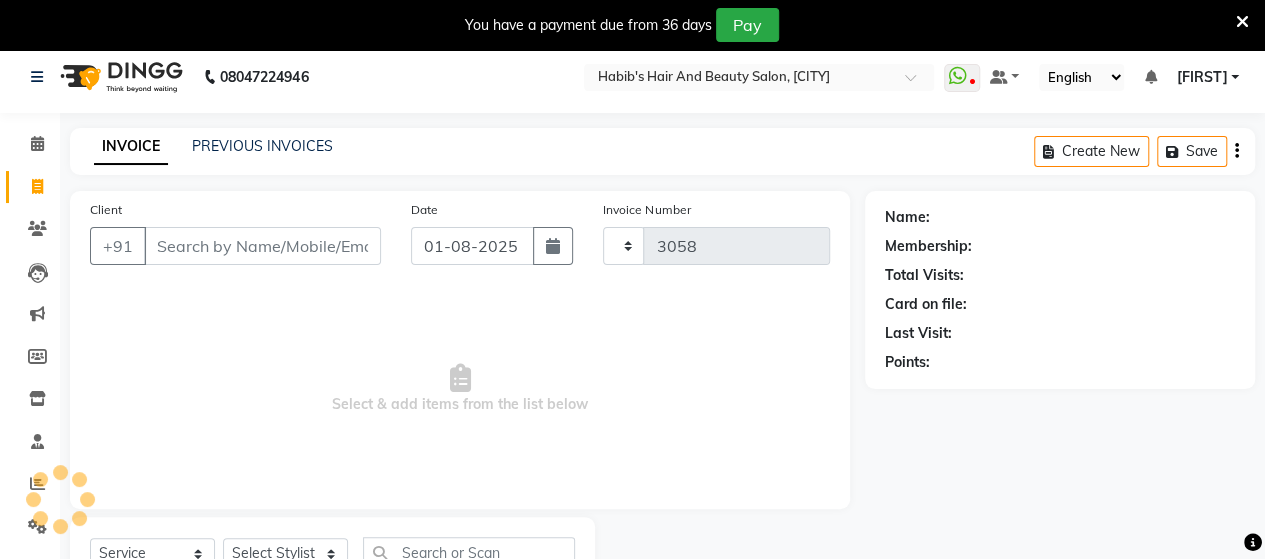select on "6429" 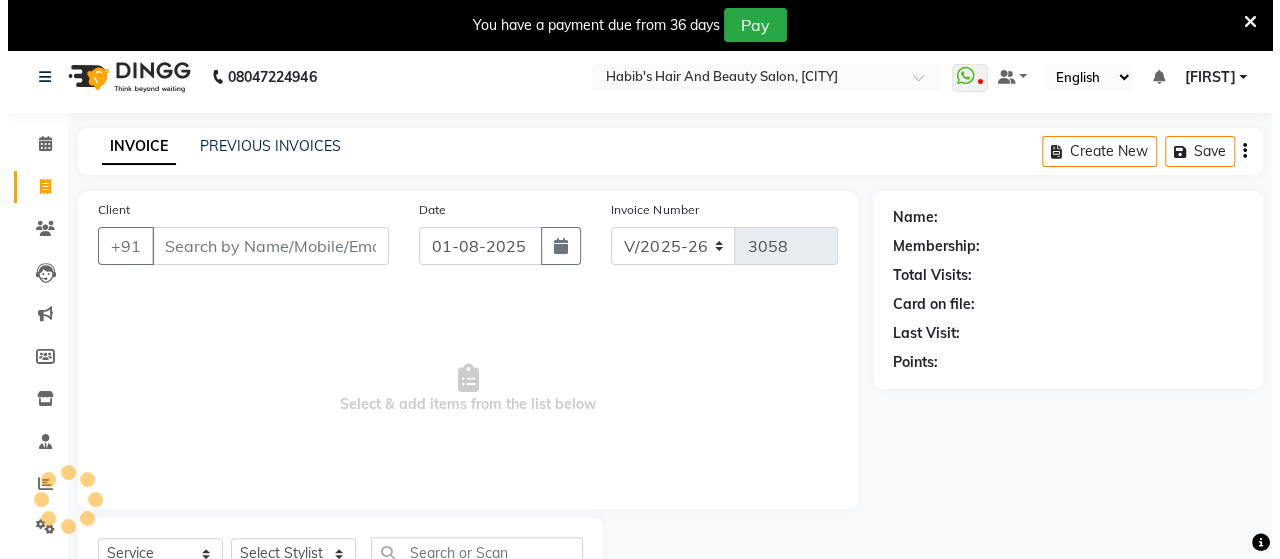 scroll, scrollTop: 90, scrollLeft: 0, axis: vertical 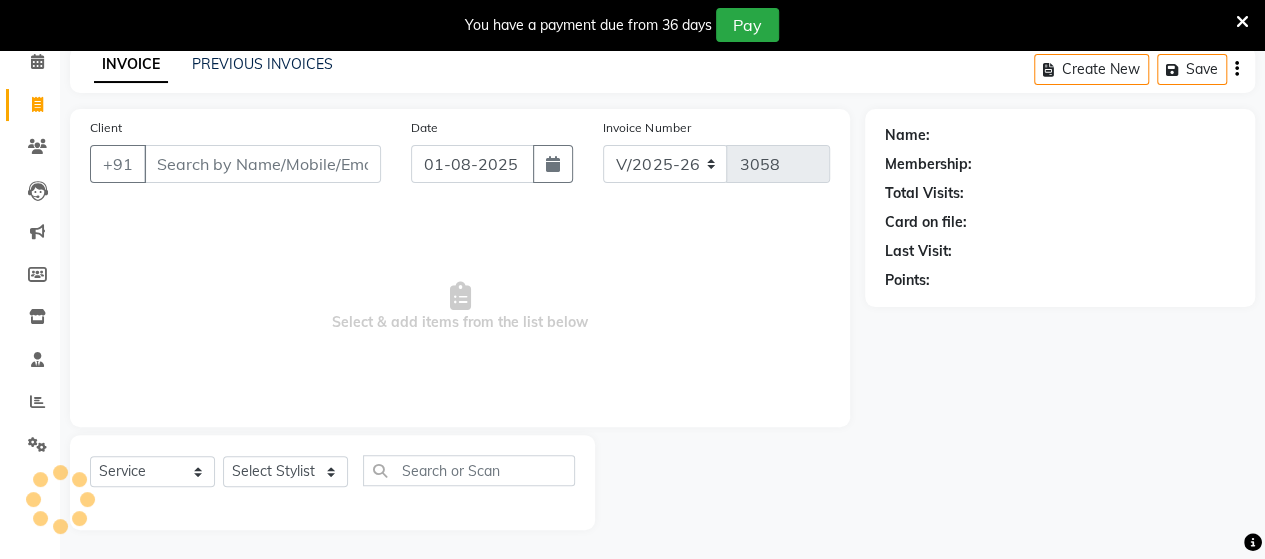 click on "Client" at bounding box center (262, 164) 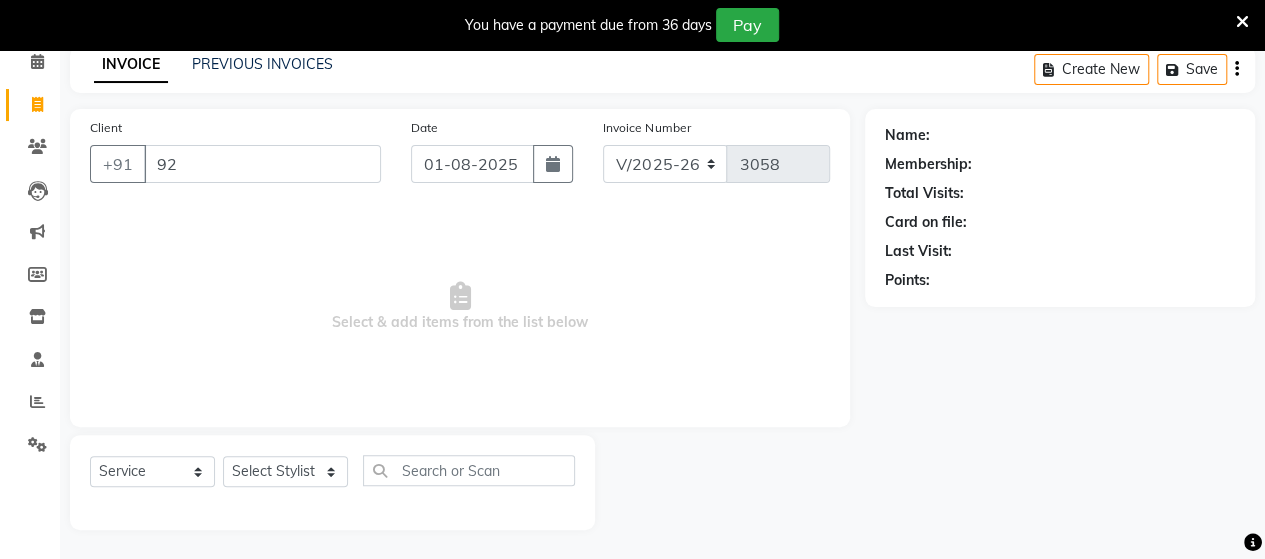 type on "9" 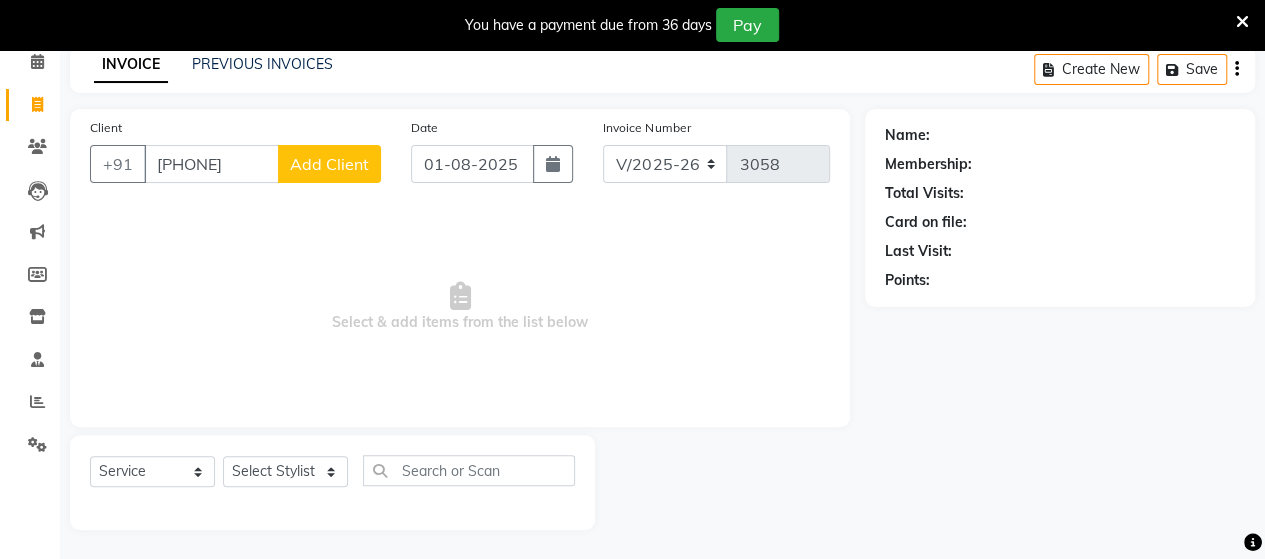 type on "[PHONE]" 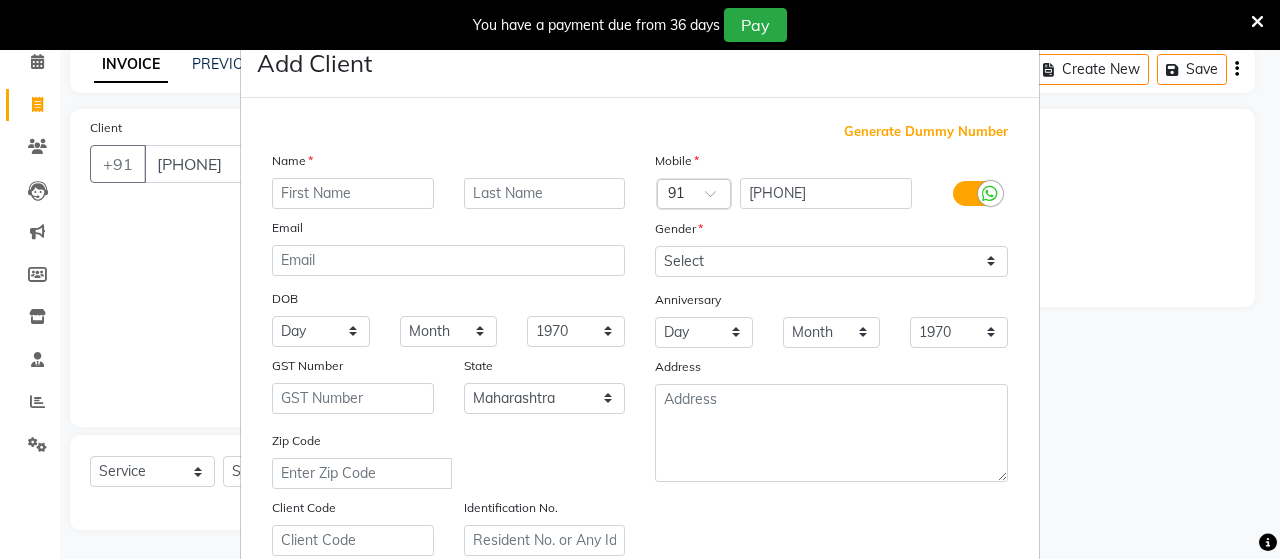 click at bounding box center (353, 193) 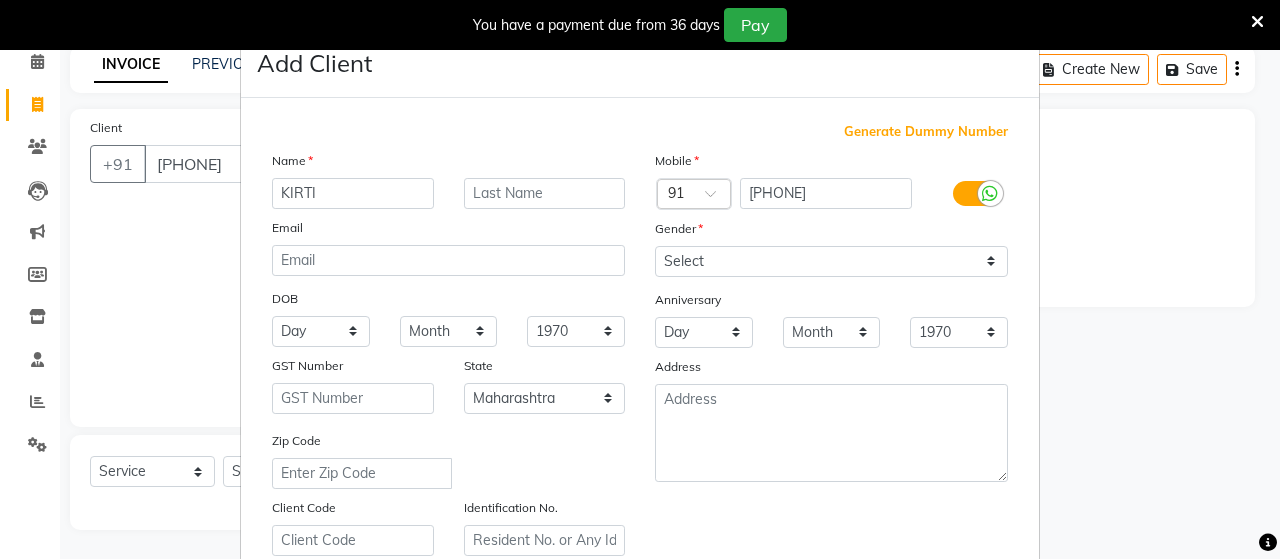 type on "KIRTI" 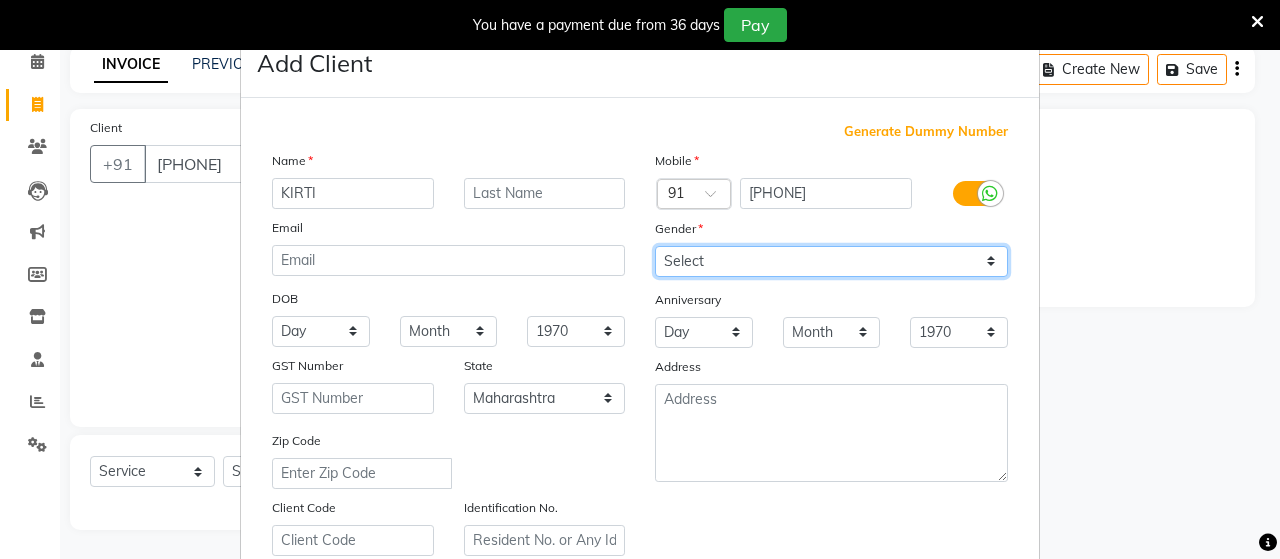 click on "Select Male Female Other Prefer Not To Say" at bounding box center [831, 261] 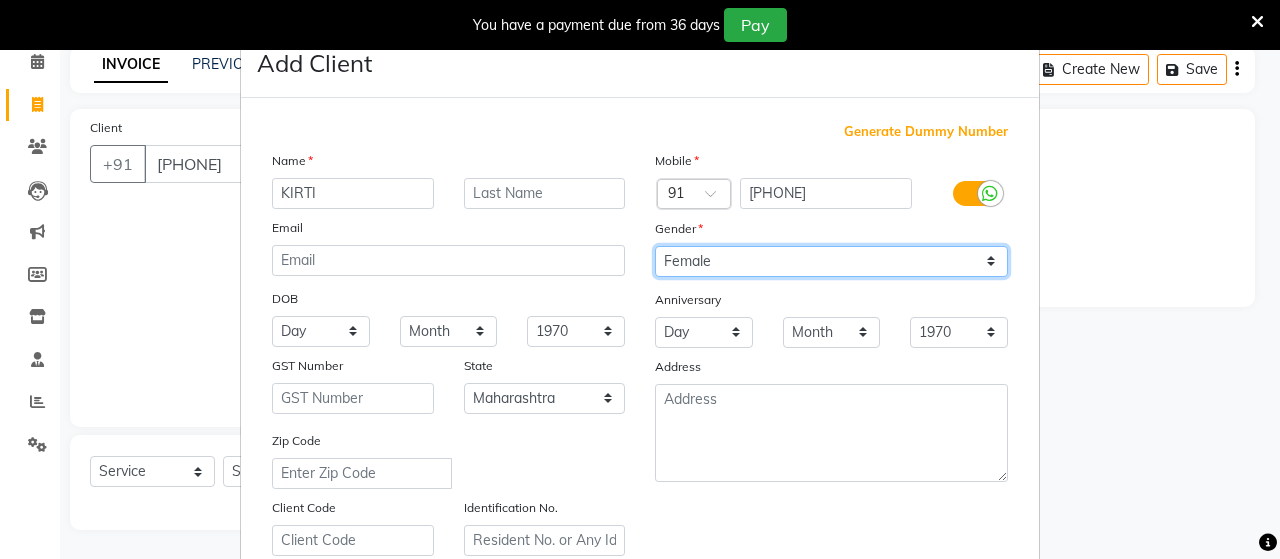 click on "Select Male Female Other Prefer Not To Say" at bounding box center (831, 261) 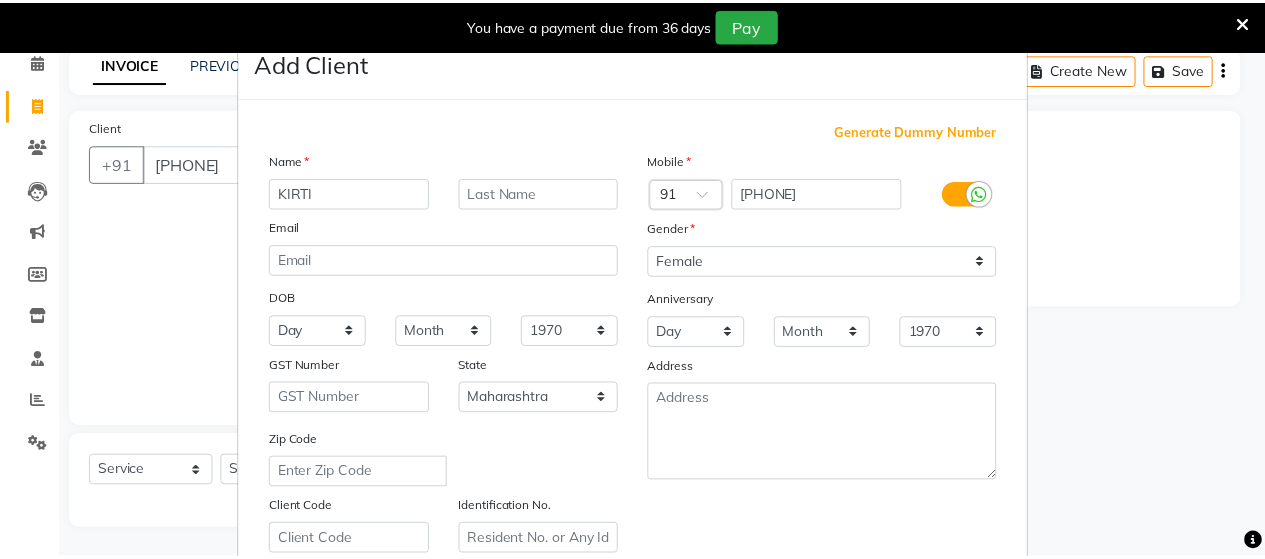 scroll, scrollTop: 360, scrollLeft: 0, axis: vertical 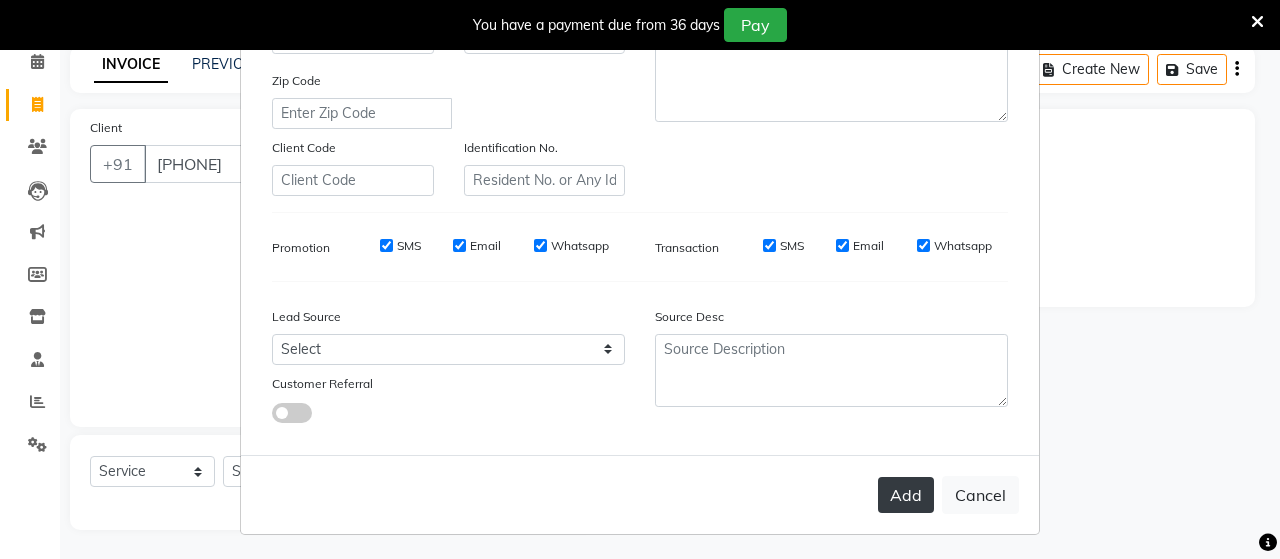 click on "Add" at bounding box center [906, 495] 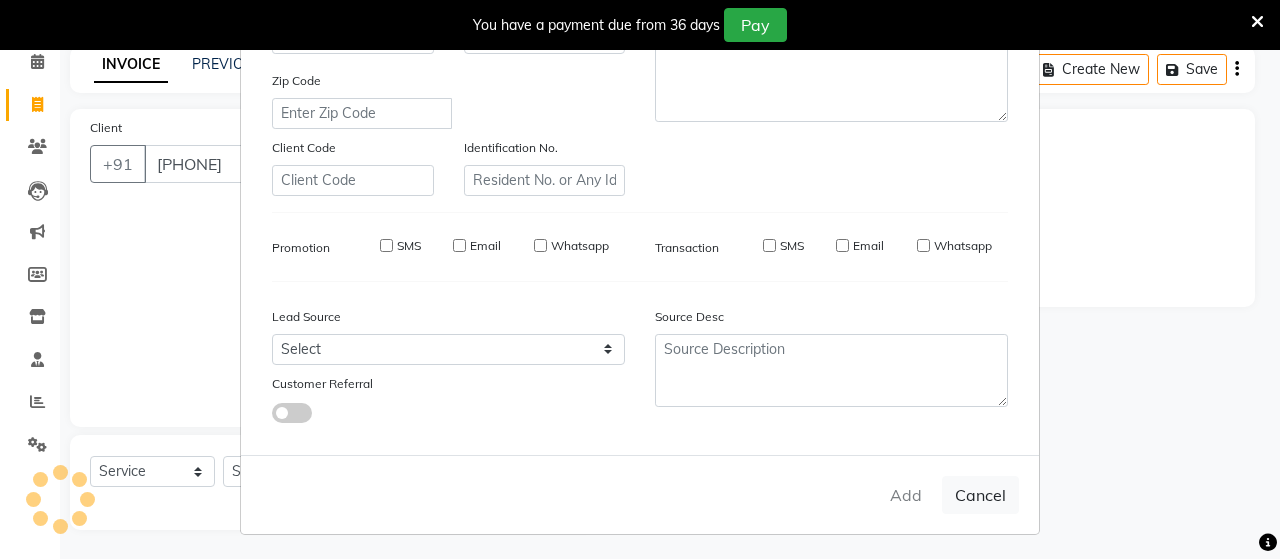 type on "84******56" 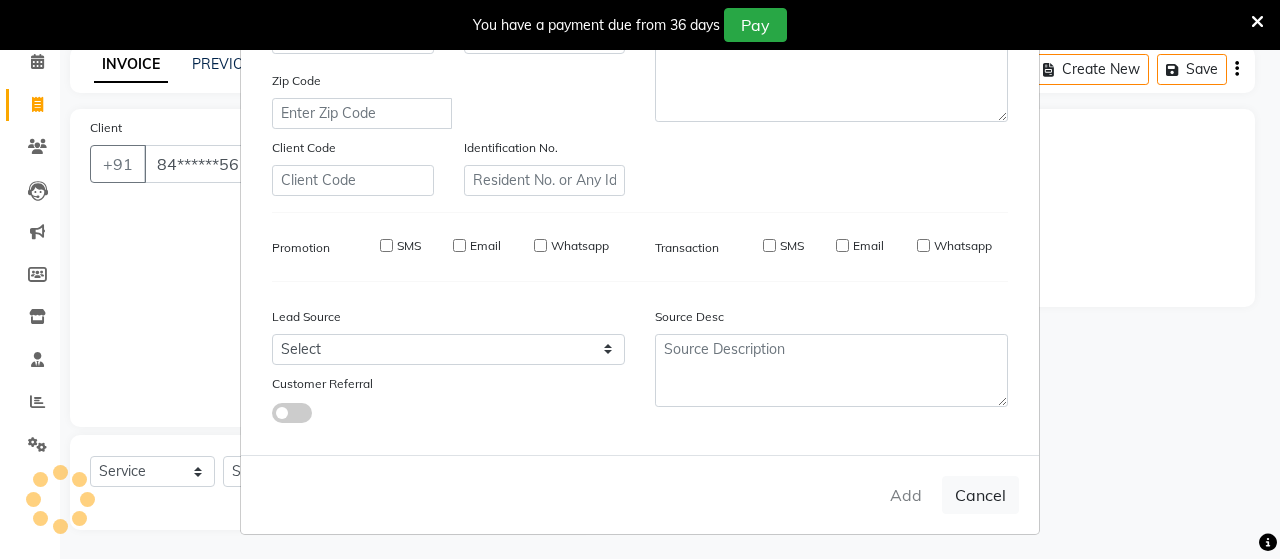 type 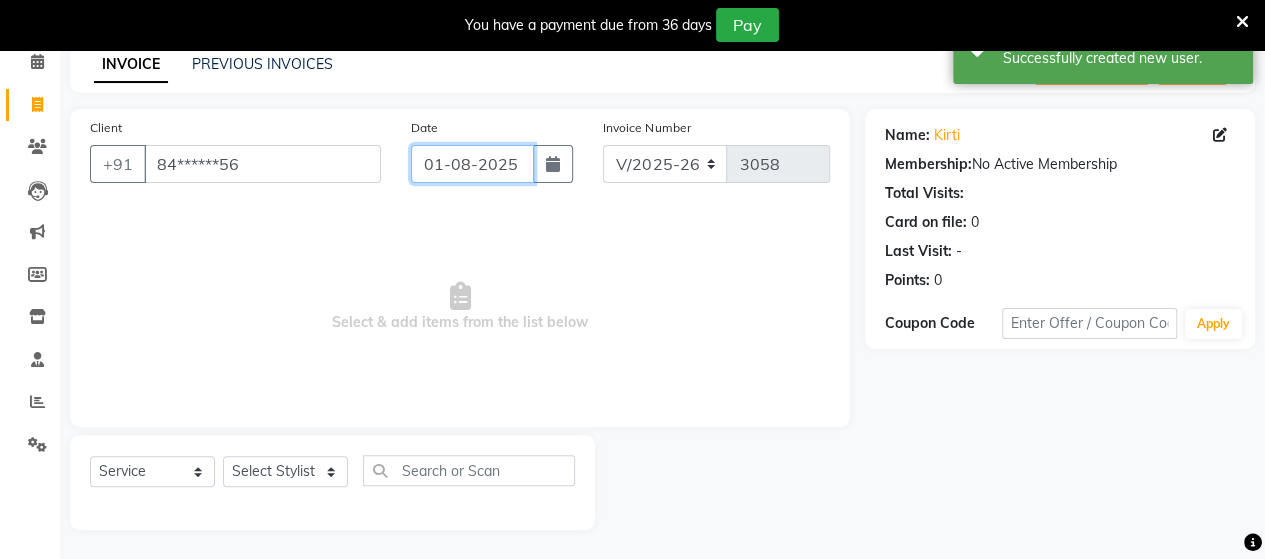click on "01-08-2025" 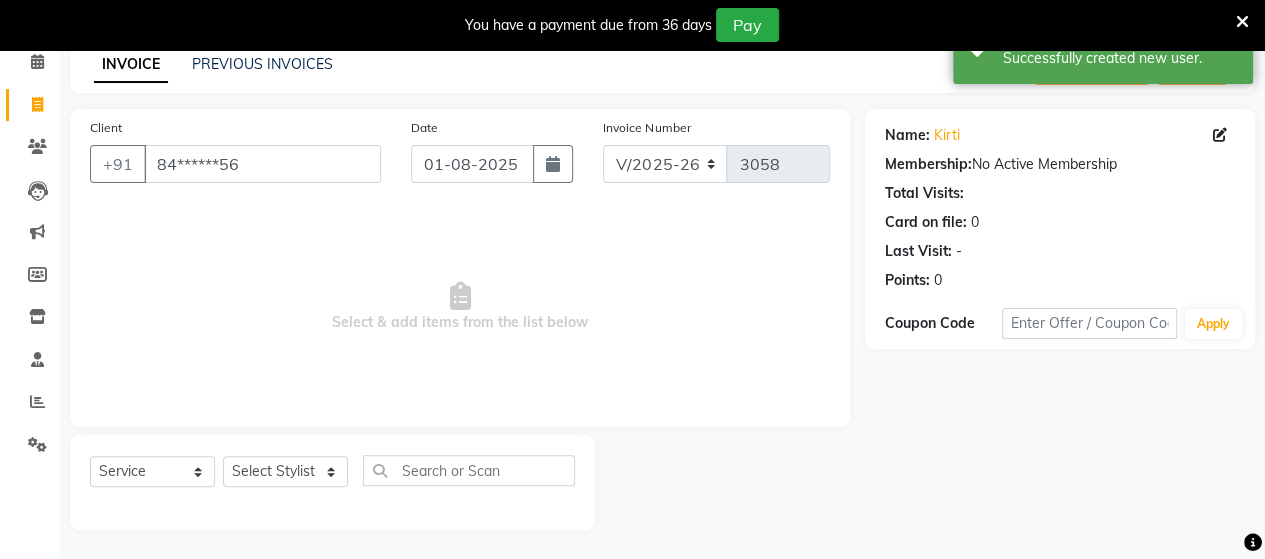 select on "8" 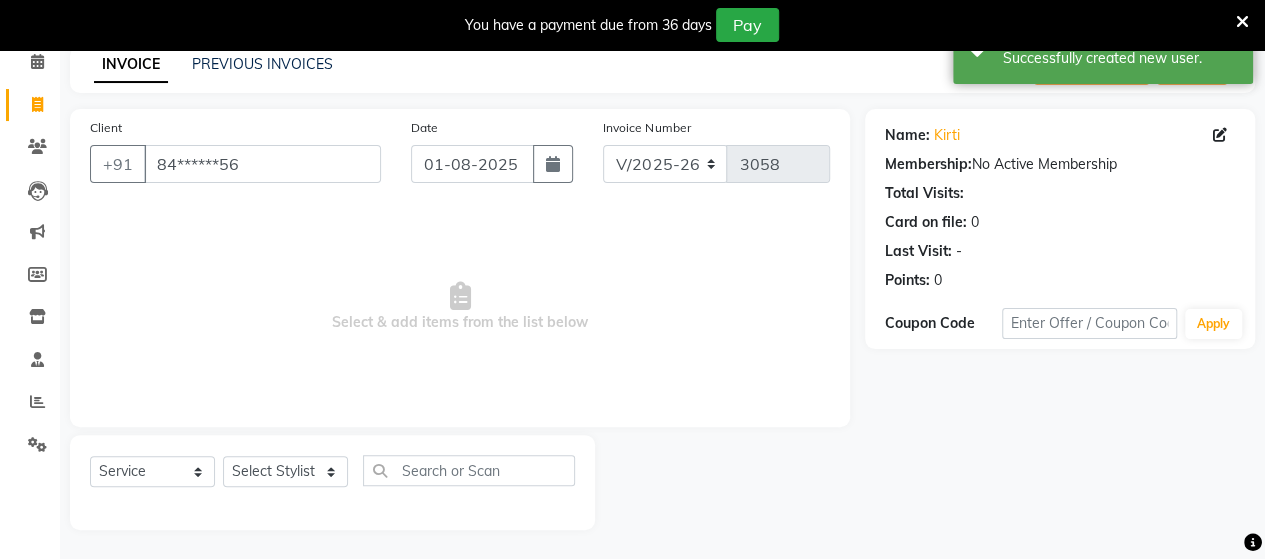 select on "2025" 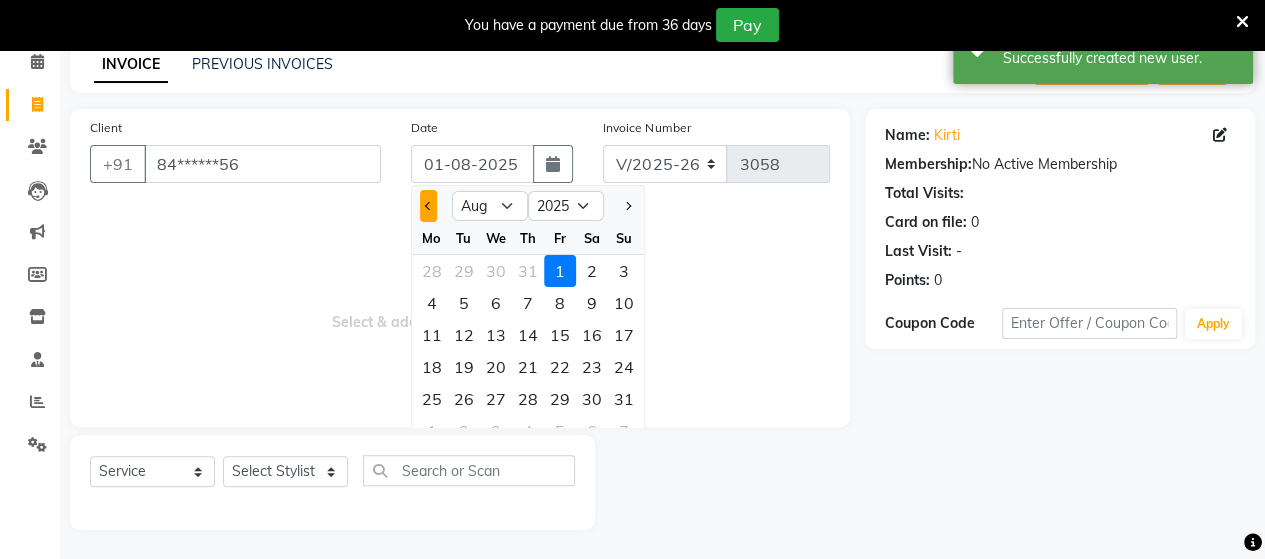 click 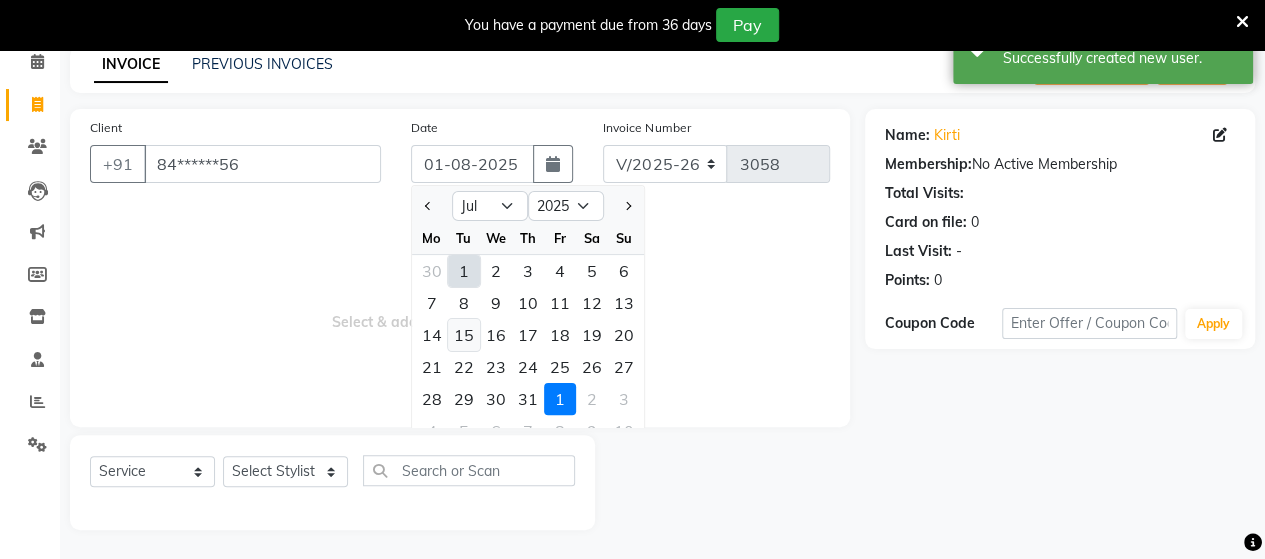 click on "15" 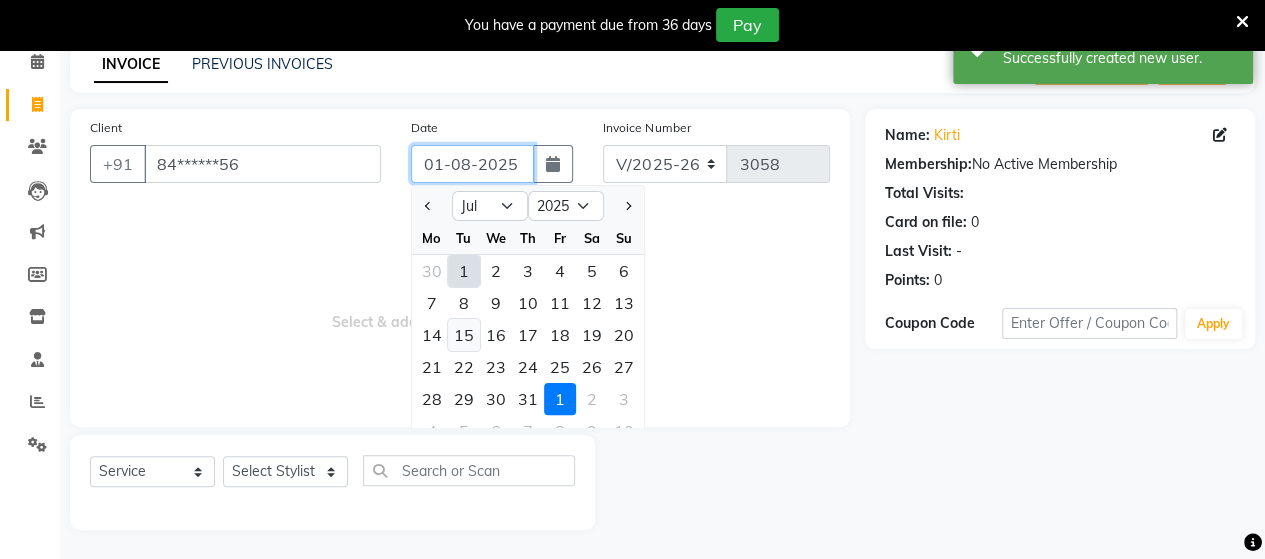 type on "15-07-2025" 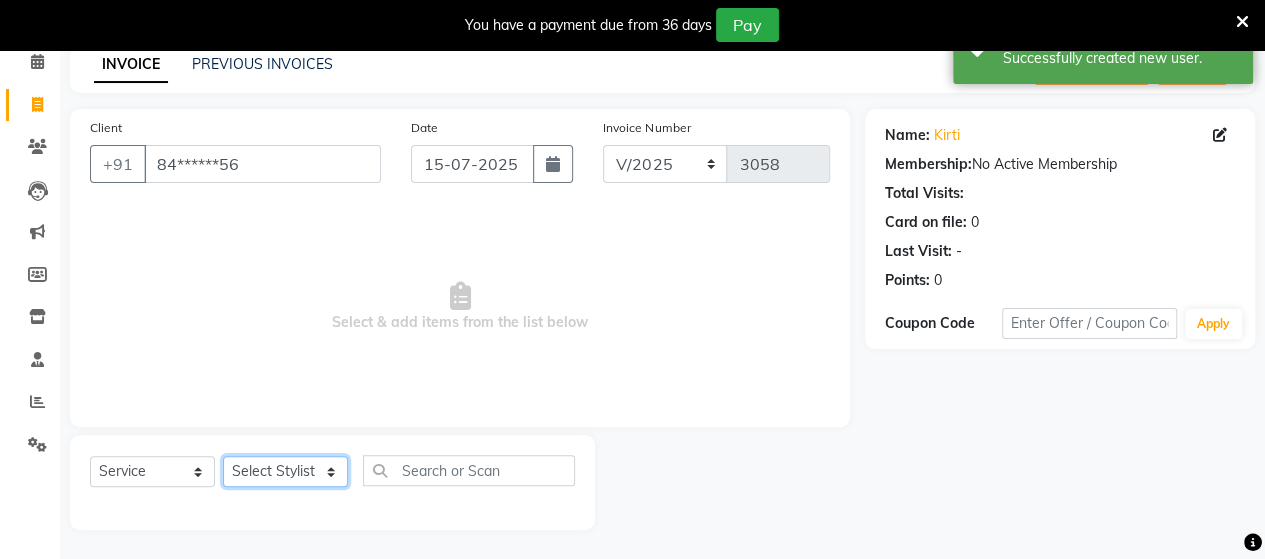 click on "Select Stylist Admin Datta  Jyoti  Krushna  Pratik  RAVI Rohit Rutuja" 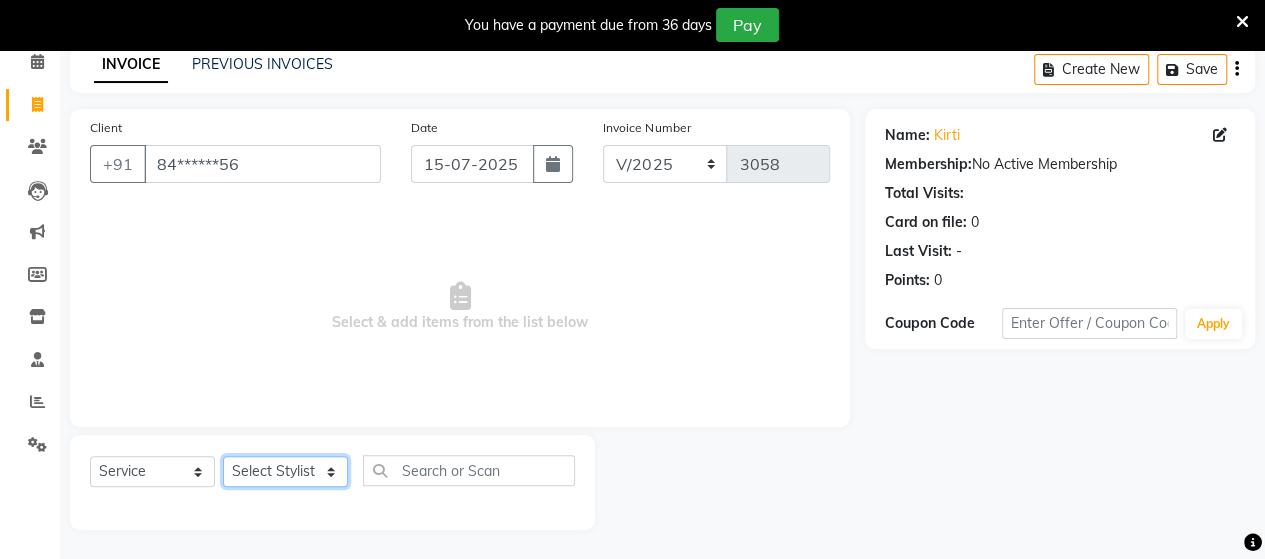 select on "62464" 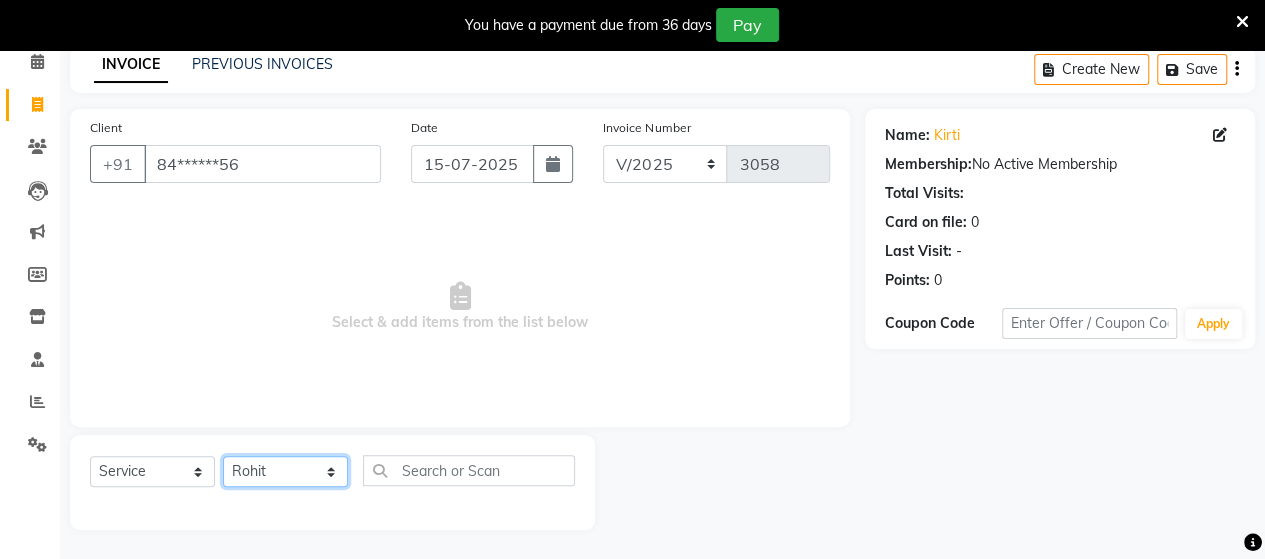 click on "Select Stylist Admin Datta  Jyoti  Krushna  Pratik  RAVI Rohit Rutuja" 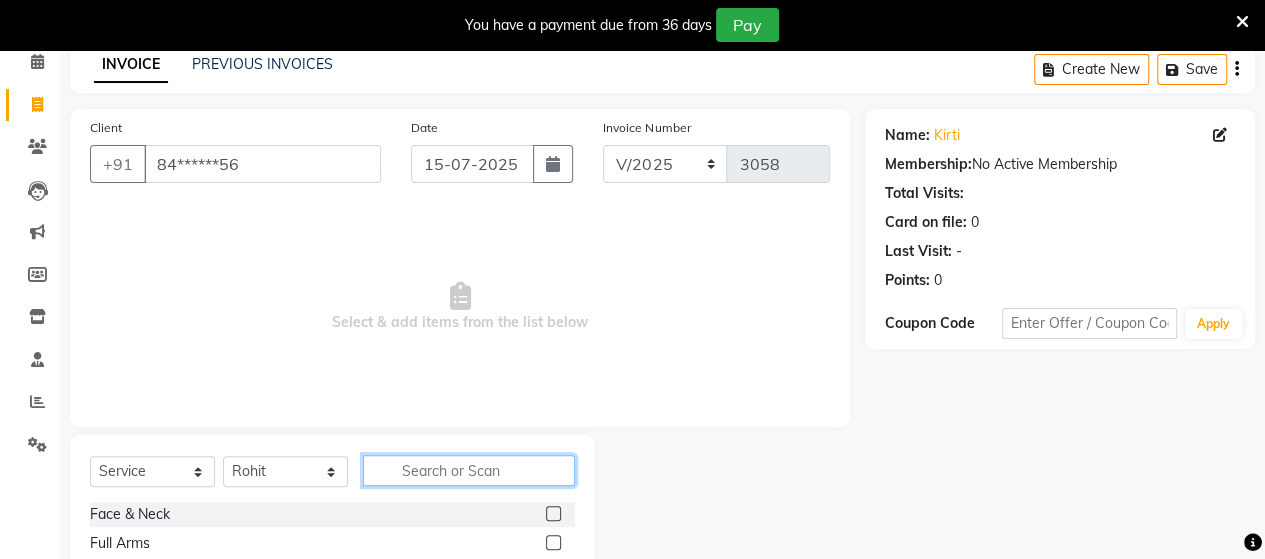 click 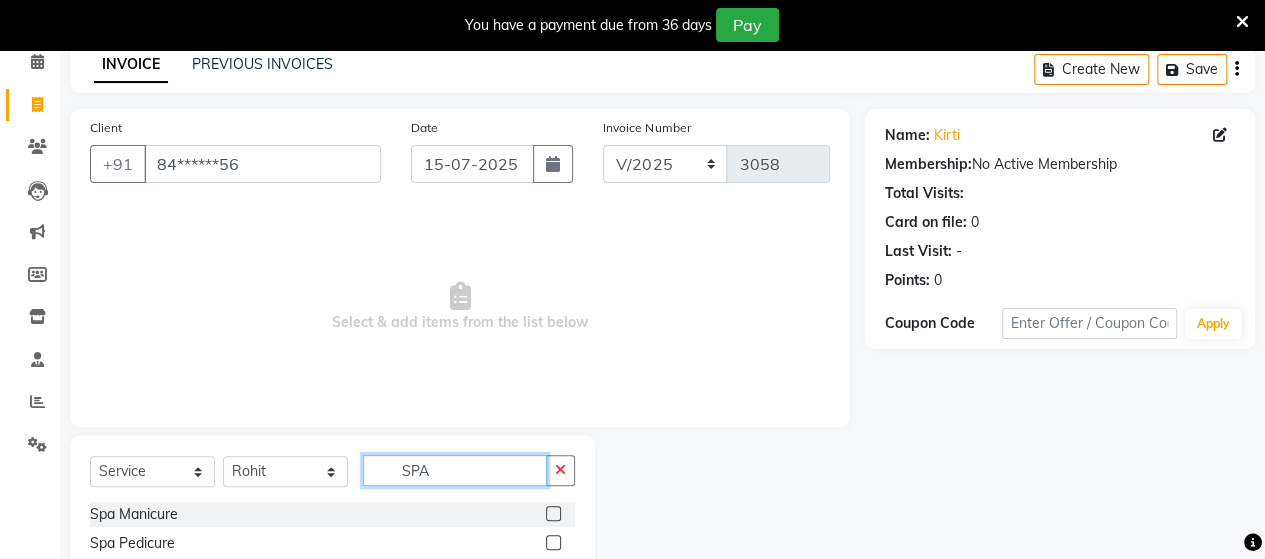 scroll, scrollTop: 206, scrollLeft: 0, axis: vertical 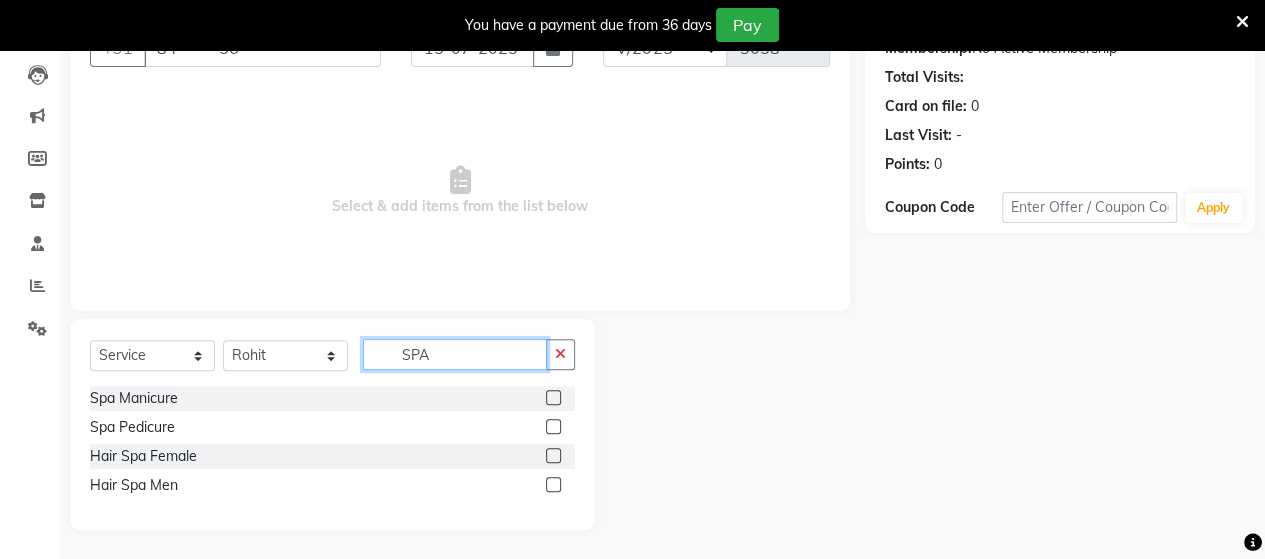type on "SPA" 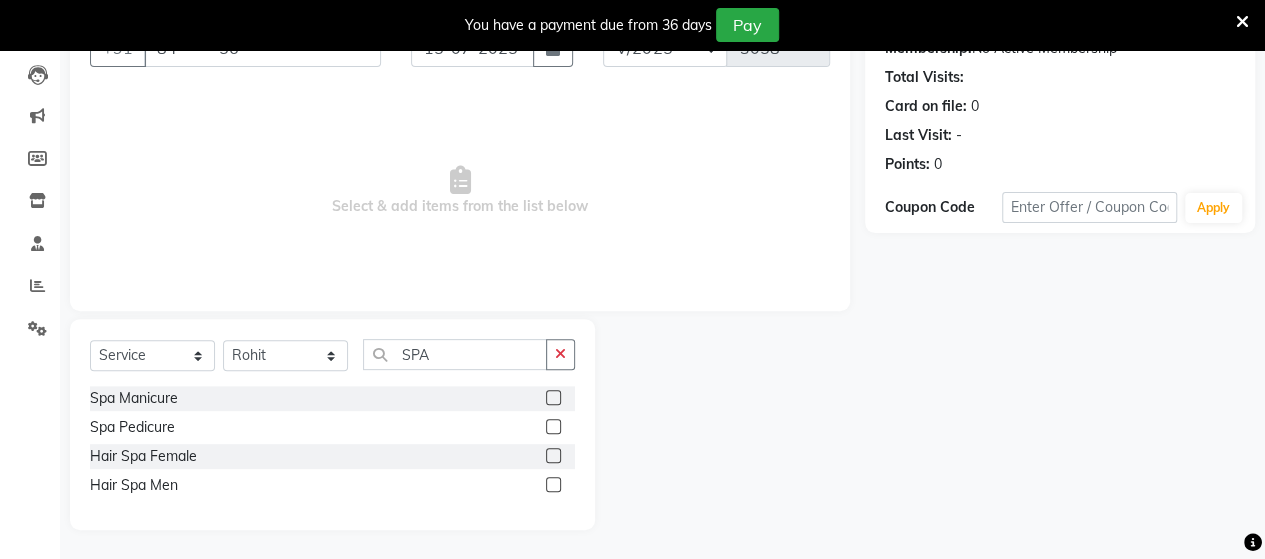 click 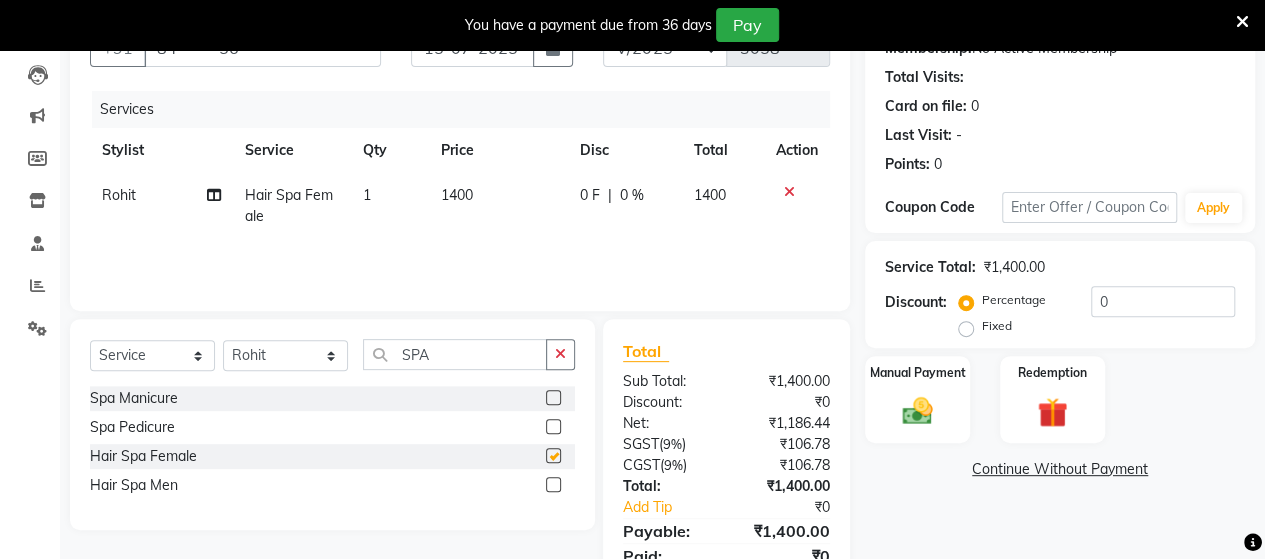 checkbox on "false" 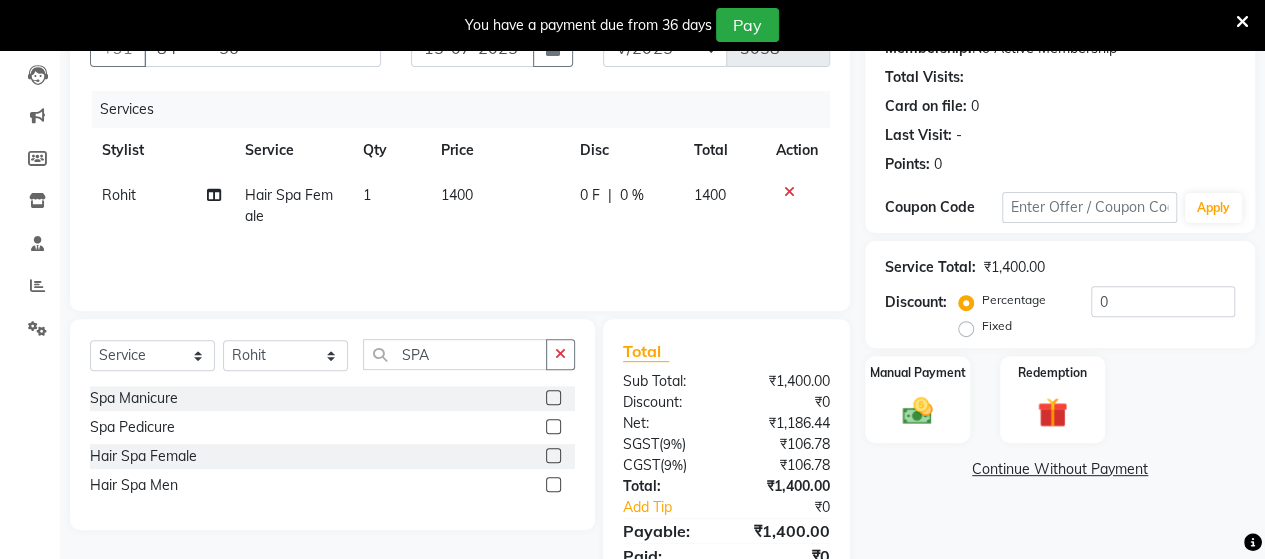 click on "1400" 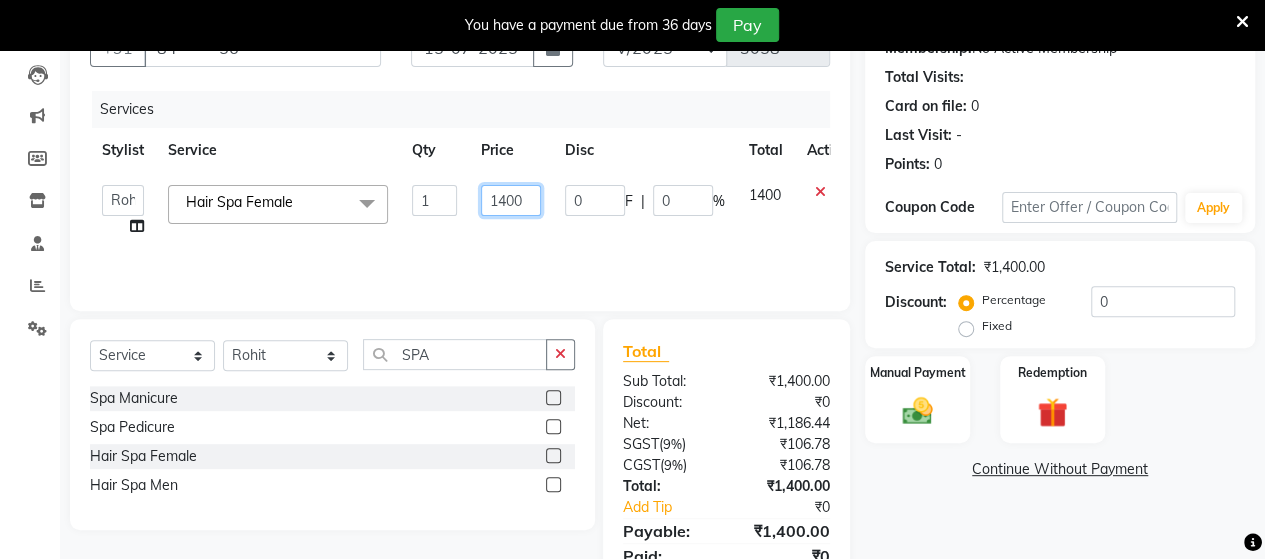 click on "1400" 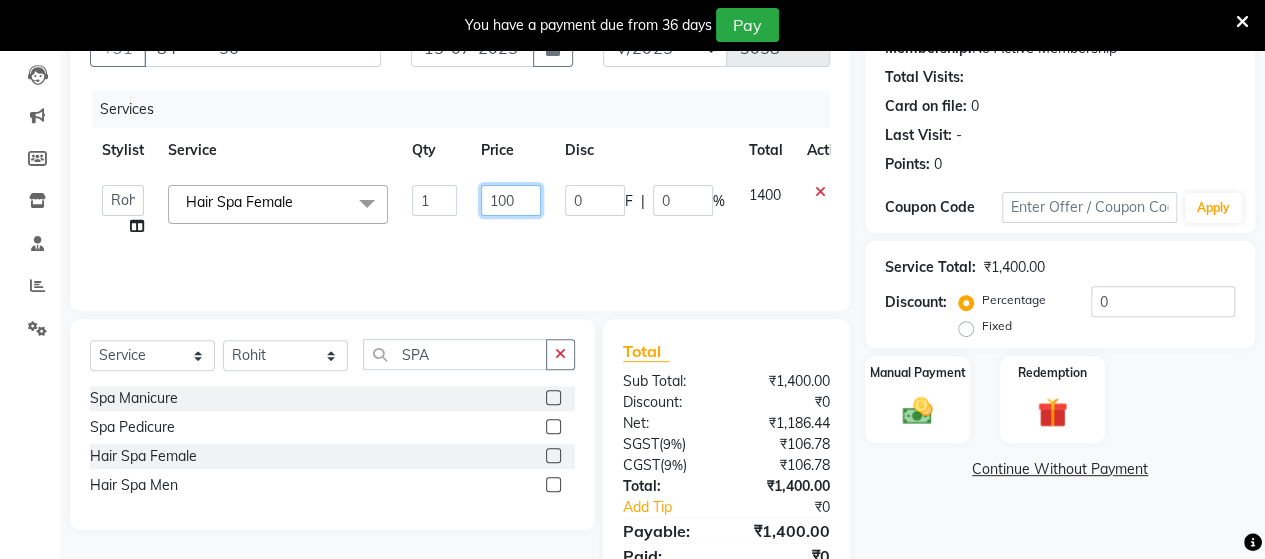 type on "1500" 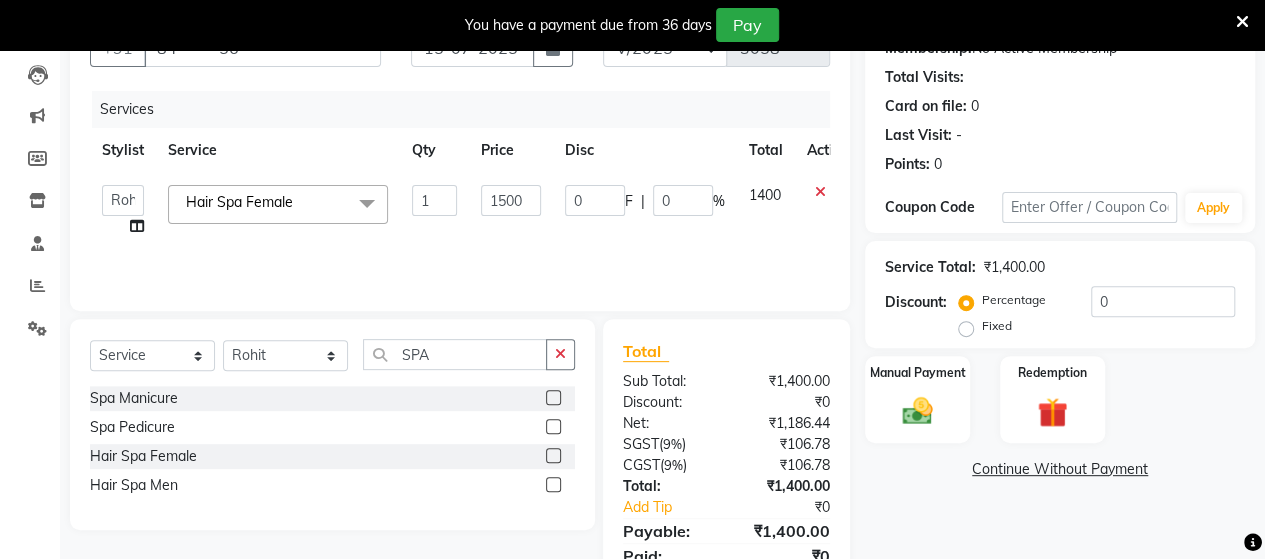 click on "Services Stylist Service Qty Price Disc Total Action  Admin   Datta    Jyoti    Krushna    Pratik    RAVI   Rohit   Rutuja   Hair Spa Female  x Face & Neck Full Arms Full Back Bleach Full Body Underarms hydra facial  HAIR CUT +BEARD HAIR CUT D TAN FACE D TAN NECK D TAN HAND D TAN FEET Full Body(Without Bikini) Polishing B Wax Upperlips Brazilian Keratin Smoothening Straightening Anti-Tan Cleanup Basic Clean Up O3+ Cleanup Saree Draping Cheryals Luxuzry Facial O3+ Facial Crown Highlights Global Color Men Global Color Women Global Fashion Shade Global Highlights Root Tuch Up Global color Boy Hair Cut Dry Haircut Female Female Hair Cut & BD Girl Hair Cut Hair-set Shaving Wash Haircut Female Wash Haircut Male Dry Haircut Male  Ironing Tong Basic Manicure Basic Pedicure Spa Manicure Spa Pedicure Full Body(Without Bikini) Honey Wax Full Hands Honey Wax Full Legs Honey Wax Half Legs Honey Wax Ubderarms Honey Wax Bridal Makeup Engagement Makeup Party Makeup(Sider Makeup) Reception Makeup O3 Mask Back Massage Bwax 1" 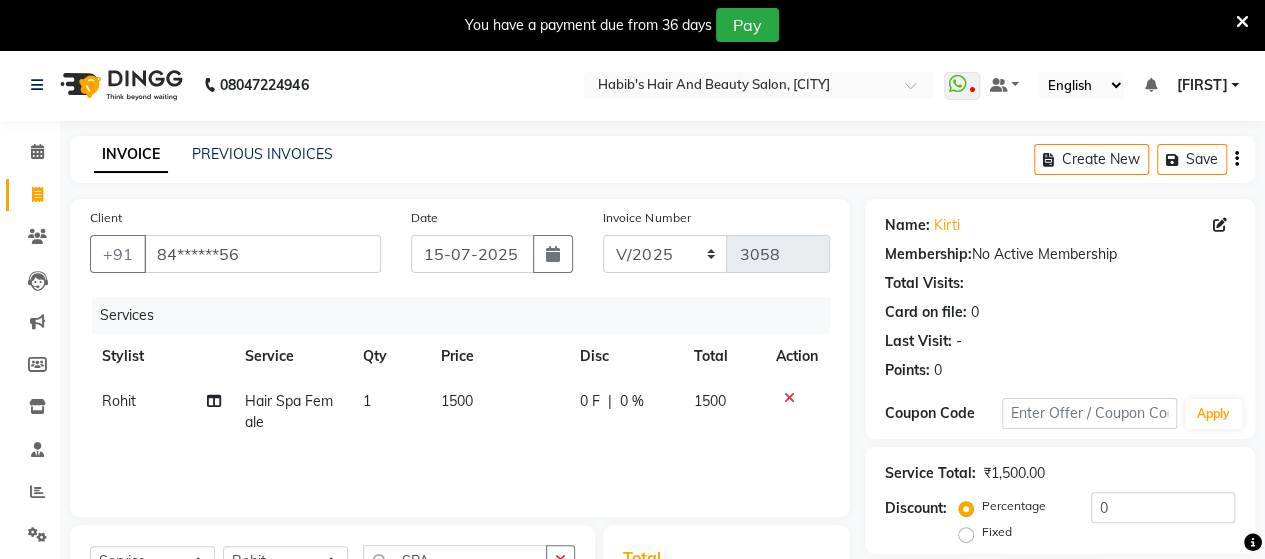 scroll, scrollTop: 288, scrollLeft: 0, axis: vertical 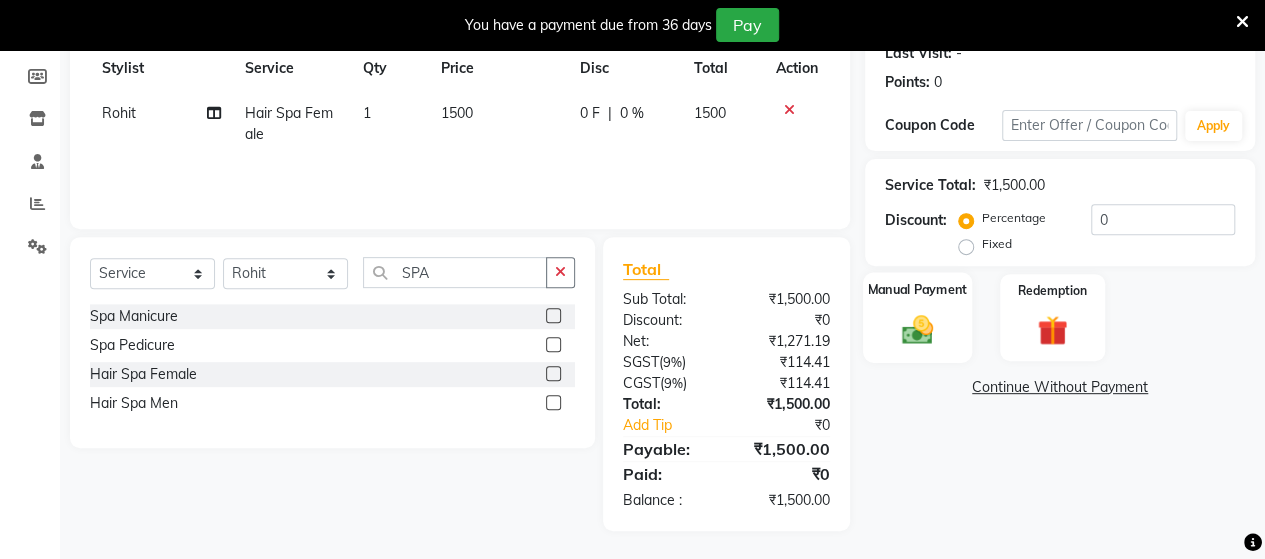 click 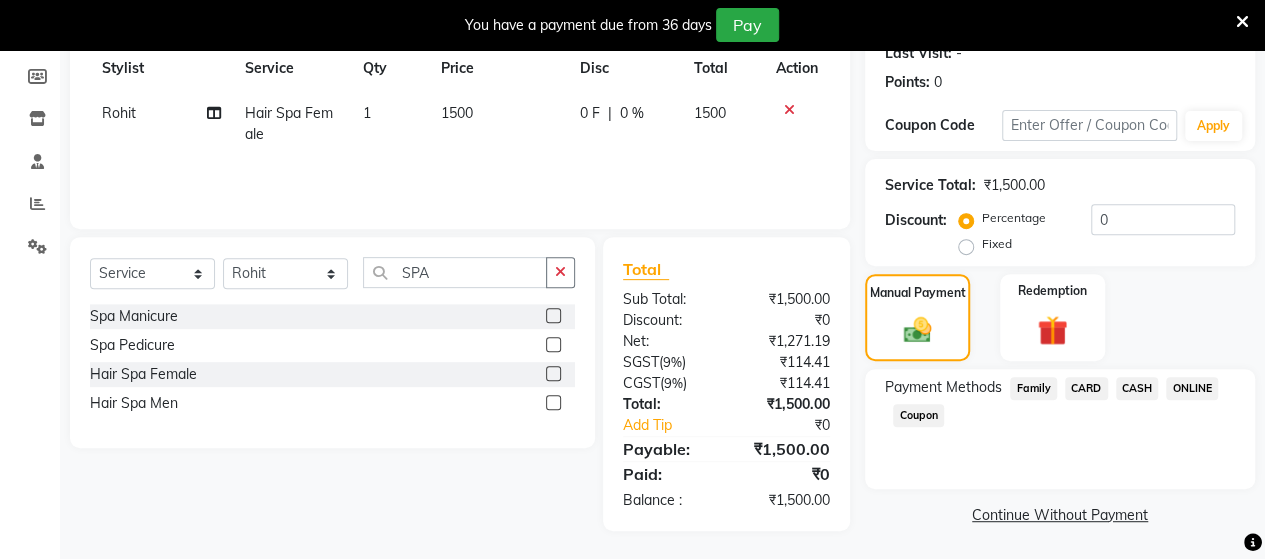 click on "ONLINE" 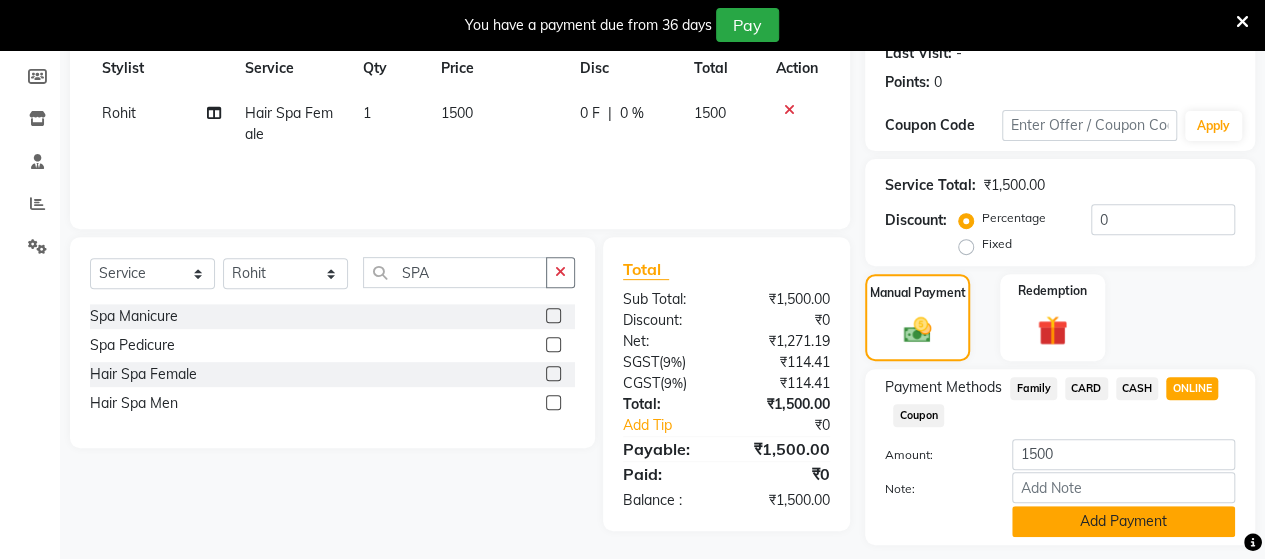 click on "Add Payment" 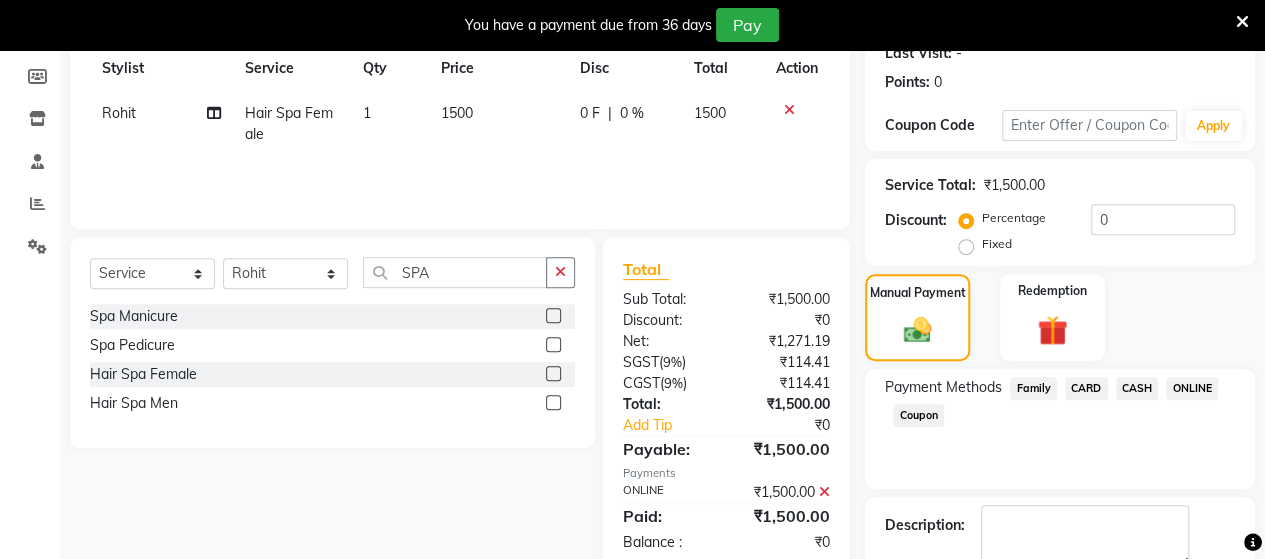 scroll, scrollTop: 400, scrollLeft: 0, axis: vertical 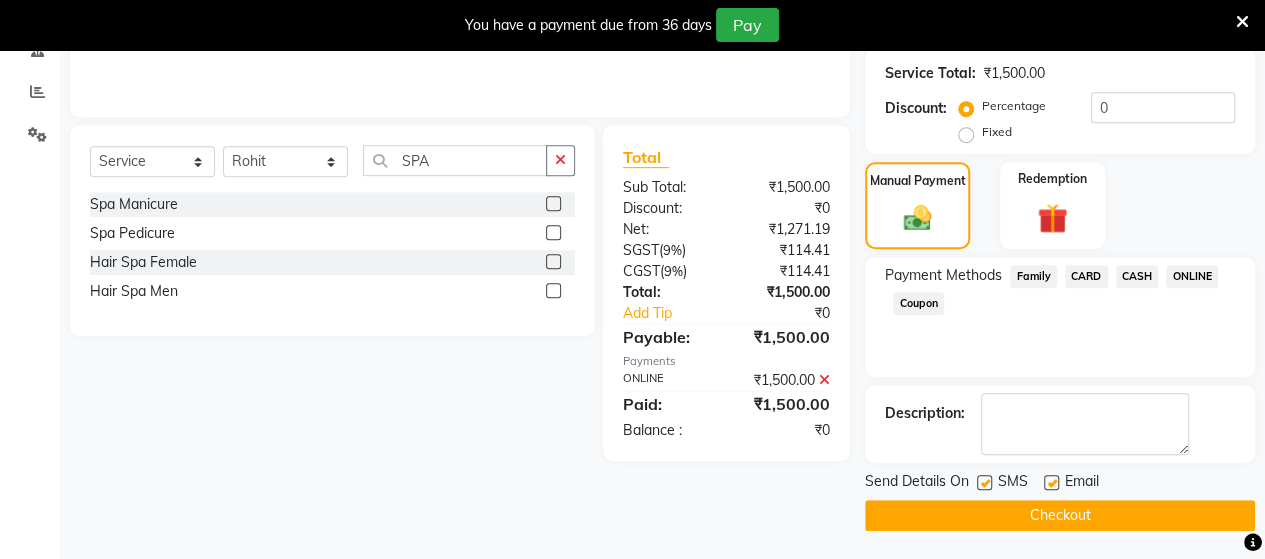 click on "Checkout" 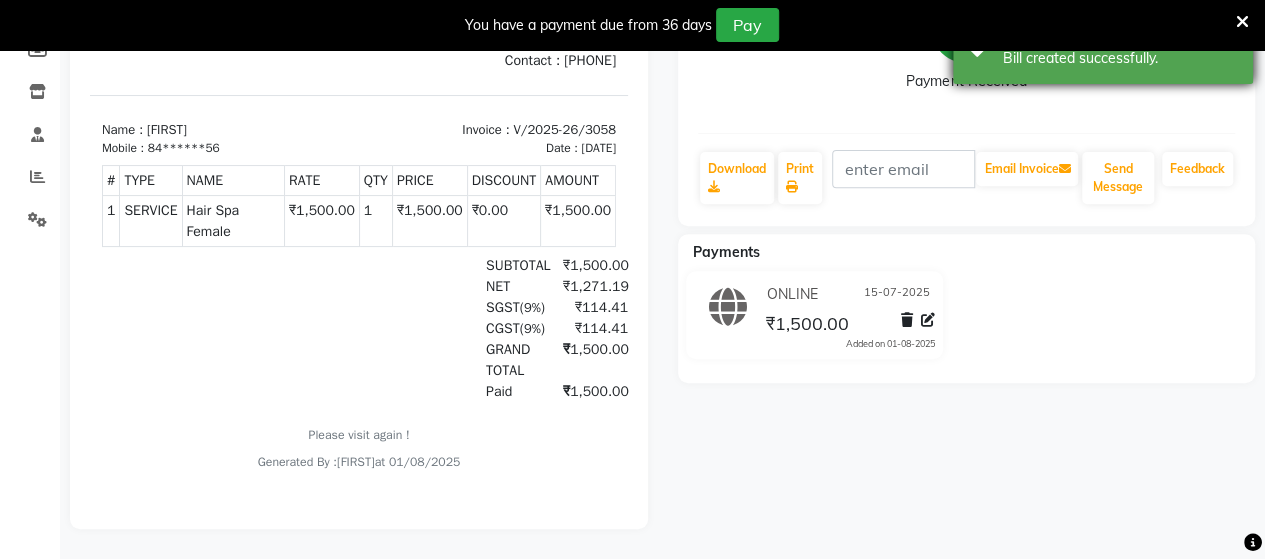 scroll, scrollTop: 13, scrollLeft: 0, axis: vertical 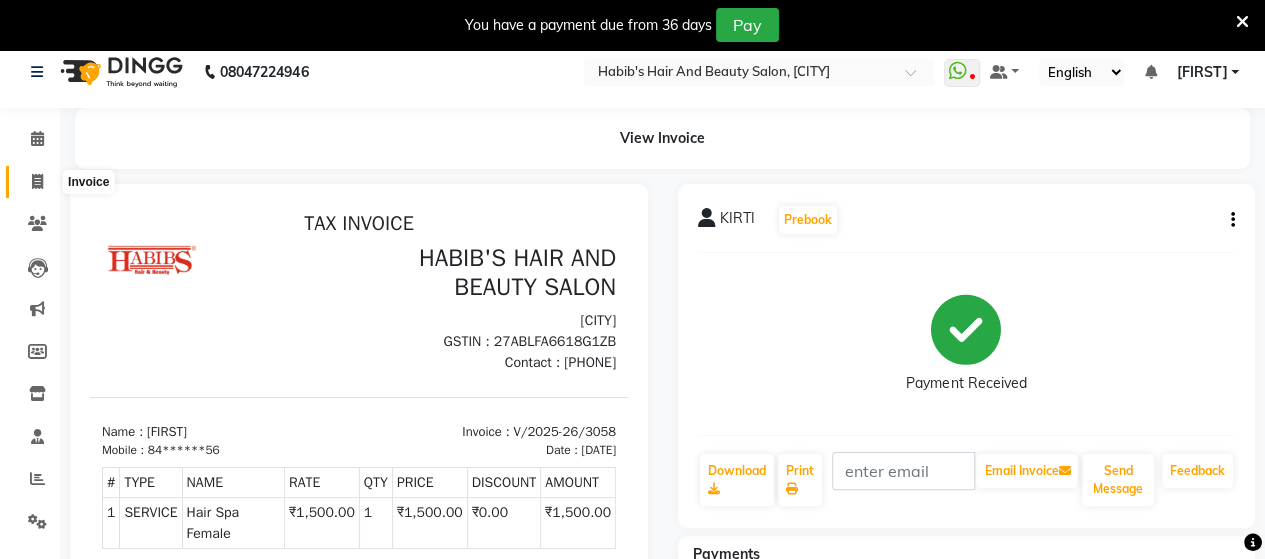 click 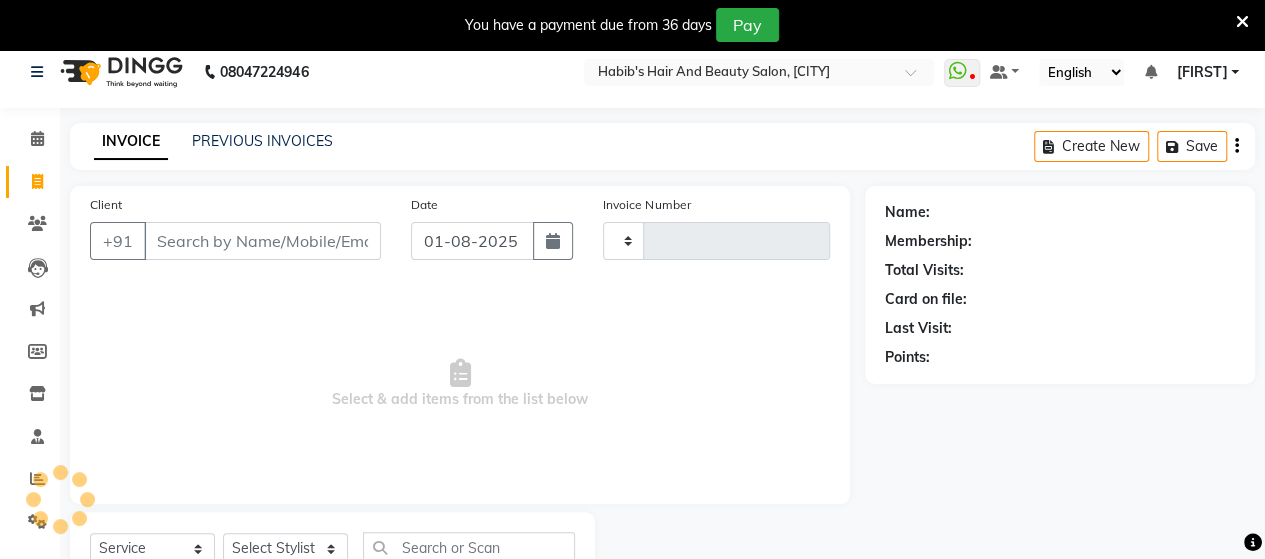 type on "3059" 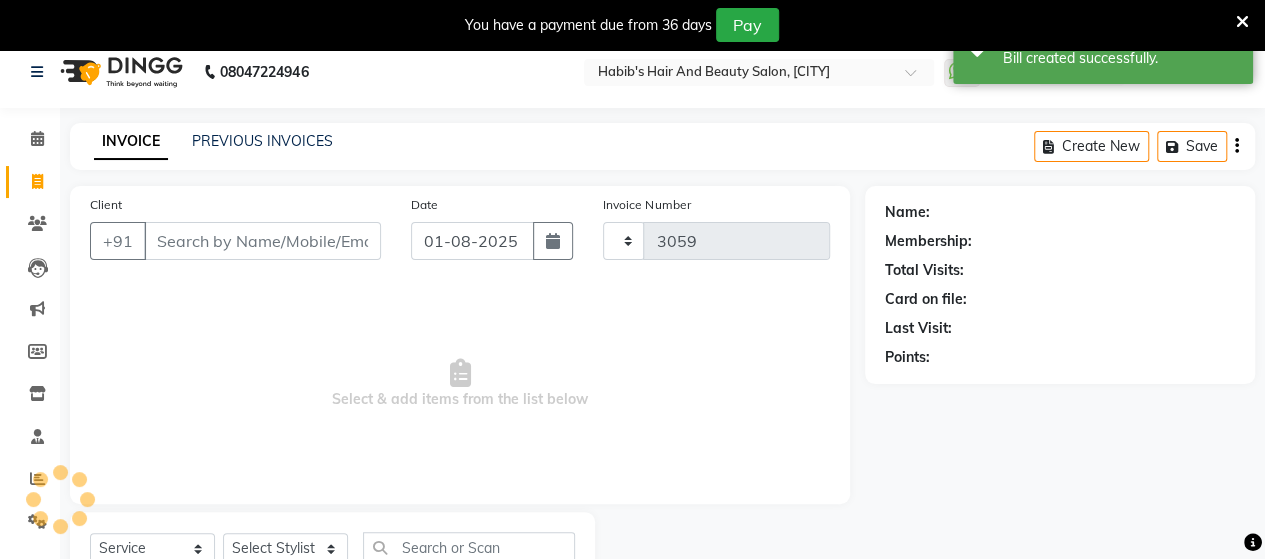 scroll, scrollTop: 90, scrollLeft: 0, axis: vertical 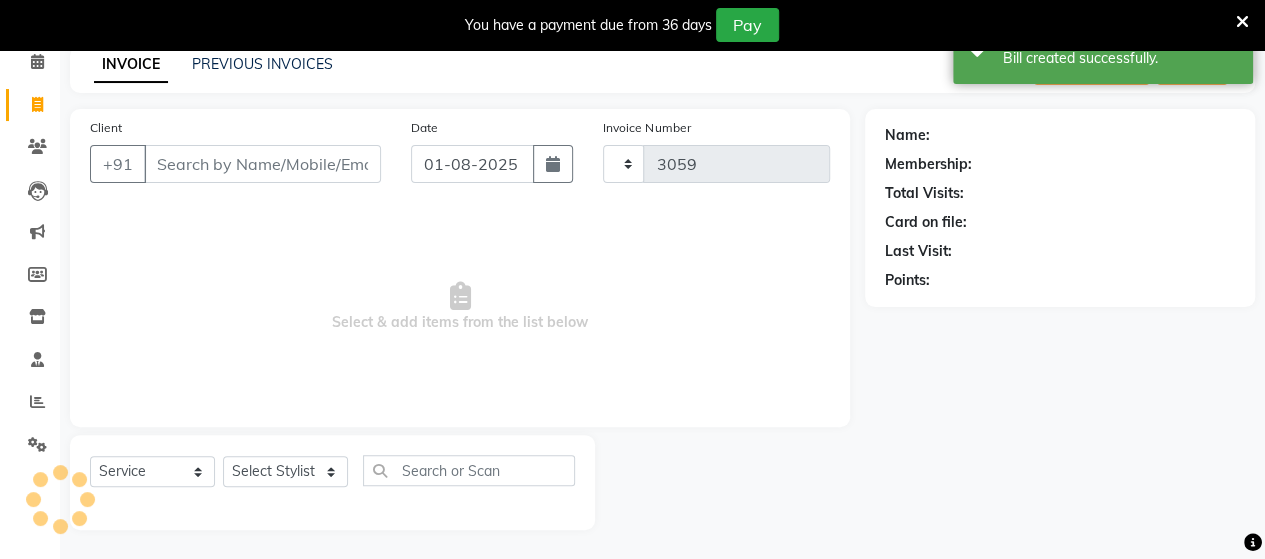select on "6429" 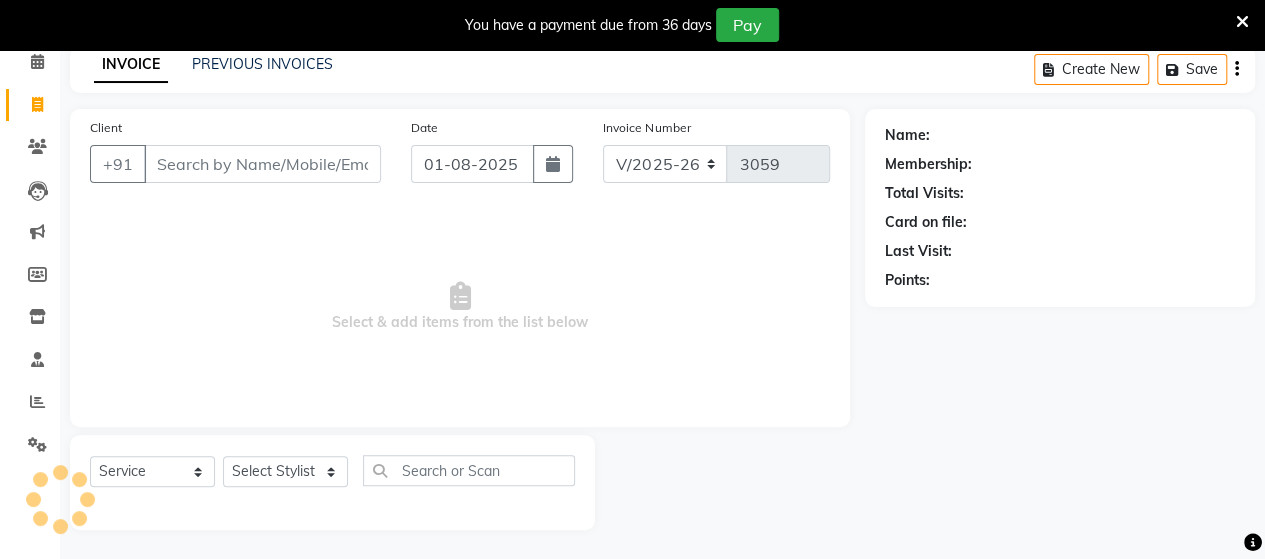 click on "Client" at bounding box center [262, 164] 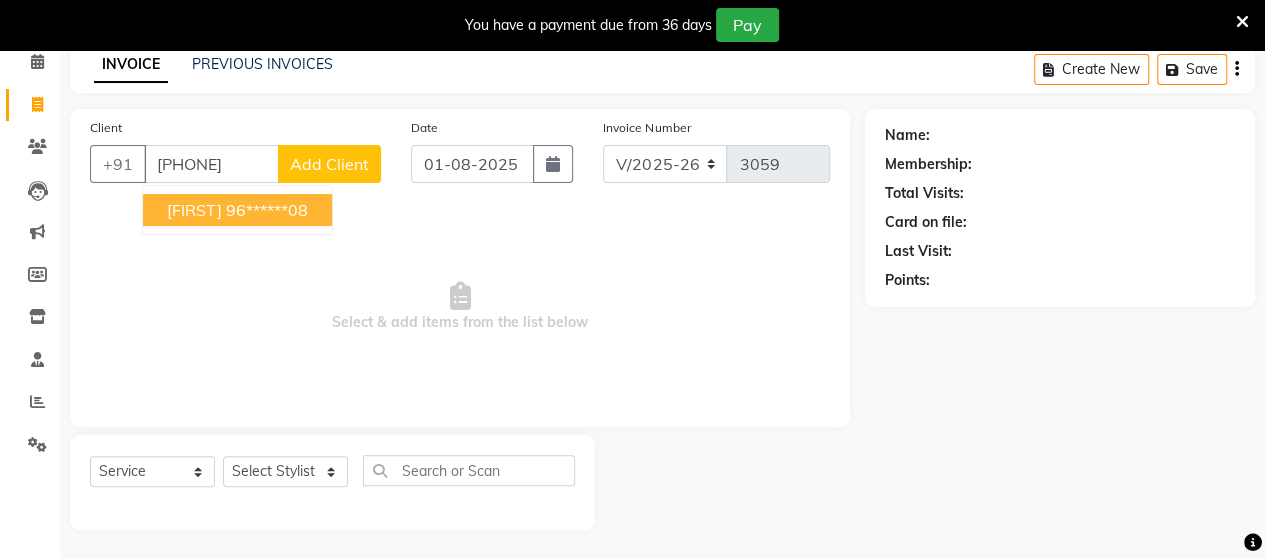 click on "96******08" at bounding box center [267, 210] 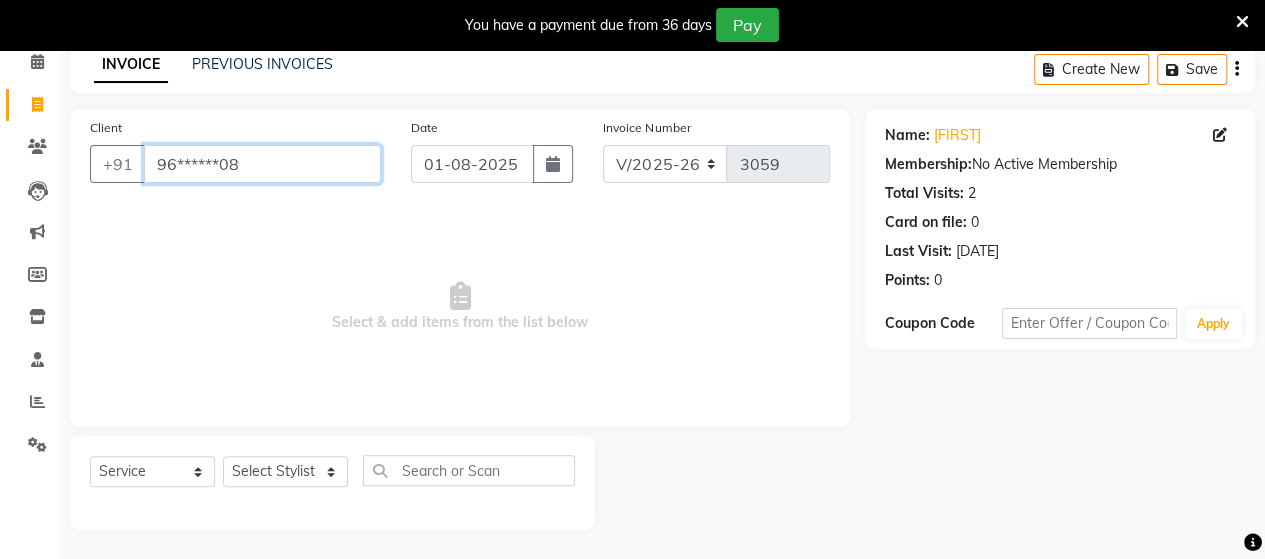 click on "96******08" at bounding box center [262, 164] 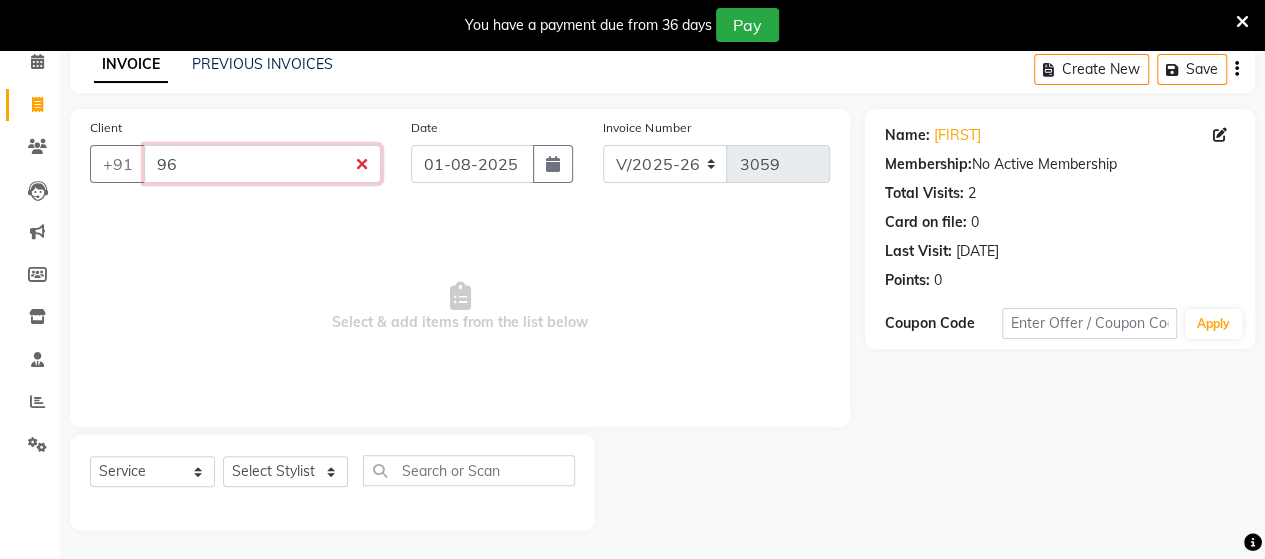 type on "9" 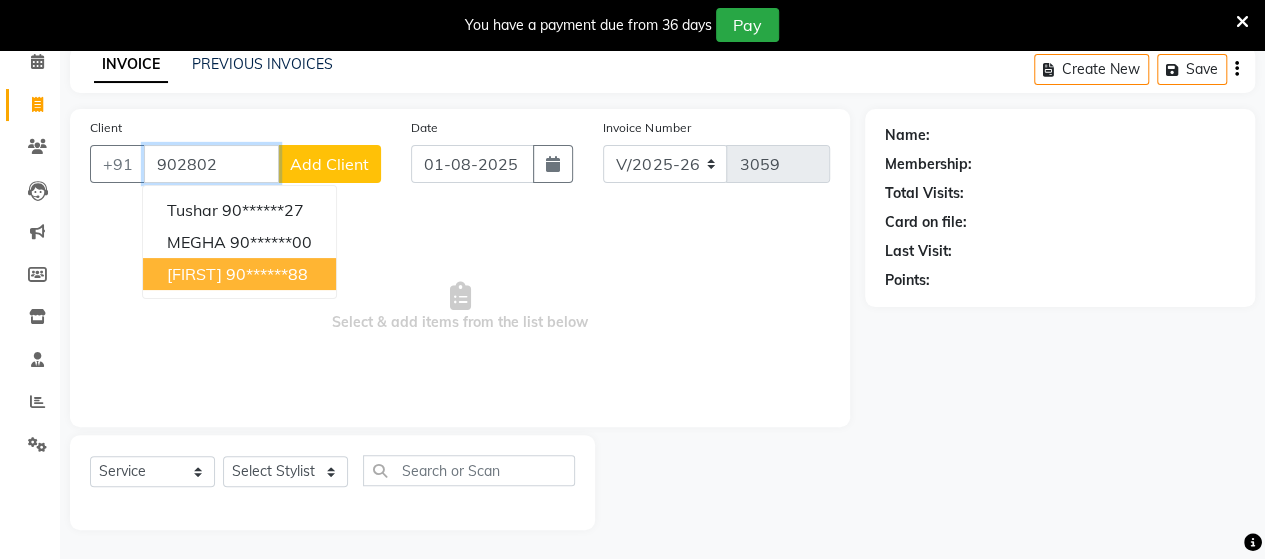 click on "90******88" at bounding box center [267, 274] 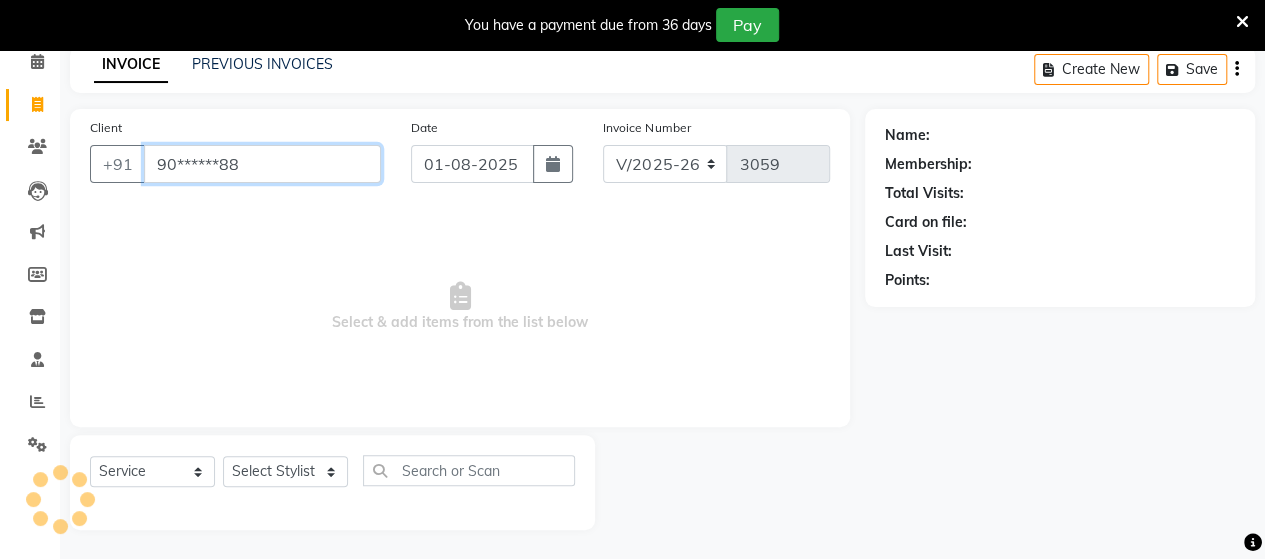 type on "90******88" 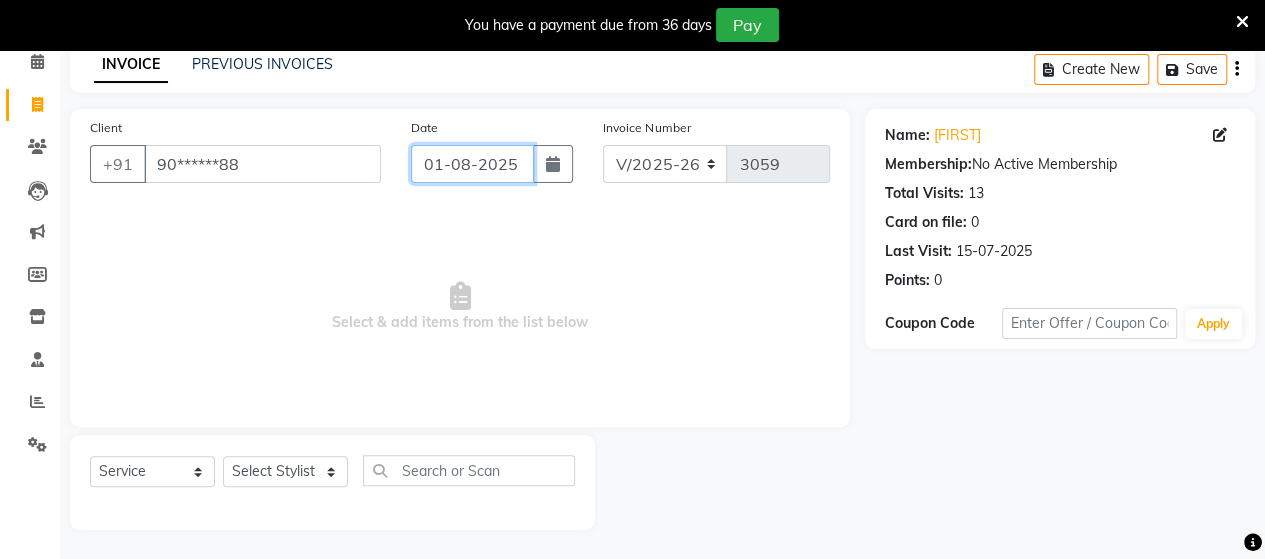 click on "01-08-2025" 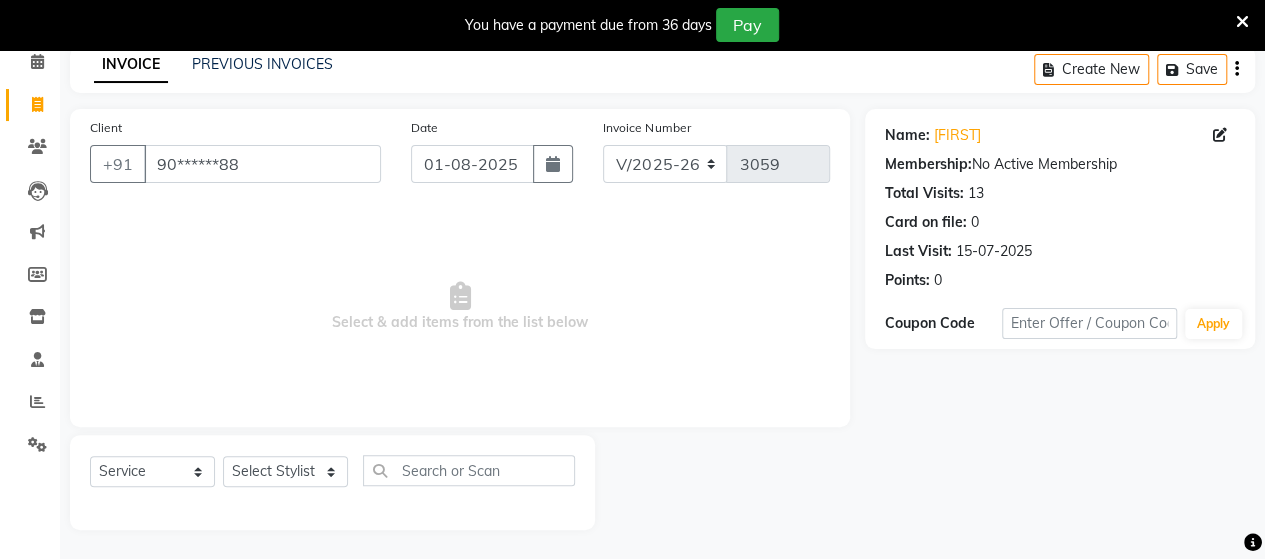 select on "8" 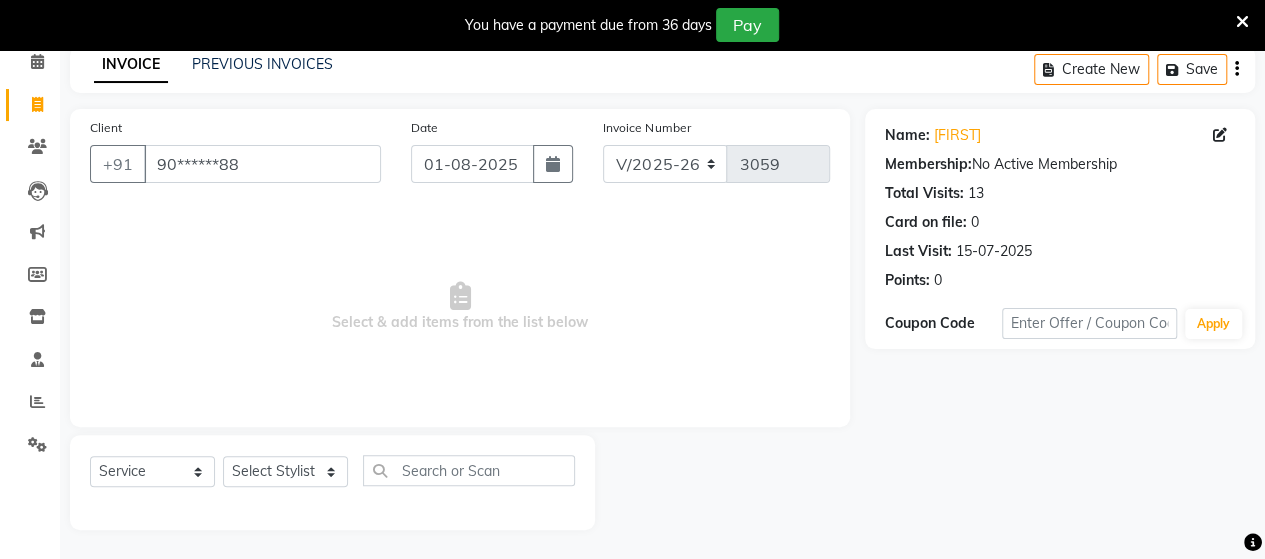 select on "2025" 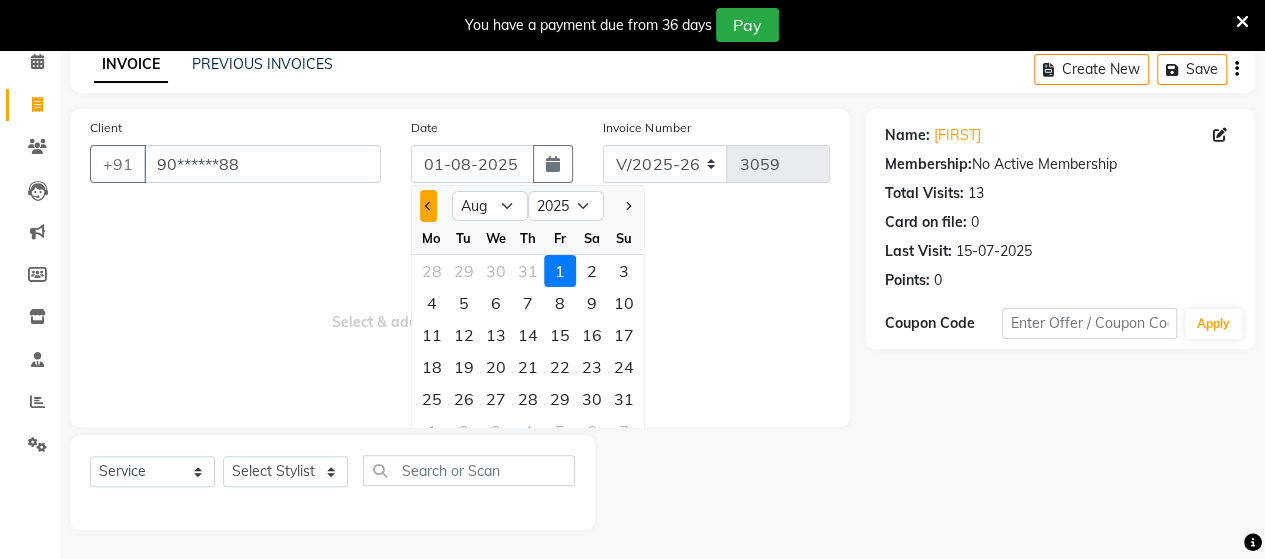 click 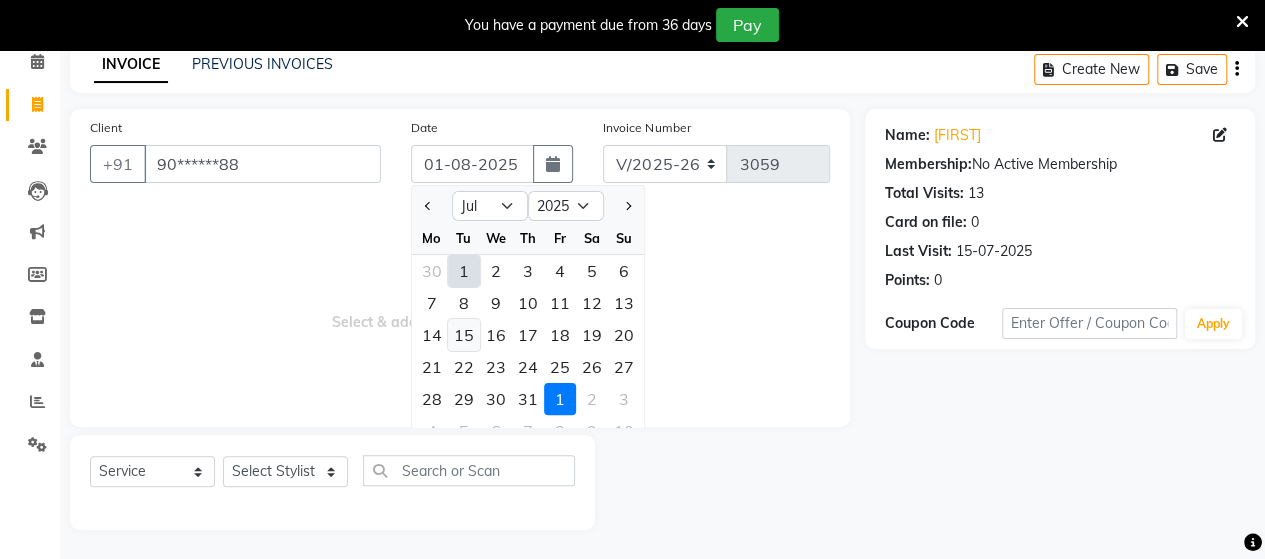 click on "15" 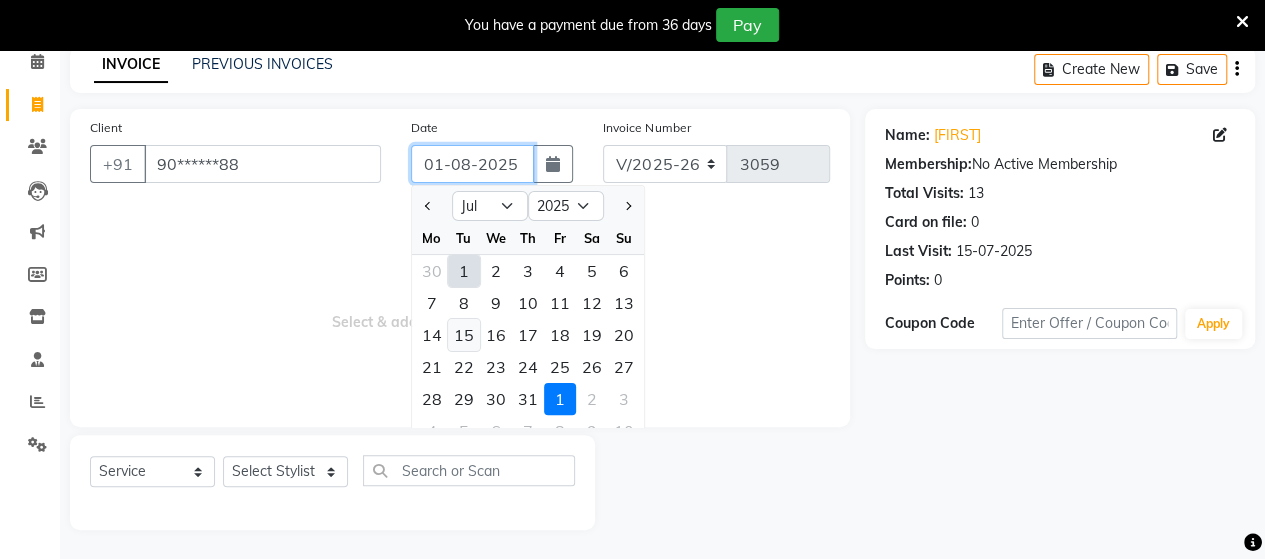 type on "15-07-2025" 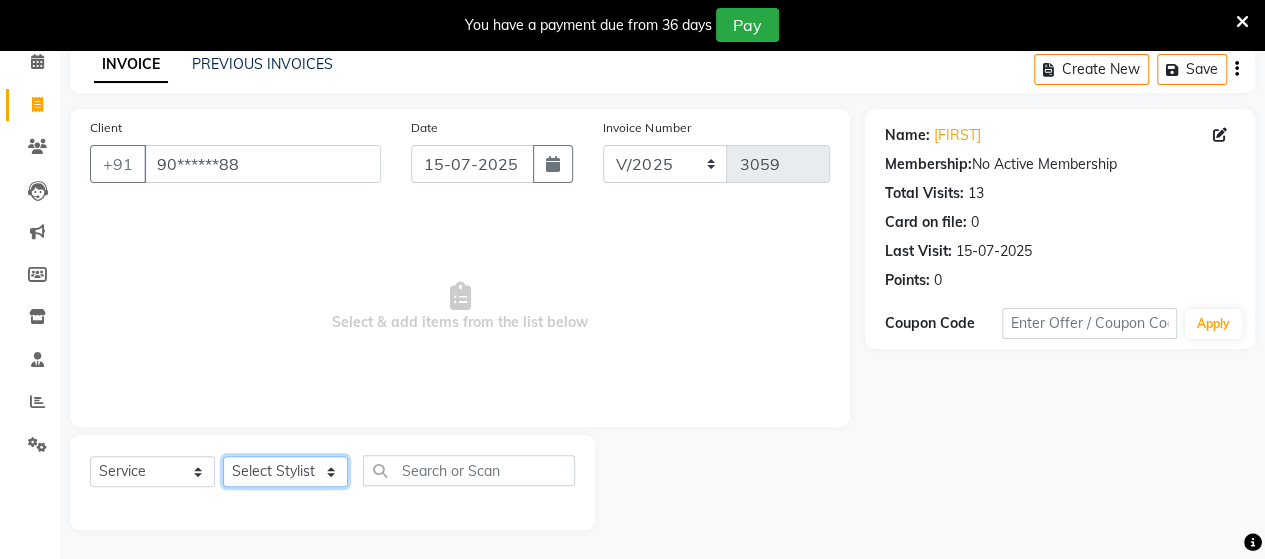 click on "Select Stylist Admin Datta  Jyoti  Krushna  Pratik  RAVI Rohit Rutuja" 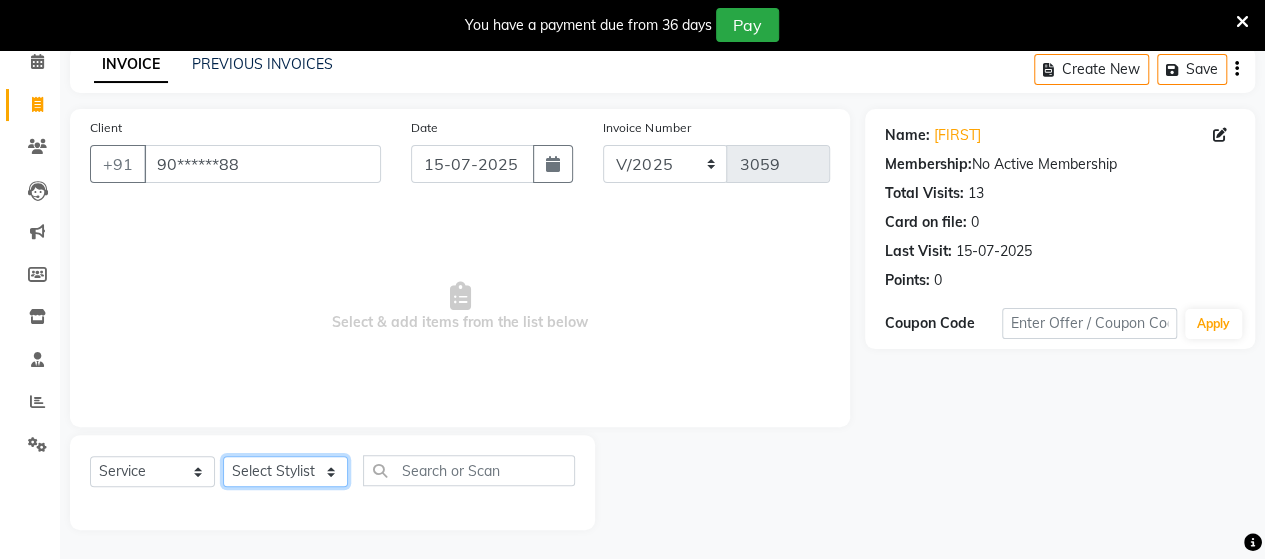 select on "58673" 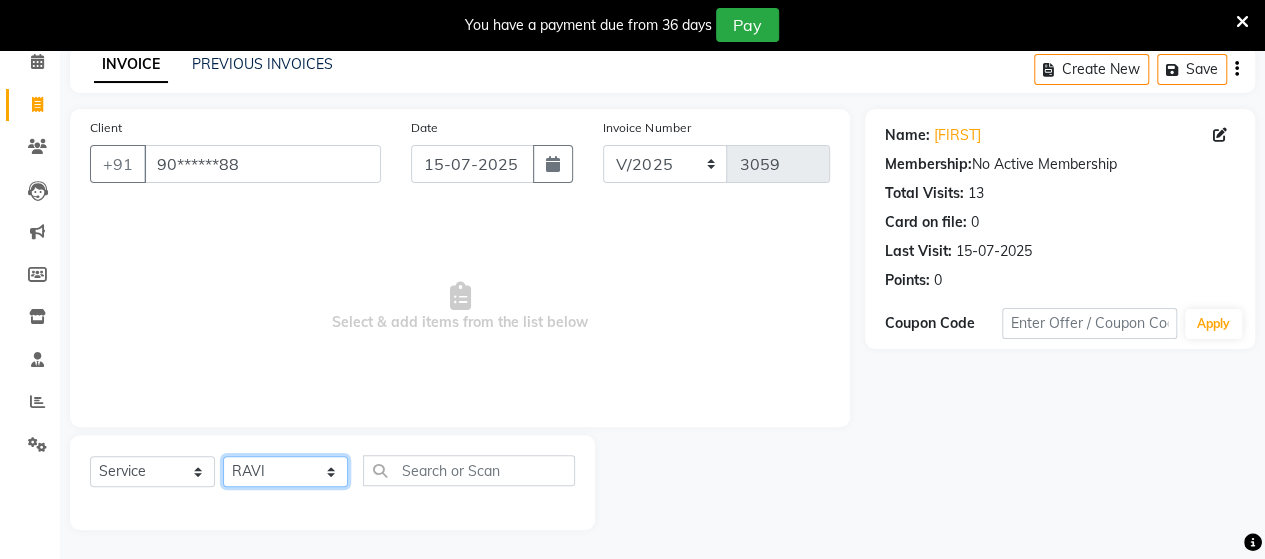 click on "Select Stylist Admin Datta  Jyoti  Krushna  Pratik  RAVI Rohit Rutuja" 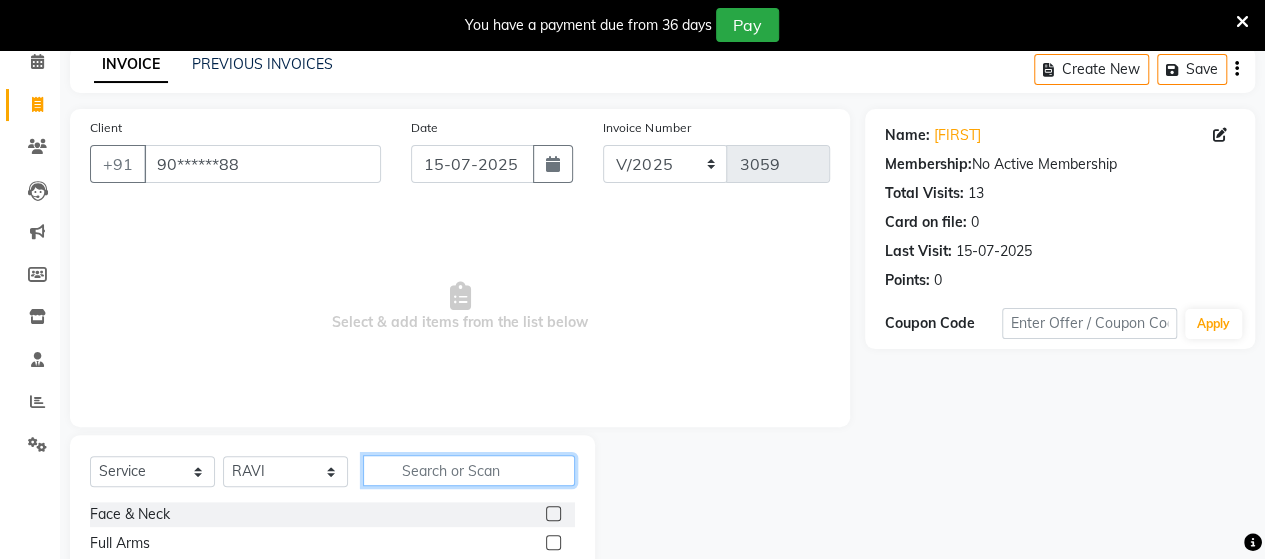 click 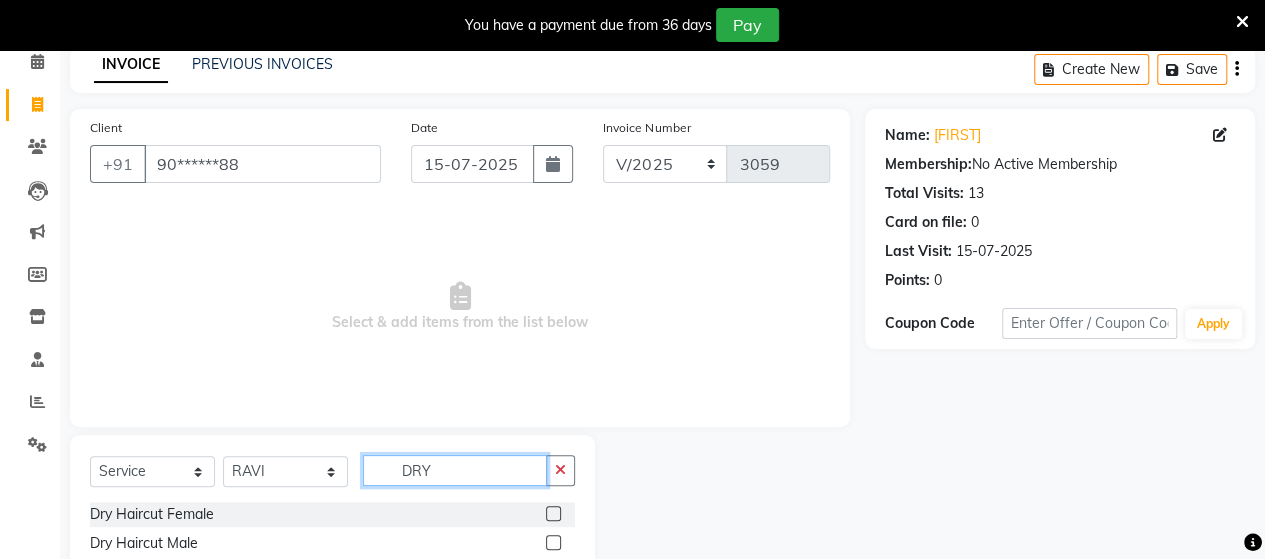 type on "DRY" 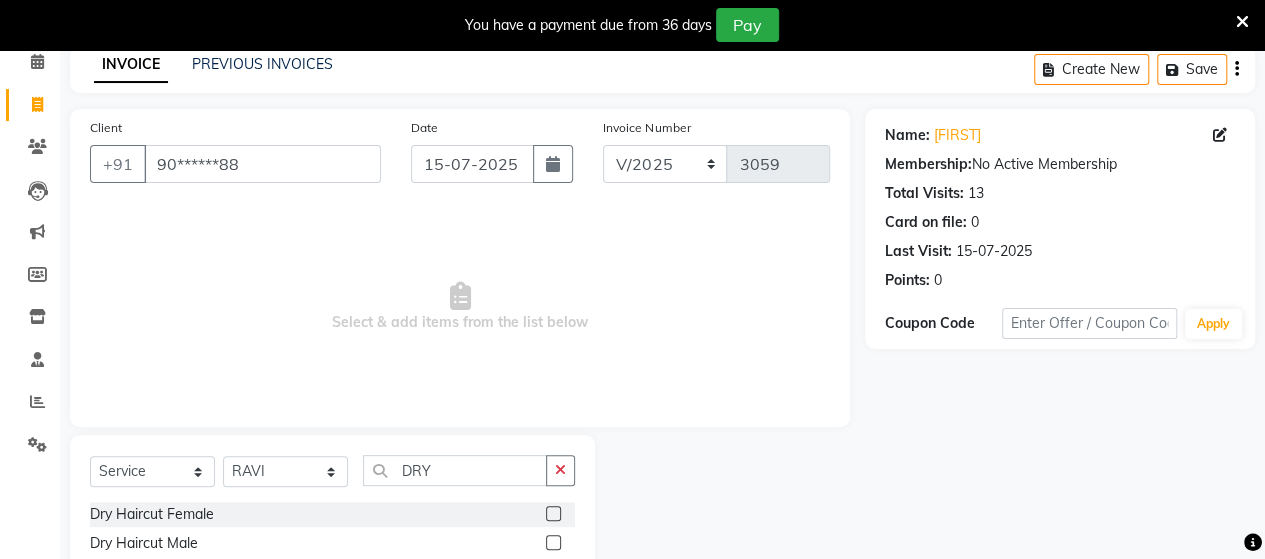 click 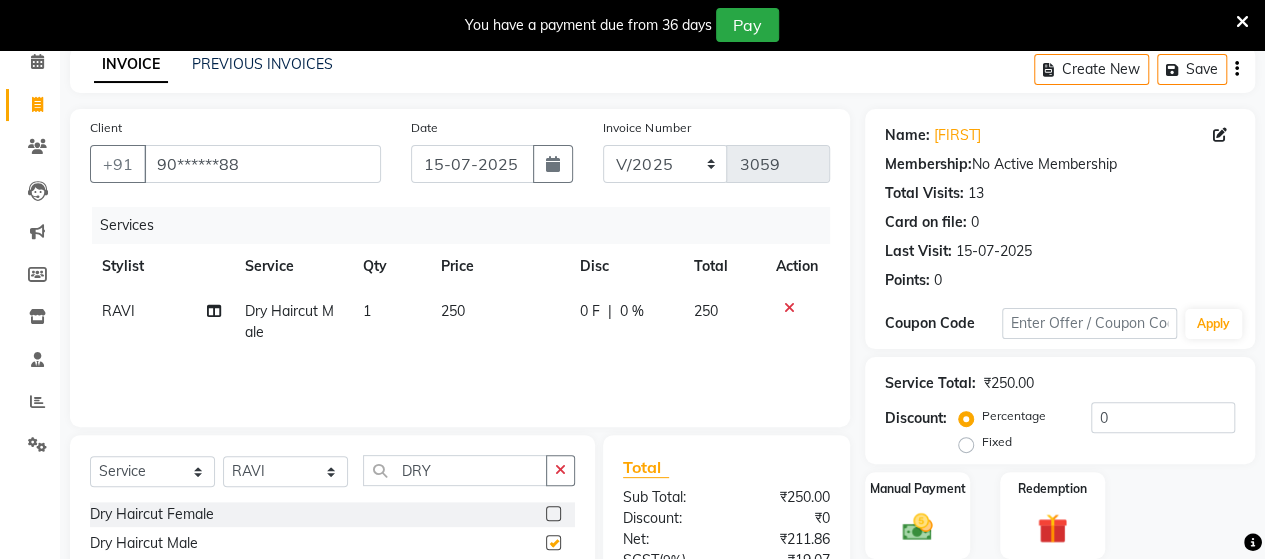 checkbox on "false" 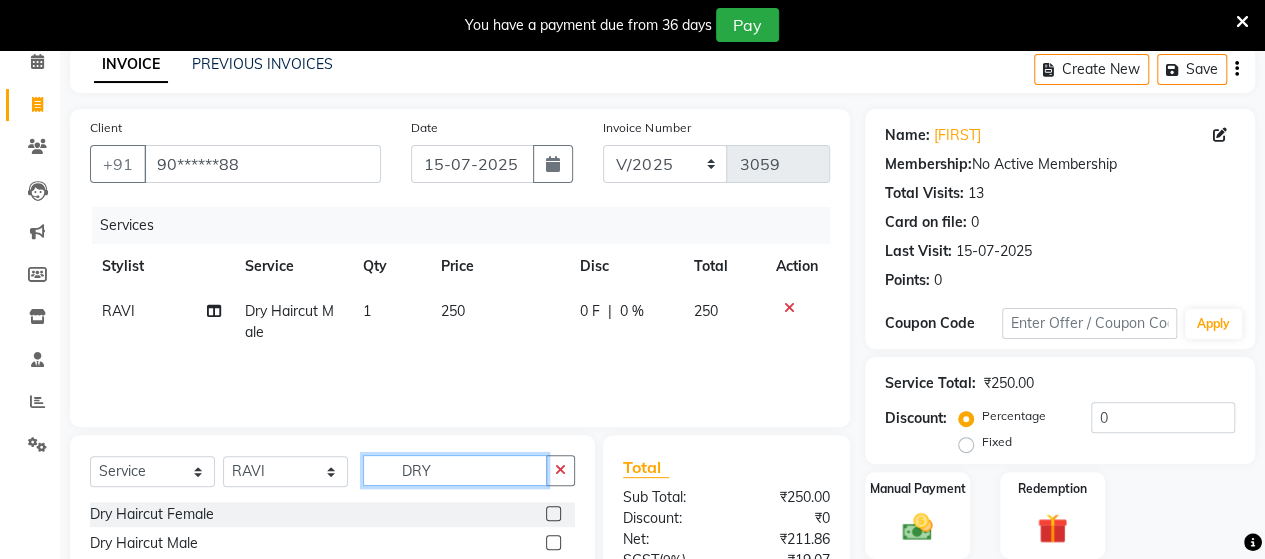 click on "DRY" 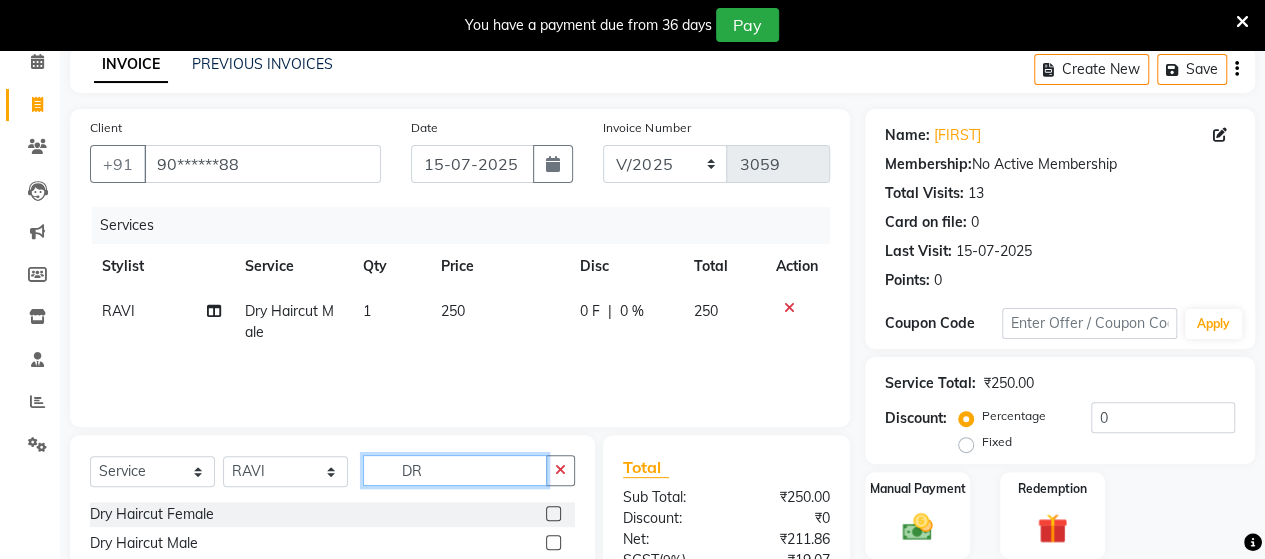 type on "D" 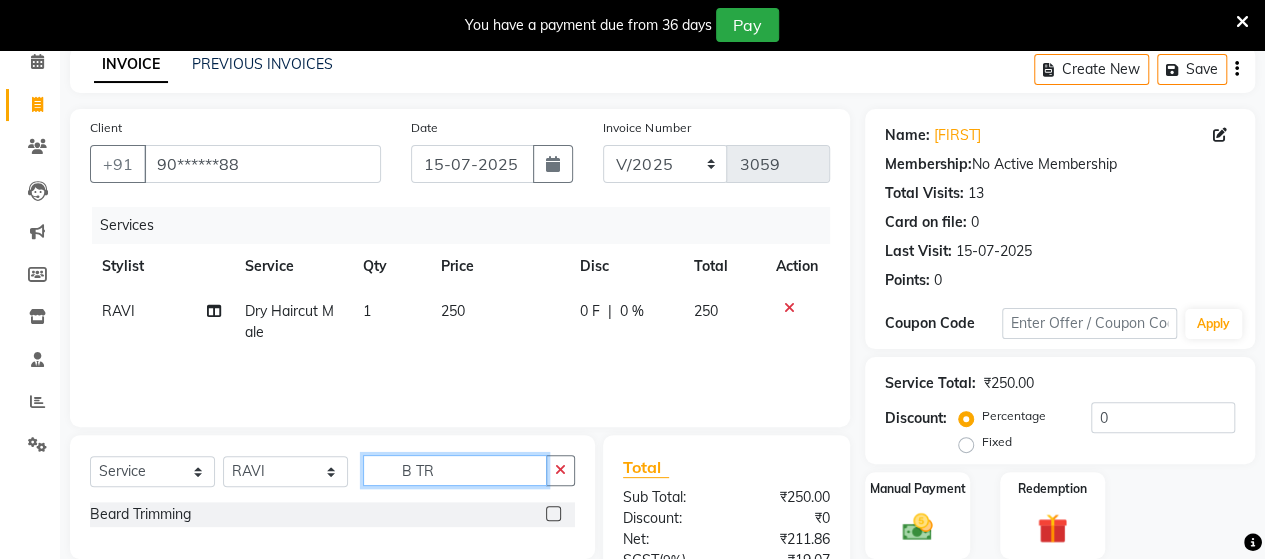 type on "B TR" 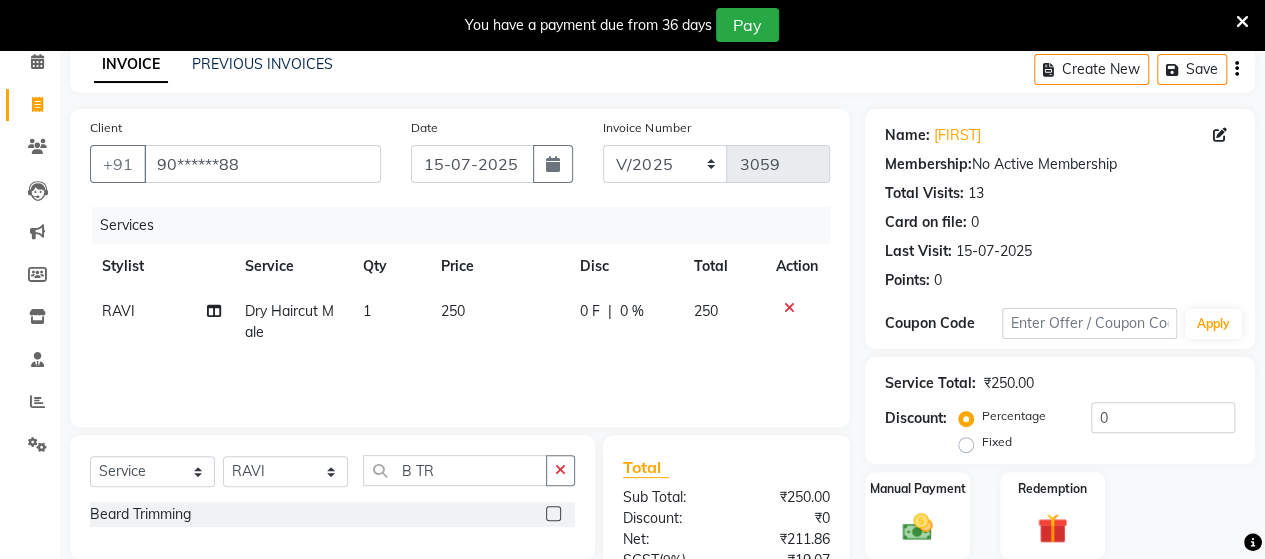 click 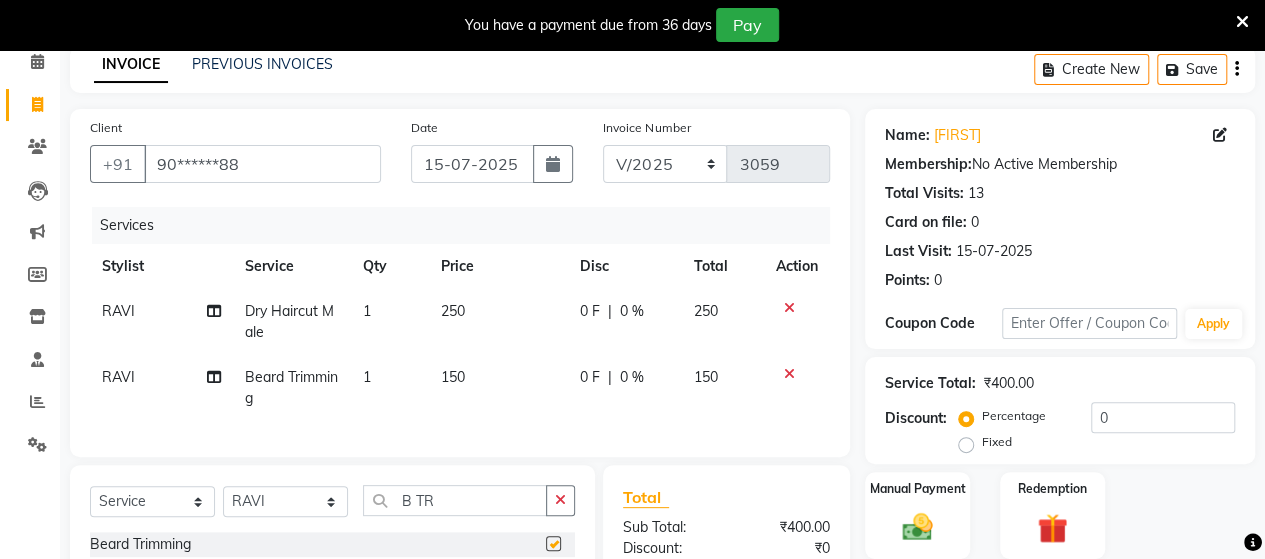 checkbox on "false" 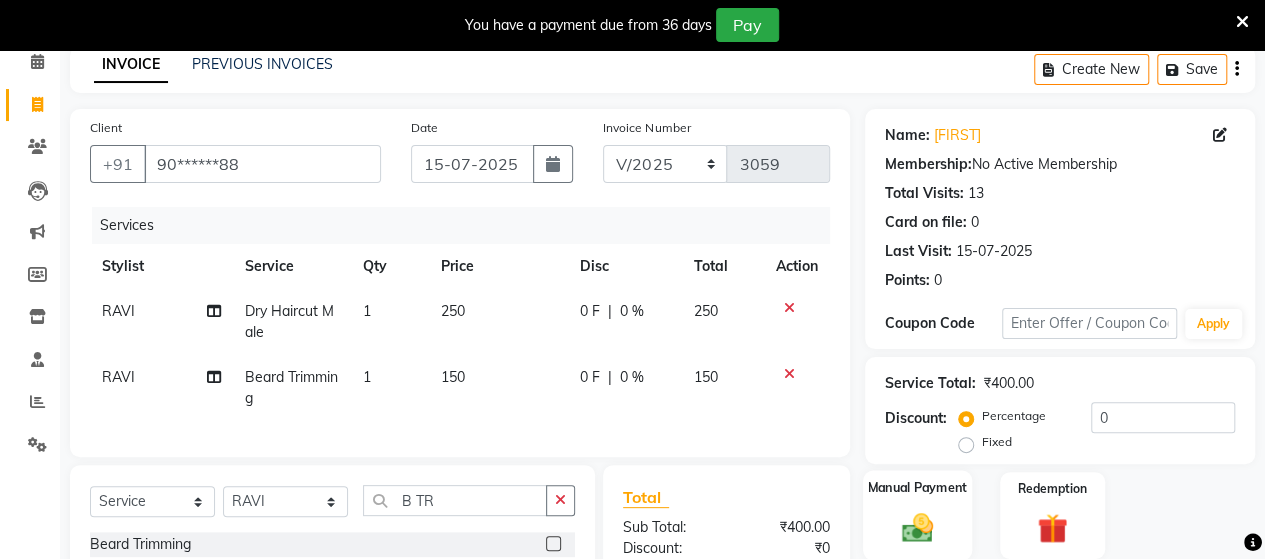click on "Manual Payment" 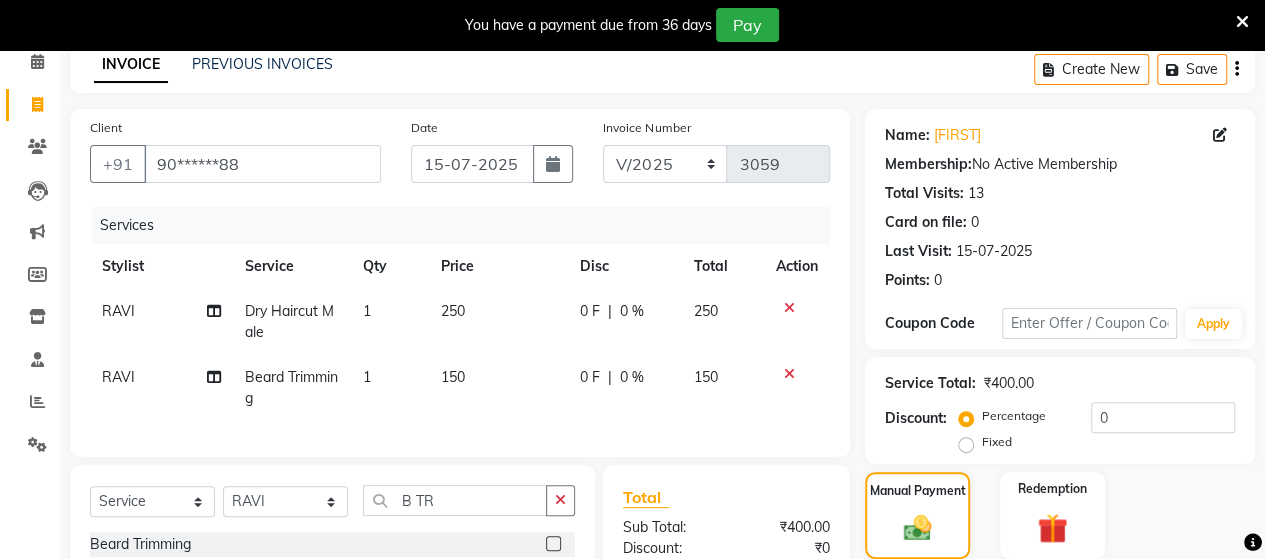 scroll, scrollTop: 334, scrollLeft: 0, axis: vertical 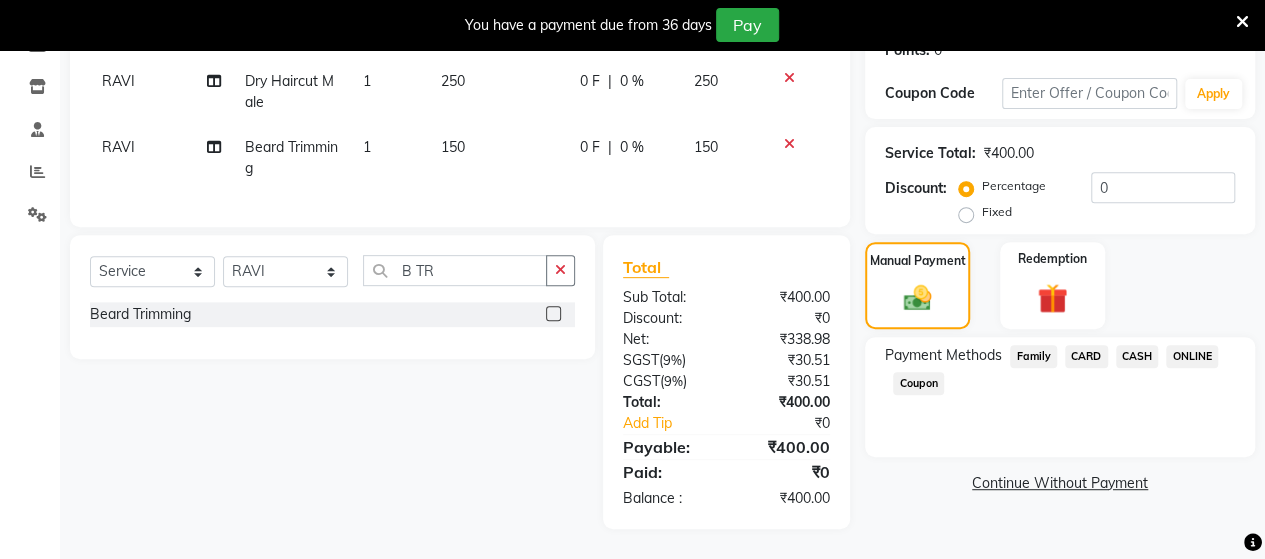 click on "ONLINE" 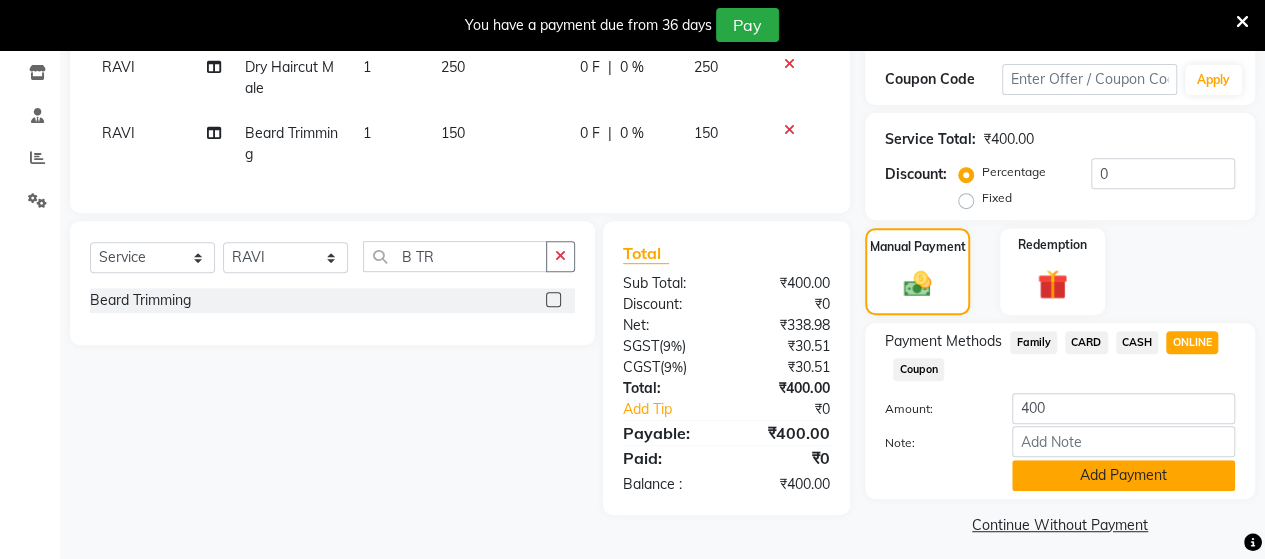 click on "Add Payment" 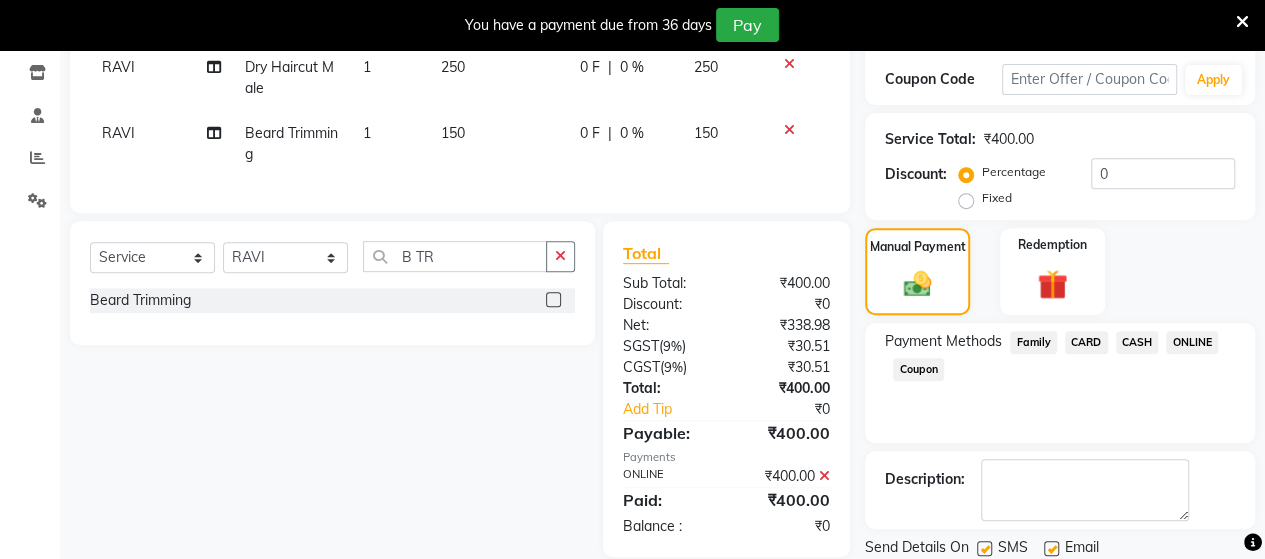 scroll, scrollTop: 400, scrollLeft: 0, axis: vertical 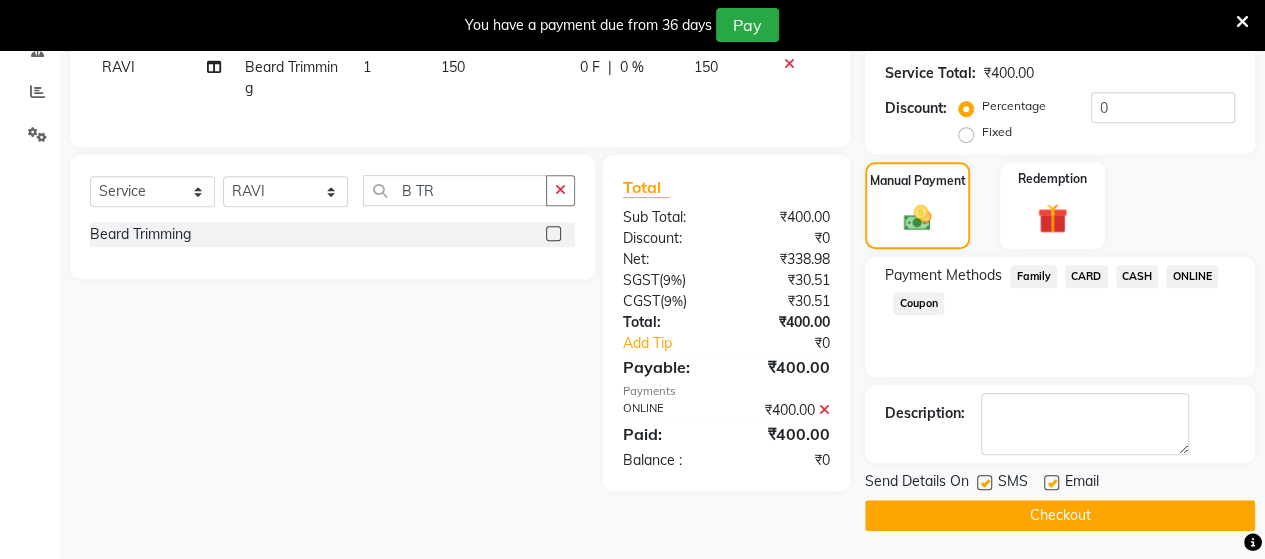 click on "Checkout" 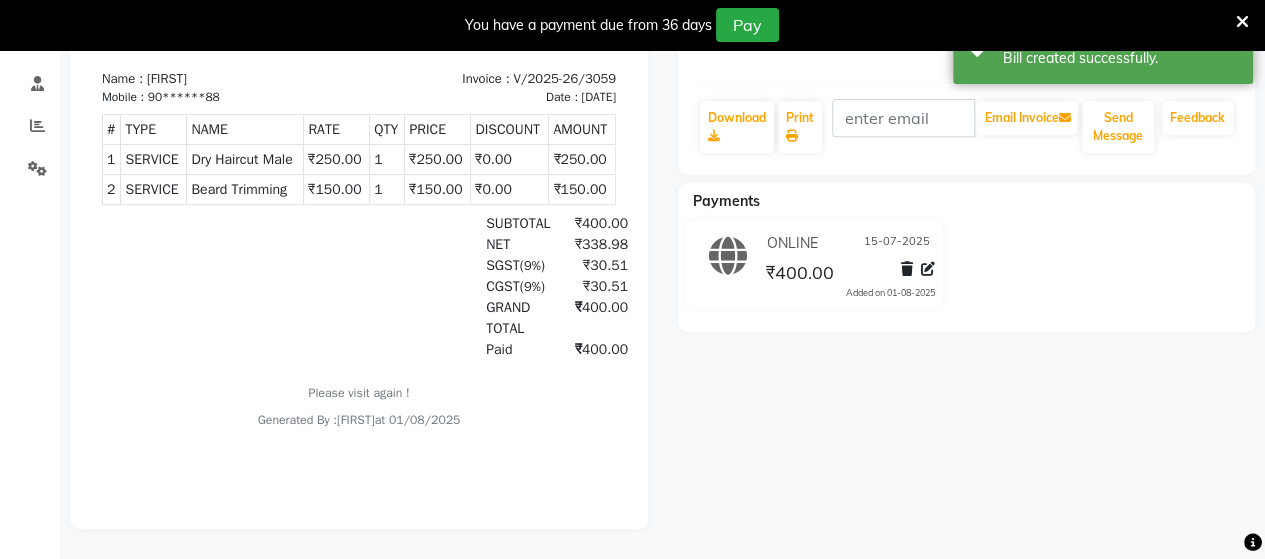 scroll, scrollTop: 0, scrollLeft: 0, axis: both 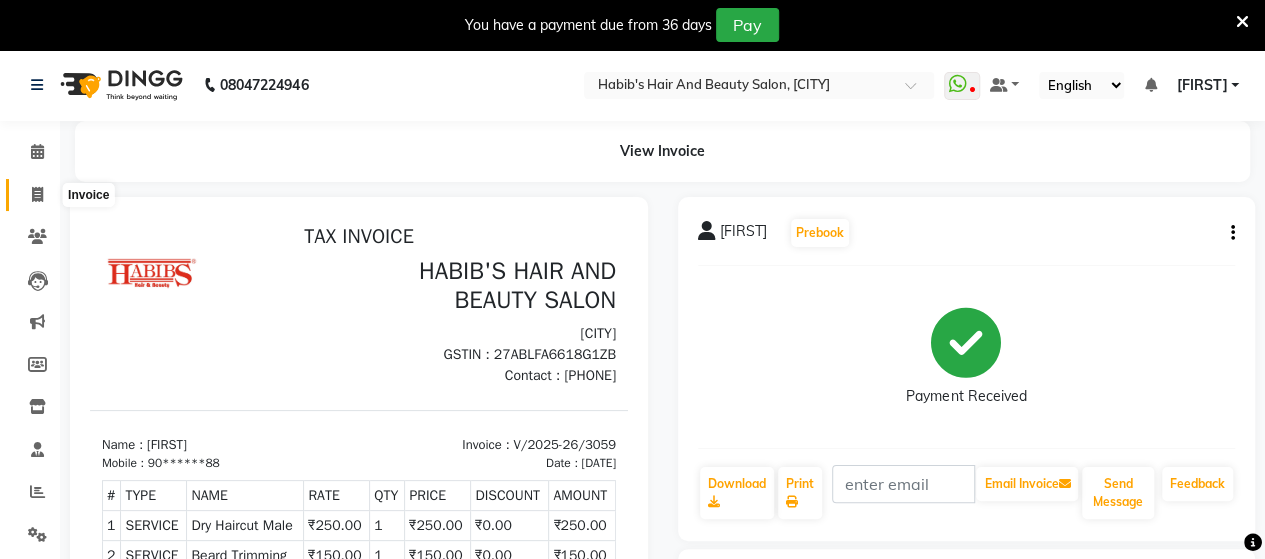 click 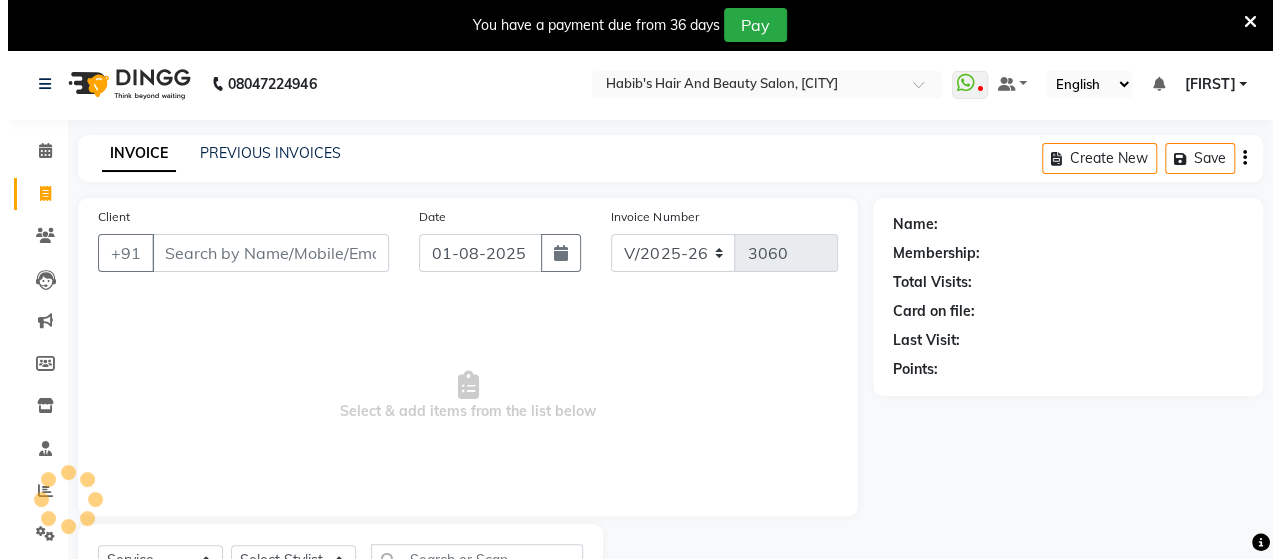 scroll, scrollTop: 90, scrollLeft: 0, axis: vertical 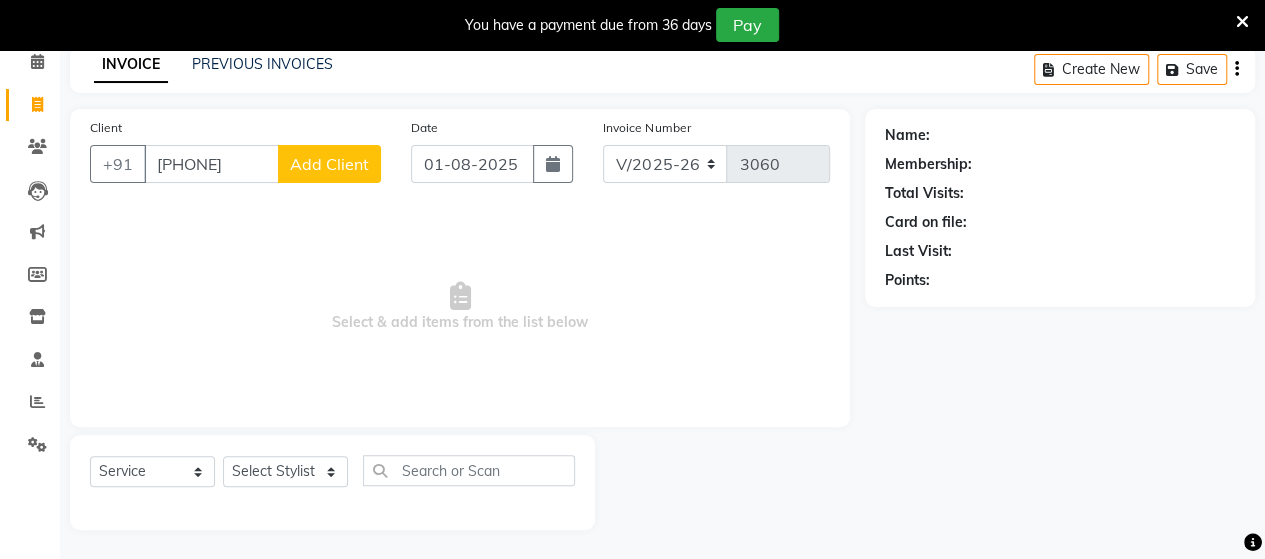 type on "[PHONE]" 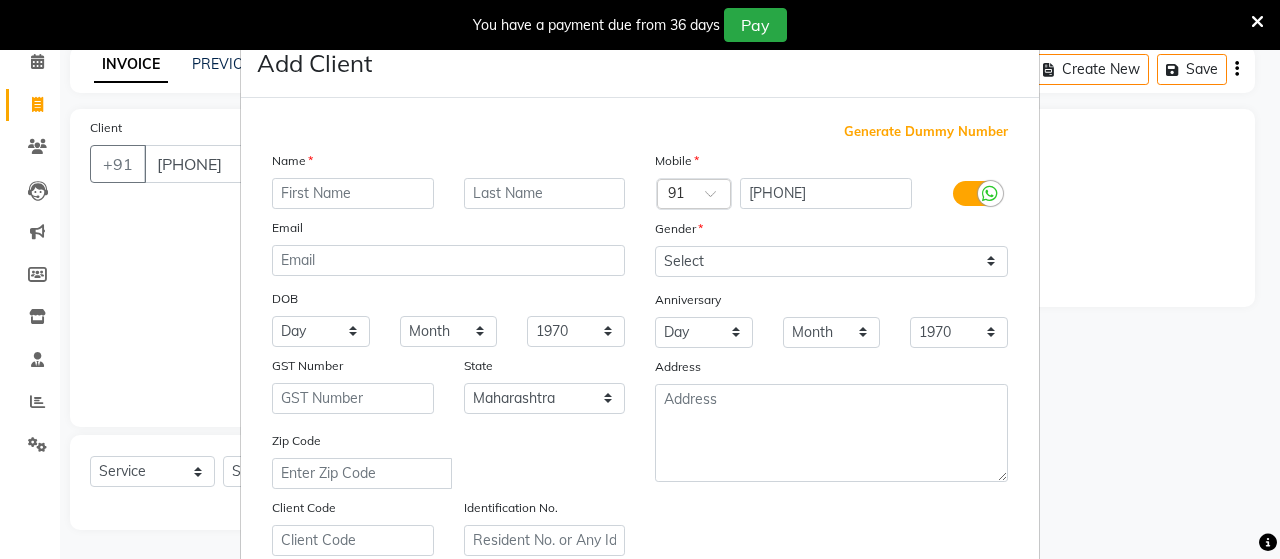 click at bounding box center [353, 193] 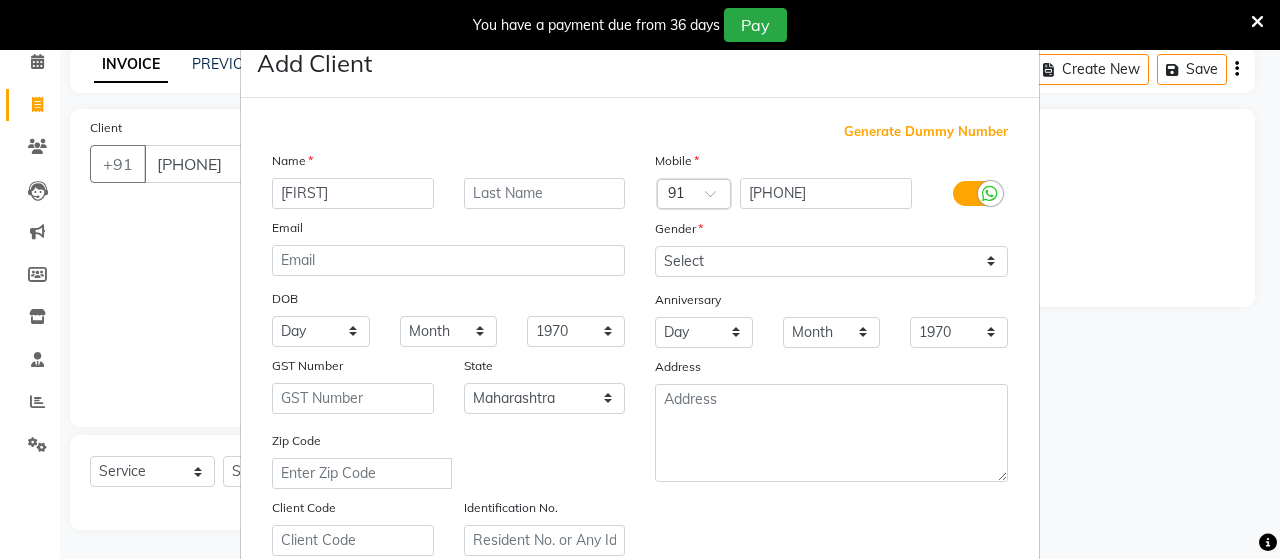 type on "[FIRST]" 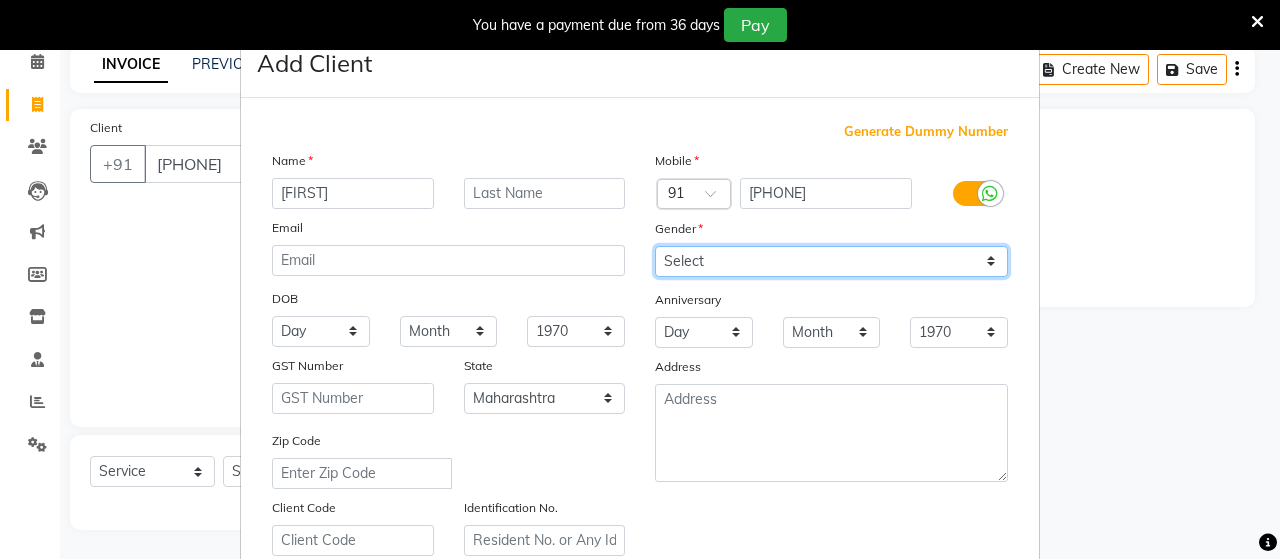 click on "Select Male Female Other Prefer Not To Say" at bounding box center [831, 261] 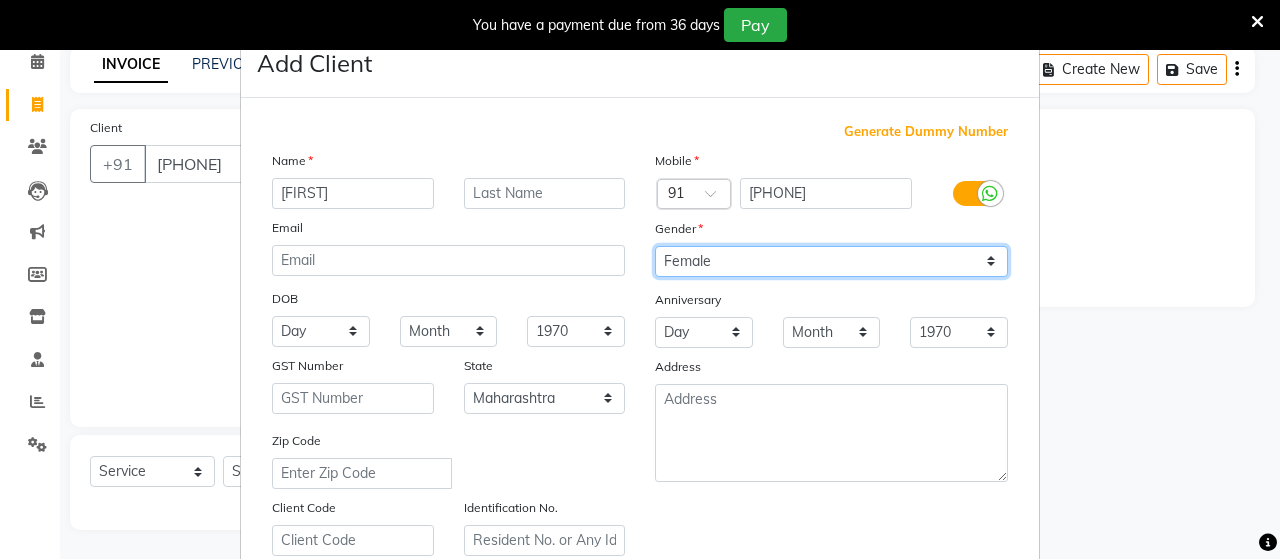 click on "Select Male Female Other Prefer Not To Say" at bounding box center [831, 261] 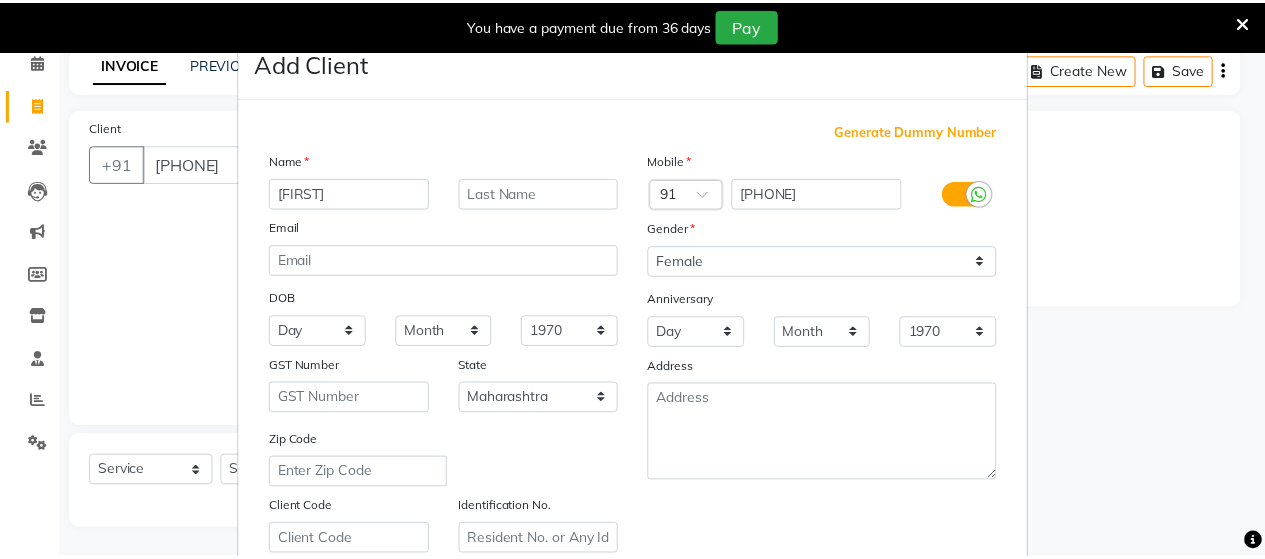 scroll, scrollTop: 360, scrollLeft: 0, axis: vertical 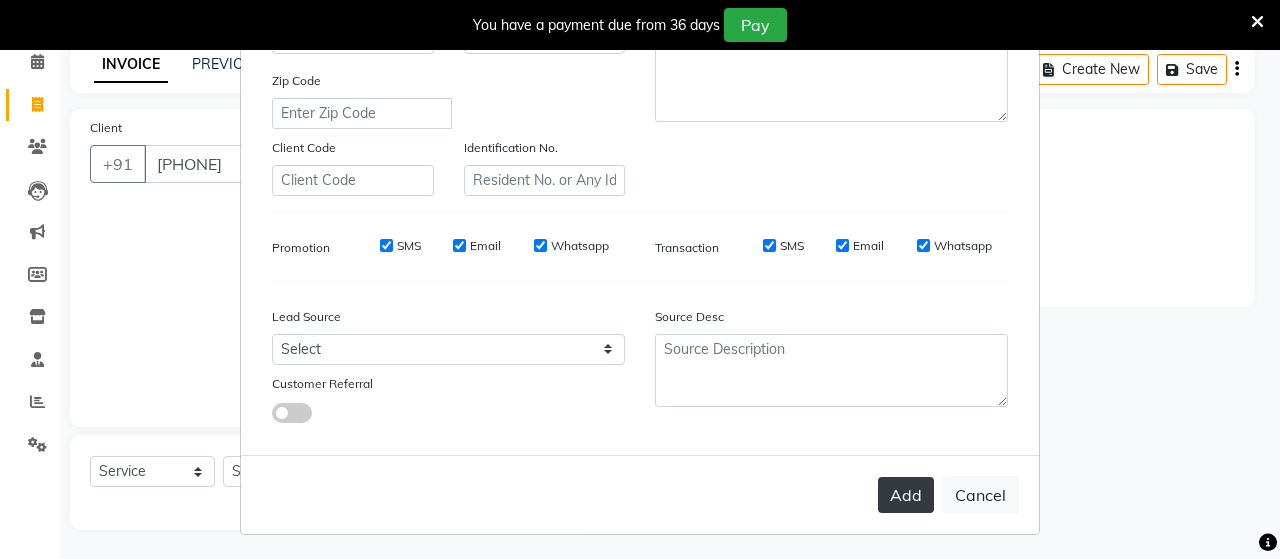 click on "Add" at bounding box center (906, 495) 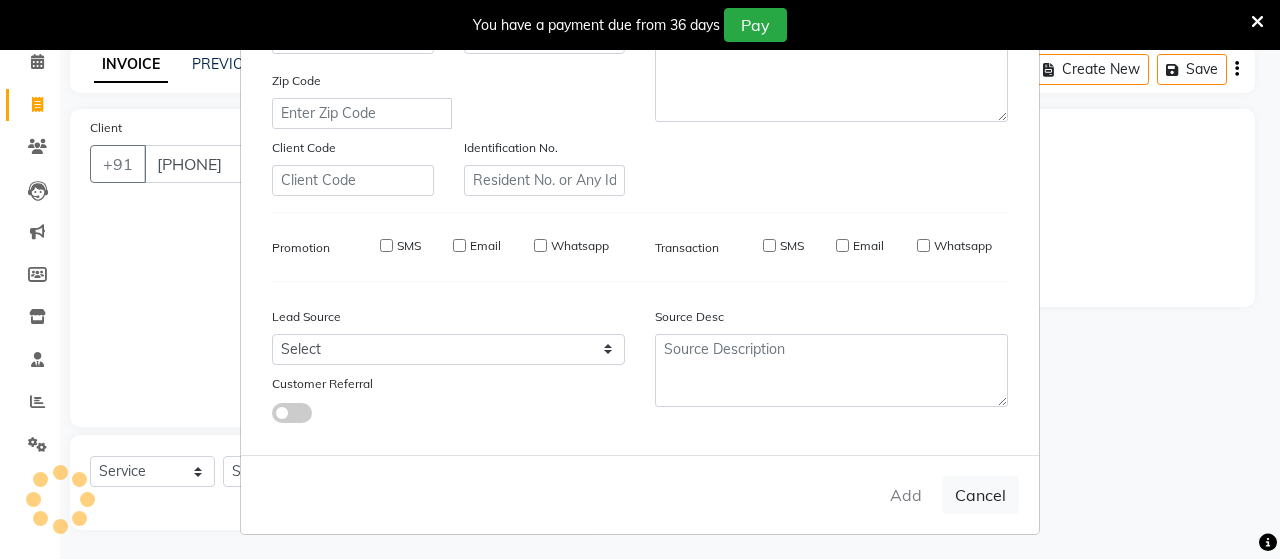 type on "99******82" 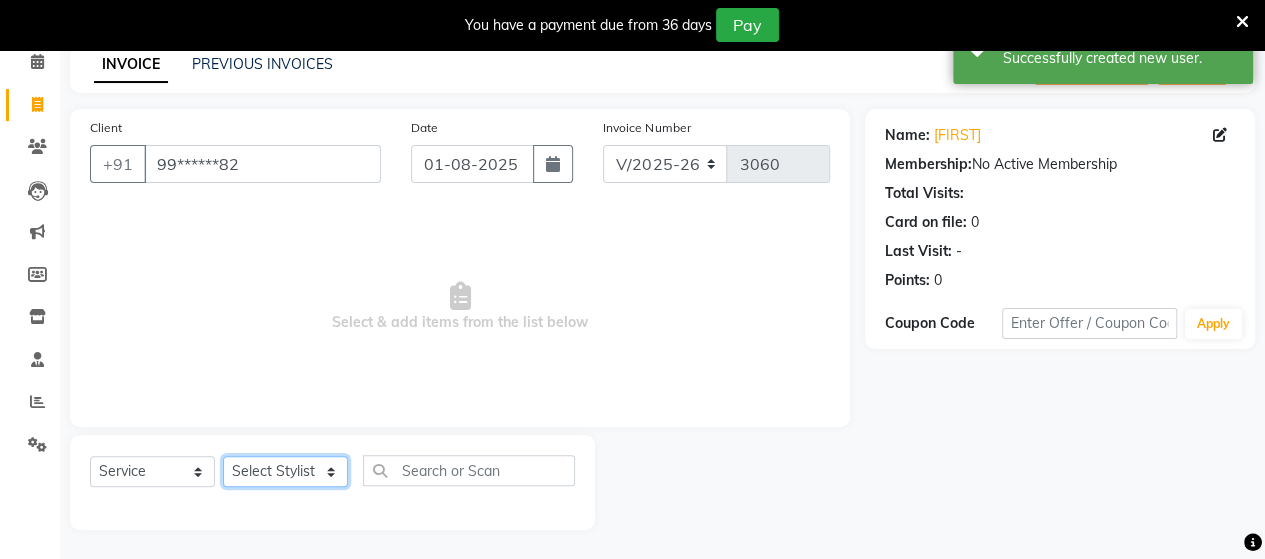 click on "Select Stylist Admin Datta  Jyoti  Krushna  Pratik  RAVI Rohit Rutuja" 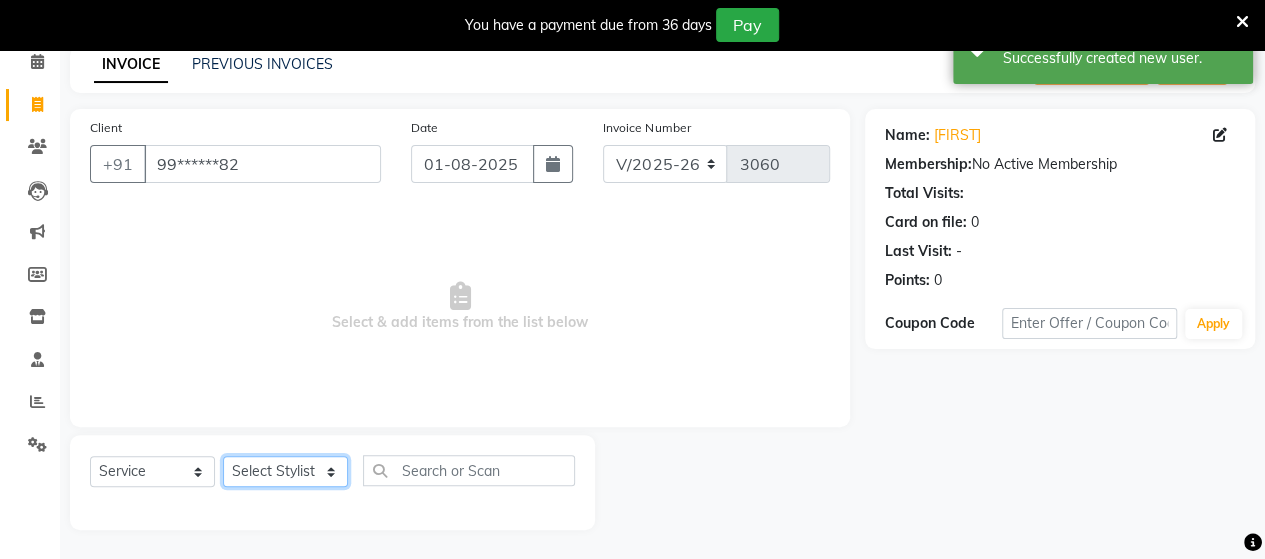 select on "62464" 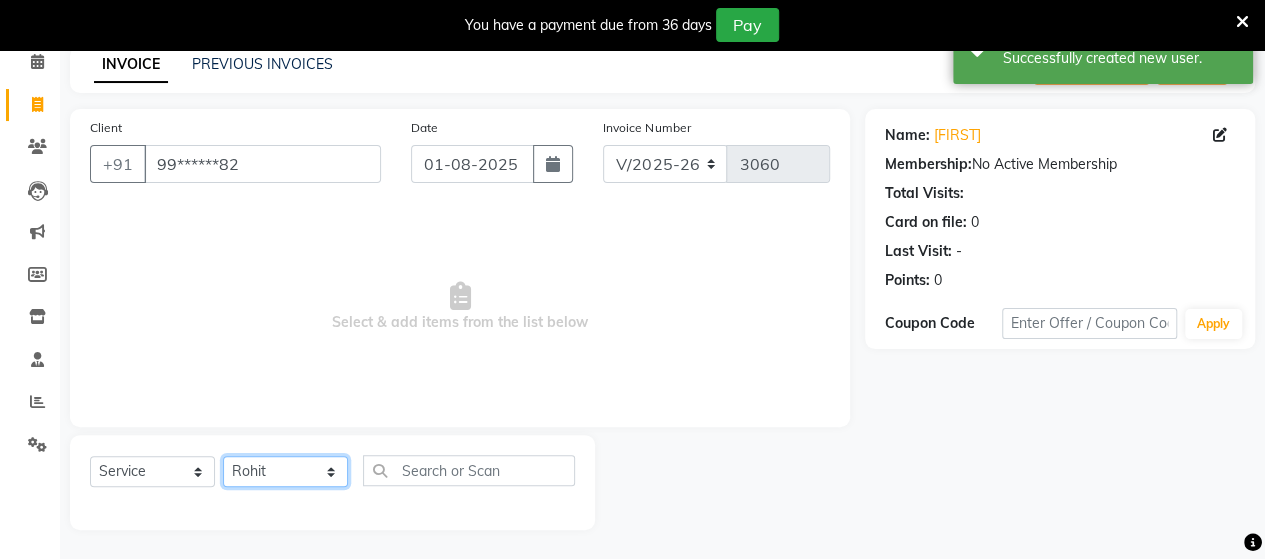 click on "Select Stylist Admin Datta  Jyoti  Krushna  Pratik  RAVI Rohit Rutuja" 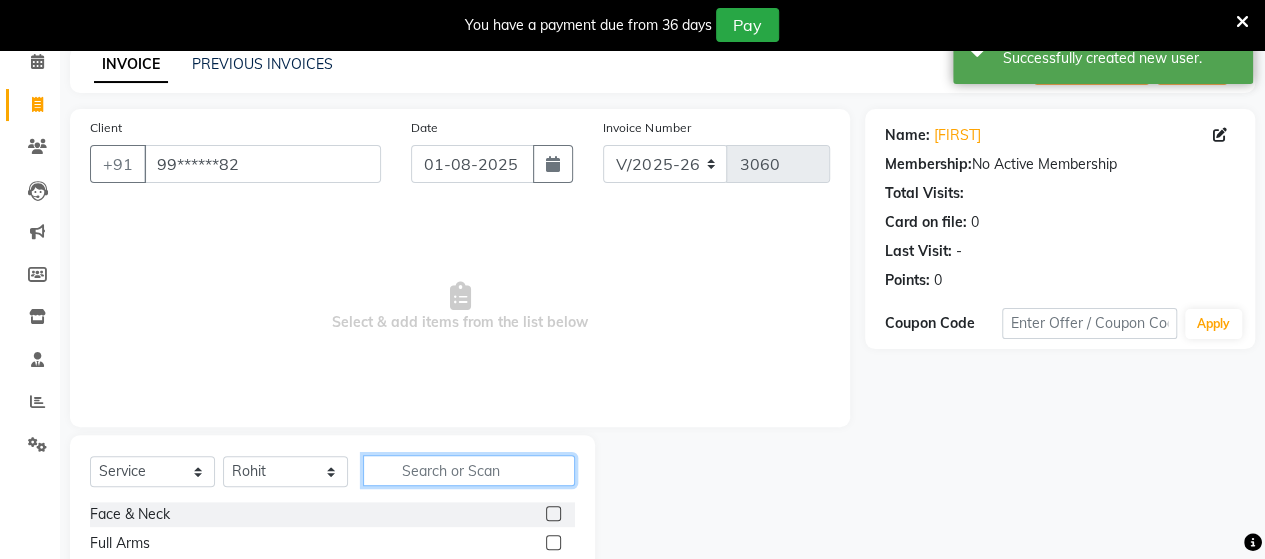 click 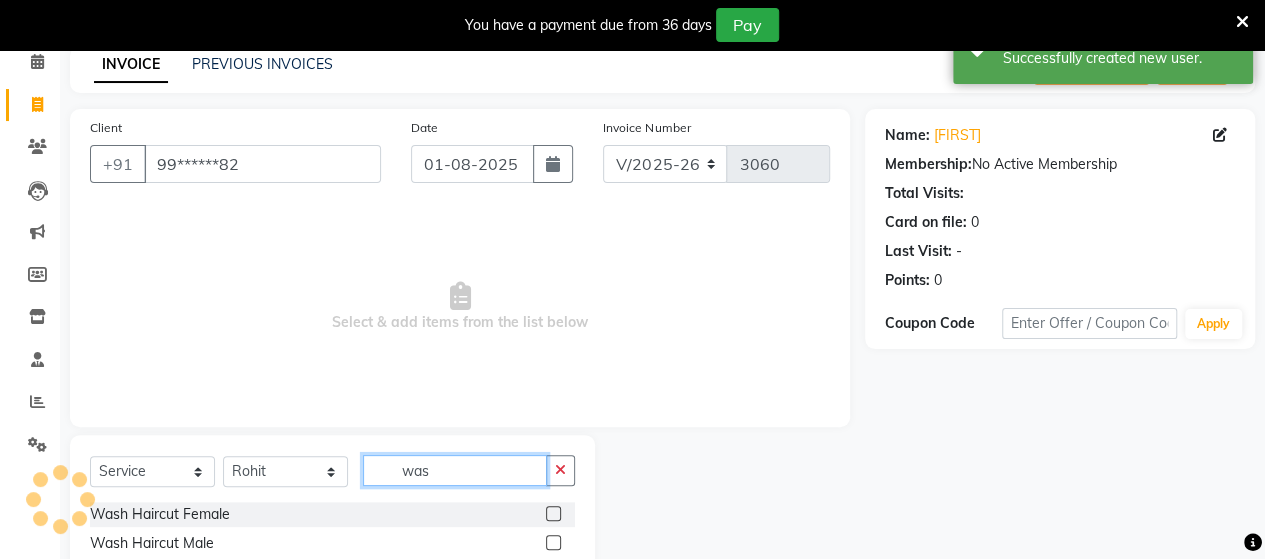type on "was" 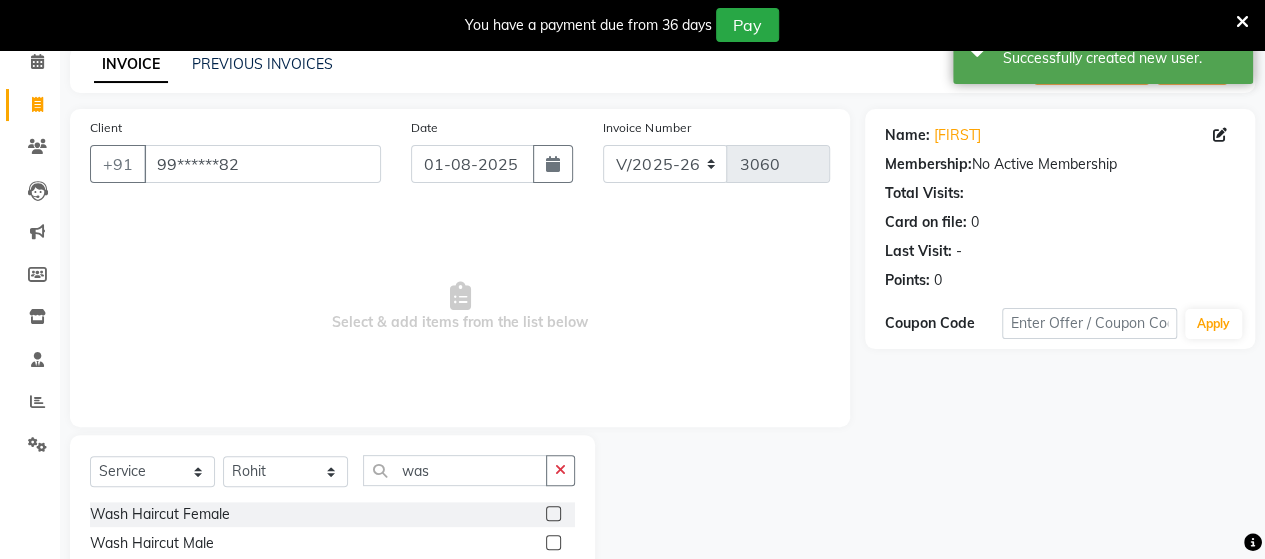 click 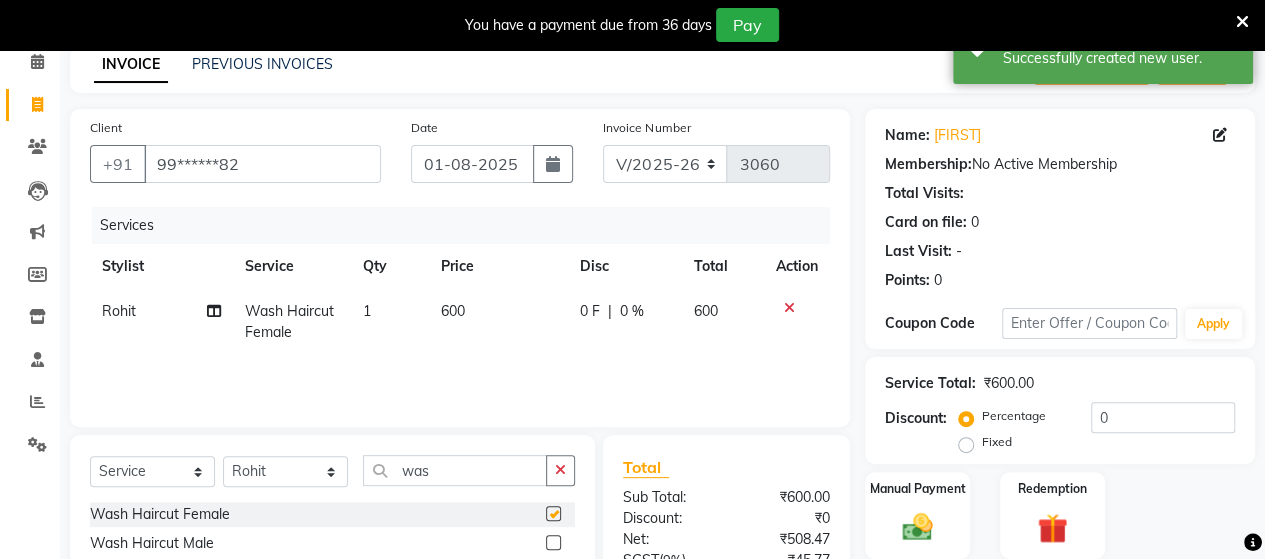 checkbox on "false" 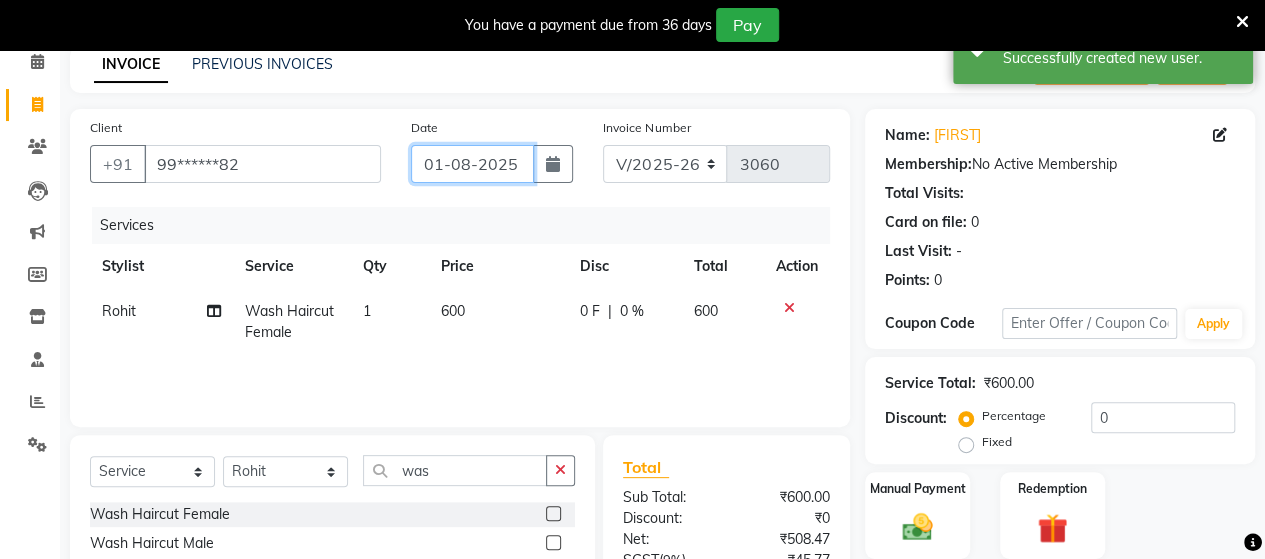 click on "01-08-2025" 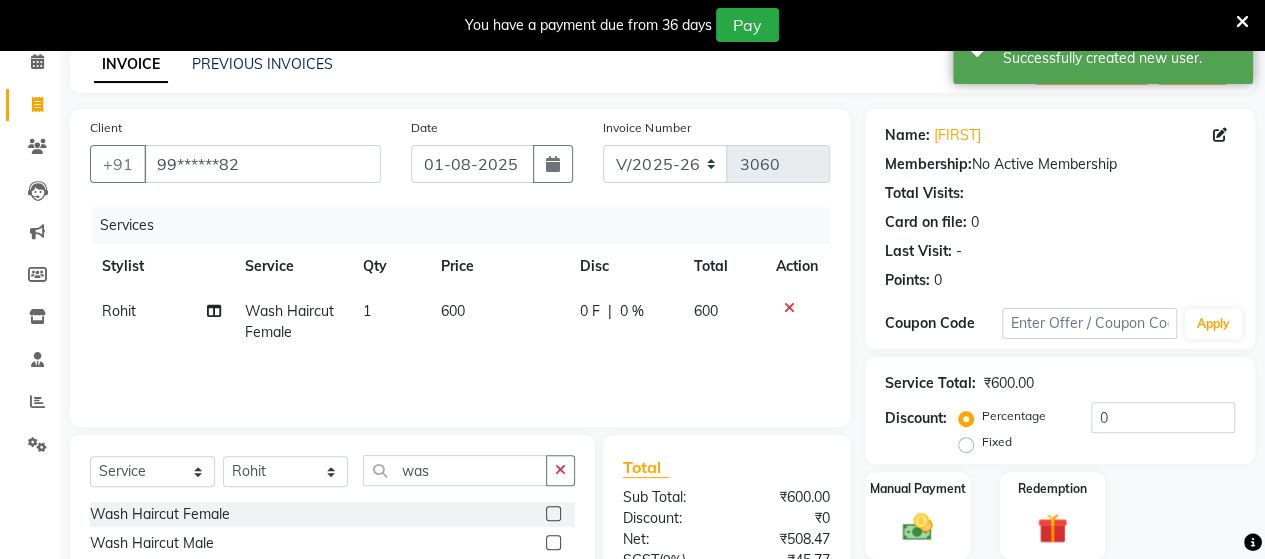 select on "8" 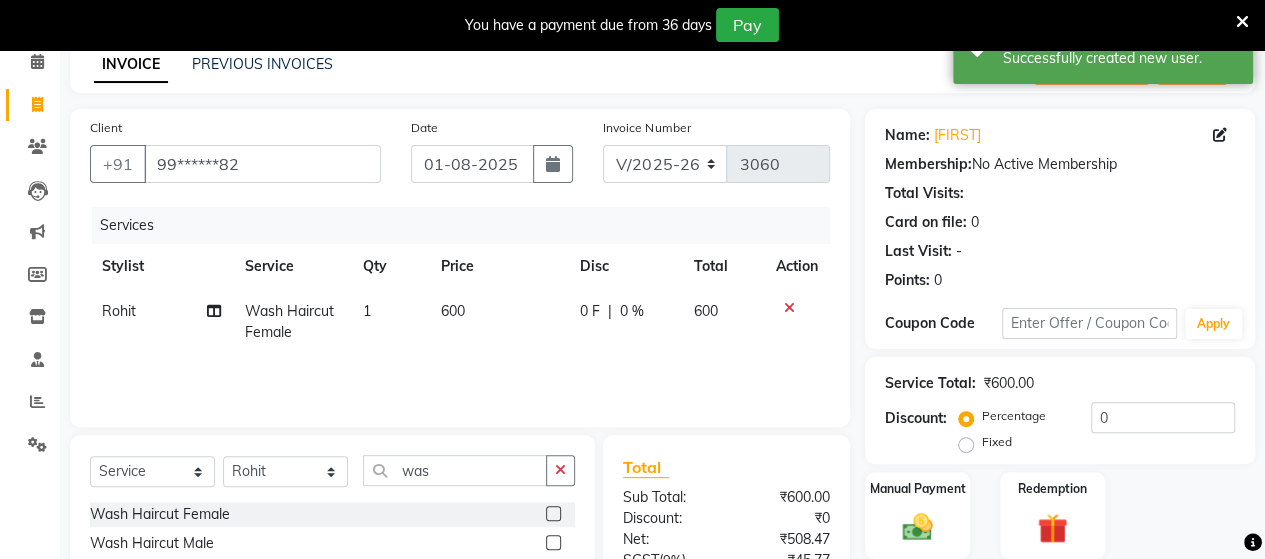 select on "2025" 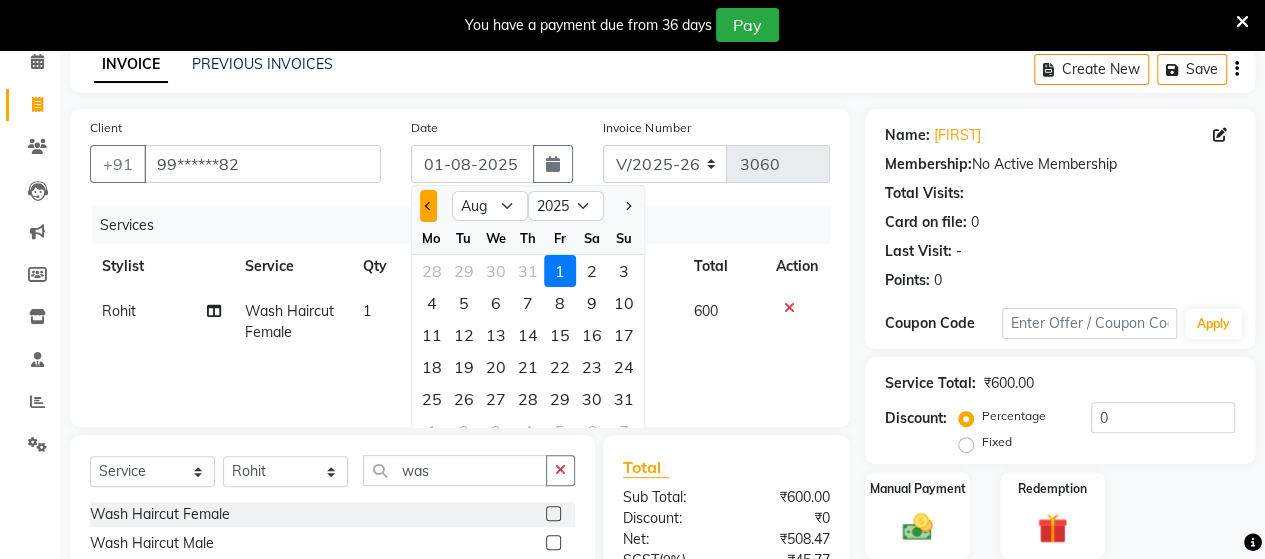 click 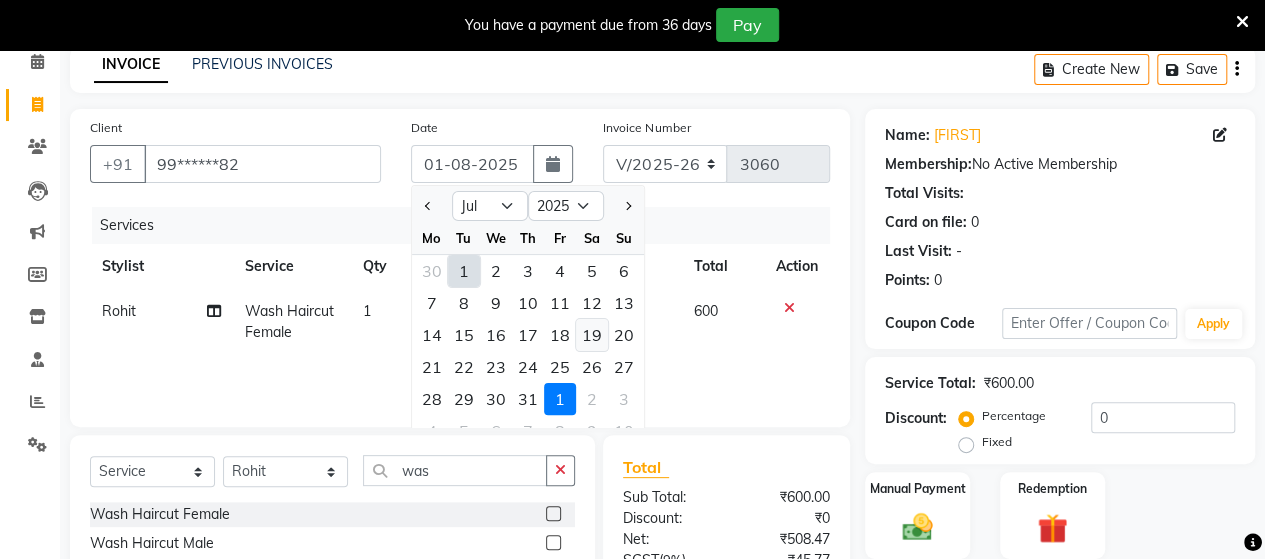 click on "19" 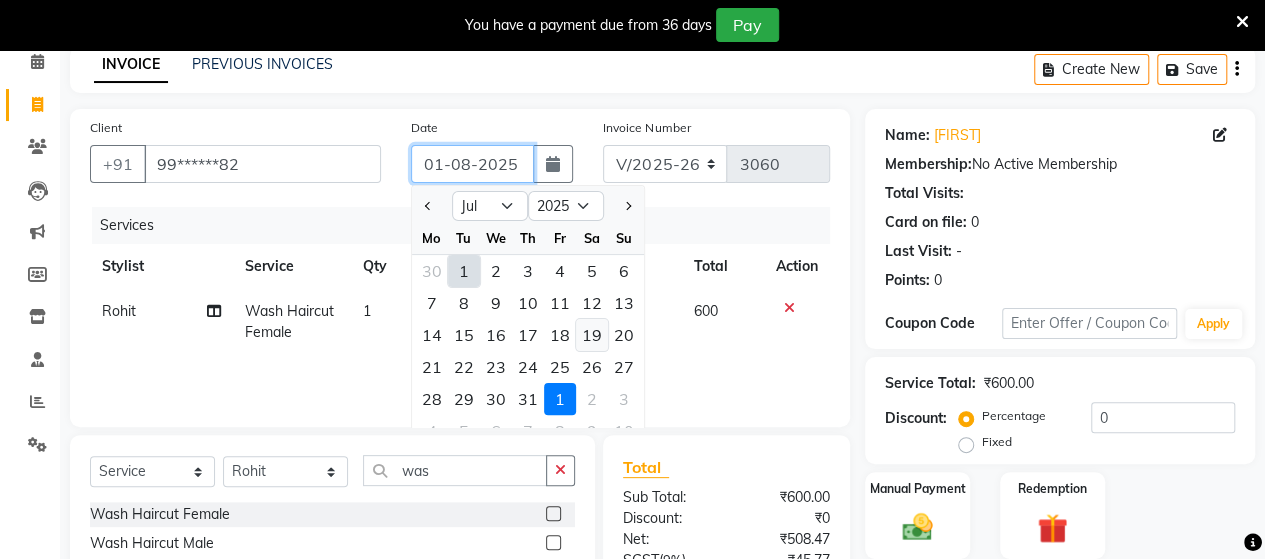 type on "19-07-2025" 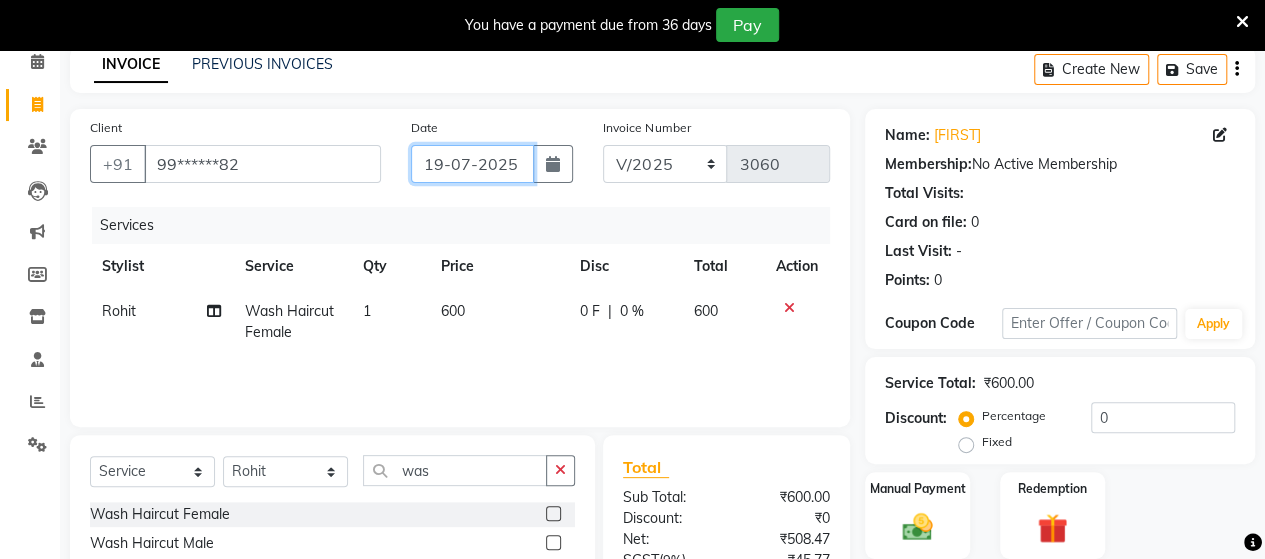 scroll, scrollTop: 288, scrollLeft: 0, axis: vertical 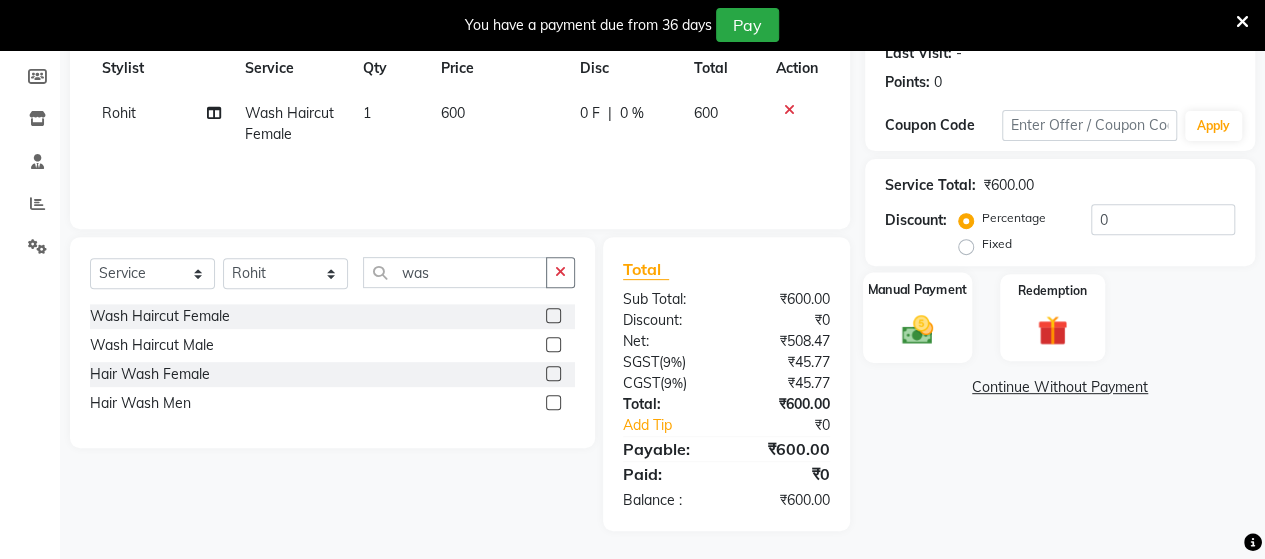 click 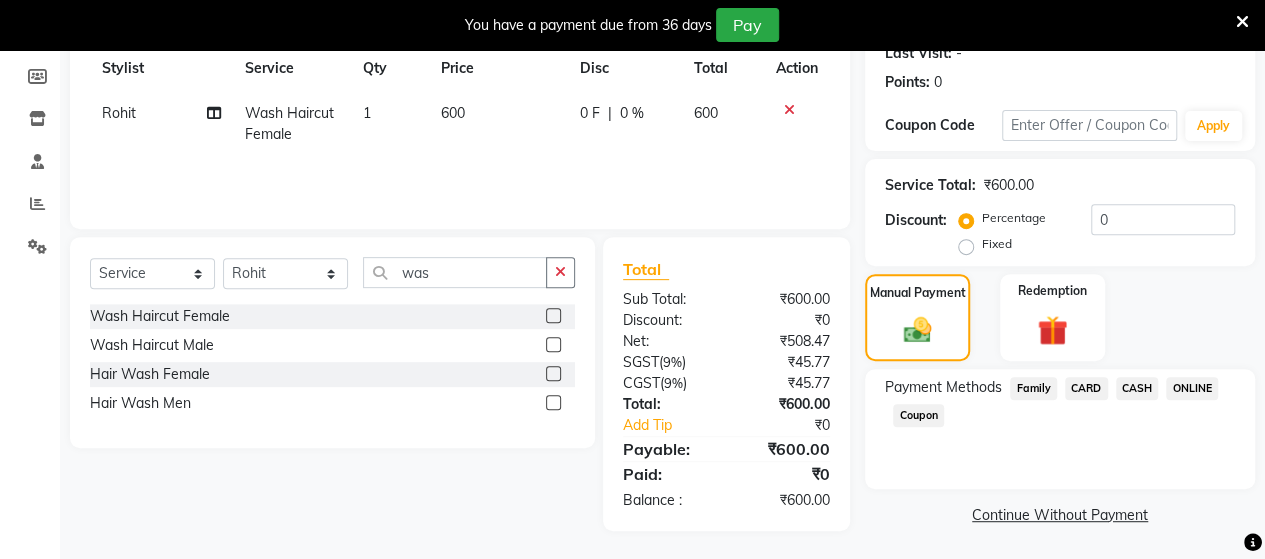 click on "ONLINE" 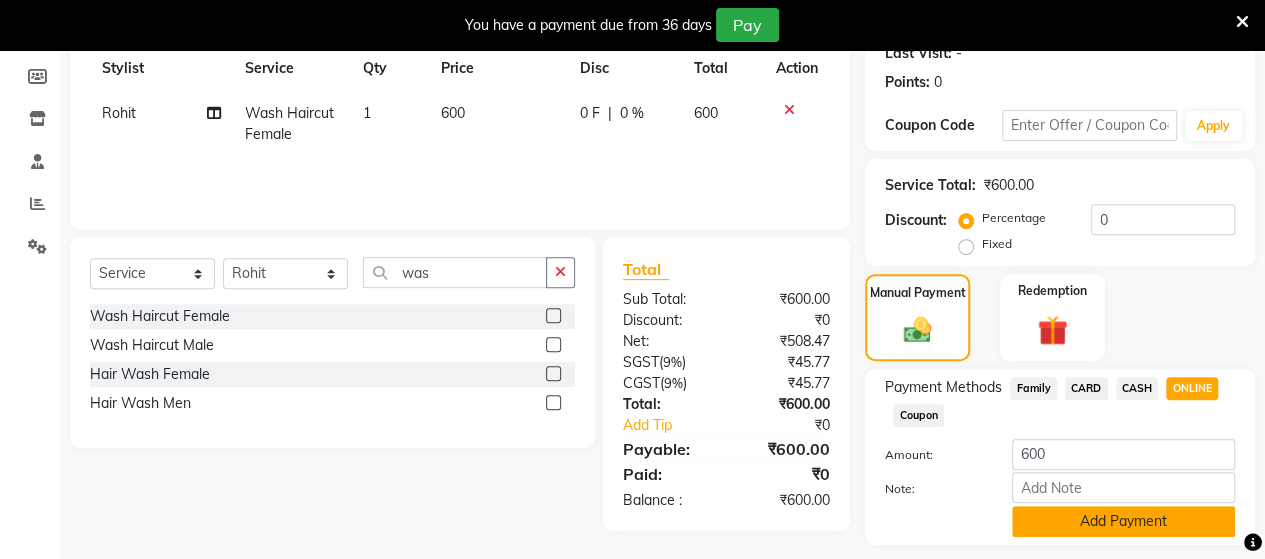 click on "Add Payment" 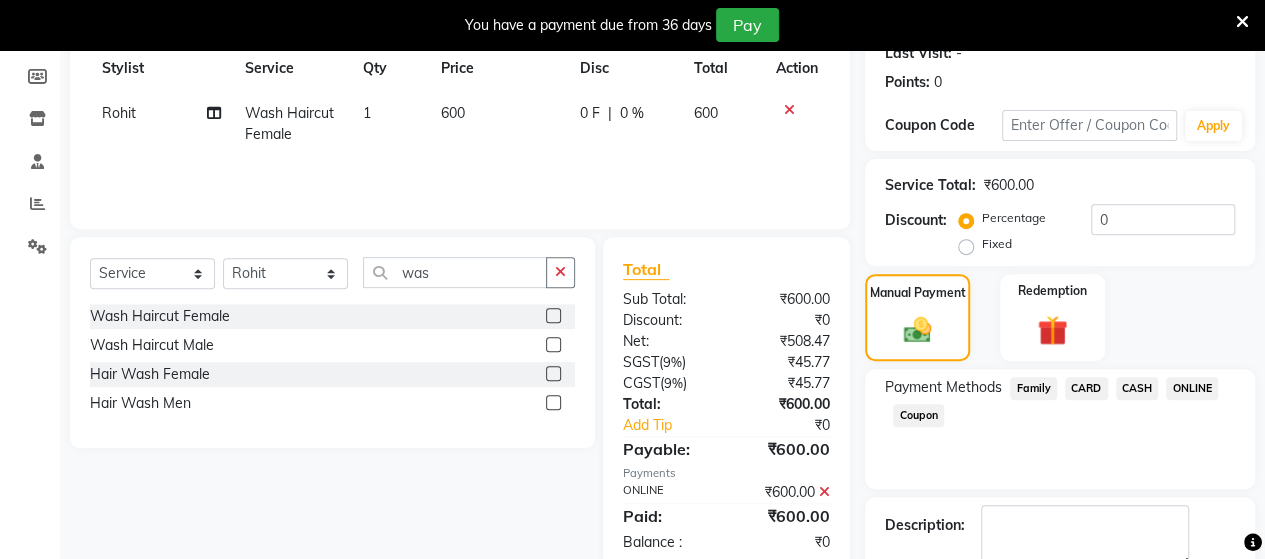 scroll, scrollTop: 400, scrollLeft: 0, axis: vertical 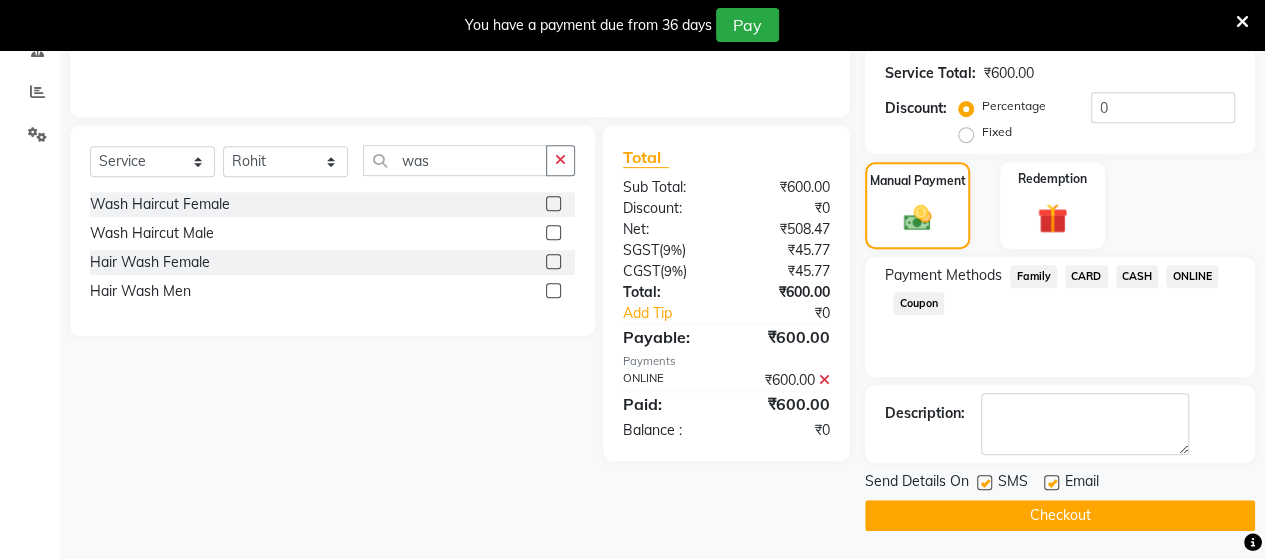 click on "Checkout" 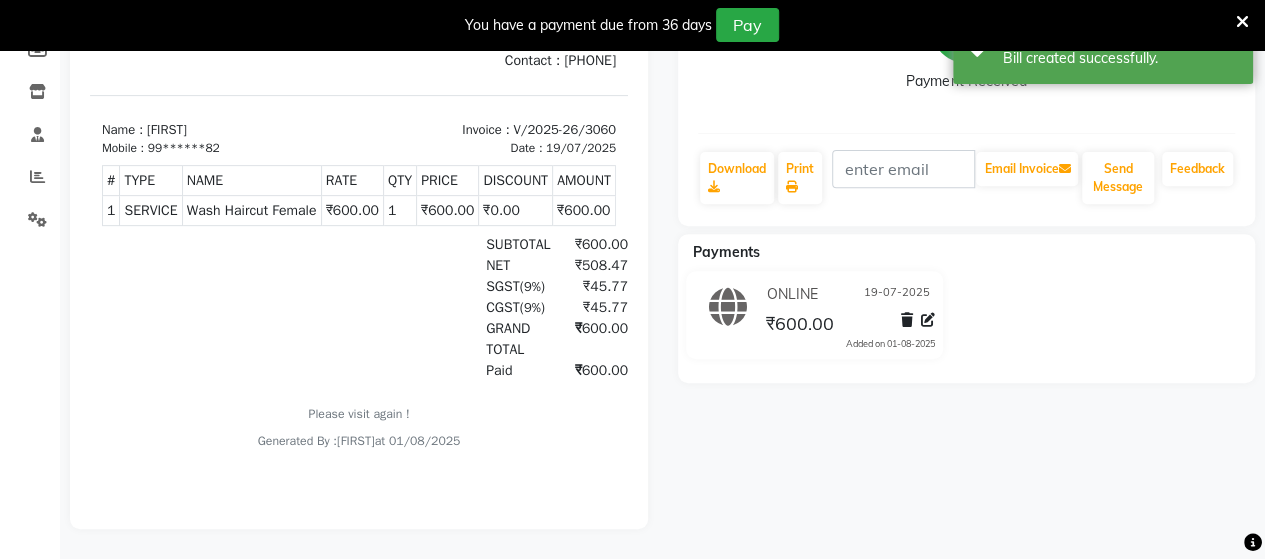 scroll, scrollTop: 67, scrollLeft: 0, axis: vertical 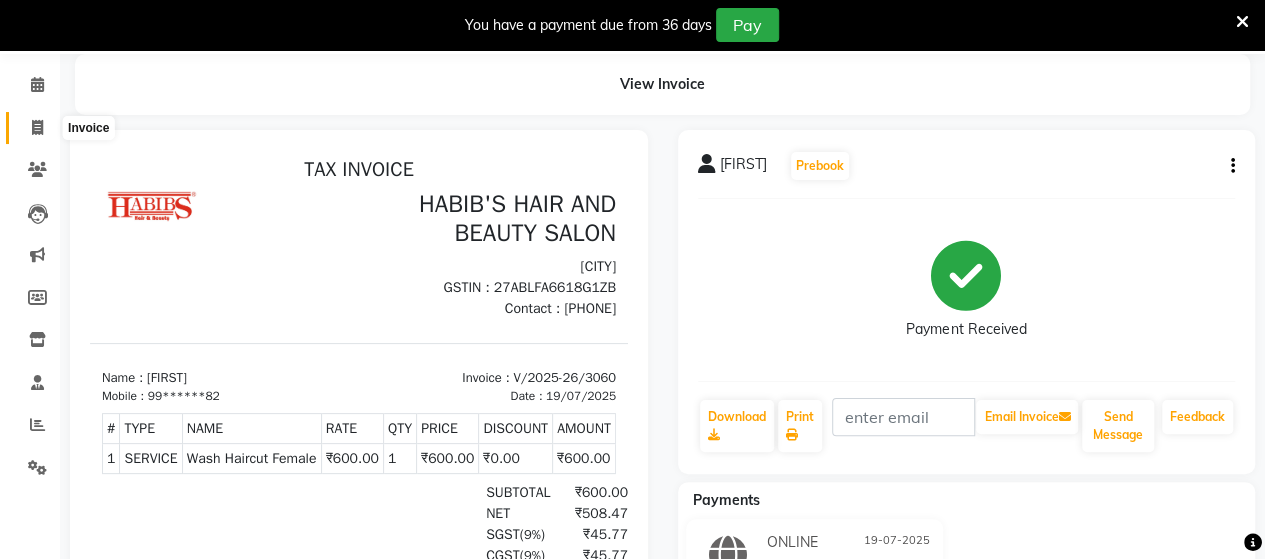 click 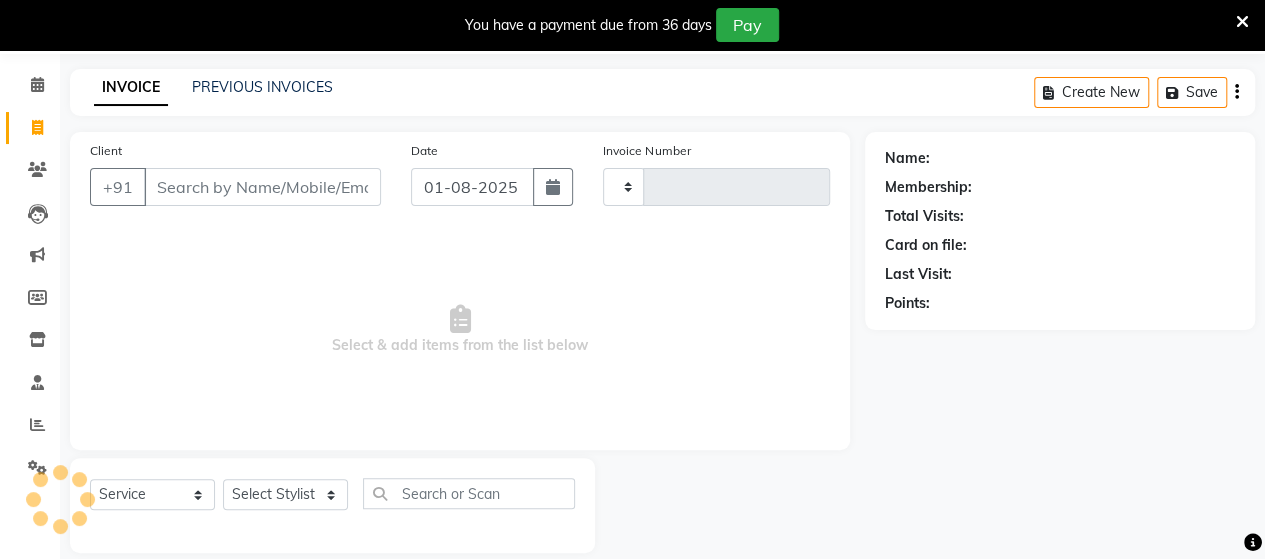 type on "3061" 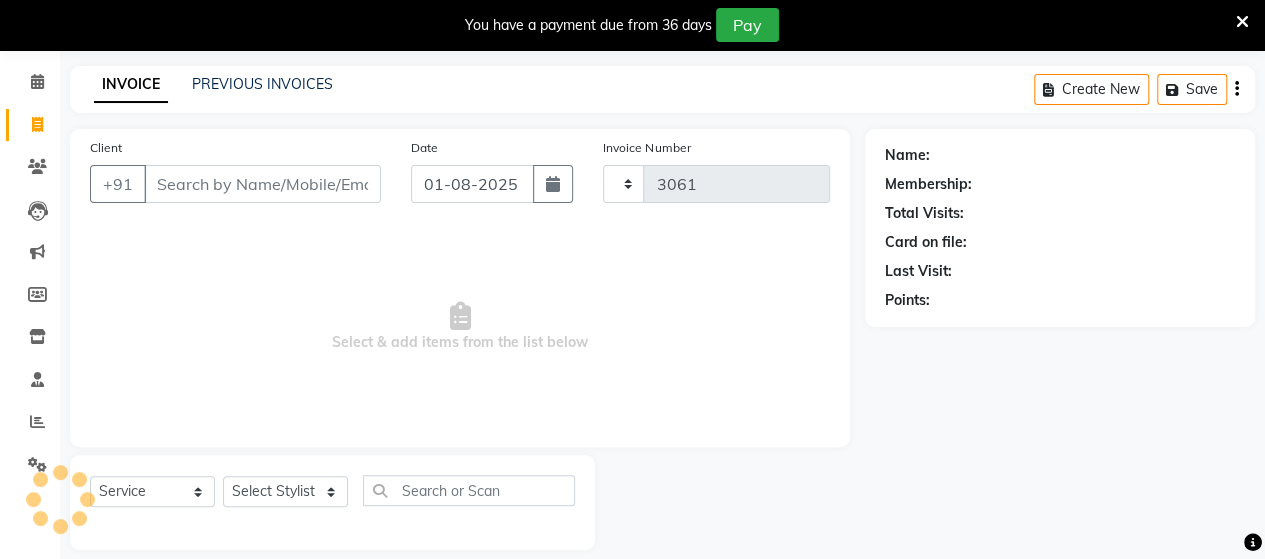 select on "6429" 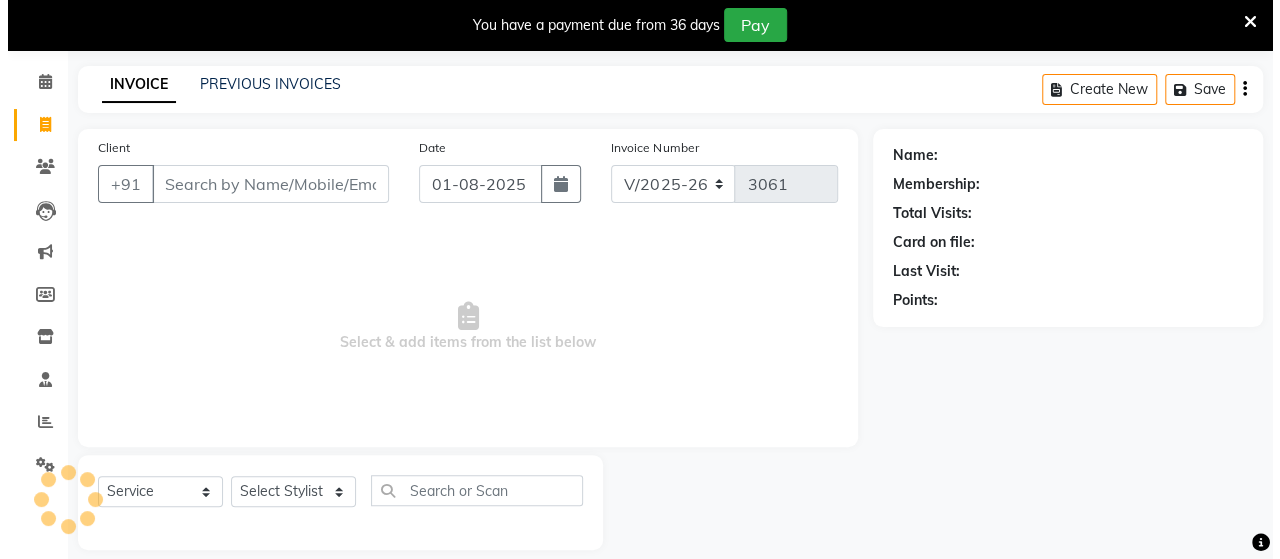 scroll, scrollTop: 90, scrollLeft: 0, axis: vertical 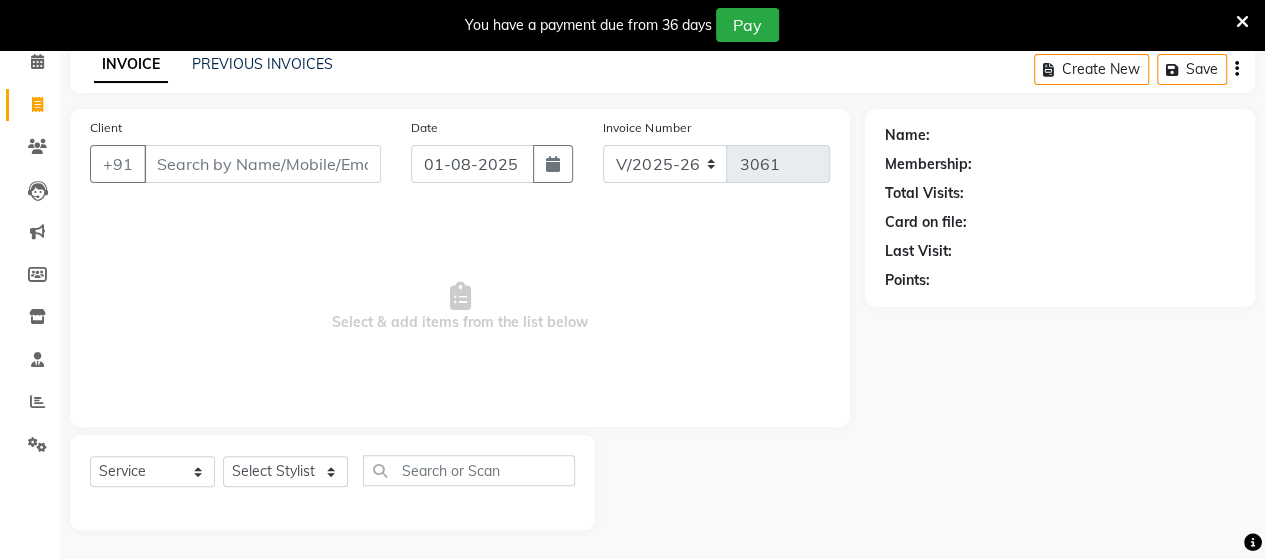 click on "Client" at bounding box center [262, 164] 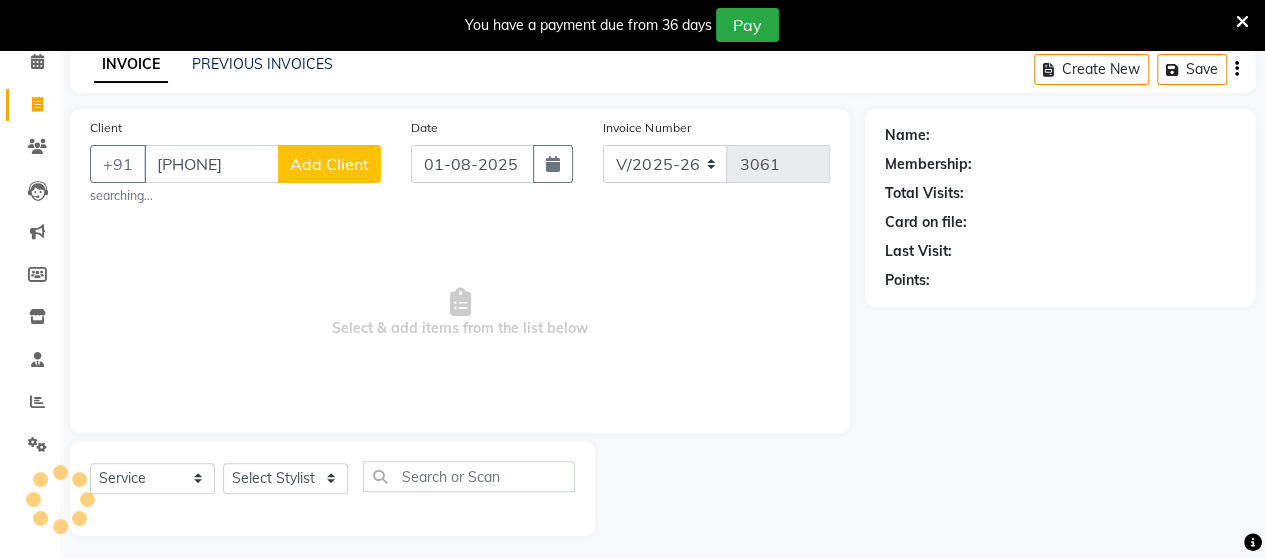 type on "[PHONE]" 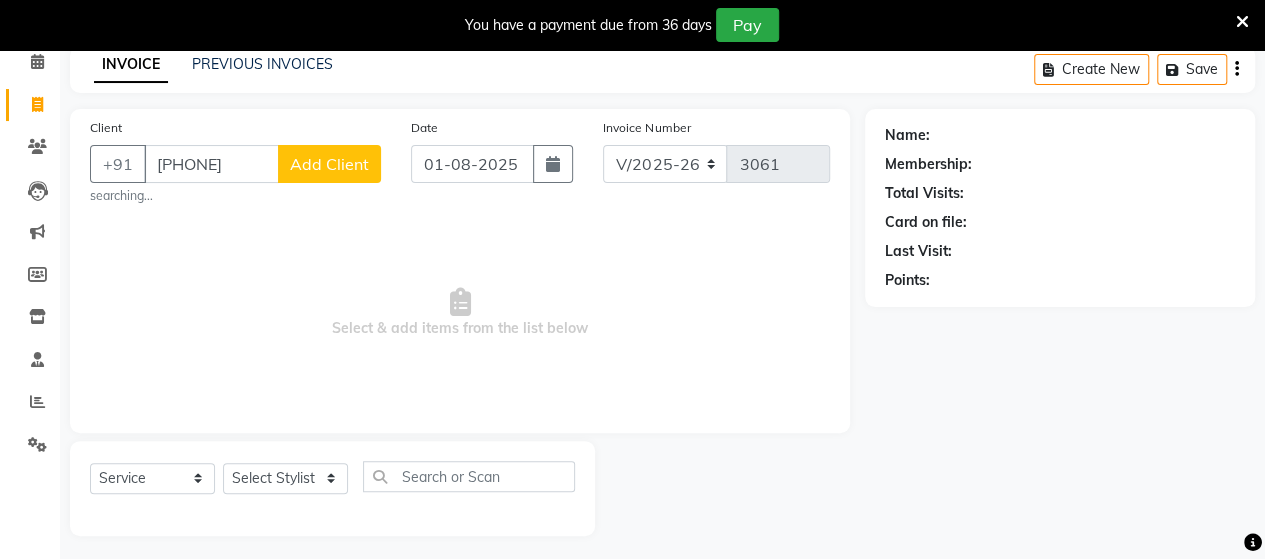 click on "Add Client" 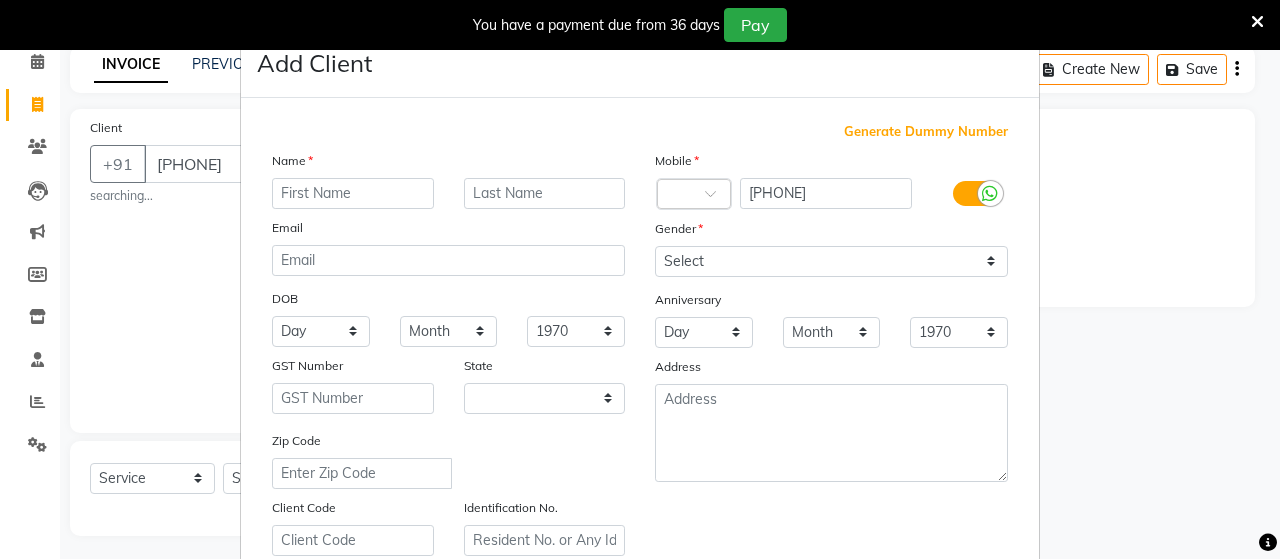 select on "22" 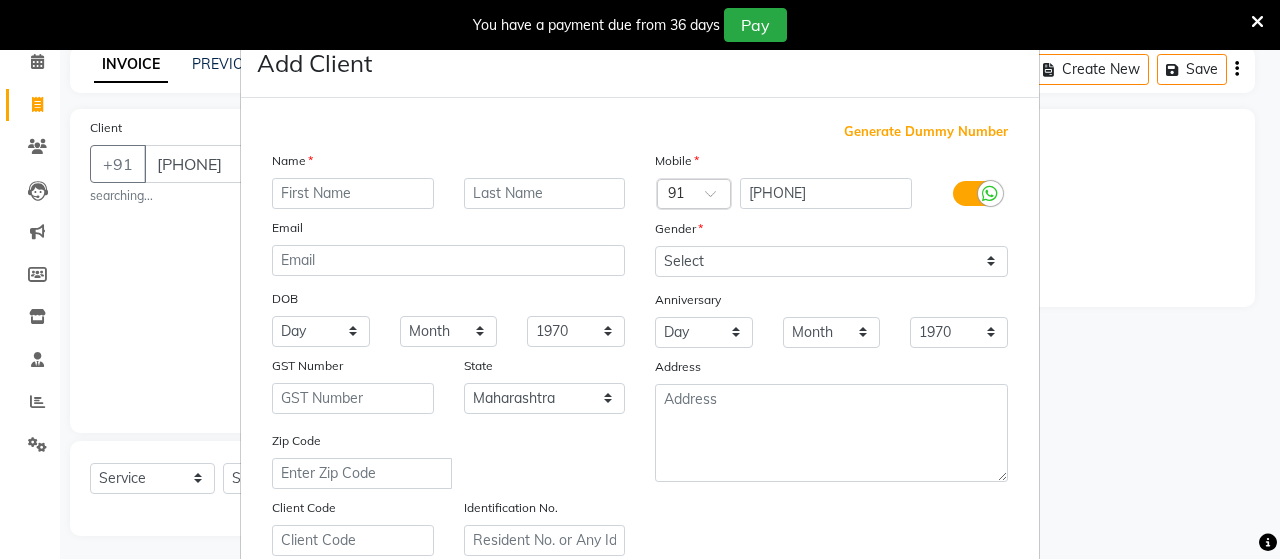 click at bounding box center [353, 193] 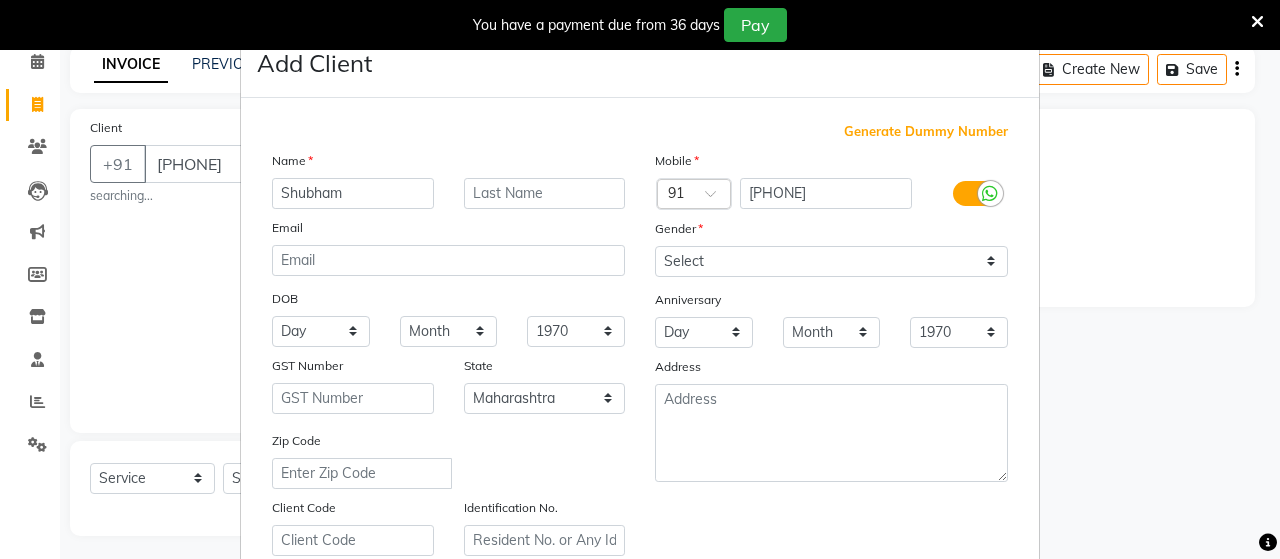 type on "Shubham" 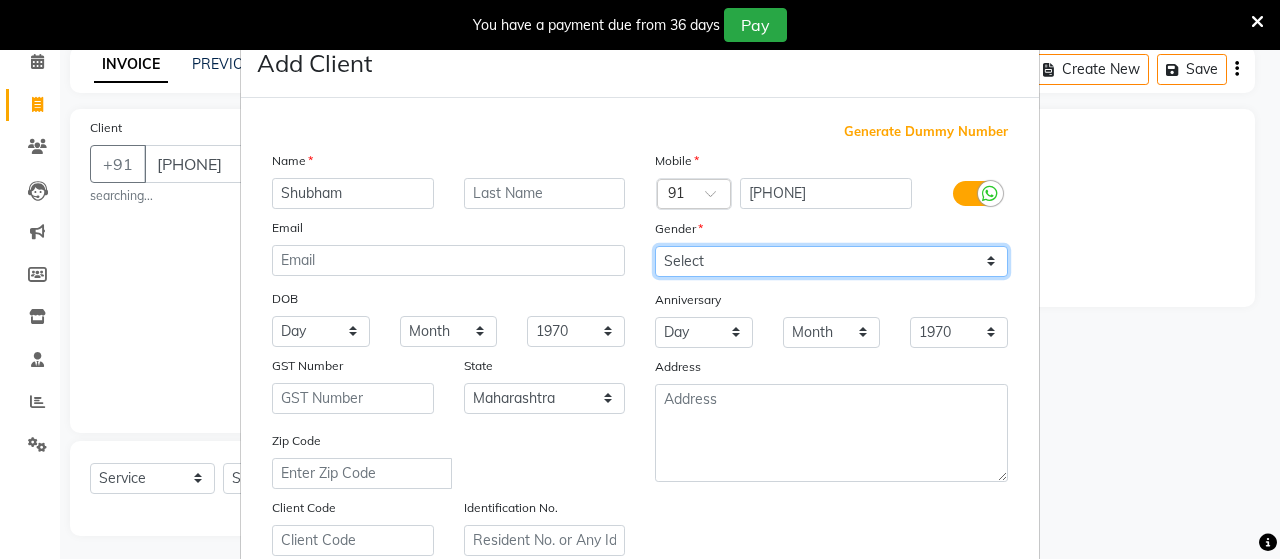 click on "Select Male Female Other Prefer Not To Say" at bounding box center [831, 261] 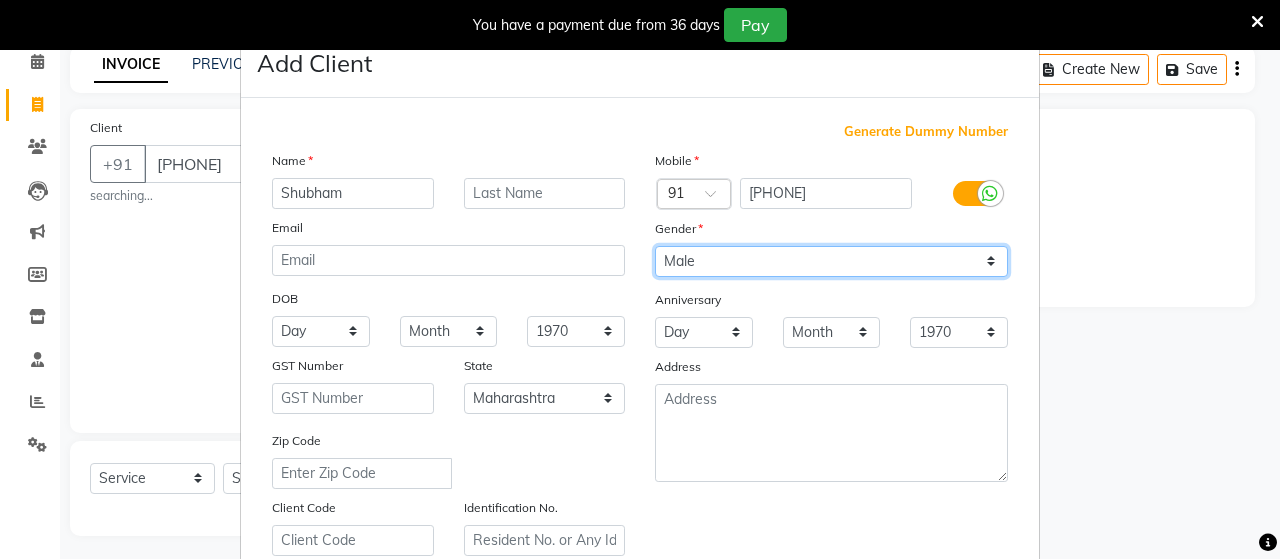click on "Select Male Female Other Prefer Not To Say" at bounding box center [831, 261] 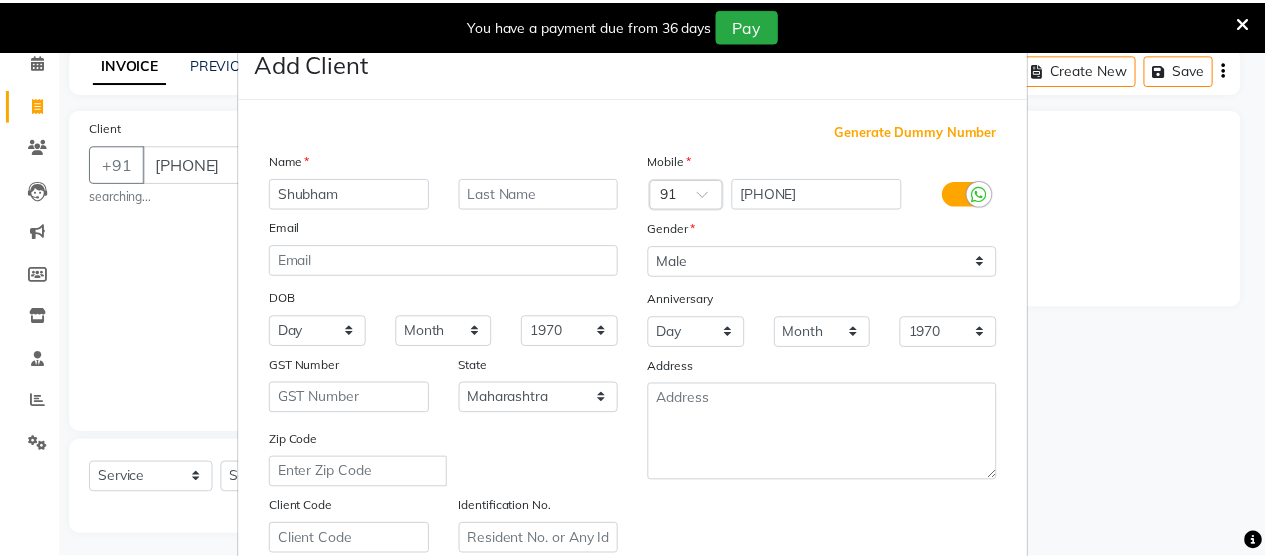 scroll, scrollTop: 360, scrollLeft: 0, axis: vertical 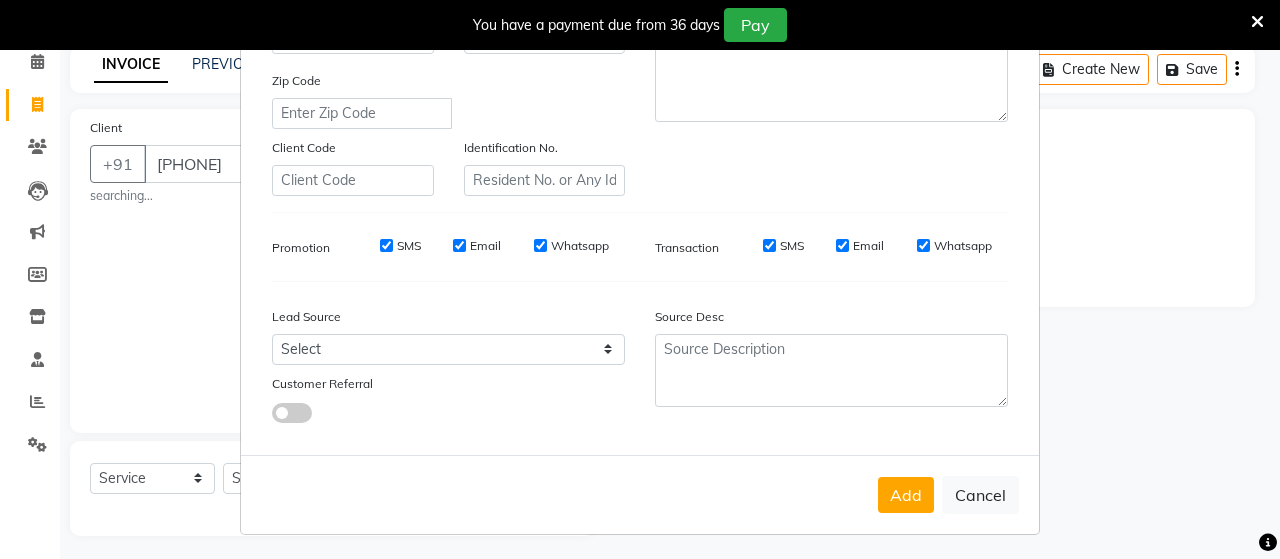 click on "Add   Cancel" at bounding box center [640, 494] 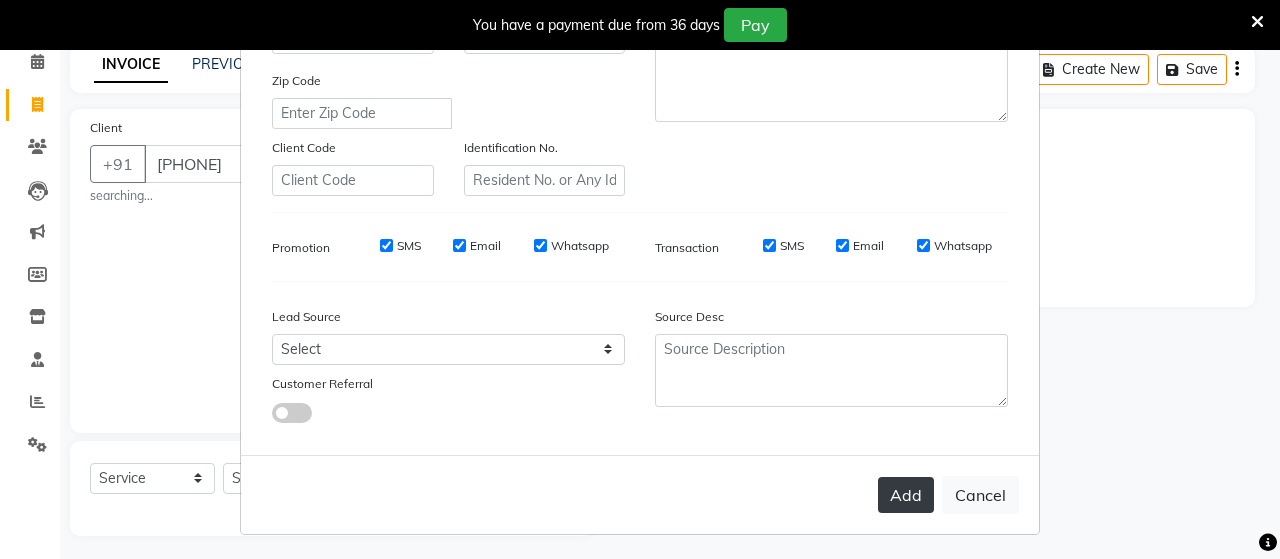 click on "Add" at bounding box center [906, 495] 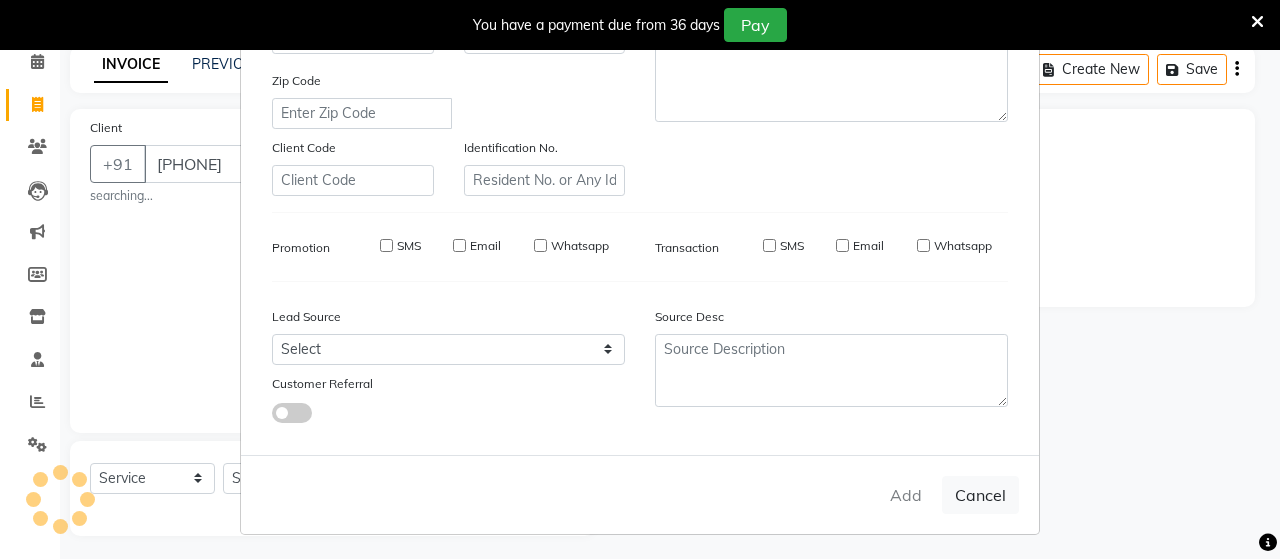 type on "81******26" 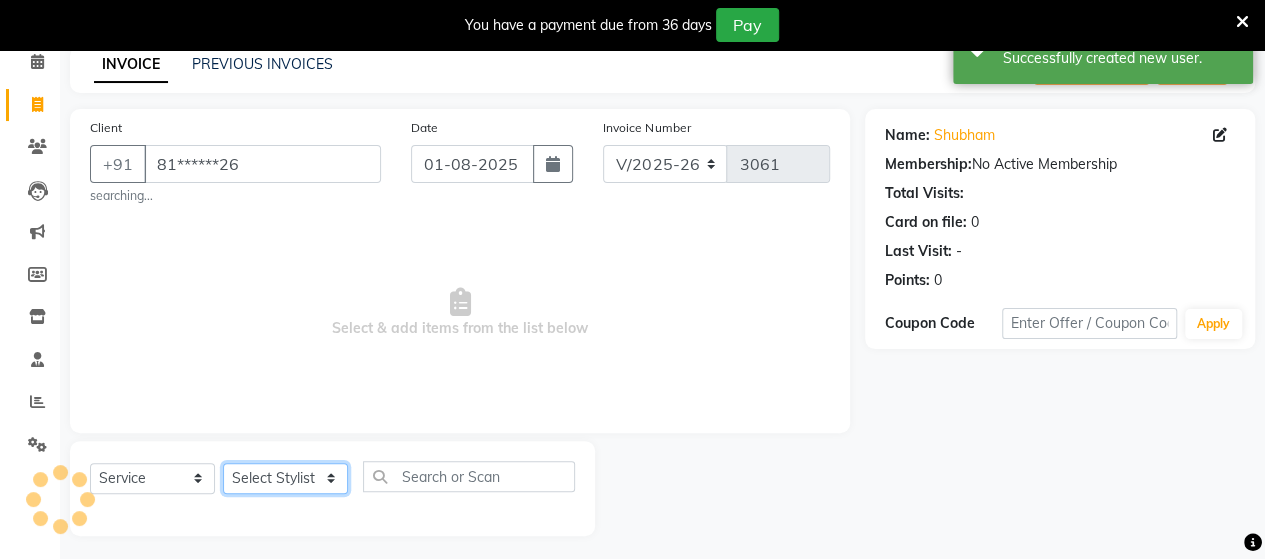 click on "Select Stylist Admin Datta  Jyoti  Krushna  Pratik  RAVI Rohit Rutuja" 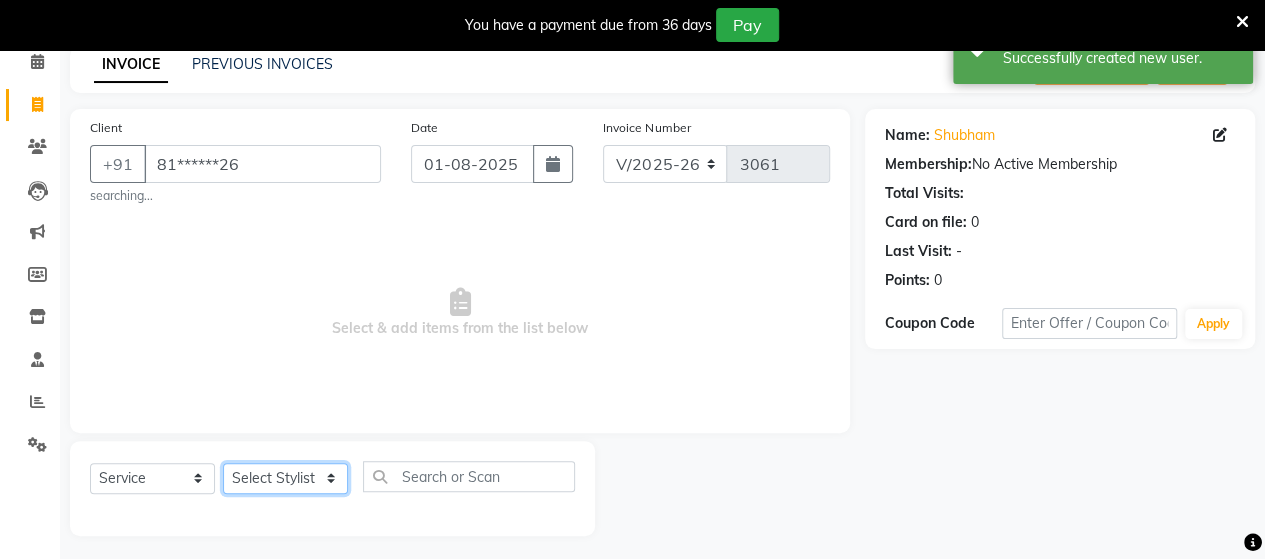 select on "48829" 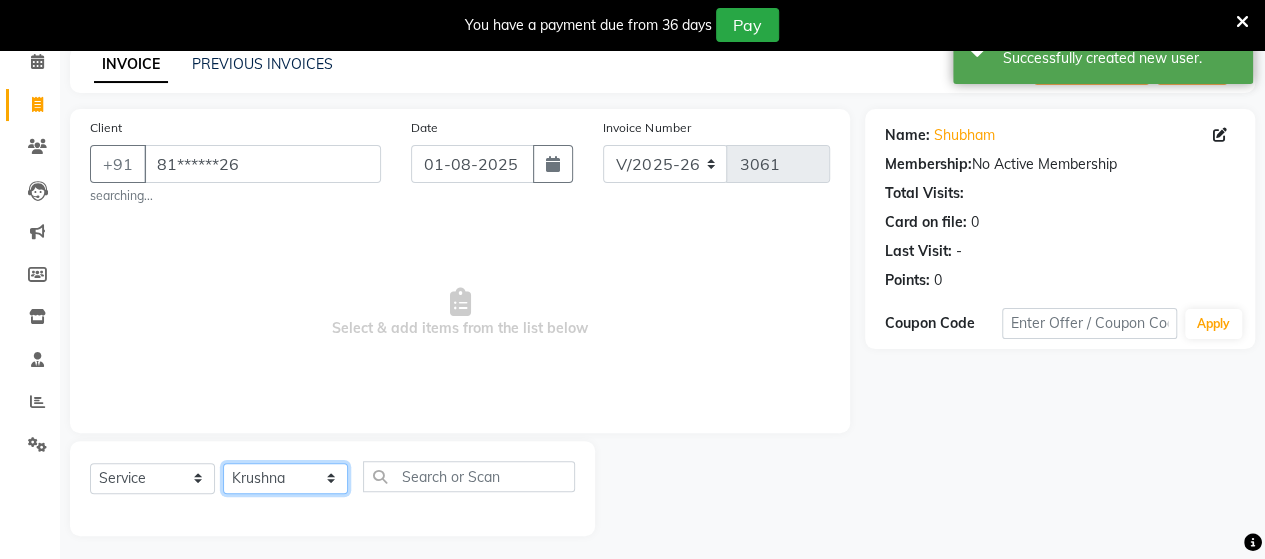 click on "Select Stylist Admin Datta  Jyoti  Krushna  Pratik  RAVI Rohit Rutuja" 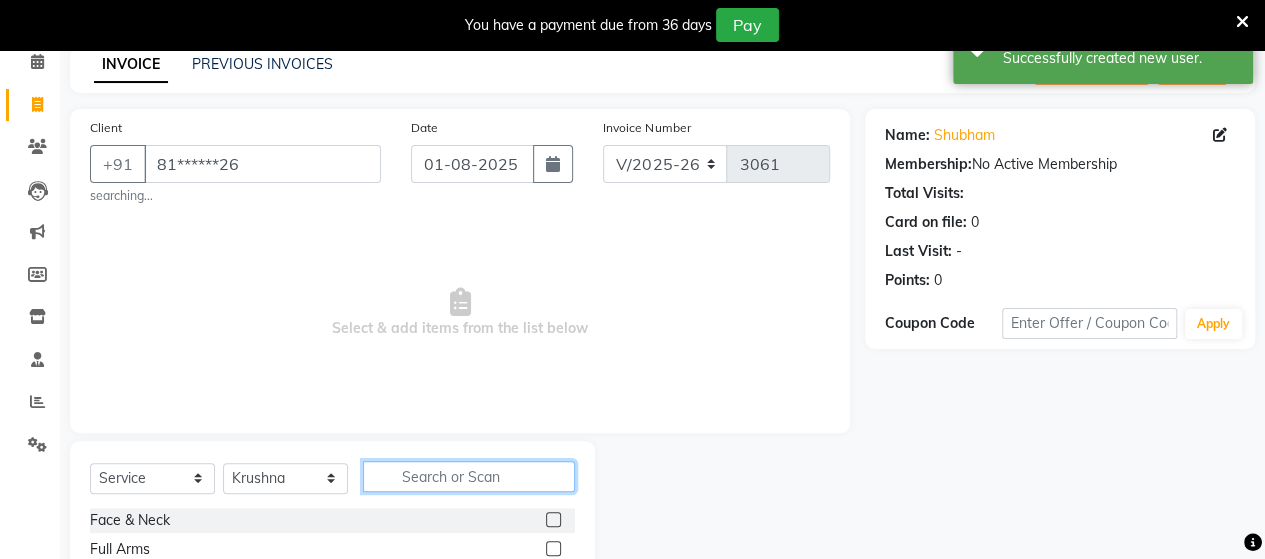 click 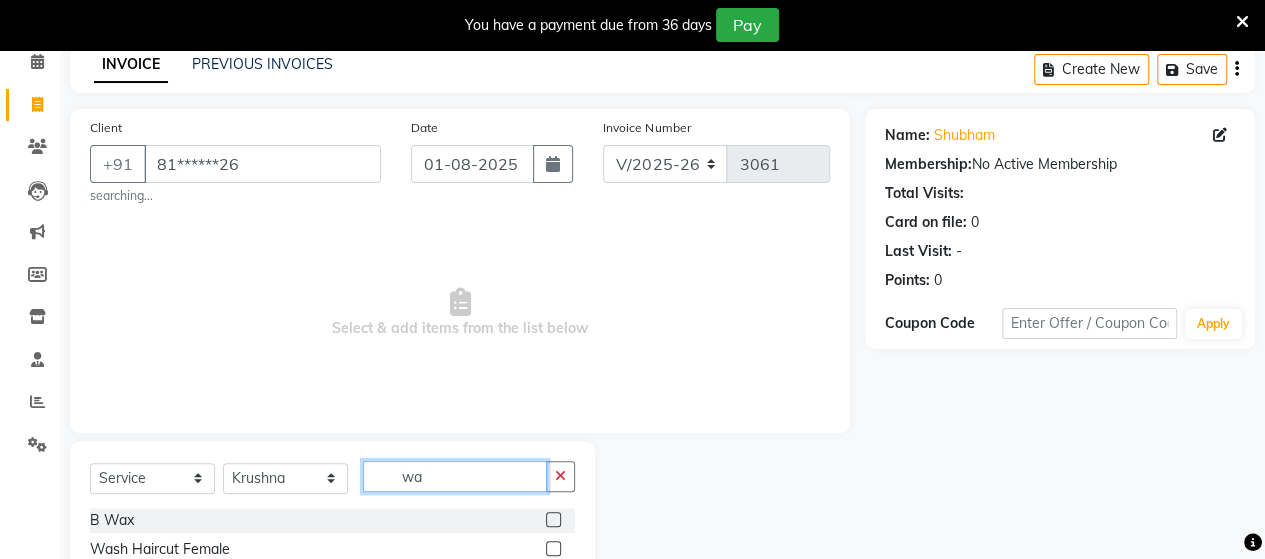 scroll, scrollTop: 296, scrollLeft: 0, axis: vertical 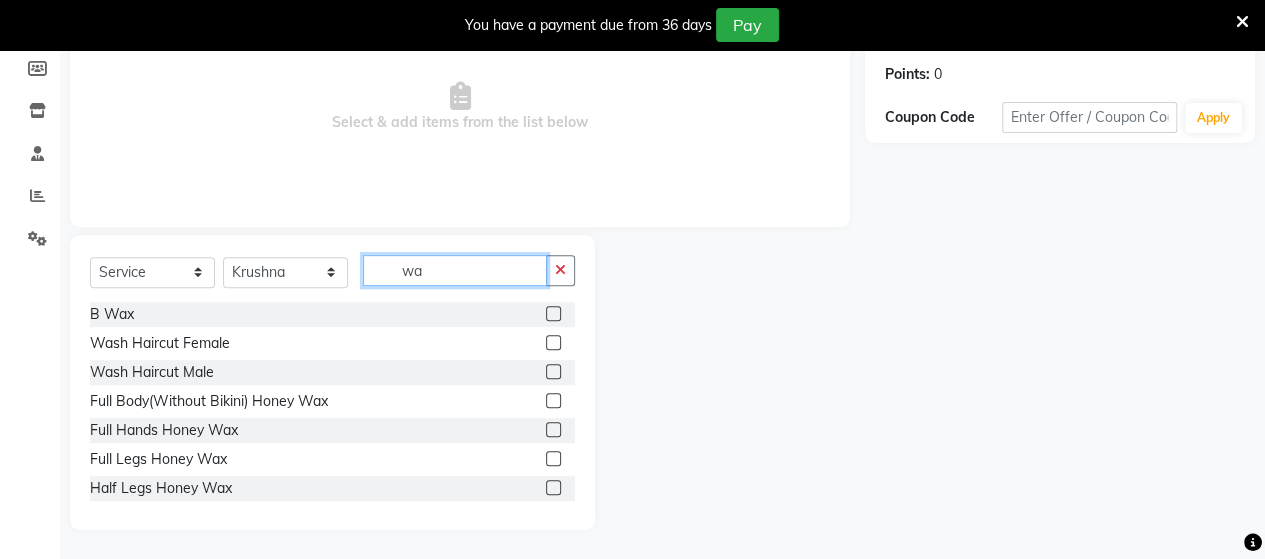 type on "wa" 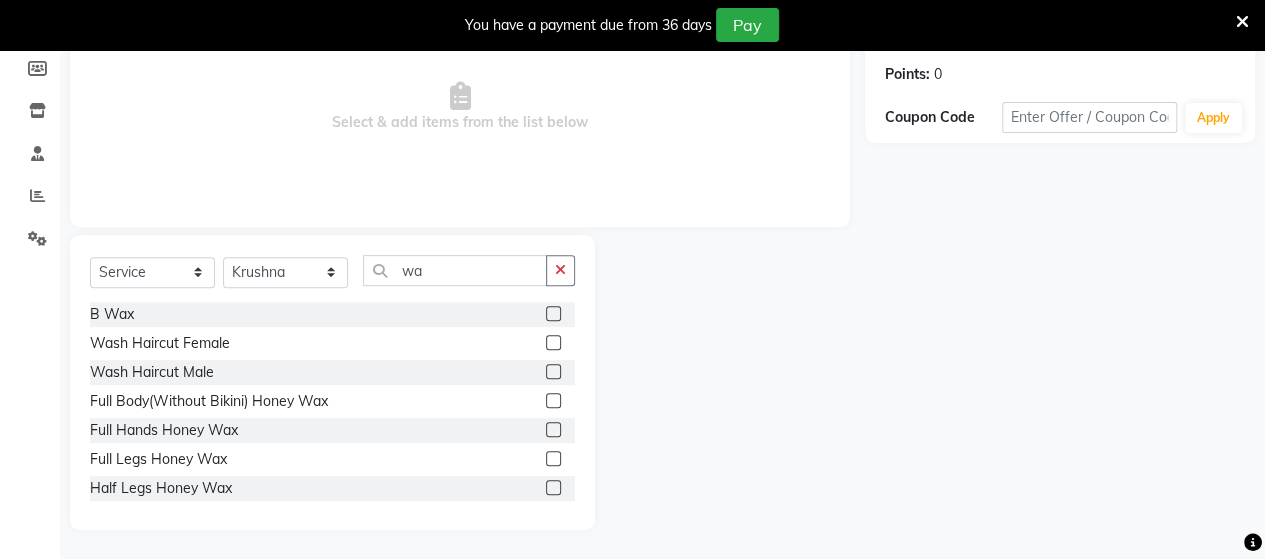 click 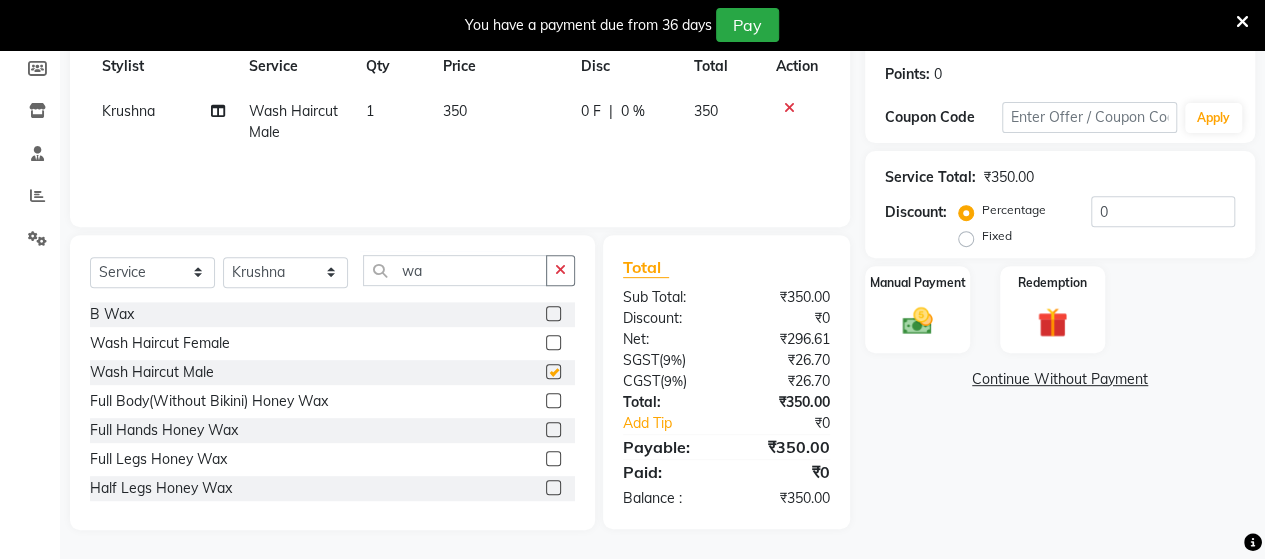 checkbox on "false" 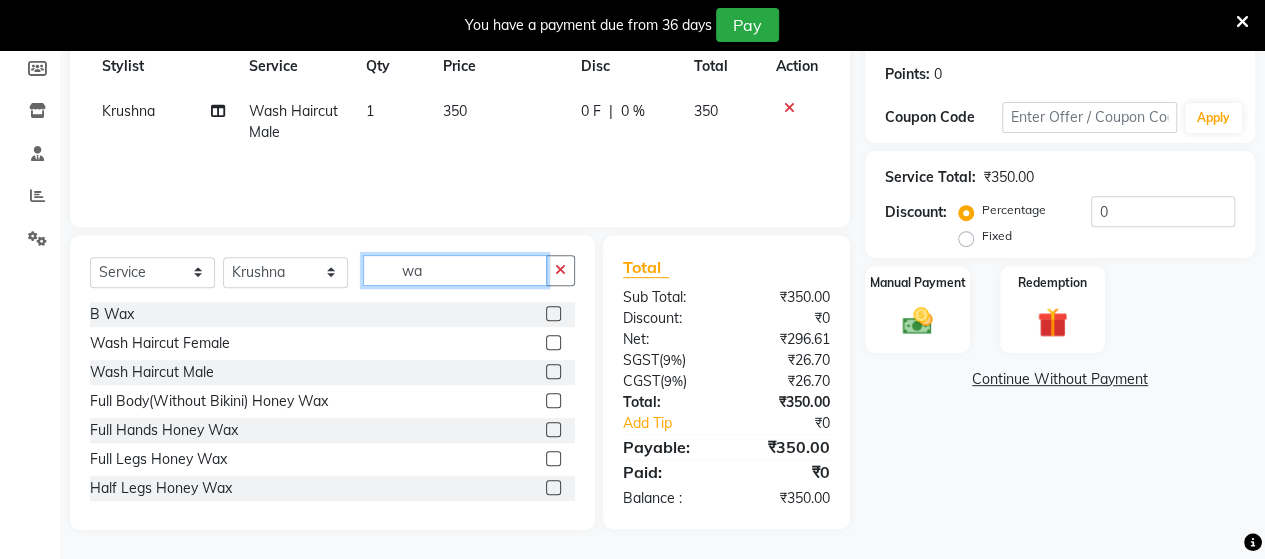 click on "wa" 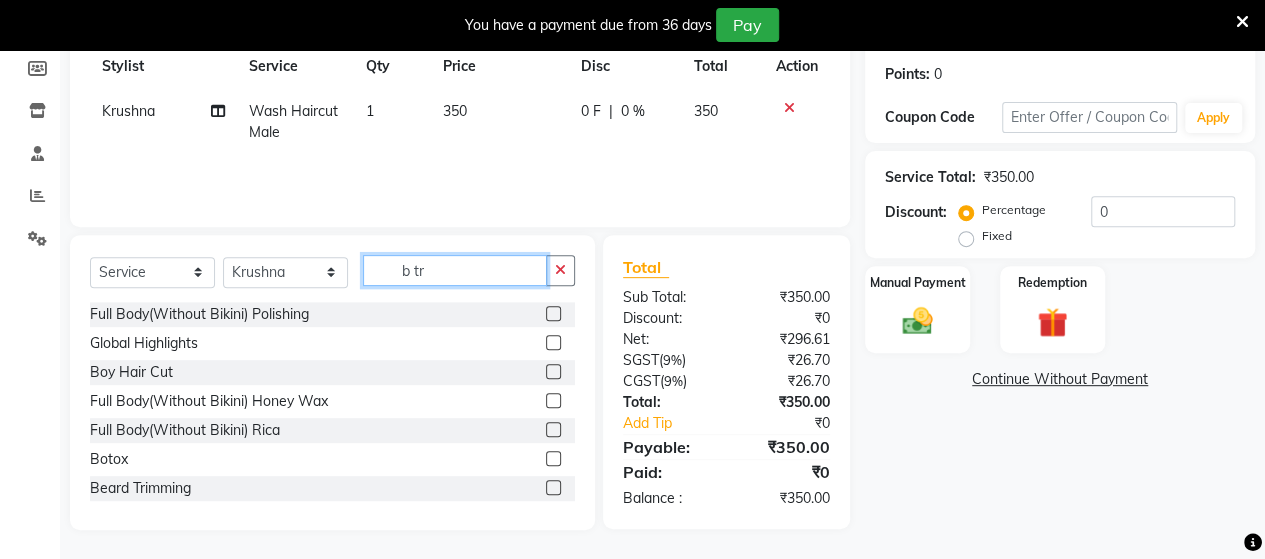 scroll, scrollTop: 294, scrollLeft: 0, axis: vertical 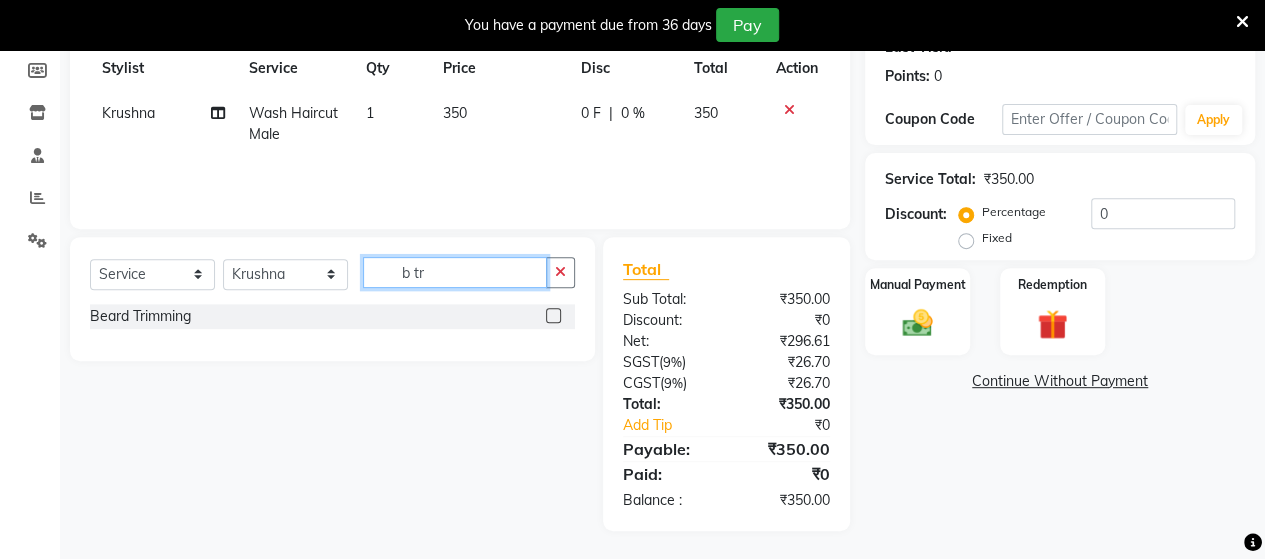 type on "b tr" 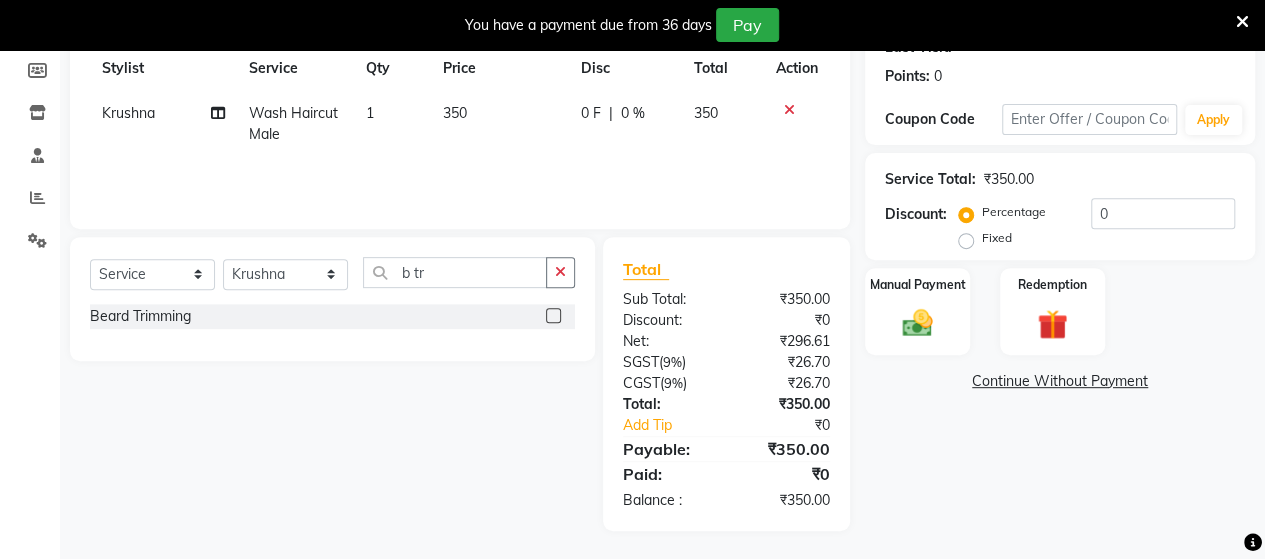 click 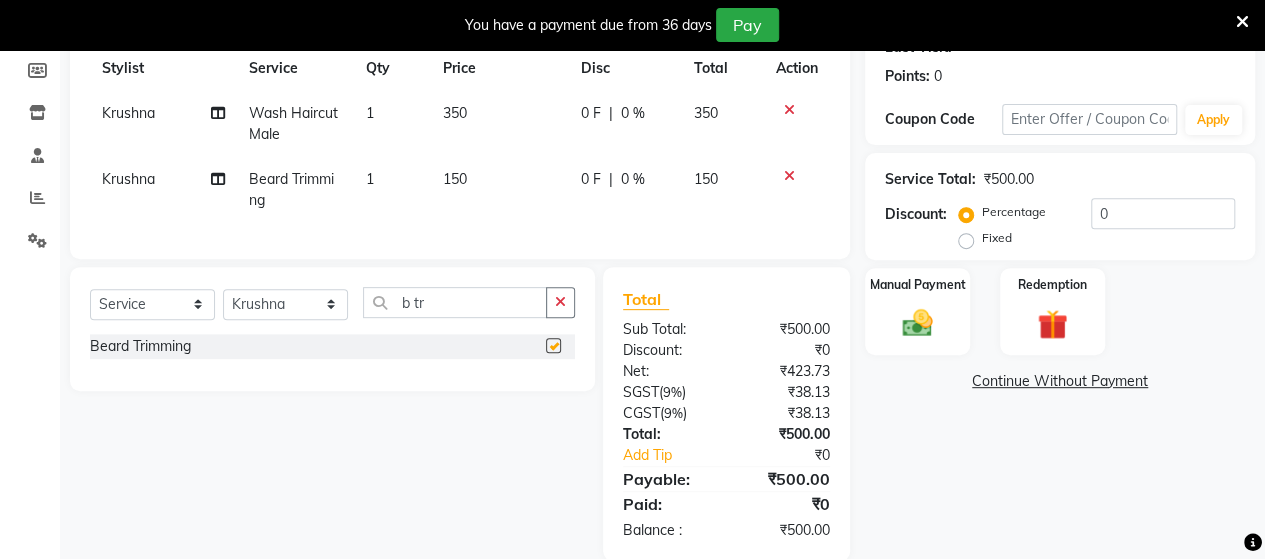 checkbox on "false" 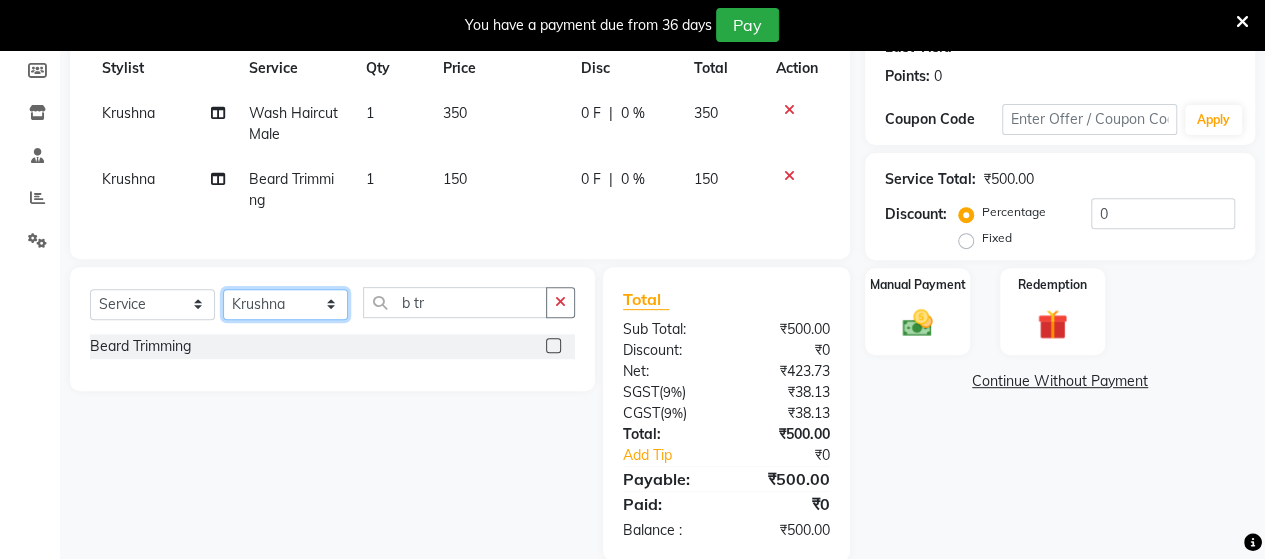 click on "Select Stylist Admin Datta  Jyoti  Krushna  Pratik  RAVI Rohit Rutuja" 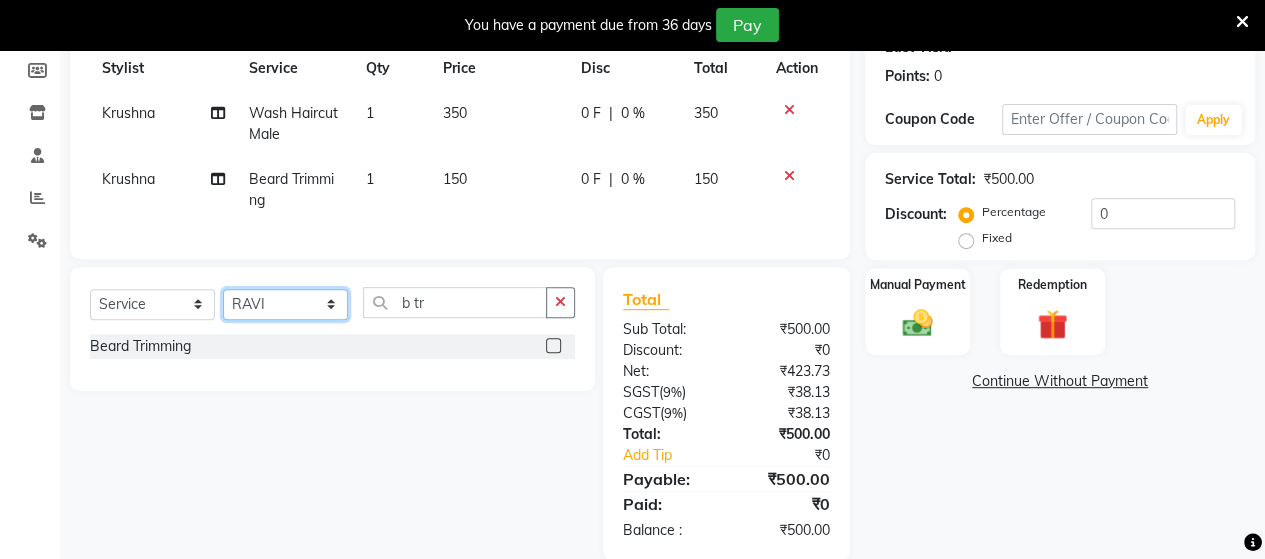 click on "Select Stylist Admin Datta  Jyoti  Krushna  Pratik  RAVI Rohit Rutuja" 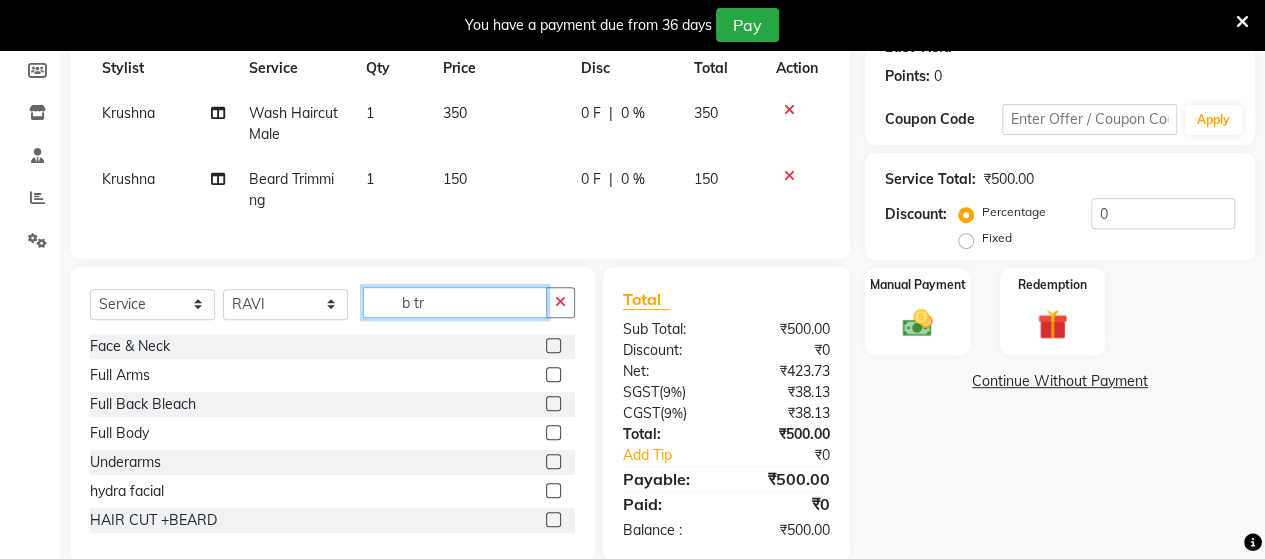 click on "b tr" 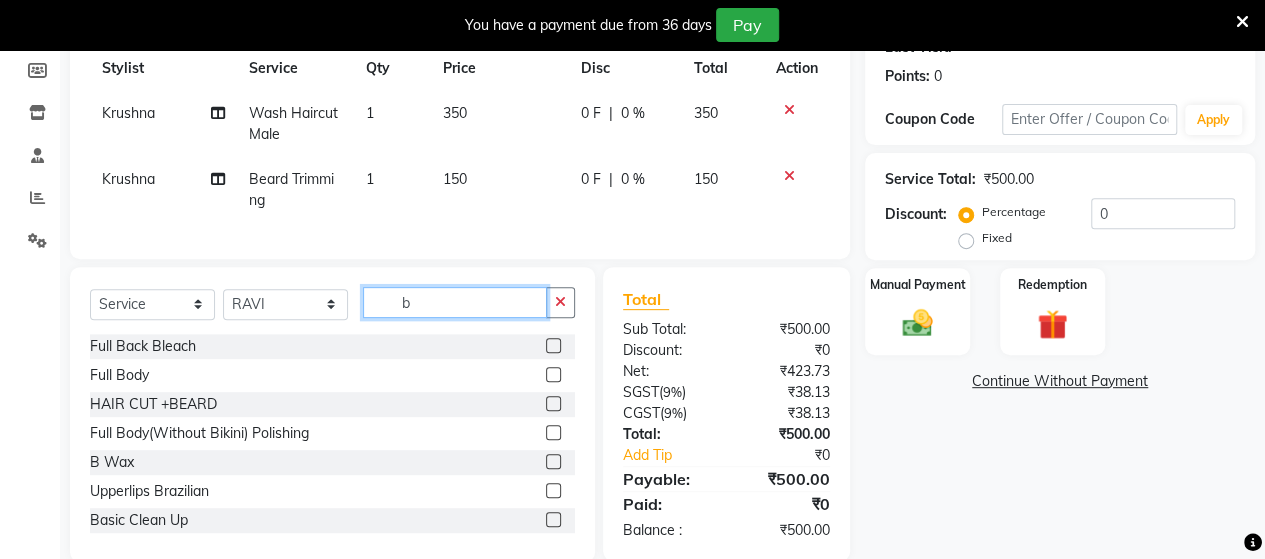 type on "b" 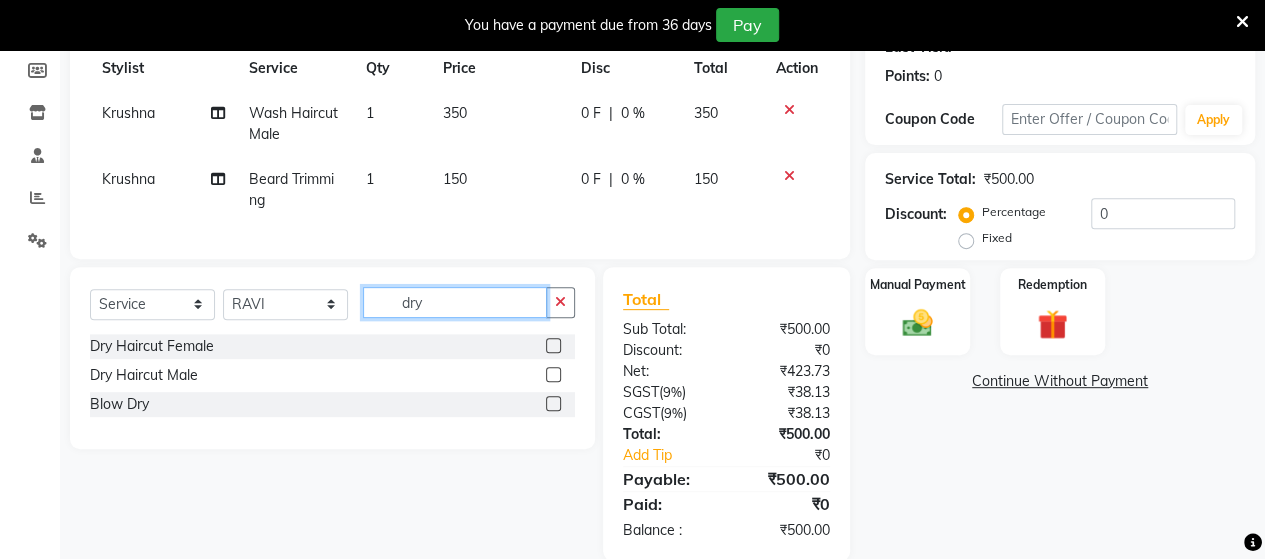 type on "dry" 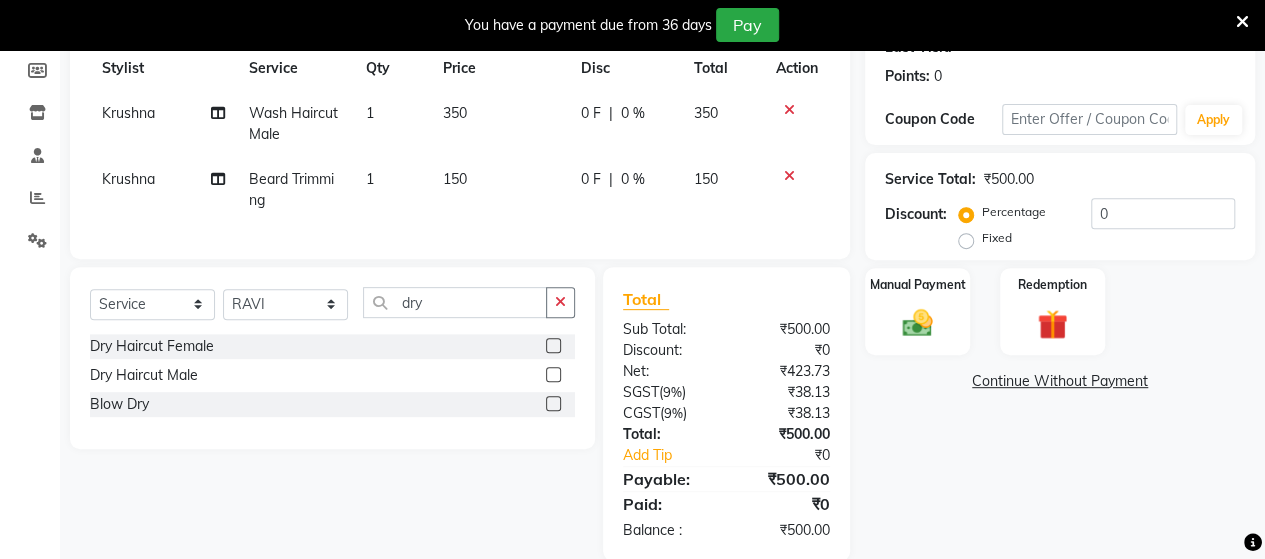 click 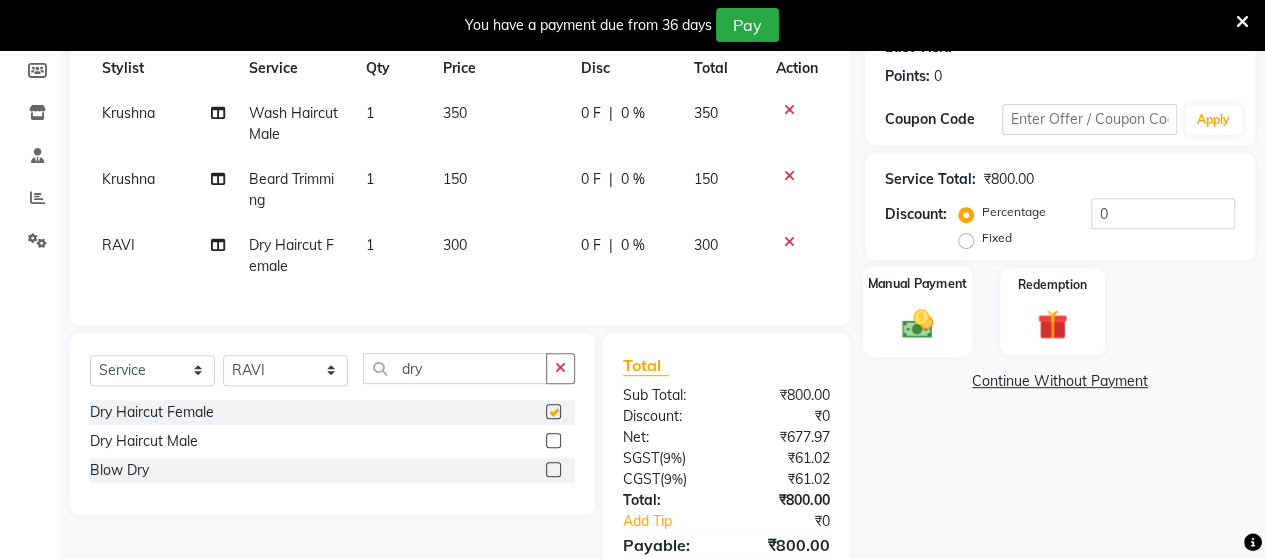 checkbox on "false" 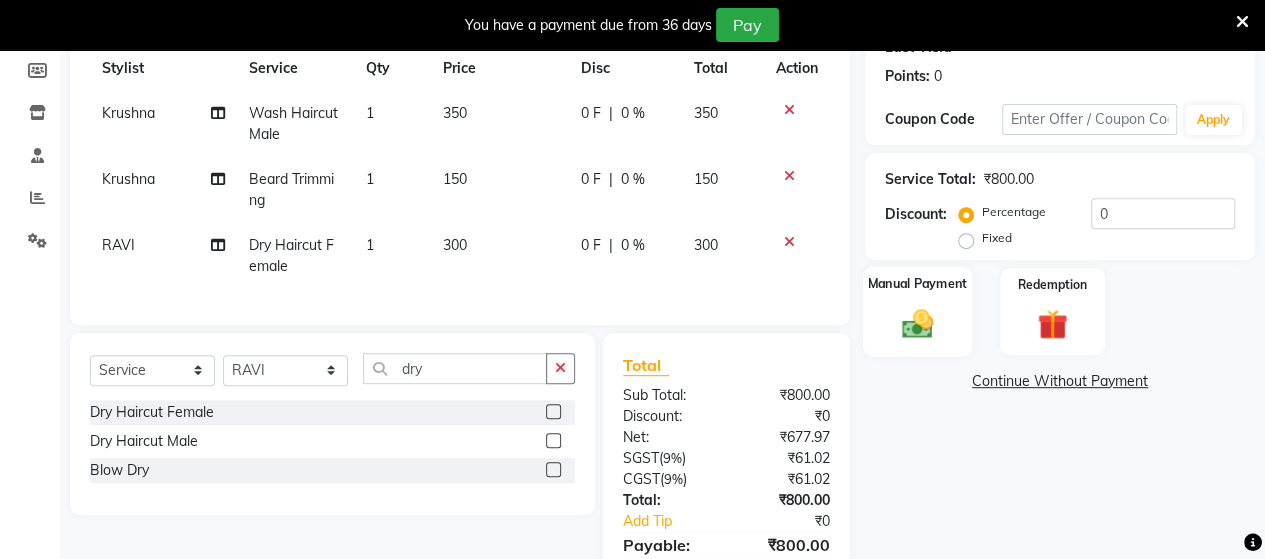 click 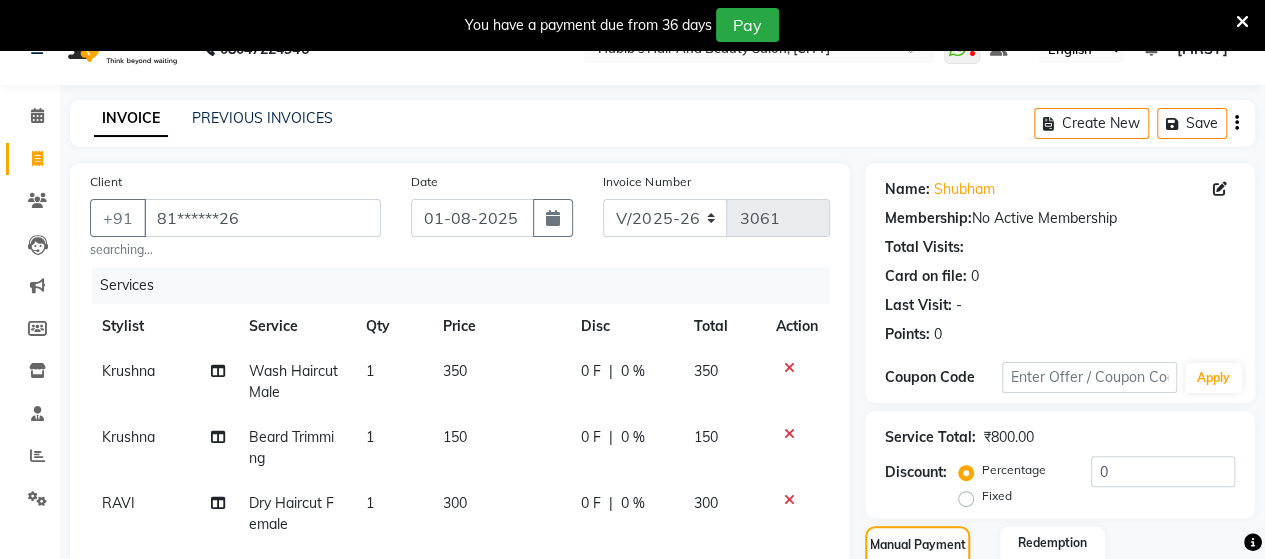 scroll, scrollTop: 0, scrollLeft: 0, axis: both 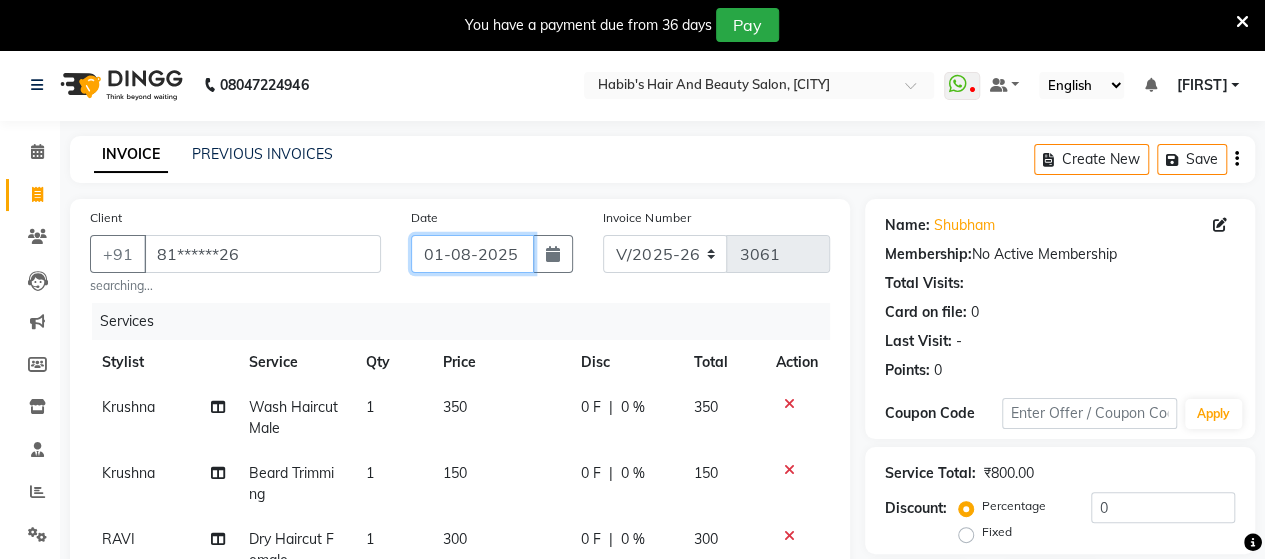 click on "01-08-2025" 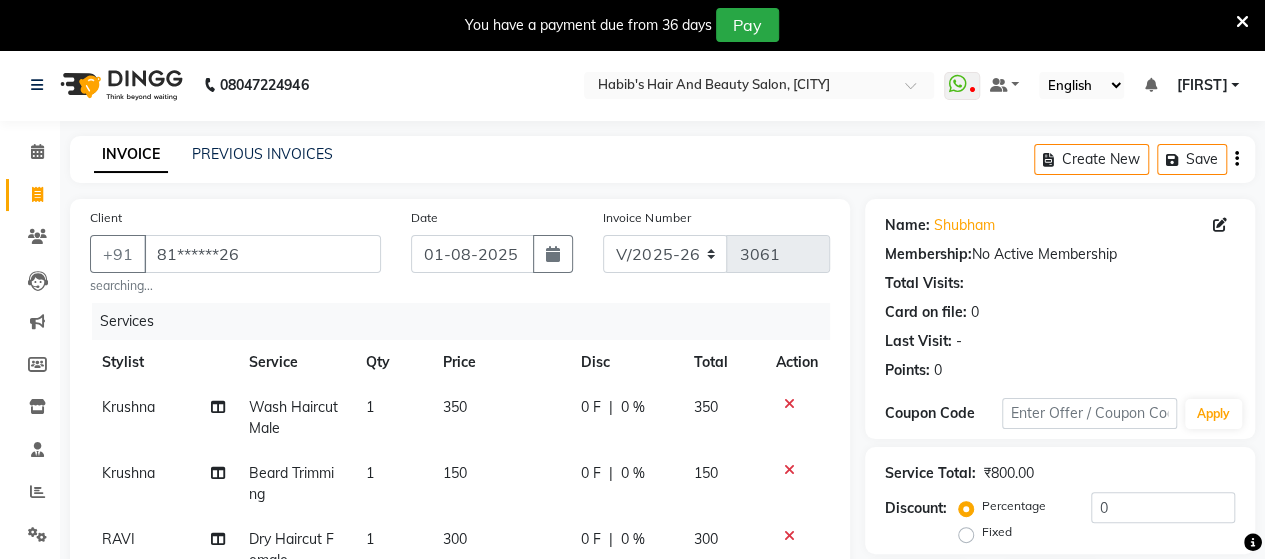 select on "8" 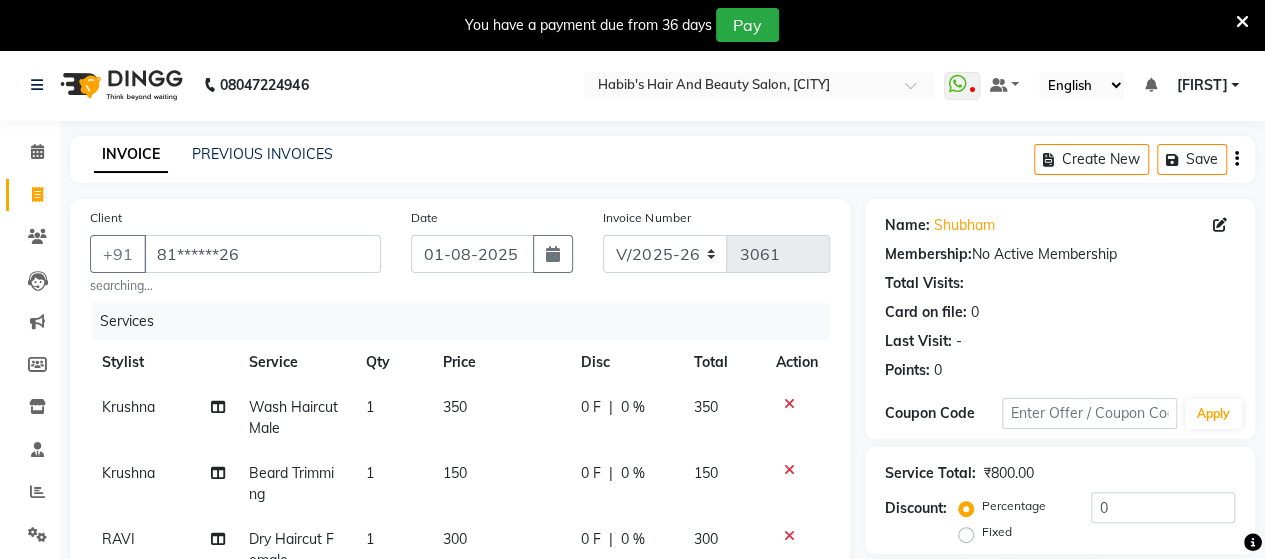 select on "2025" 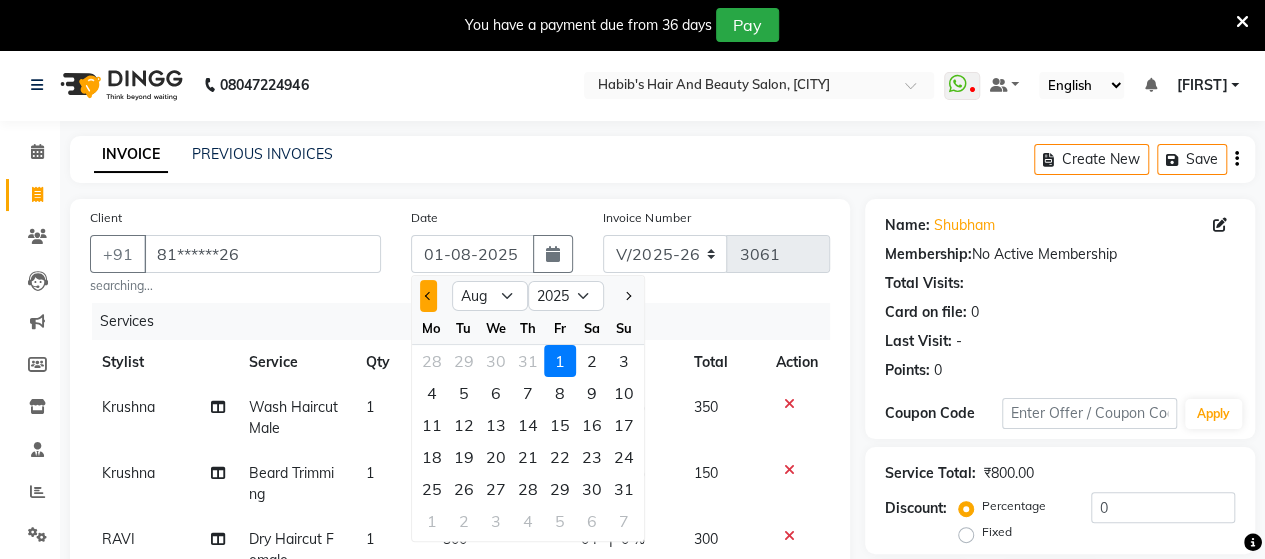 click 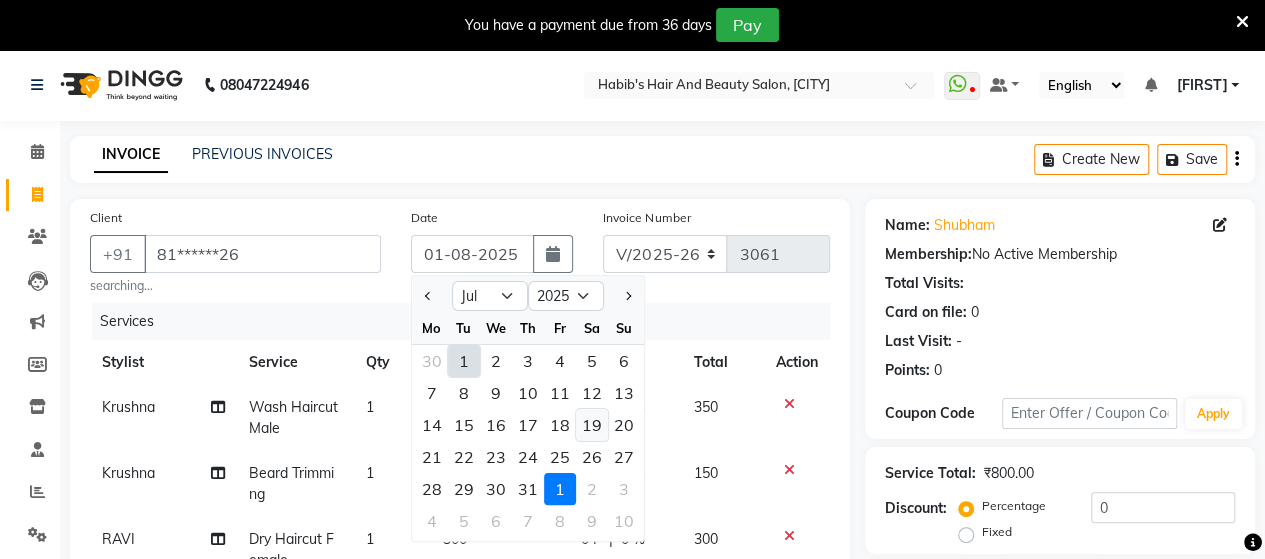 click on "19" 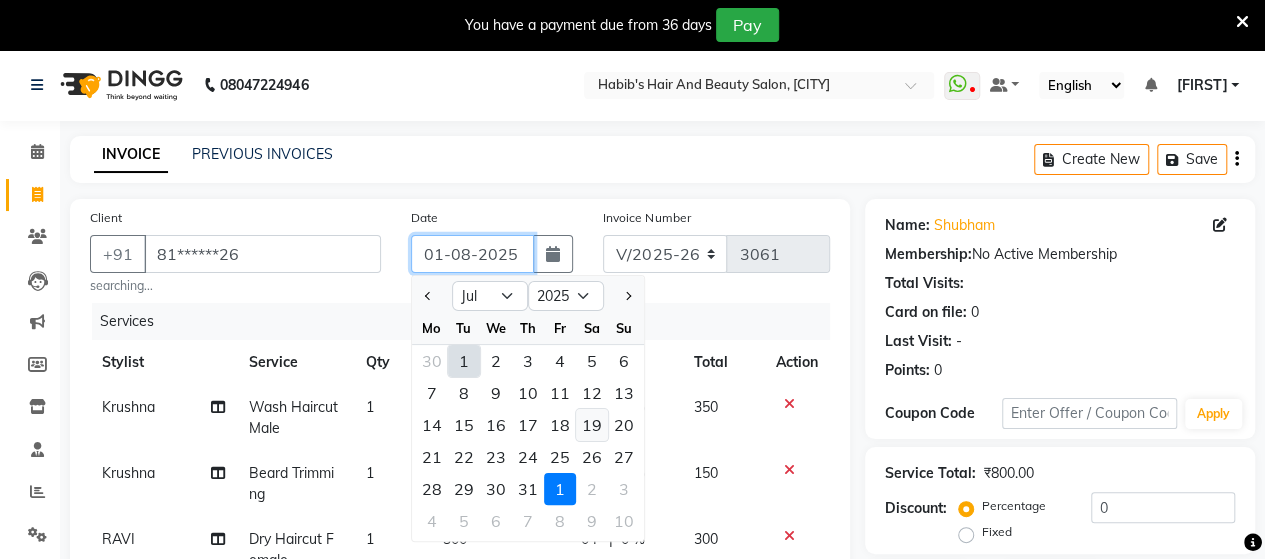 type on "19-07-2025" 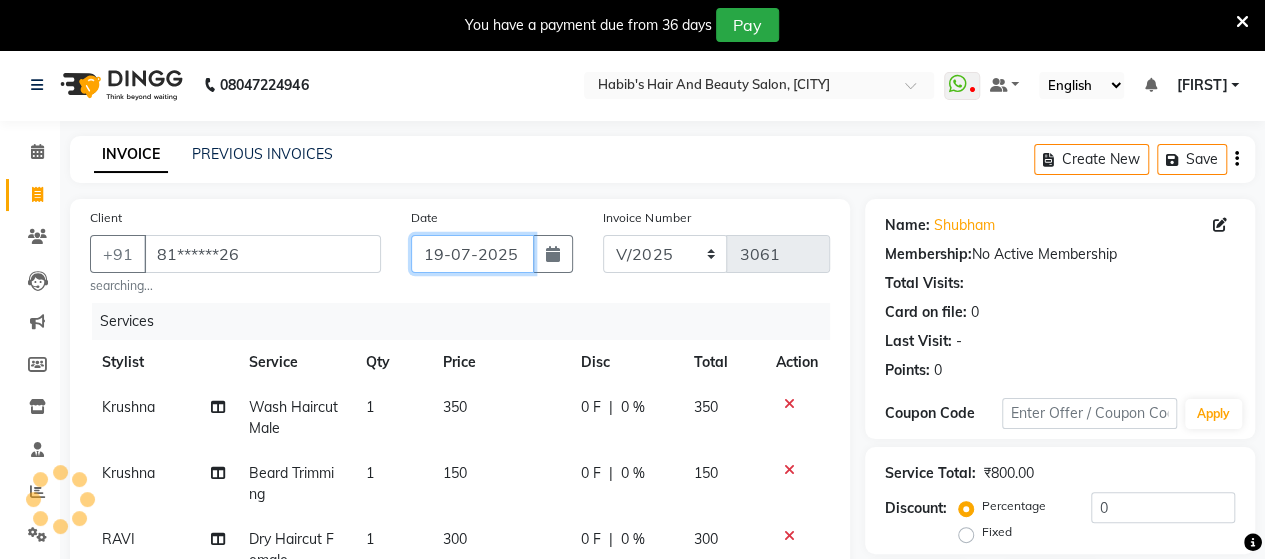 scroll, scrollTop: 406, scrollLeft: 0, axis: vertical 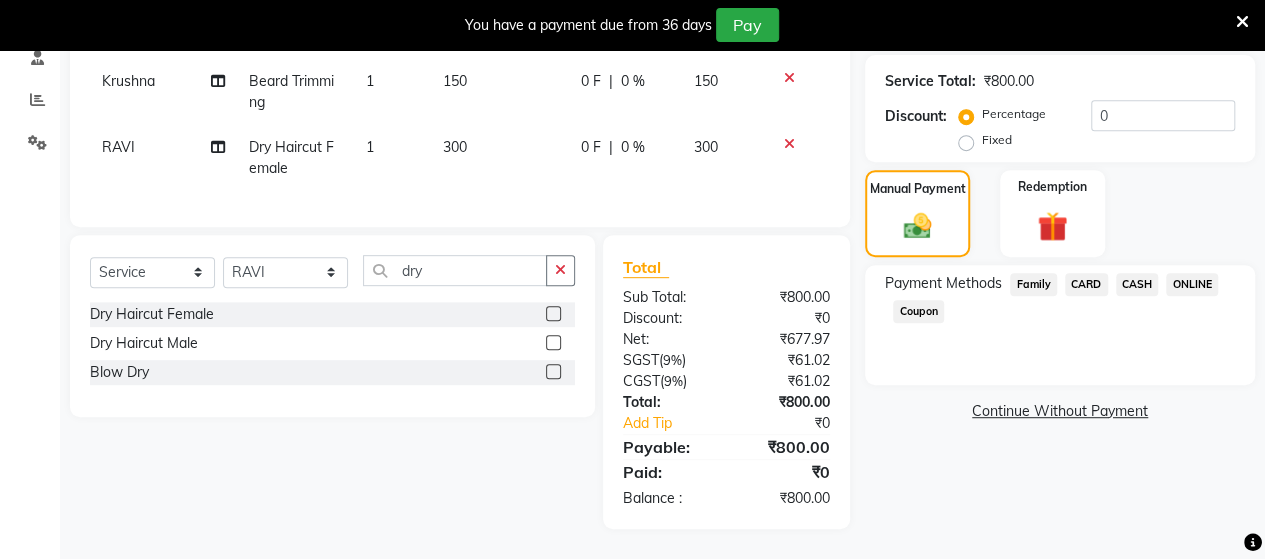 click on "ONLINE" 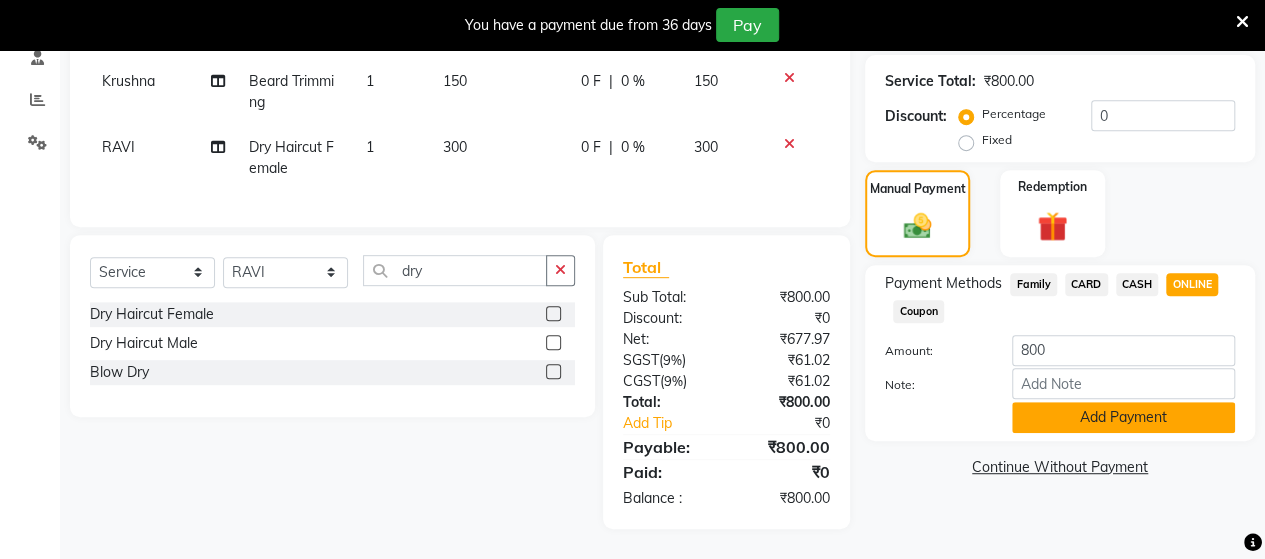 click on "Add Payment" 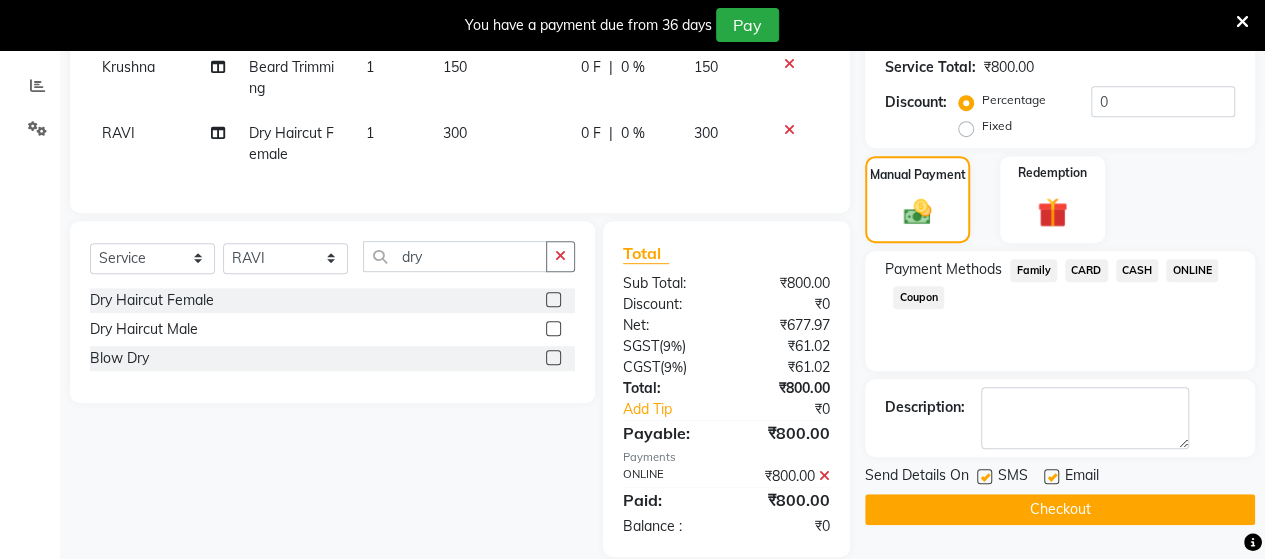 scroll, scrollTop: 448, scrollLeft: 0, axis: vertical 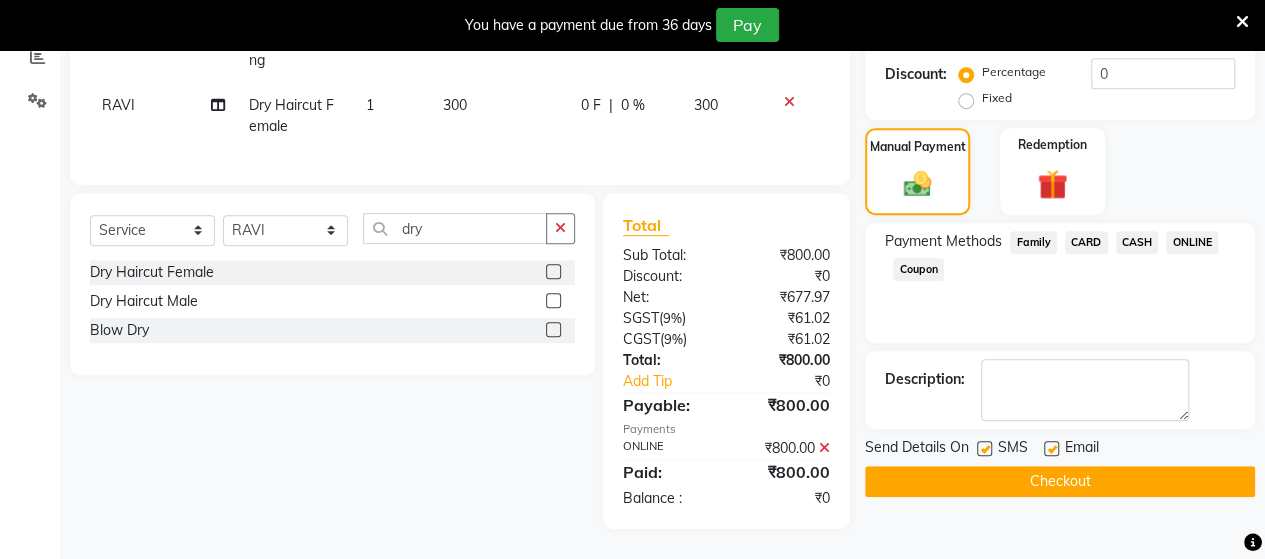 click on "Checkout" 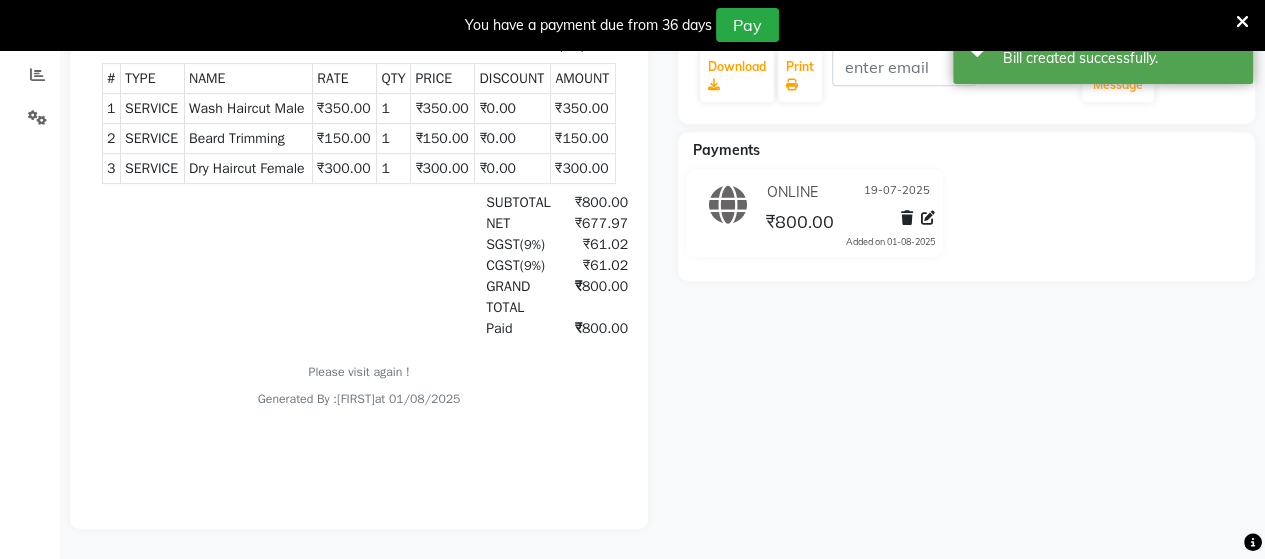 scroll, scrollTop: 0, scrollLeft: 0, axis: both 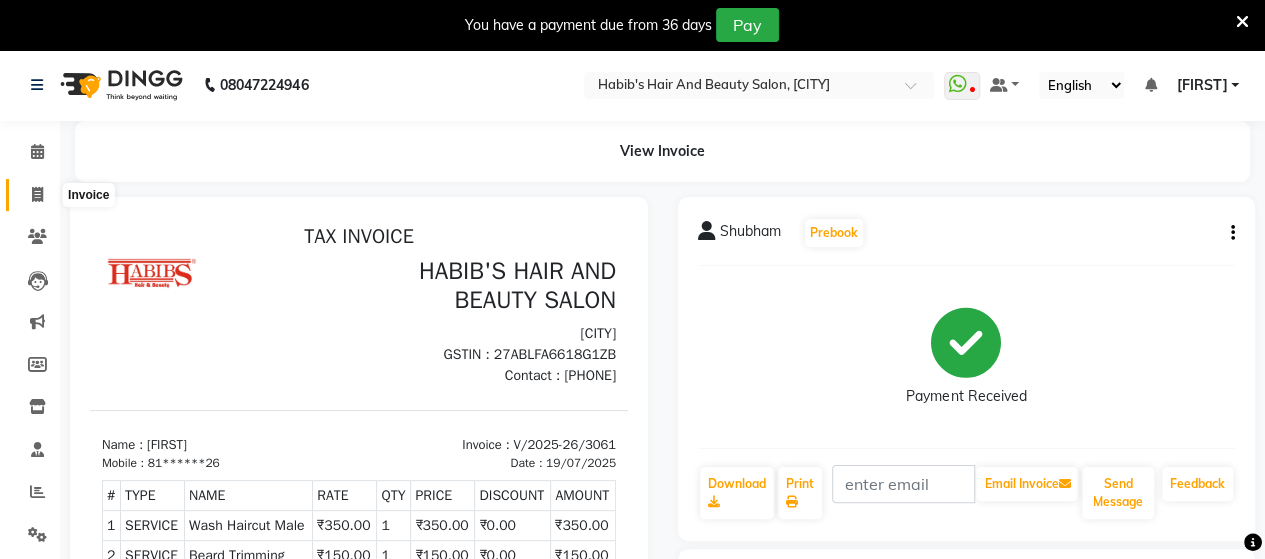 click 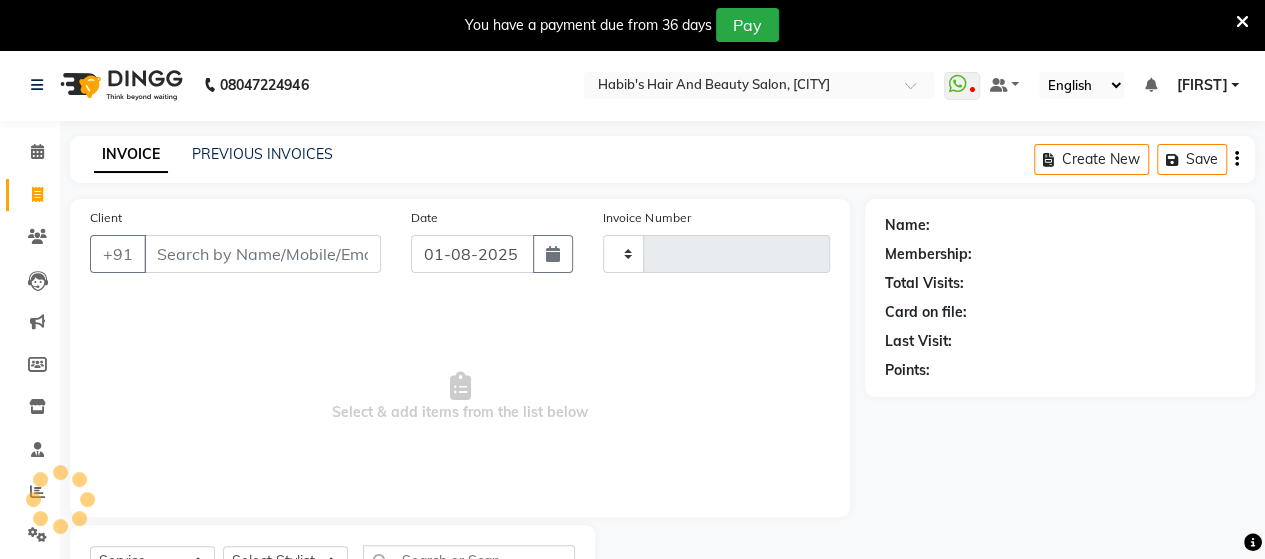 scroll, scrollTop: 90, scrollLeft: 0, axis: vertical 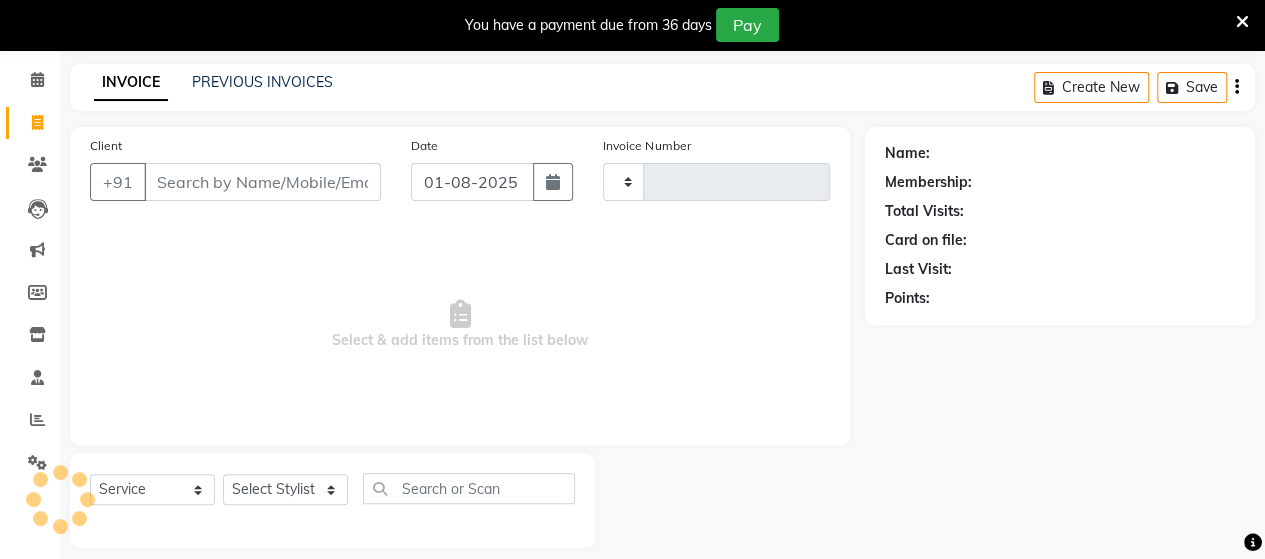 type on "3062" 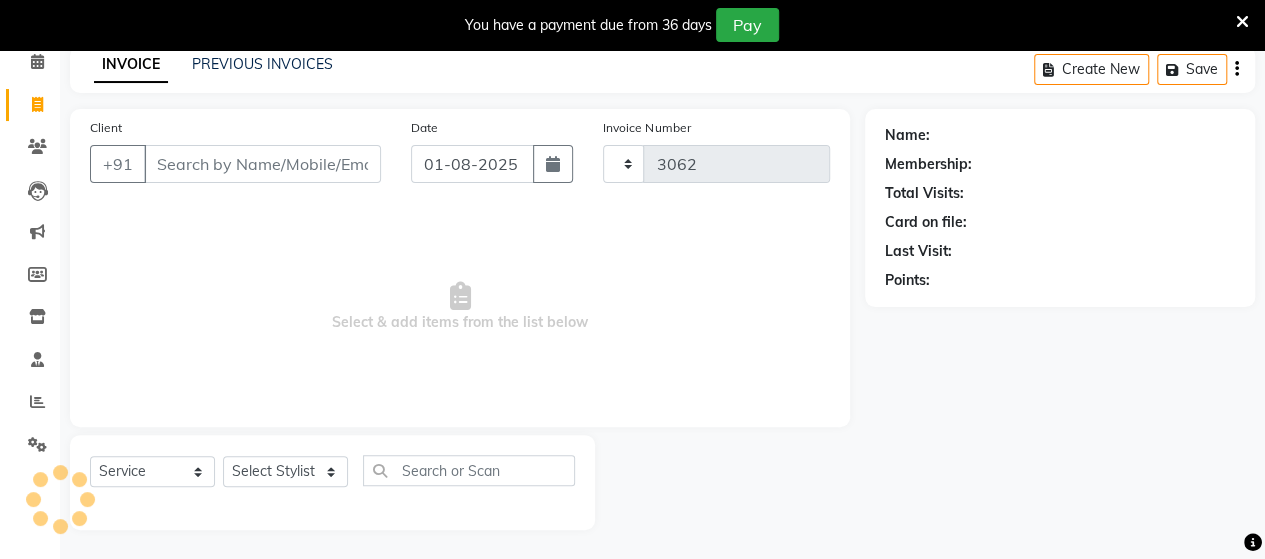 select on "6429" 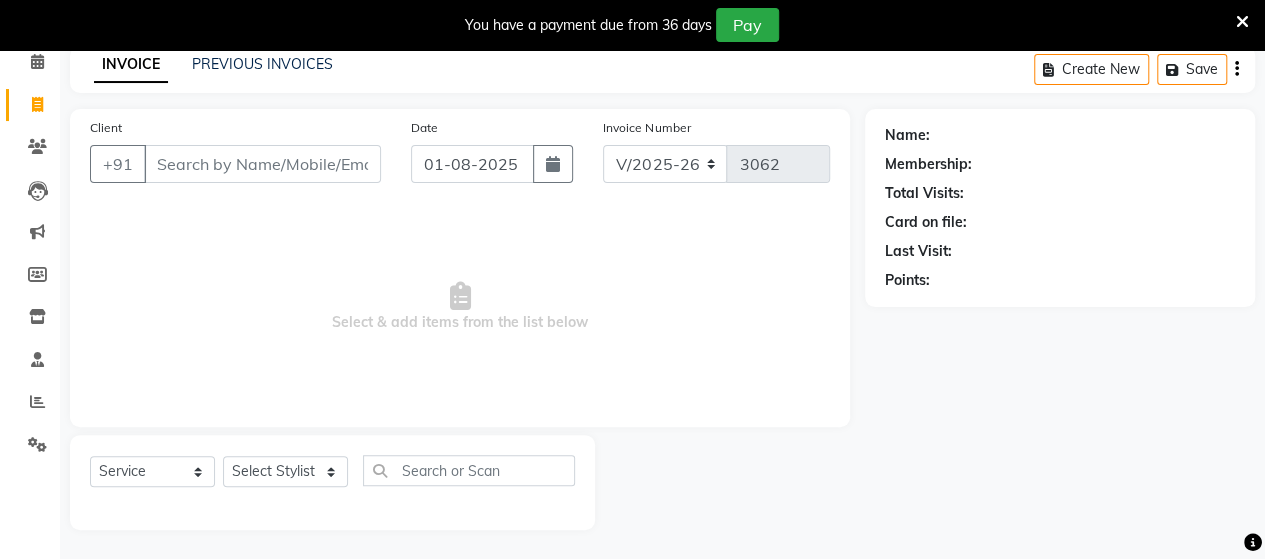 click on "Client" at bounding box center [262, 164] 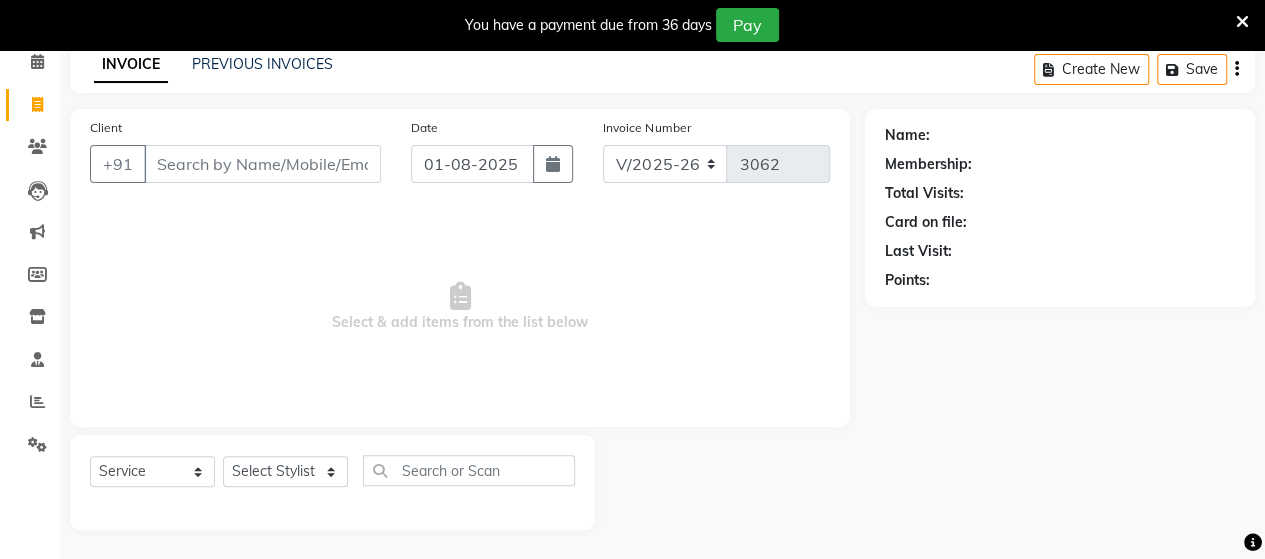type on "9" 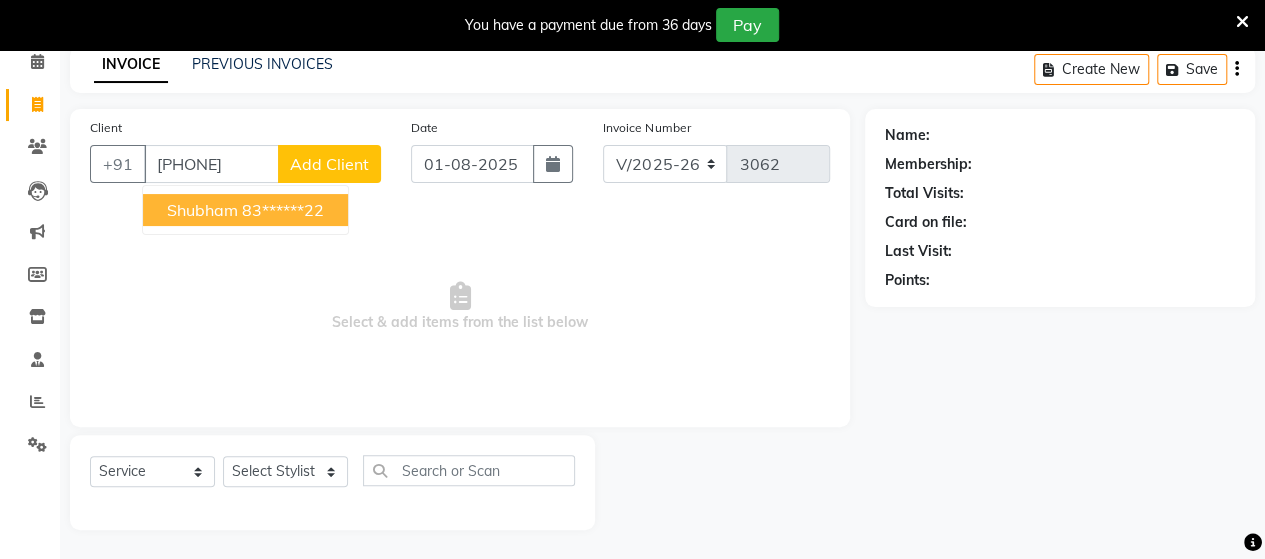 click on "83******22" at bounding box center (283, 210) 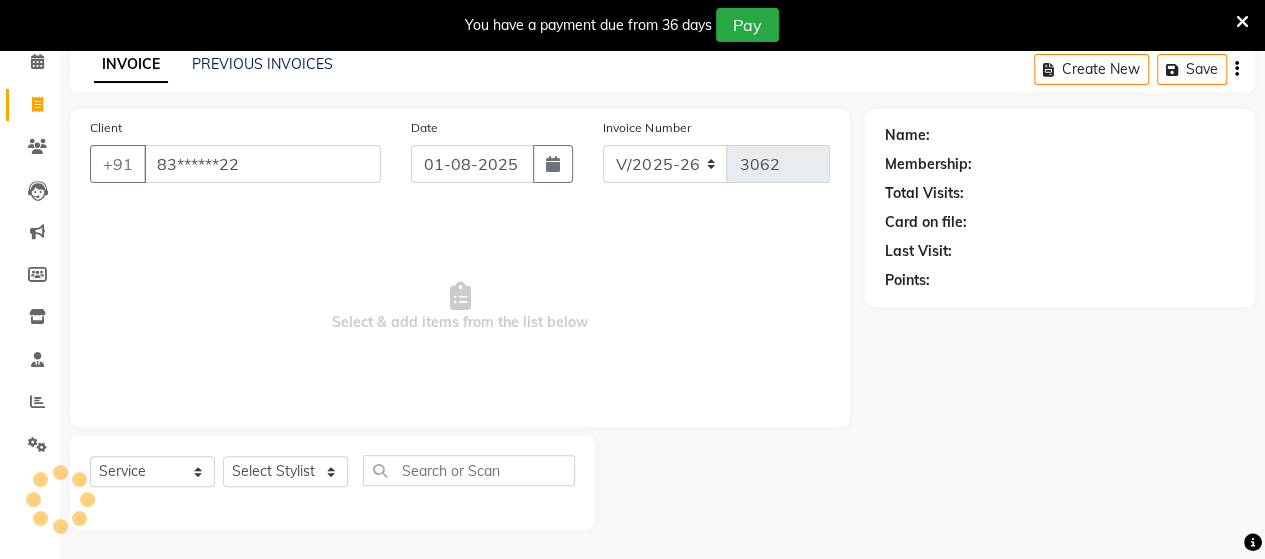type 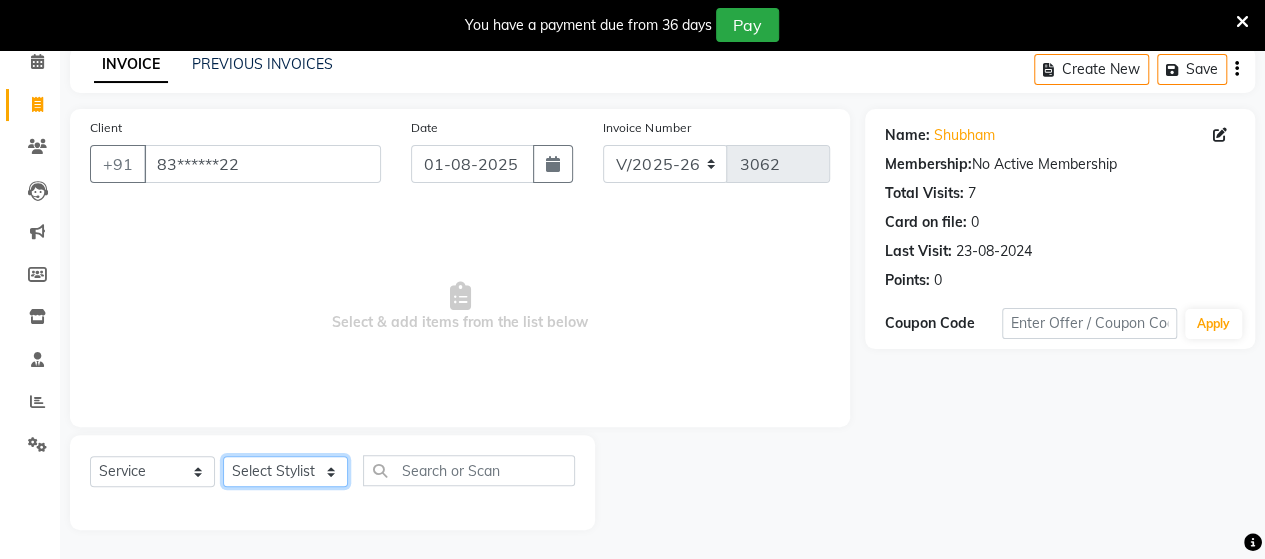click on "Select Stylist Admin Datta  Jyoti  Krushna  Pratik  RAVI Rohit Rutuja" 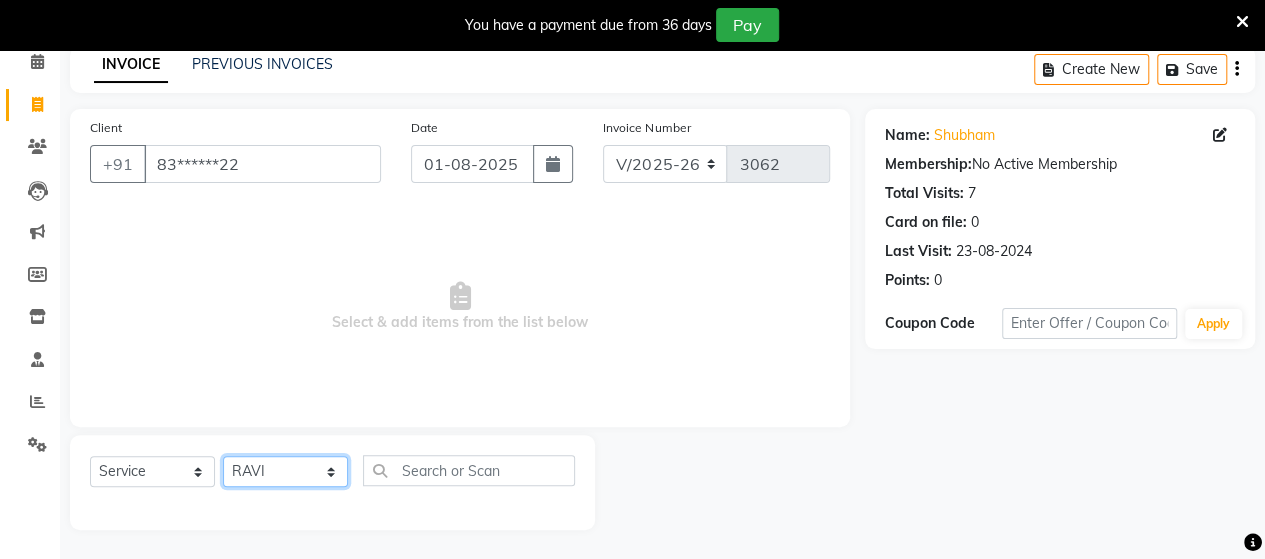 click on "Select Stylist Admin Datta  Jyoti  Krushna  Pratik  RAVI Rohit Rutuja" 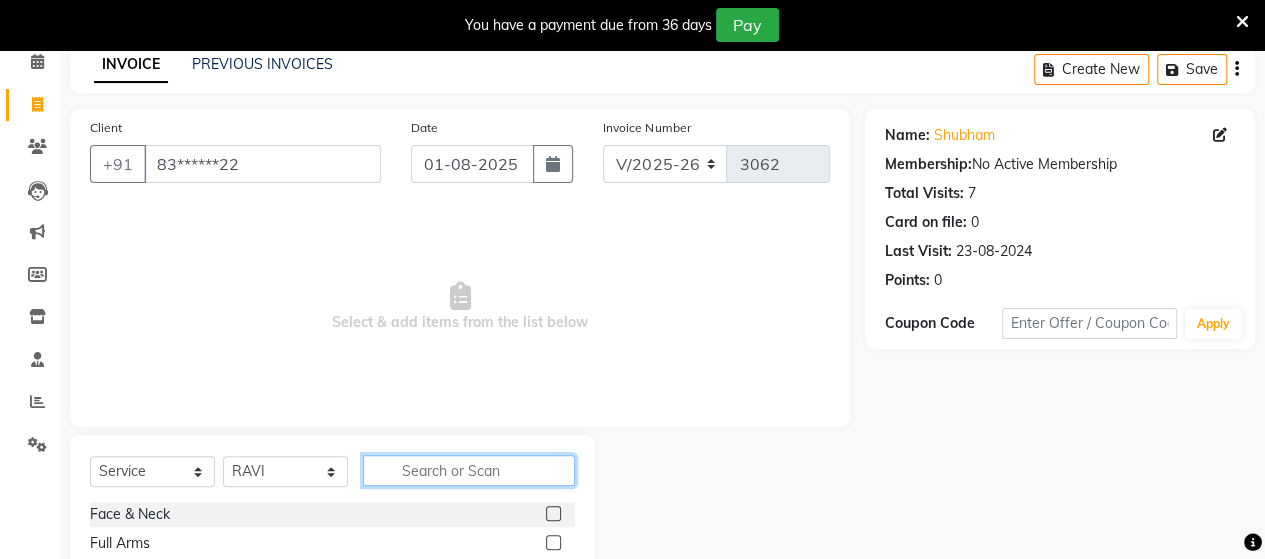 click 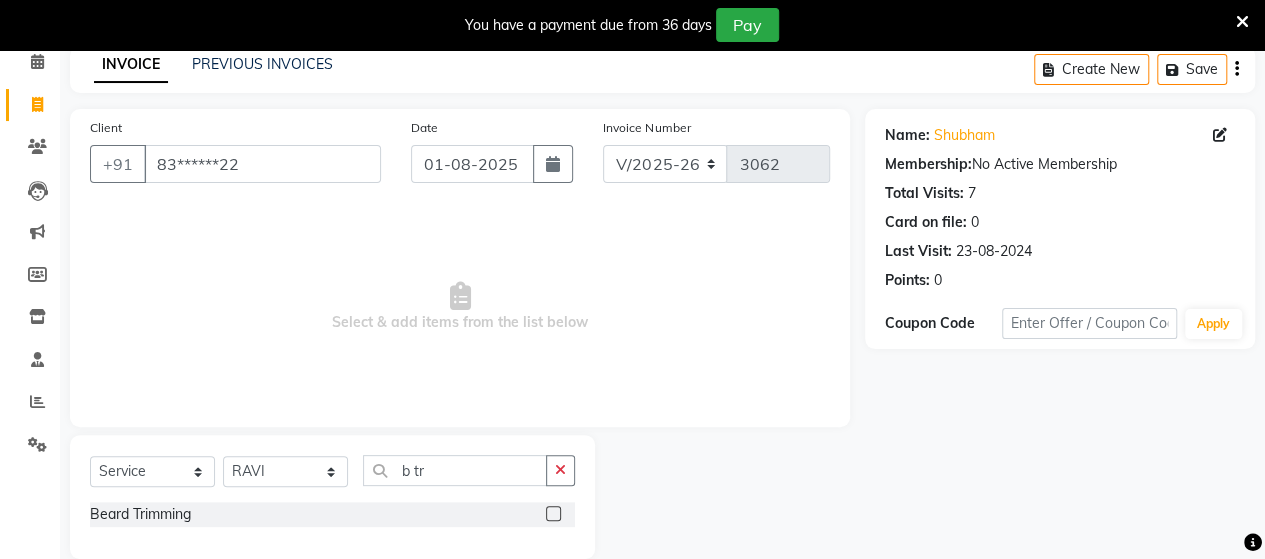 click 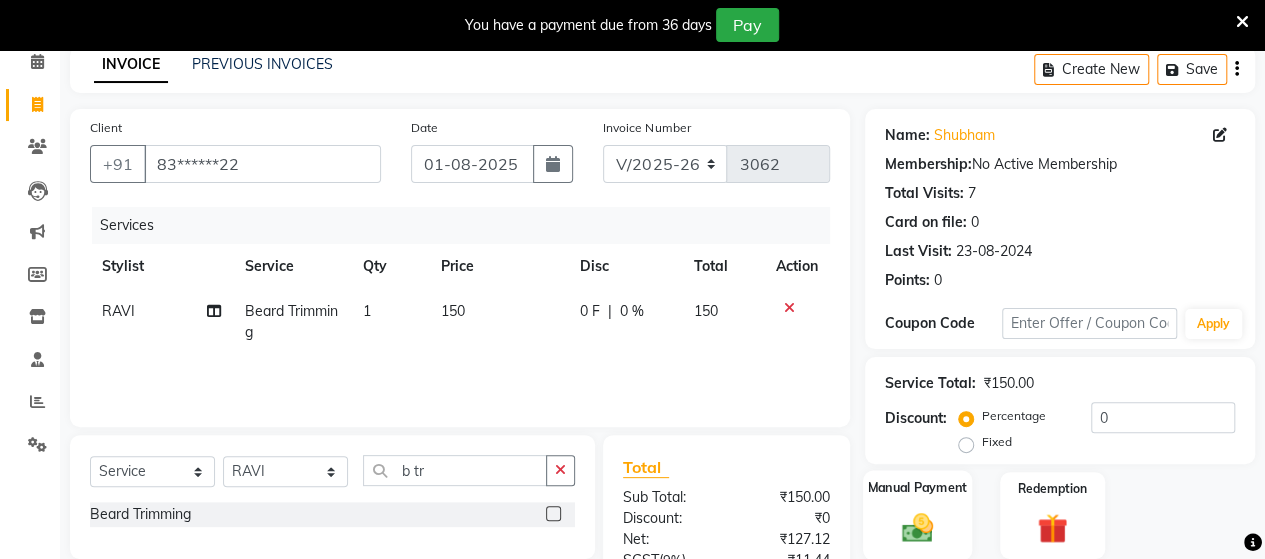 click 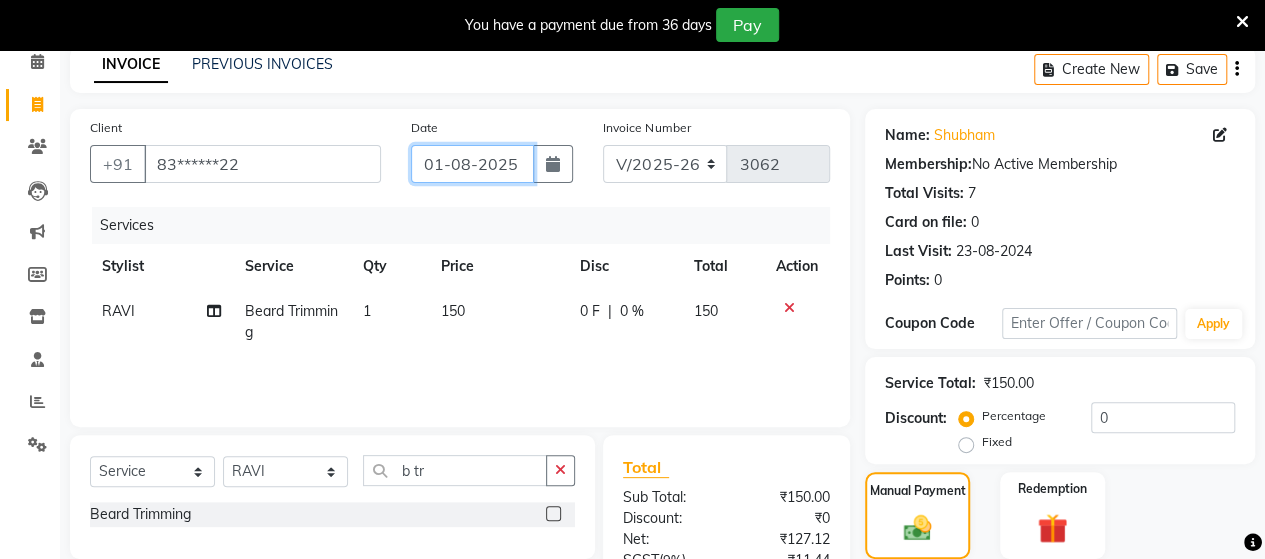 click on "01-08-2025" 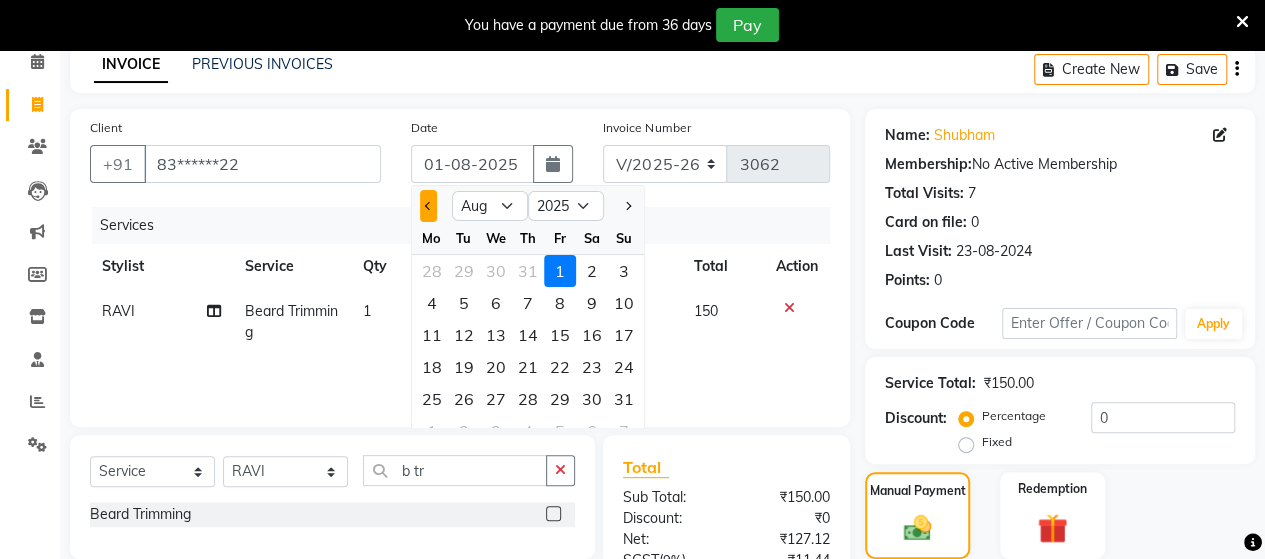 click 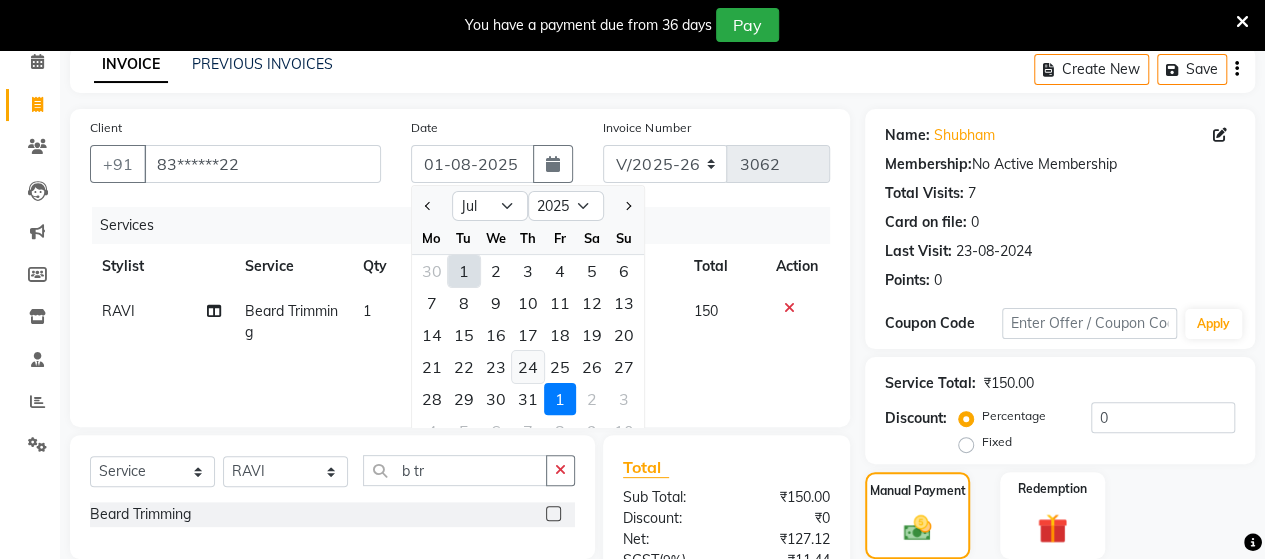 click on "24" 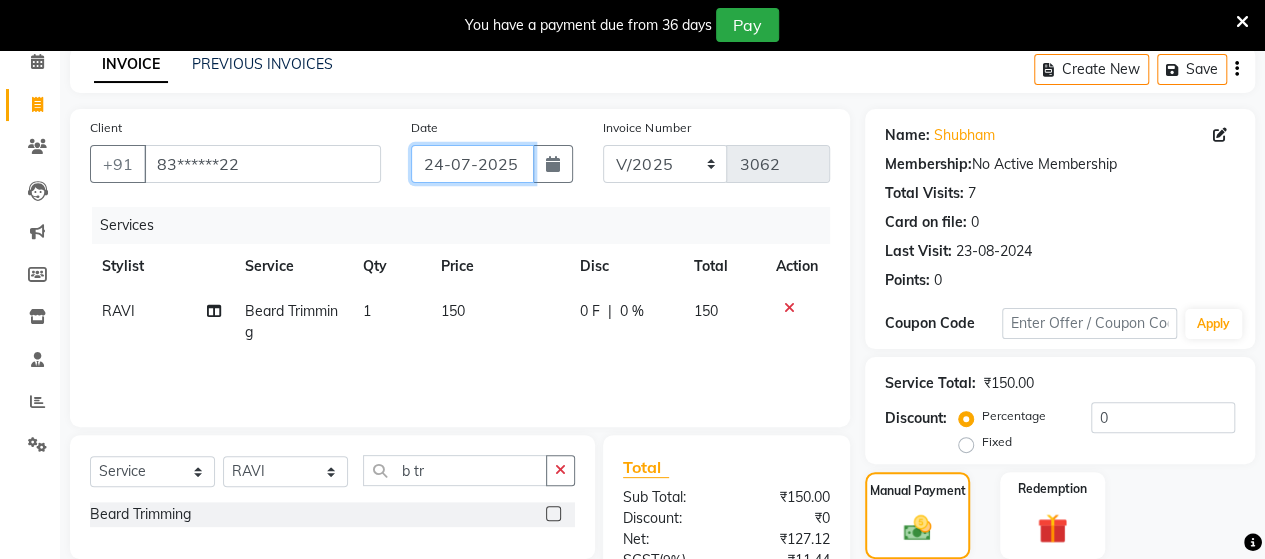 scroll, scrollTop: 288, scrollLeft: 0, axis: vertical 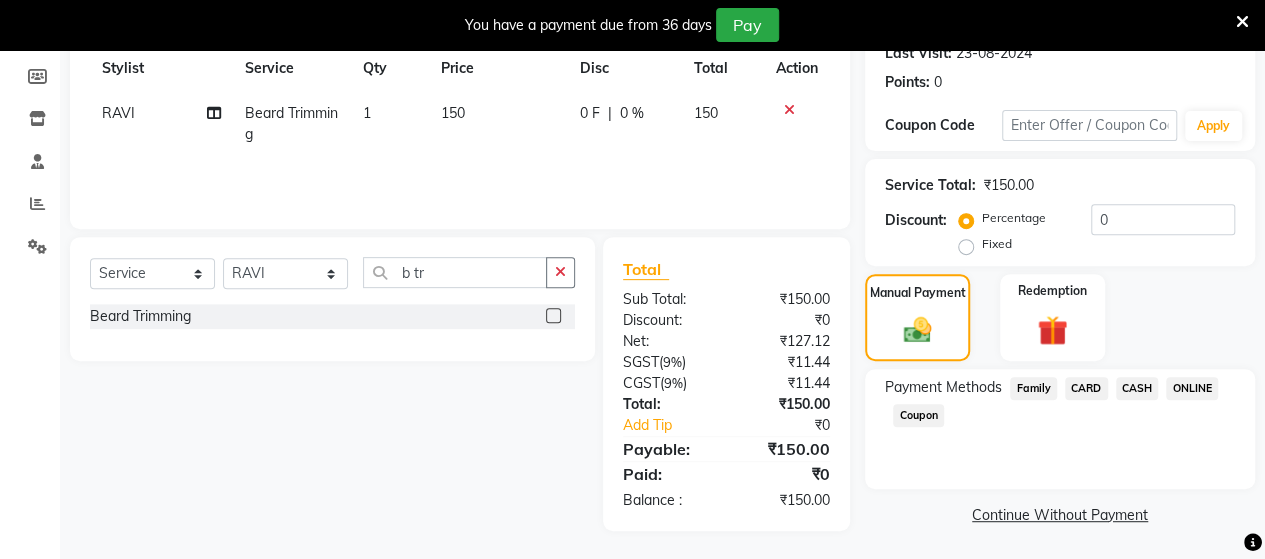 click on "ONLINE" 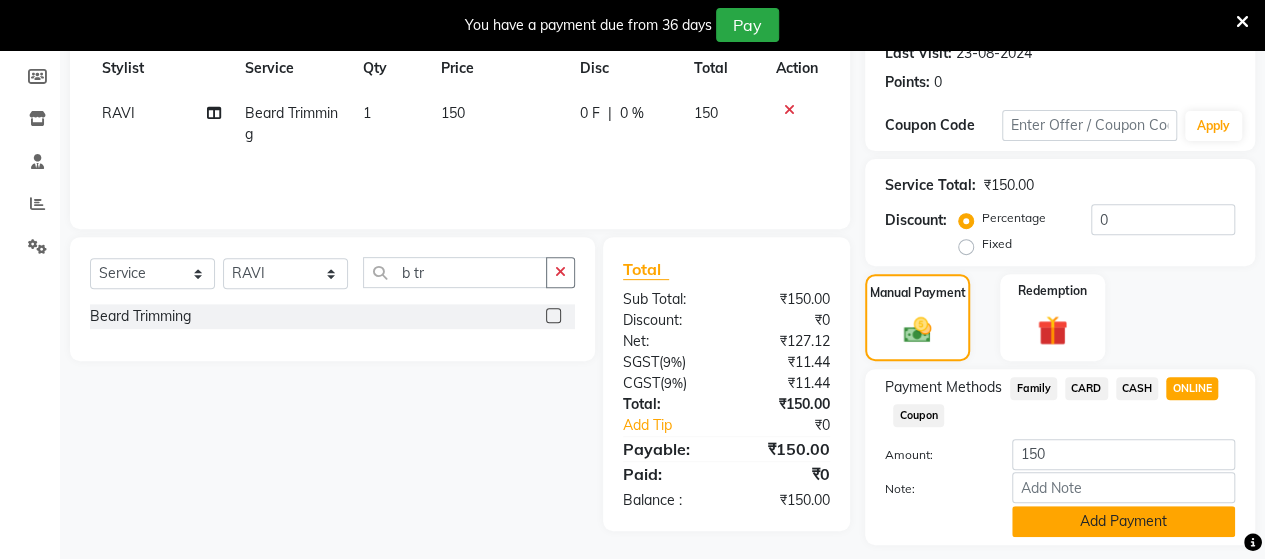 click on "Add Payment" 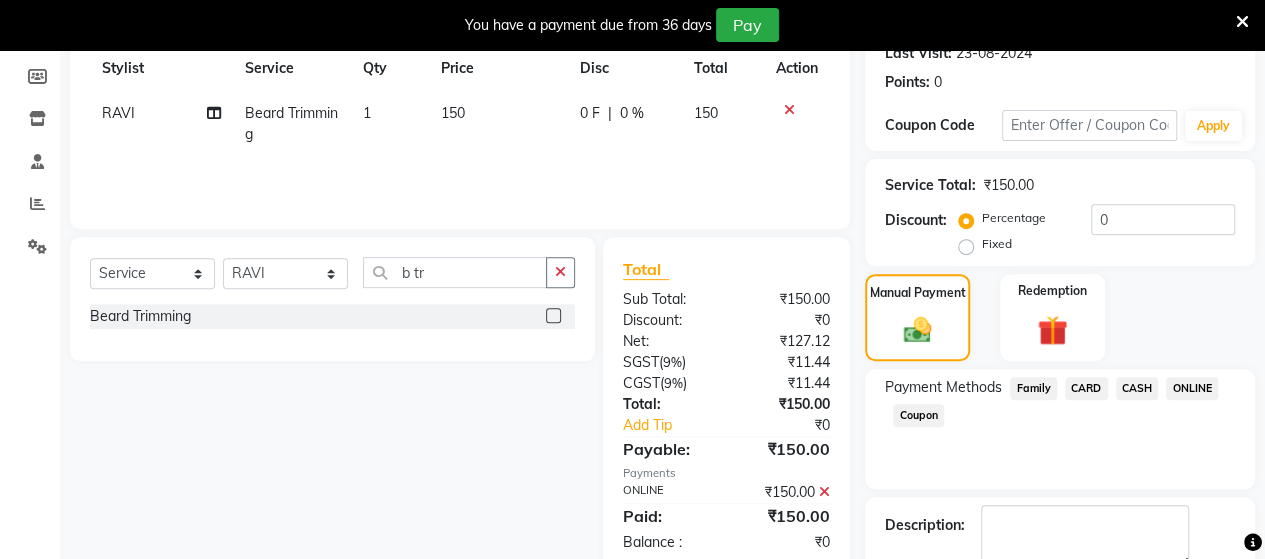 scroll, scrollTop: 400, scrollLeft: 0, axis: vertical 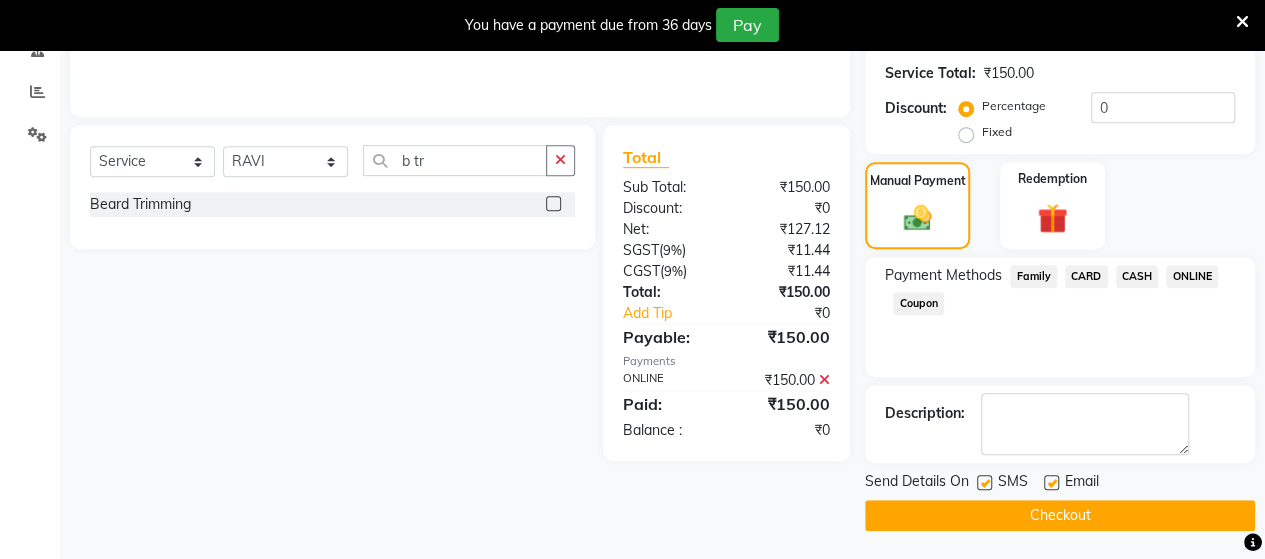 click on "Checkout" 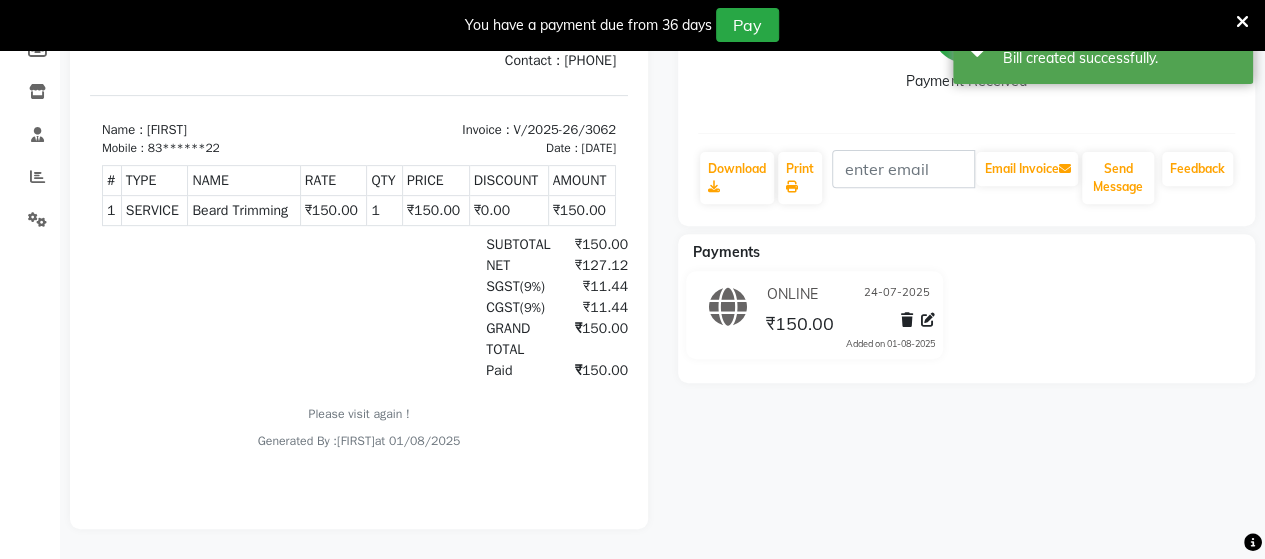 scroll, scrollTop: 0, scrollLeft: 0, axis: both 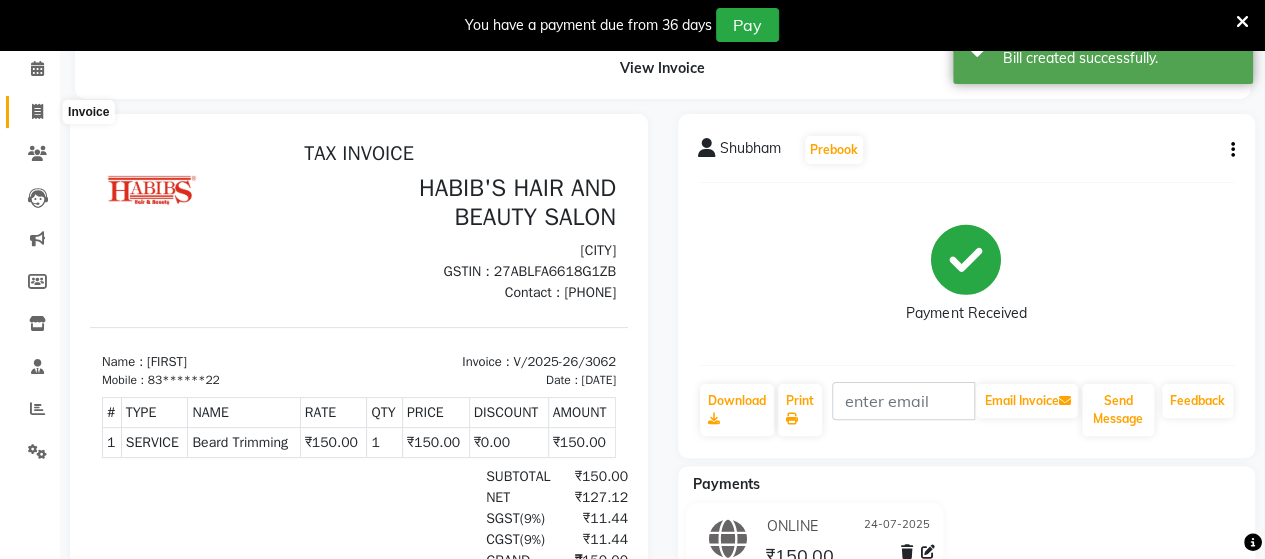 click 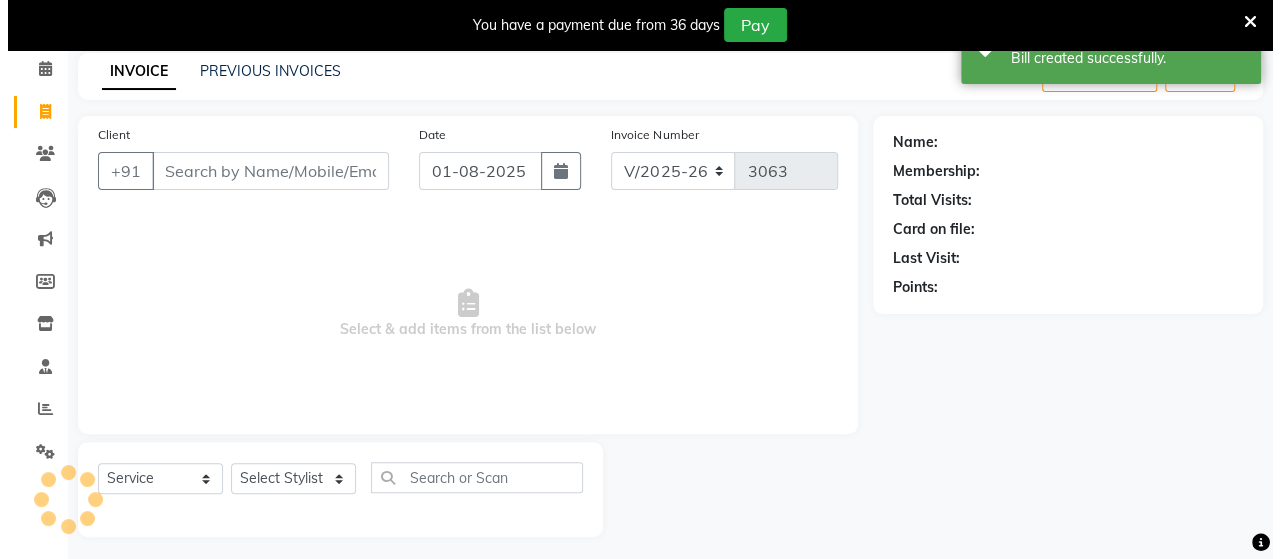 scroll, scrollTop: 90, scrollLeft: 0, axis: vertical 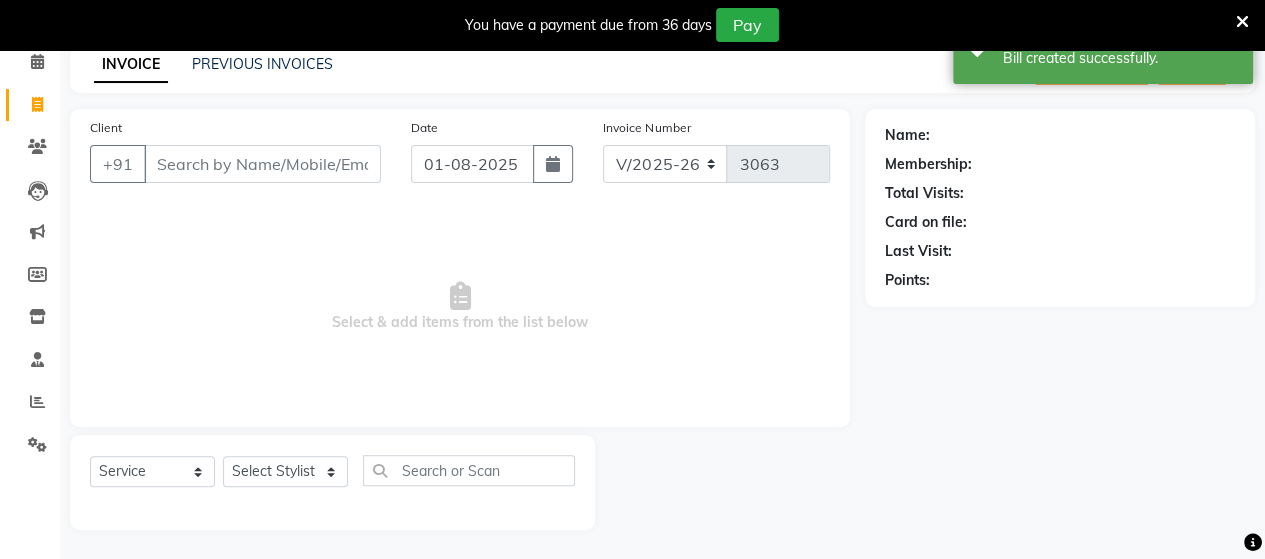 click on "Client" at bounding box center [262, 164] 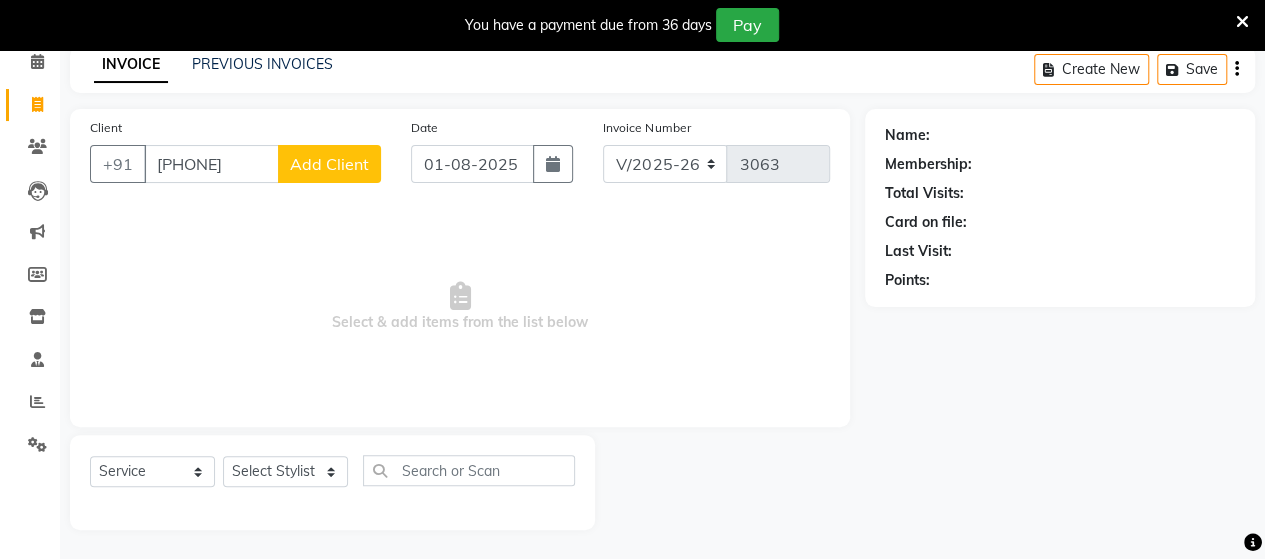 click on "Add Client" 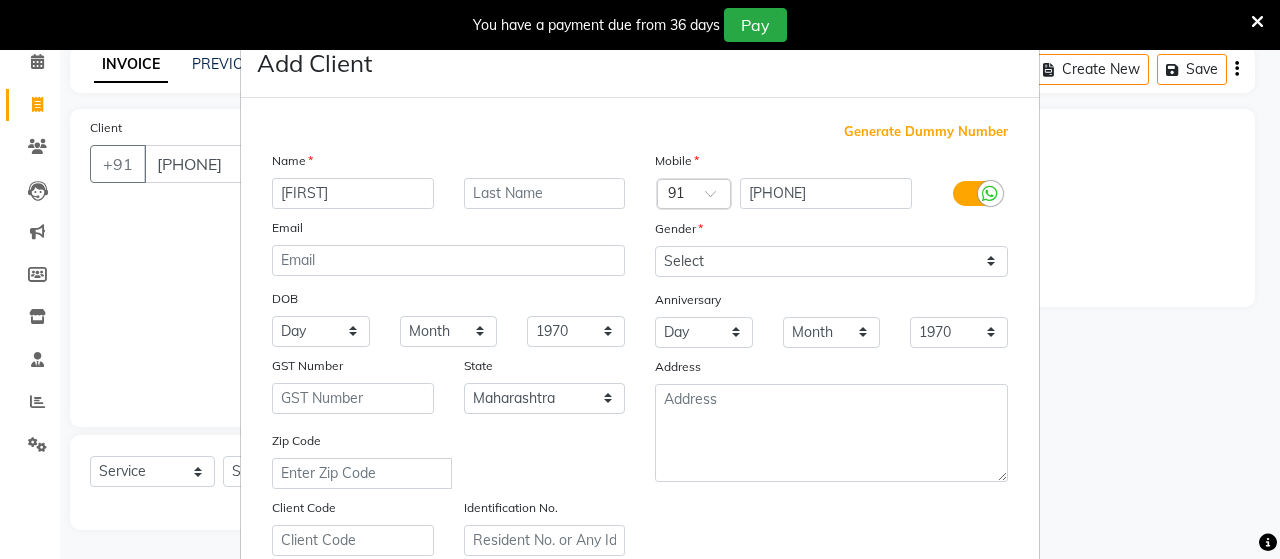 click on "Gender" at bounding box center (672, 232) 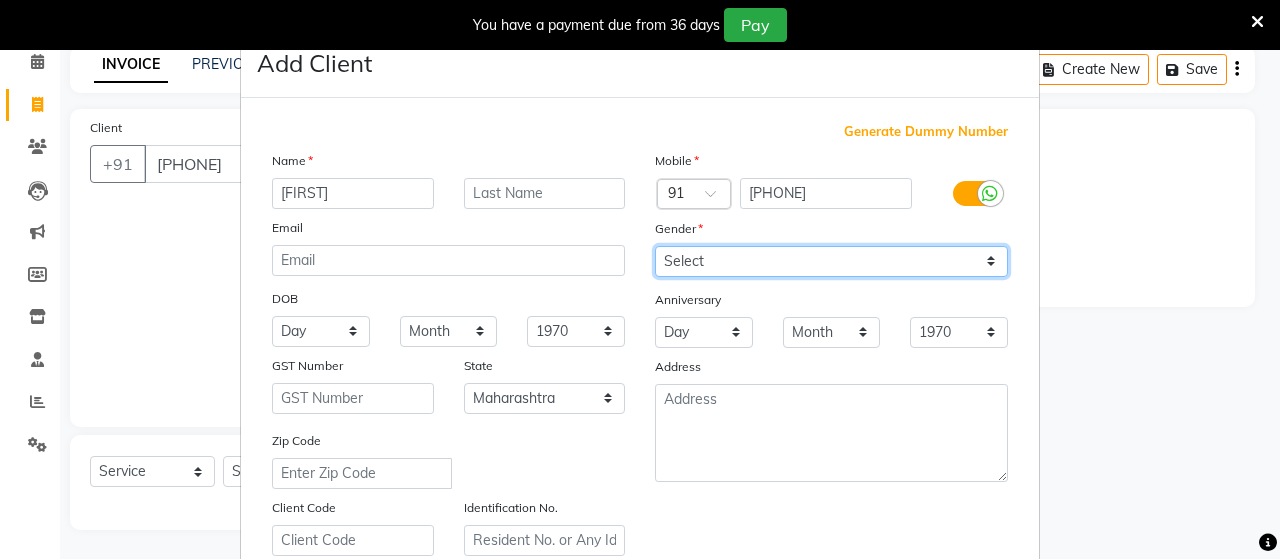 click on "Select Male Female Other Prefer Not To Say" at bounding box center (831, 261) 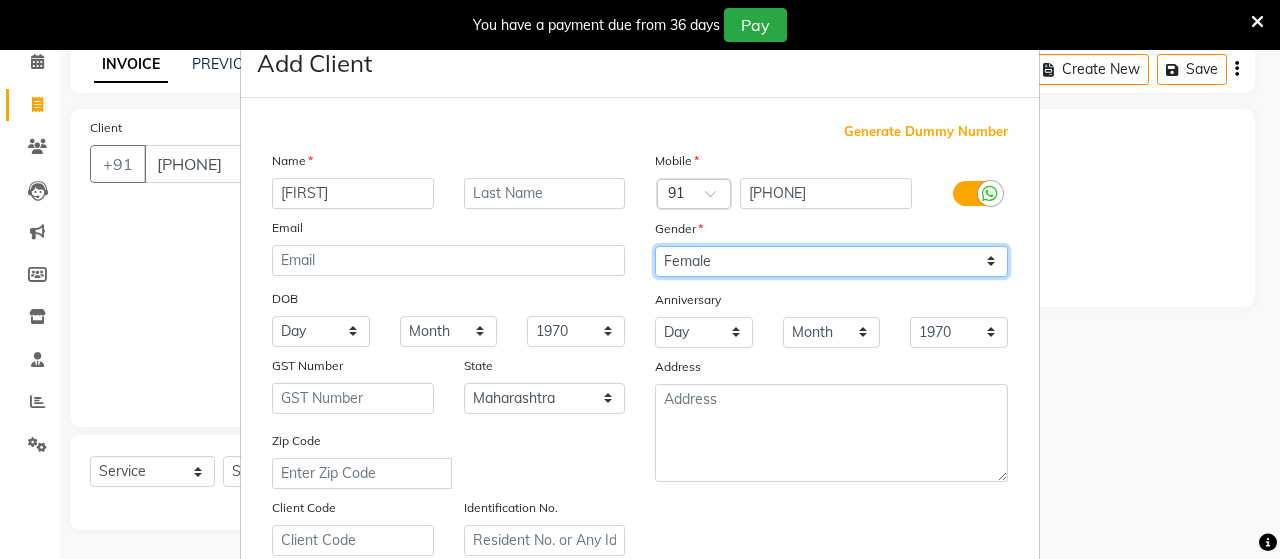 click on "Select Male Female Other Prefer Not To Say" at bounding box center [831, 261] 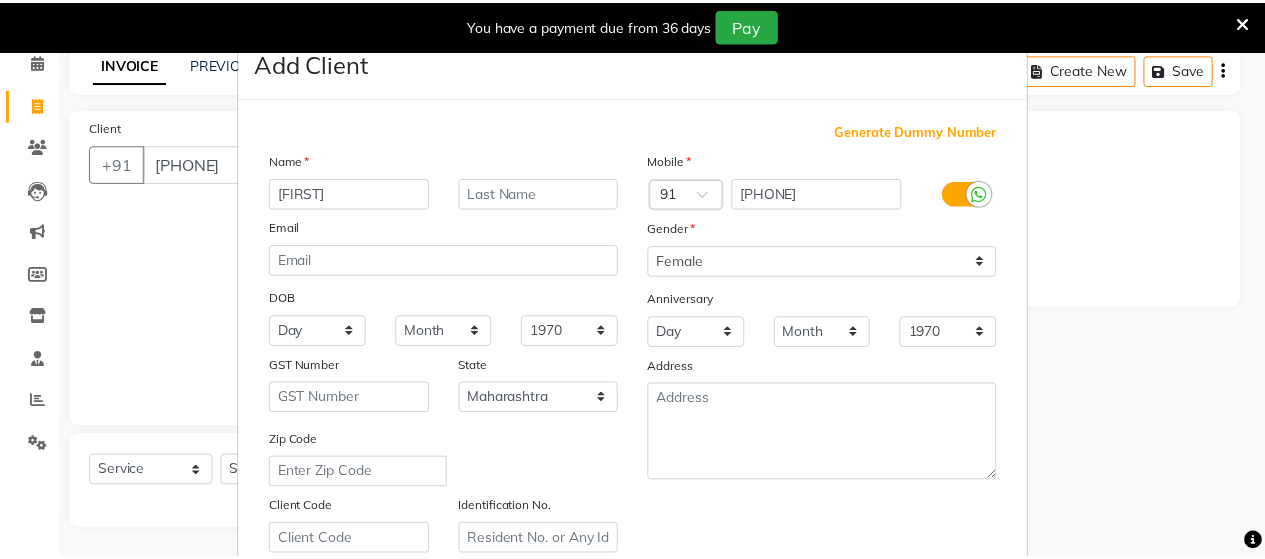scroll, scrollTop: 360, scrollLeft: 0, axis: vertical 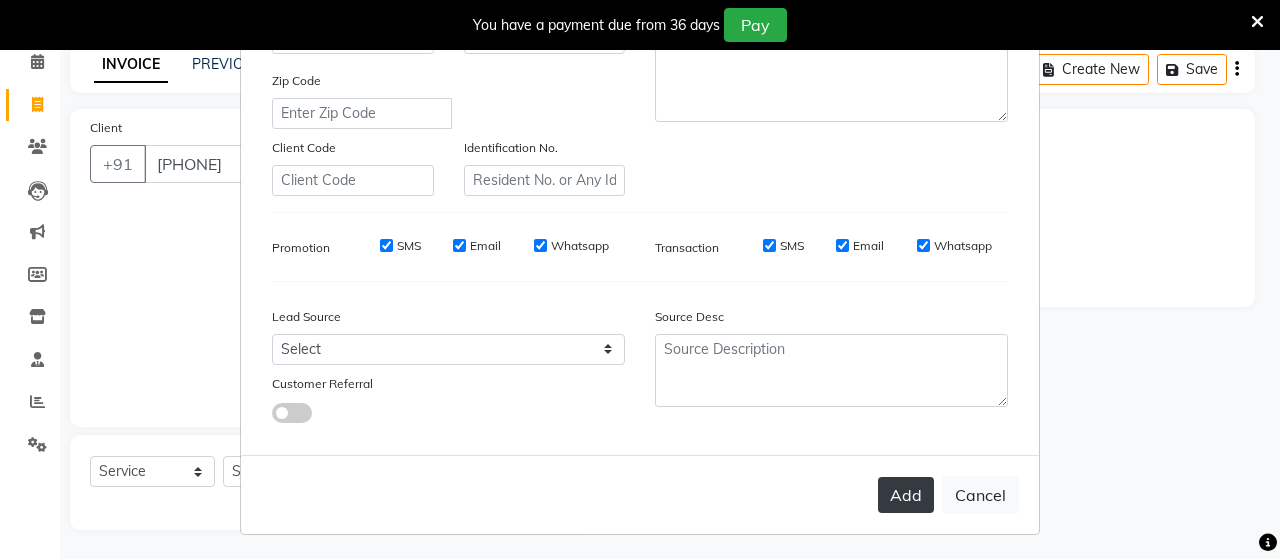 click on "Add" at bounding box center (906, 495) 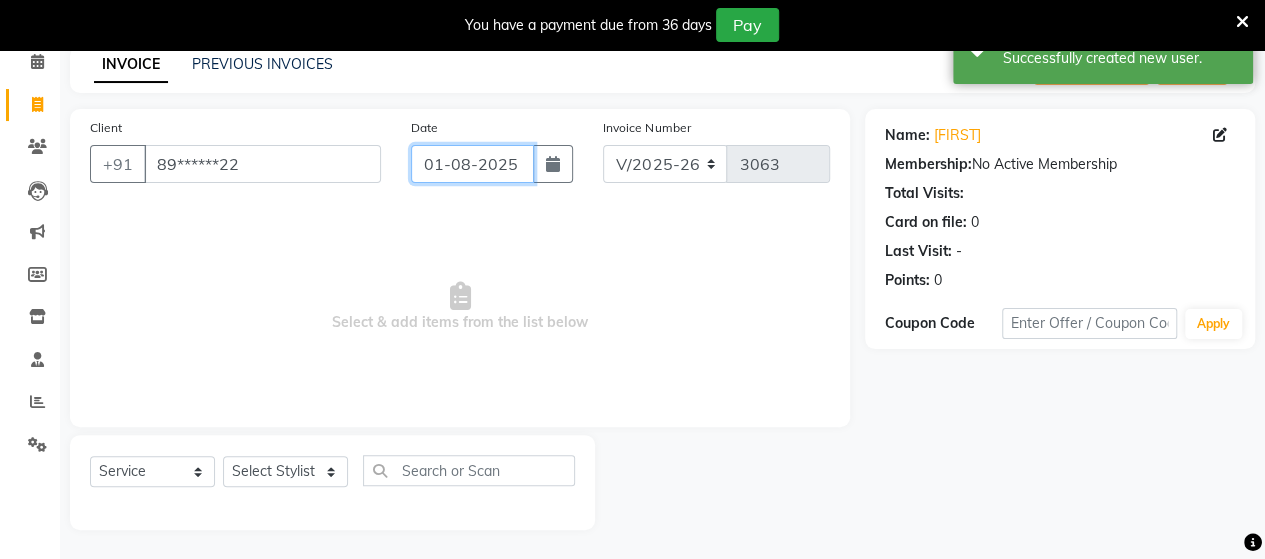 click on "01-08-2025" 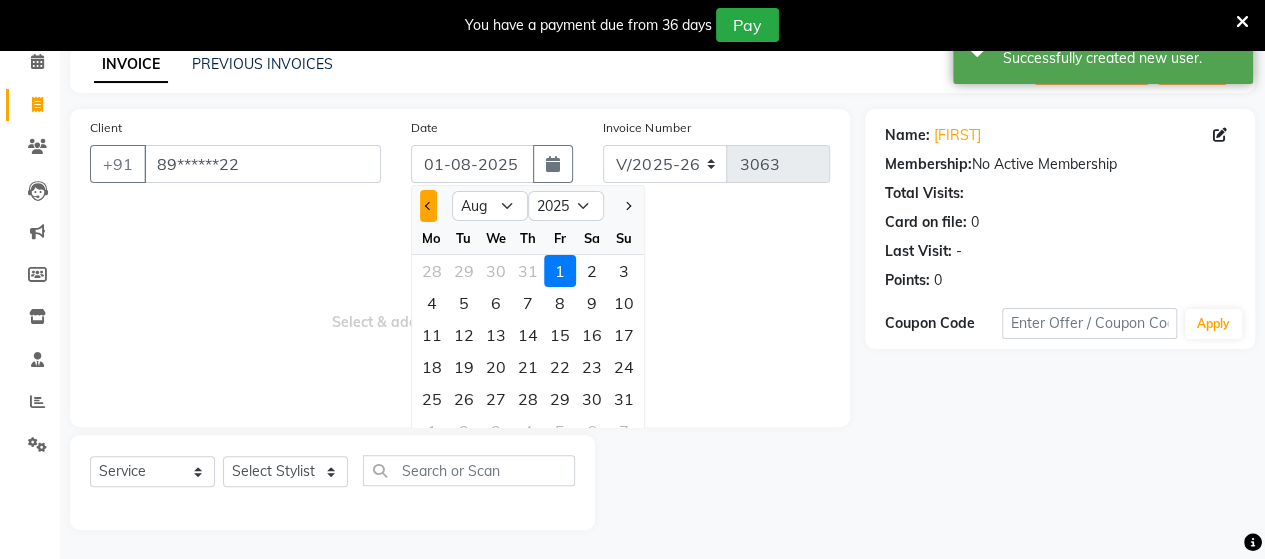 click 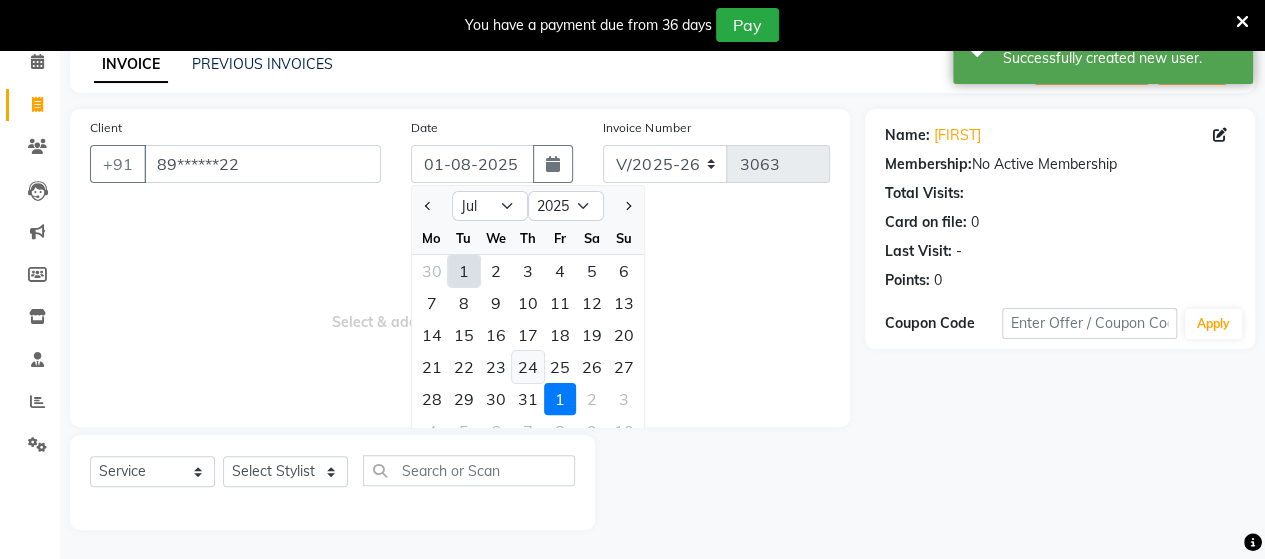 click on "24" 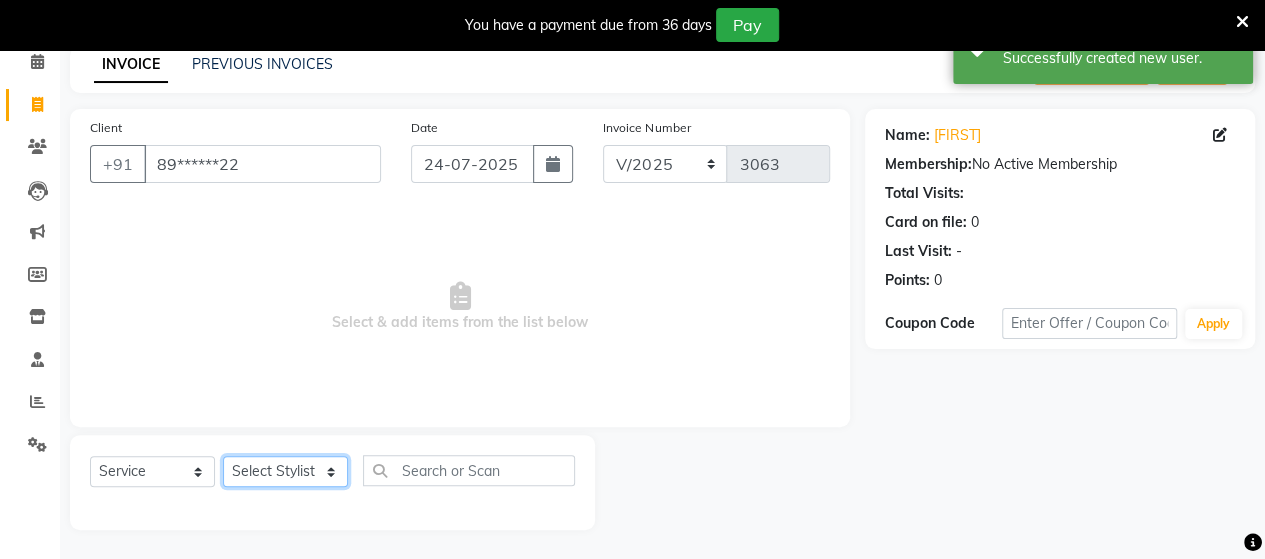 click on "Select Stylist Admin Datta  Jyoti  Krushna  Pratik  RAVI Rohit Rutuja" 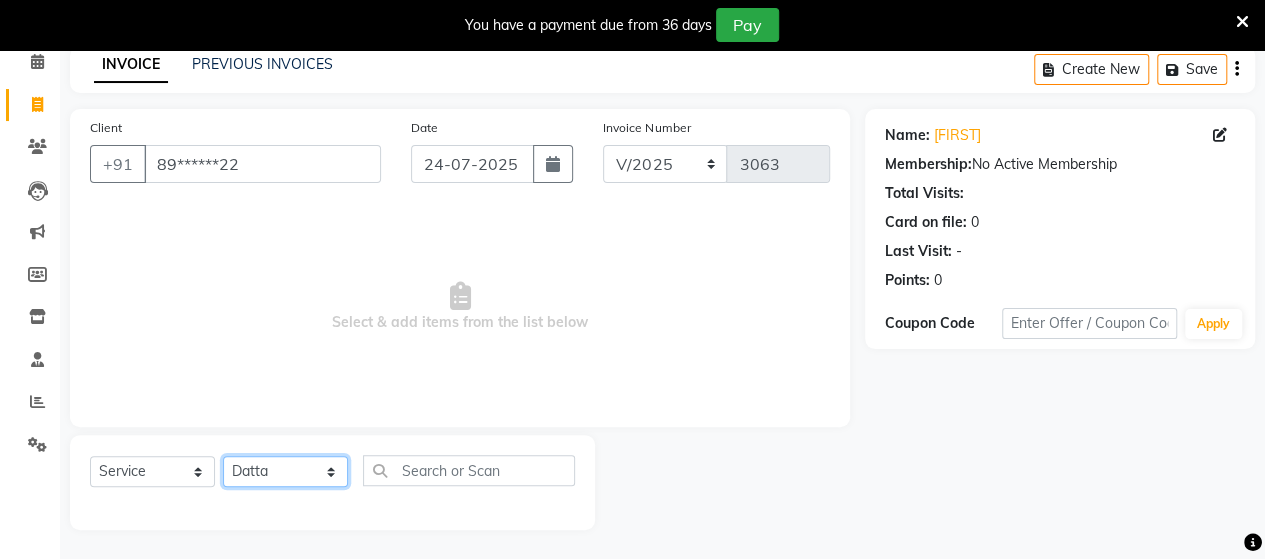click on "Select Stylist Admin Datta  Jyoti  Krushna  Pratik  RAVI Rohit Rutuja" 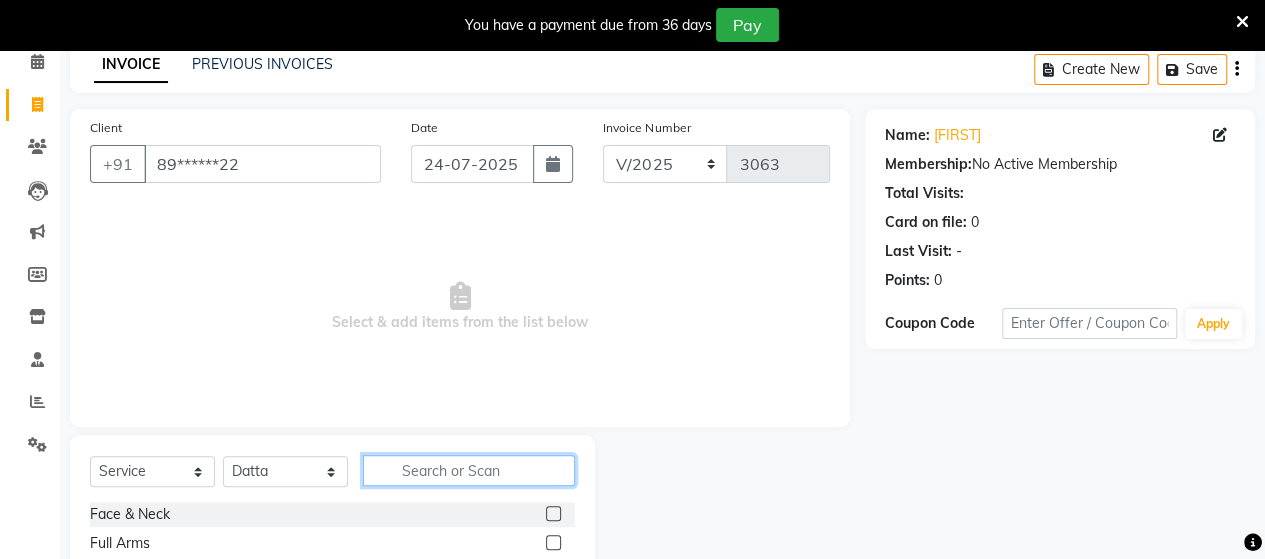 click 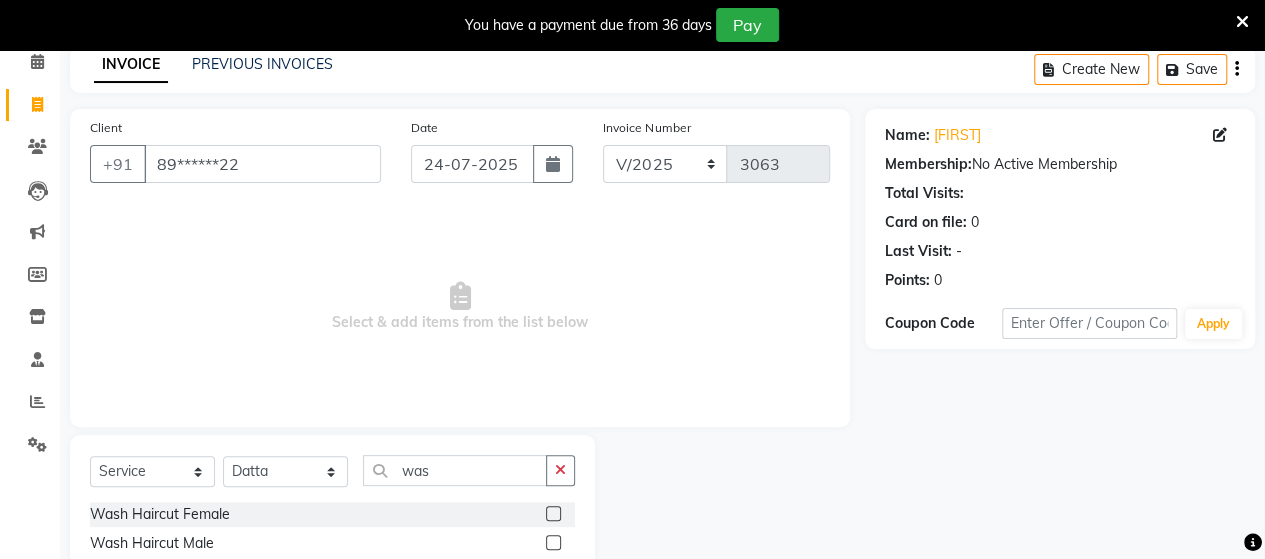 click 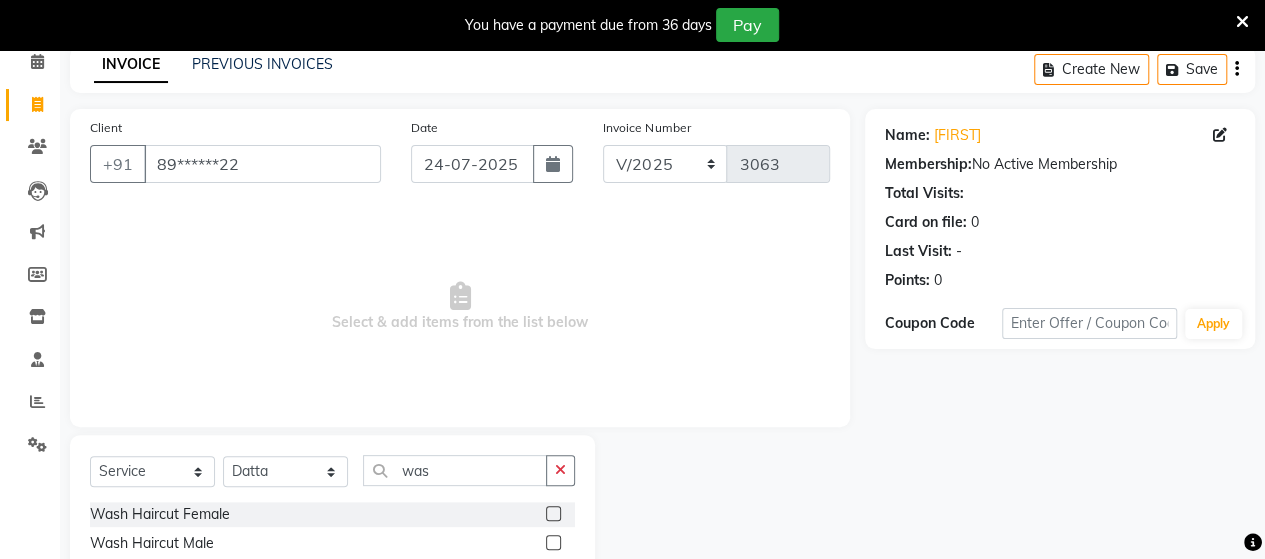 click at bounding box center [552, 514] 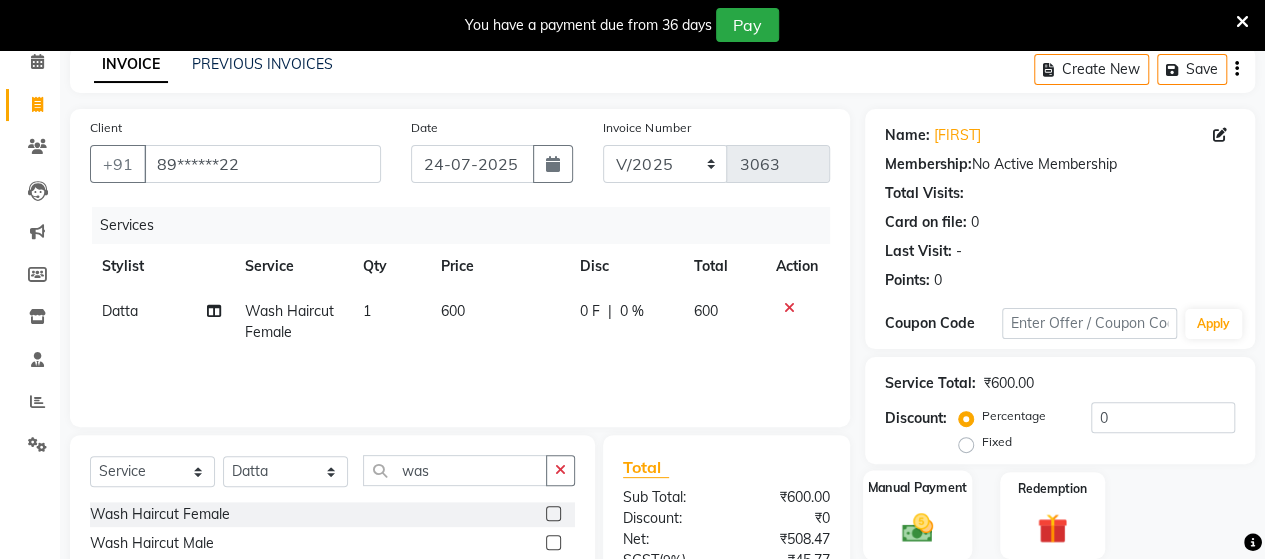 click 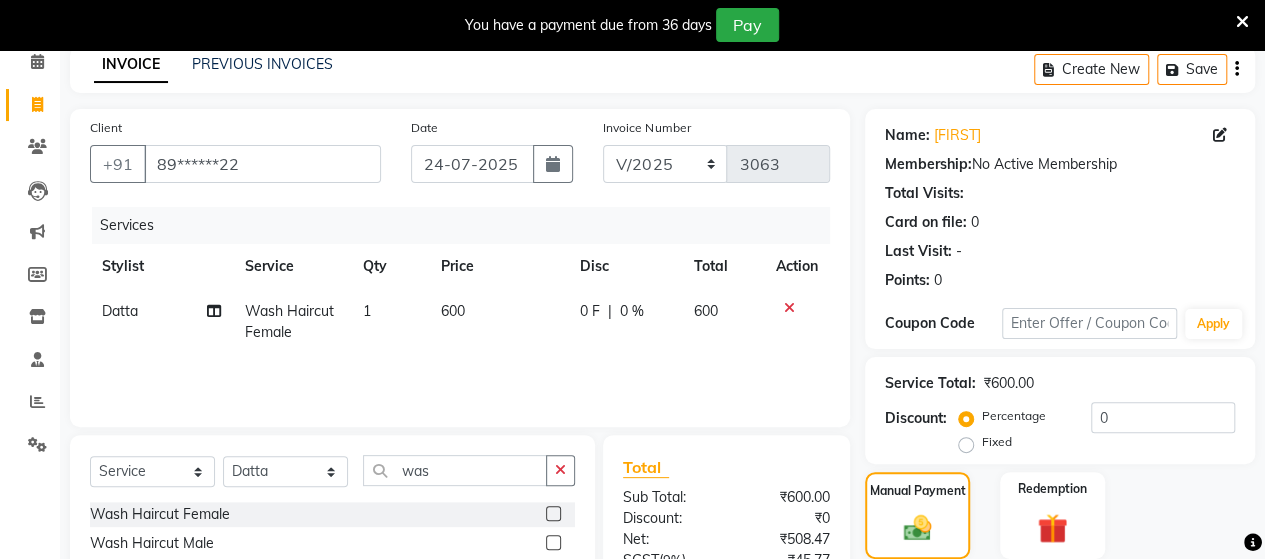 scroll, scrollTop: 288, scrollLeft: 0, axis: vertical 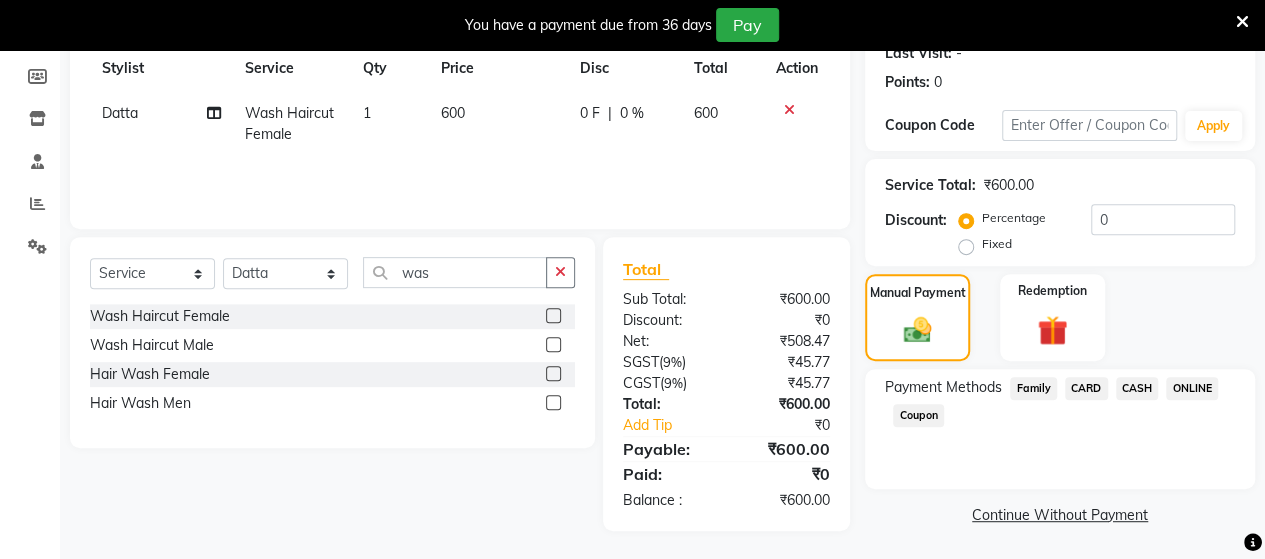 click on "ONLINE" 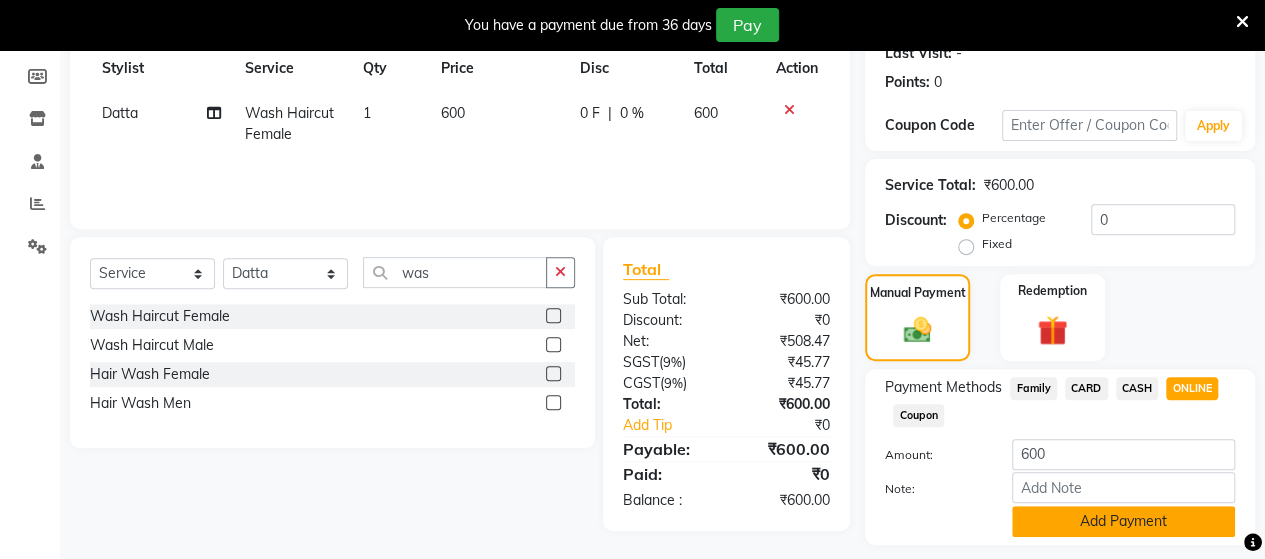 click on "Add Payment" 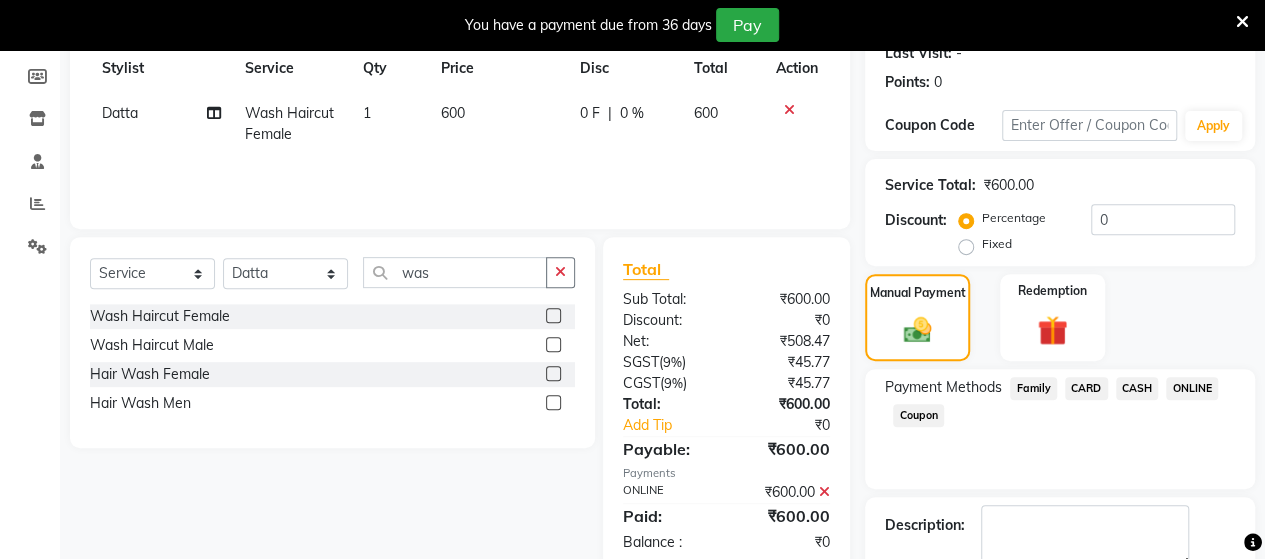 scroll, scrollTop: 400, scrollLeft: 0, axis: vertical 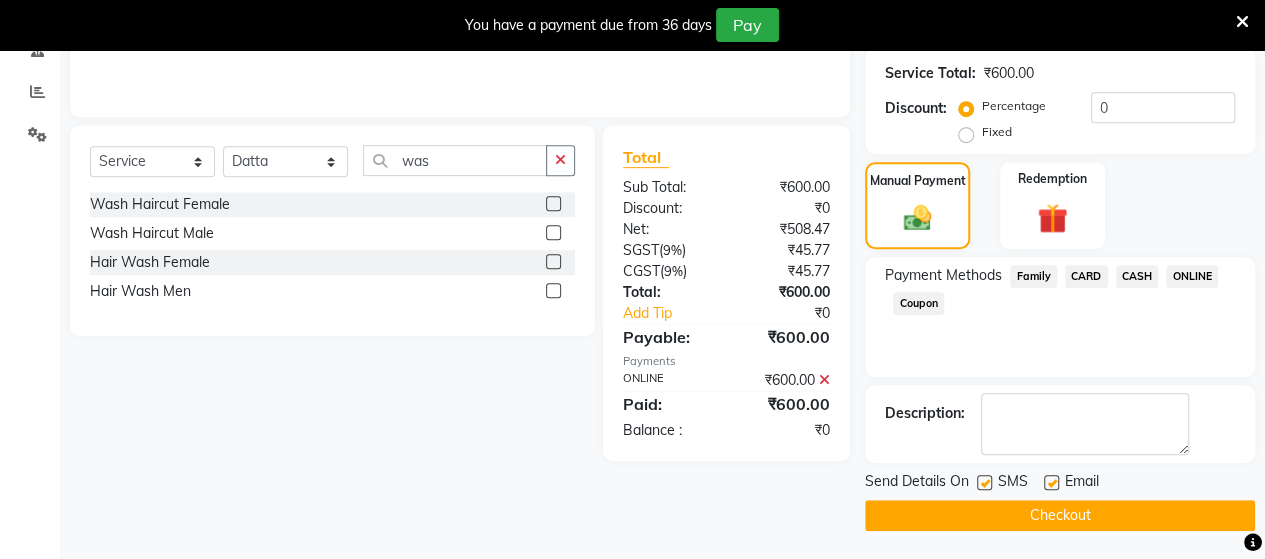 click on "Checkout" 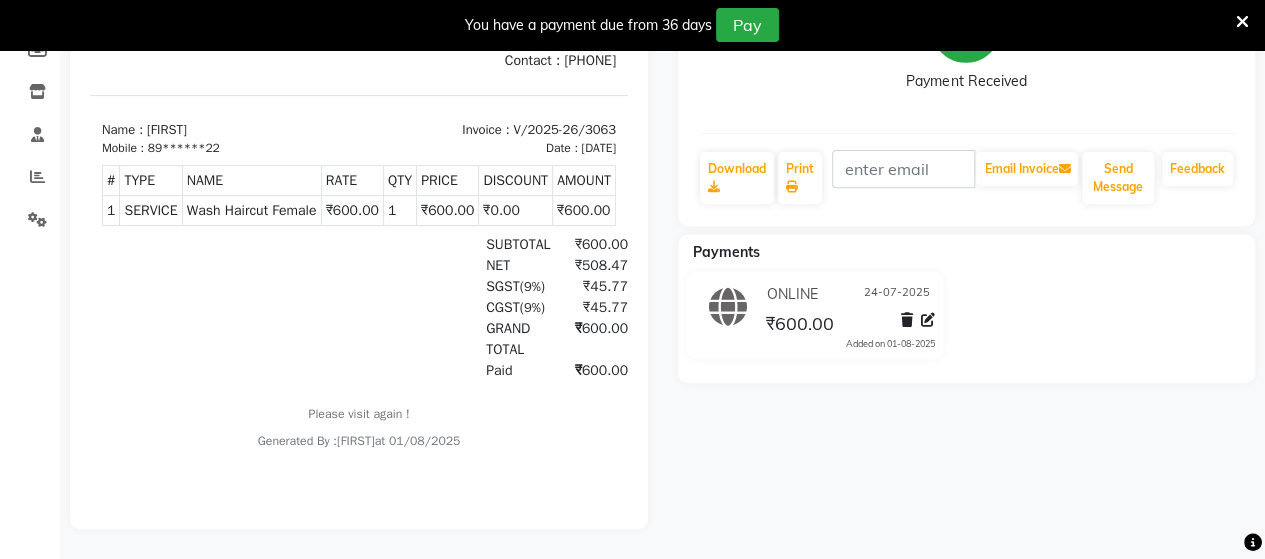 scroll, scrollTop: 0, scrollLeft: 0, axis: both 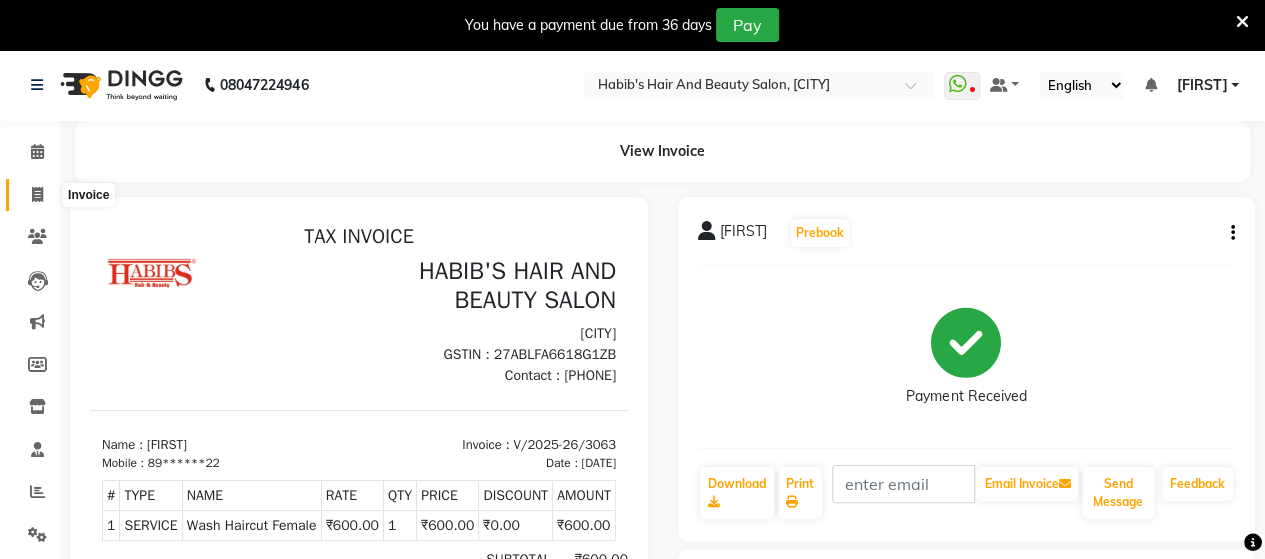 click 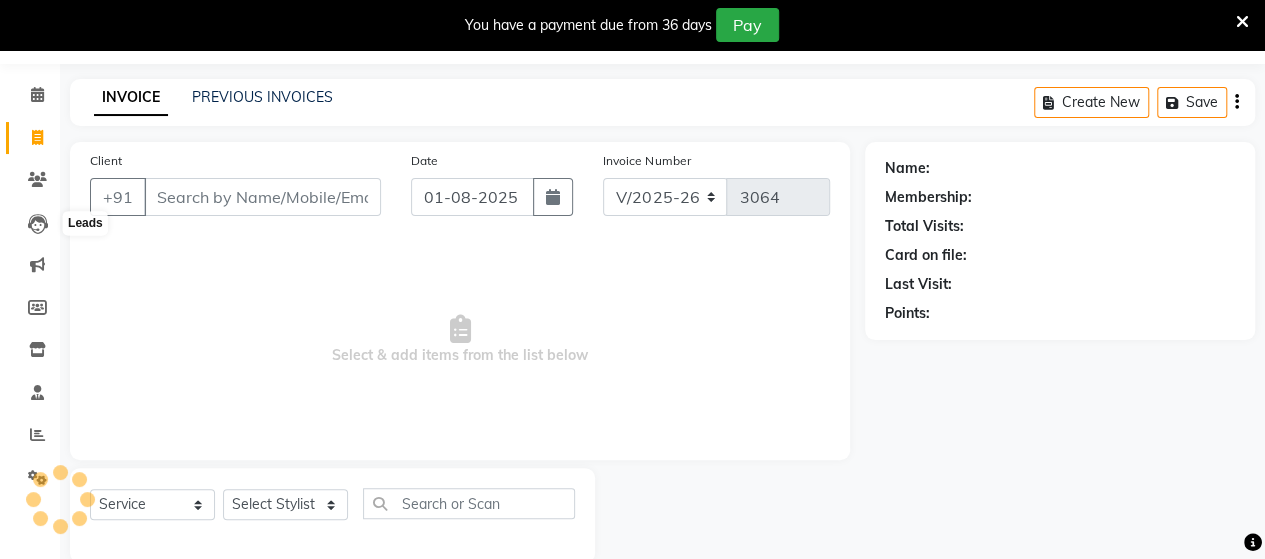 scroll, scrollTop: 90, scrollLeft: 0, axis: vertical 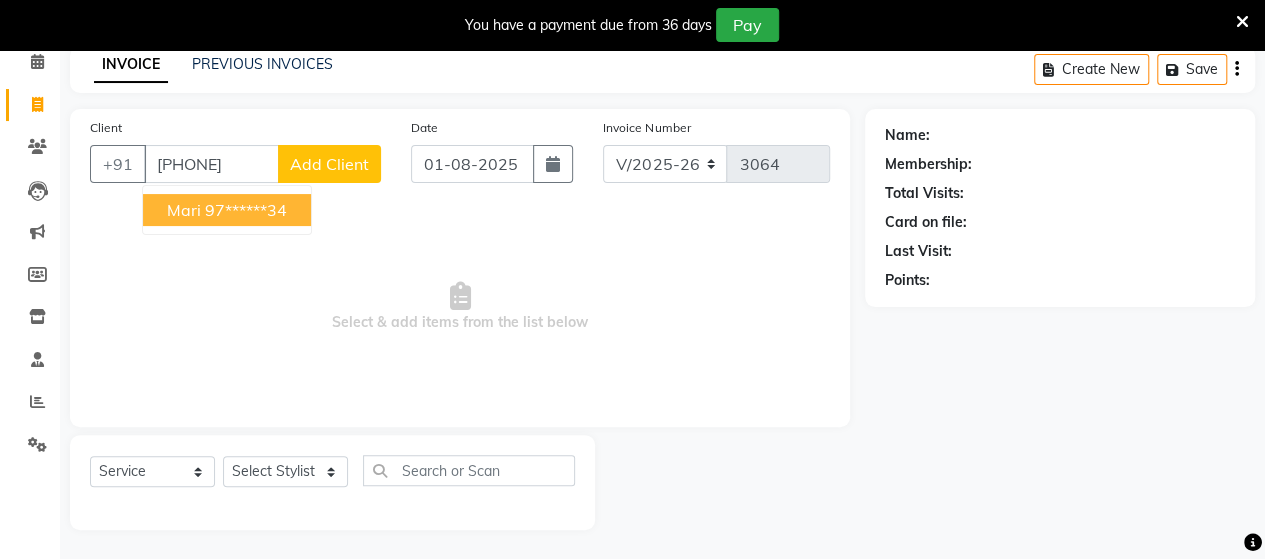 click on "97******34" at bounding box center [246, 210] 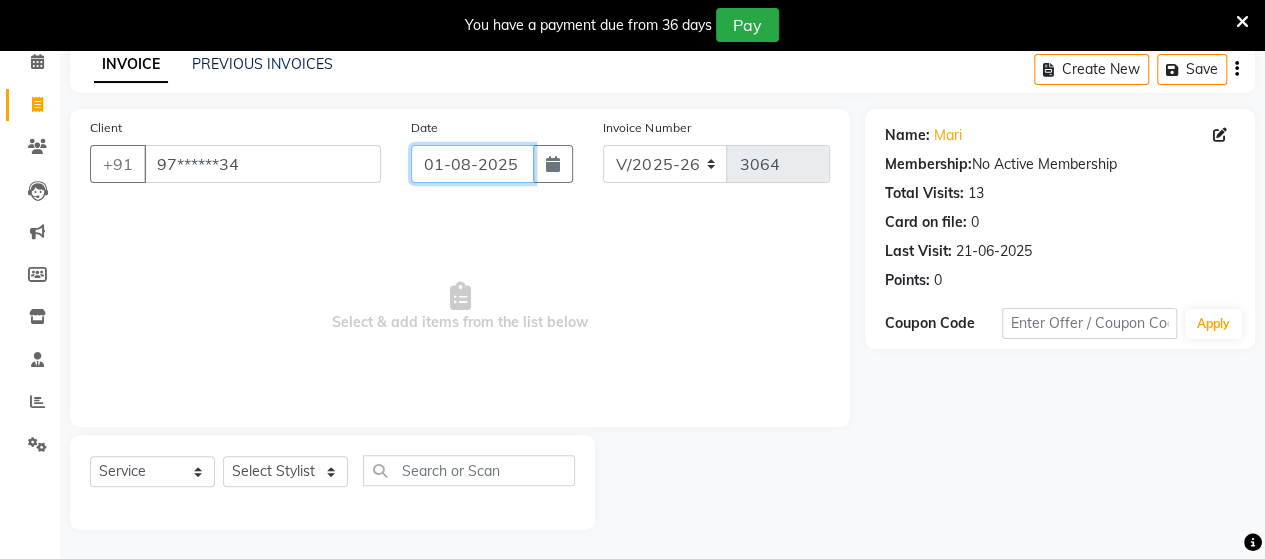 click on "01-08-2025" 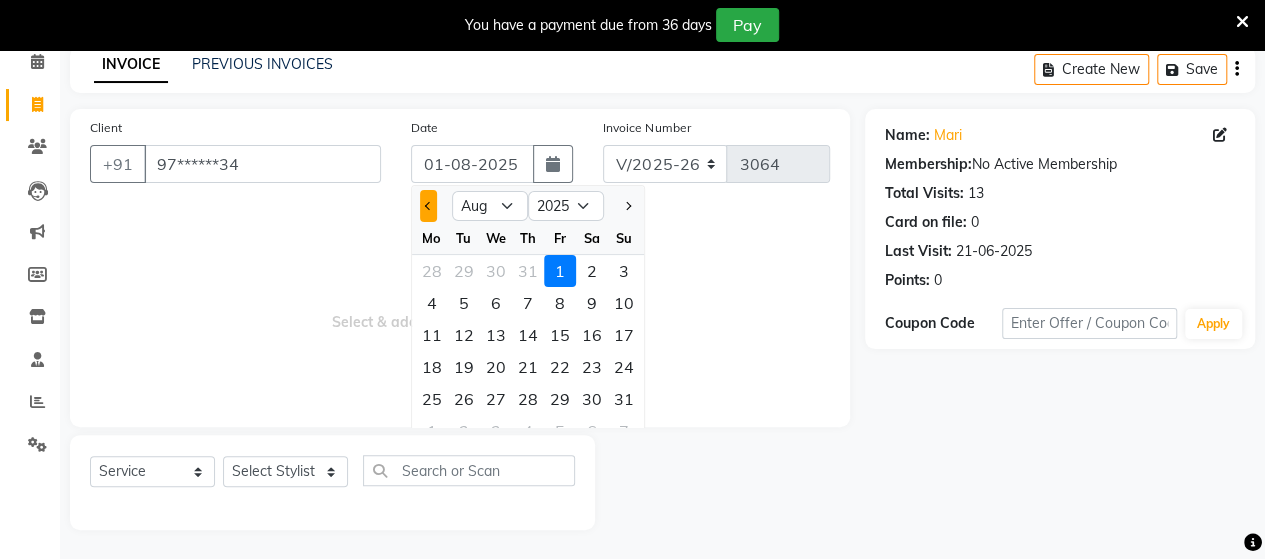 click 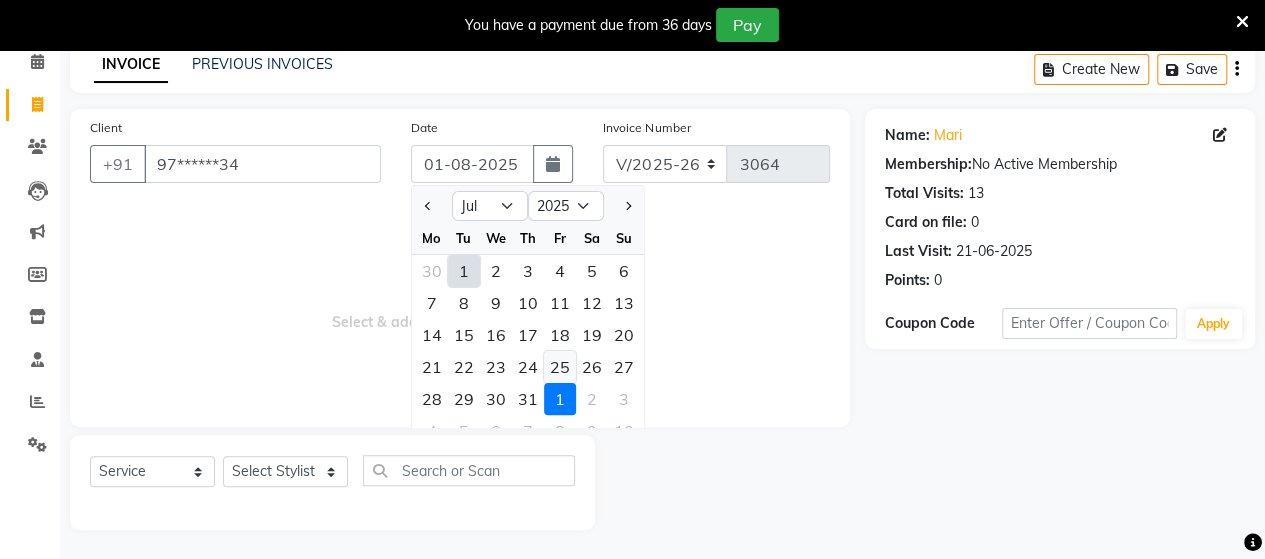 click on "25" 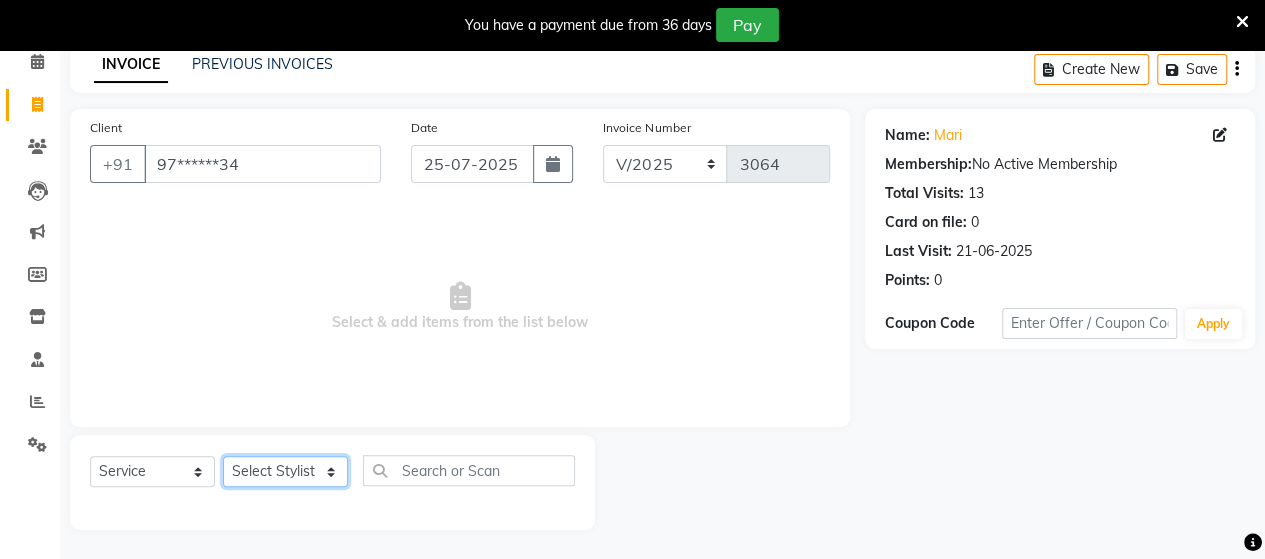 click on "Select Stylist Admin Datta  Jyoti  Krushna  Pratik  RAVI Rohit Rutuja" 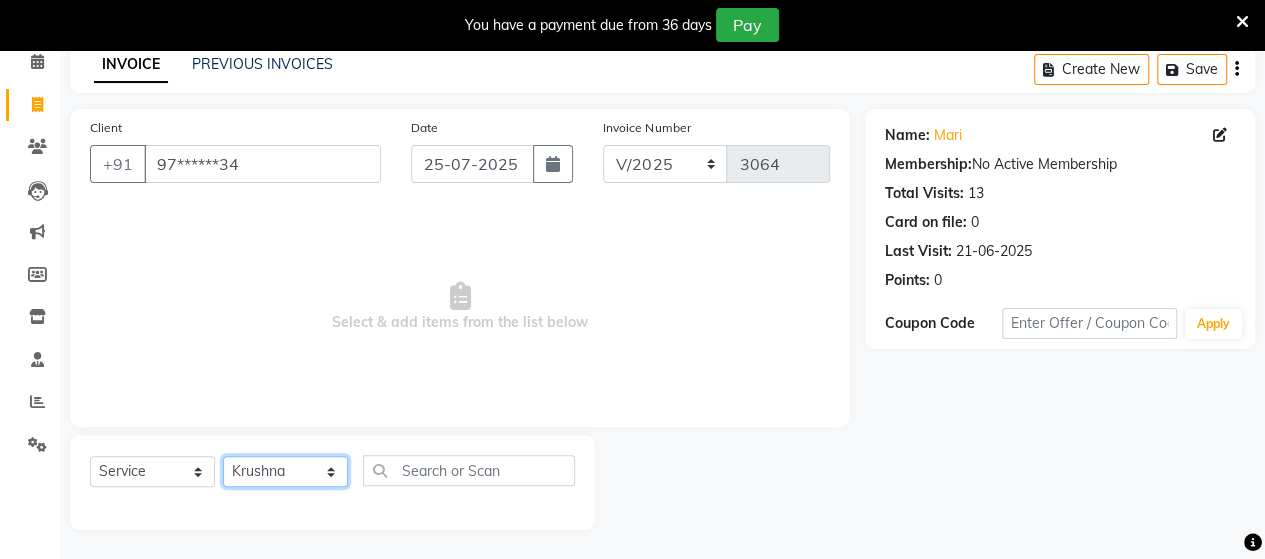 click on "Select Stylist Admin Datta  Jyoti  Krushna  Pratik  RAVI Rohit Rutuja" 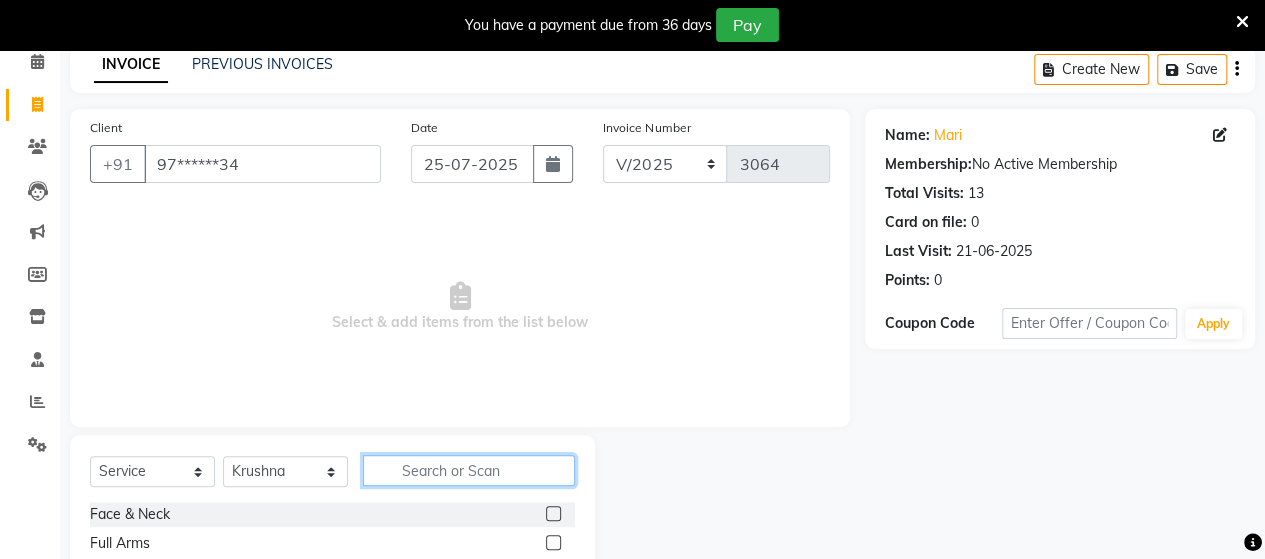 click 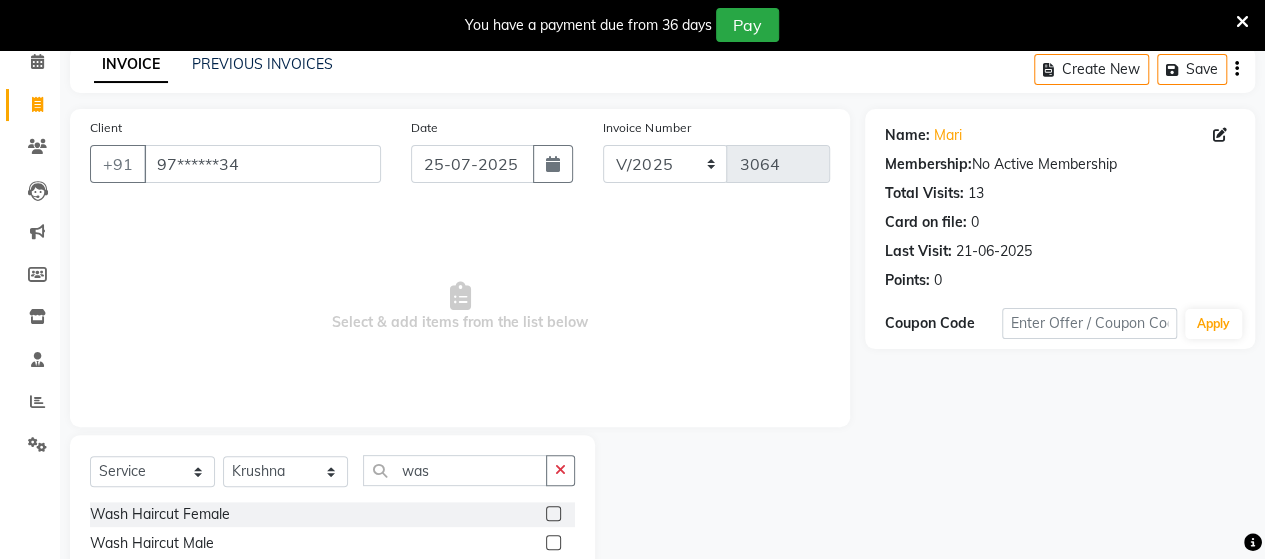click 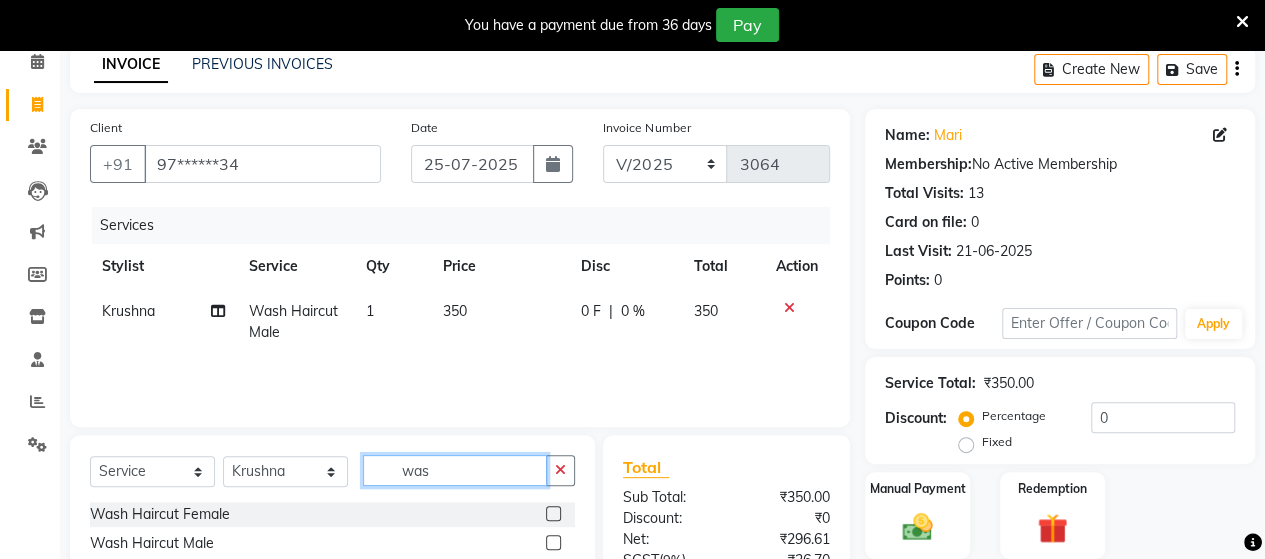 click on "was" 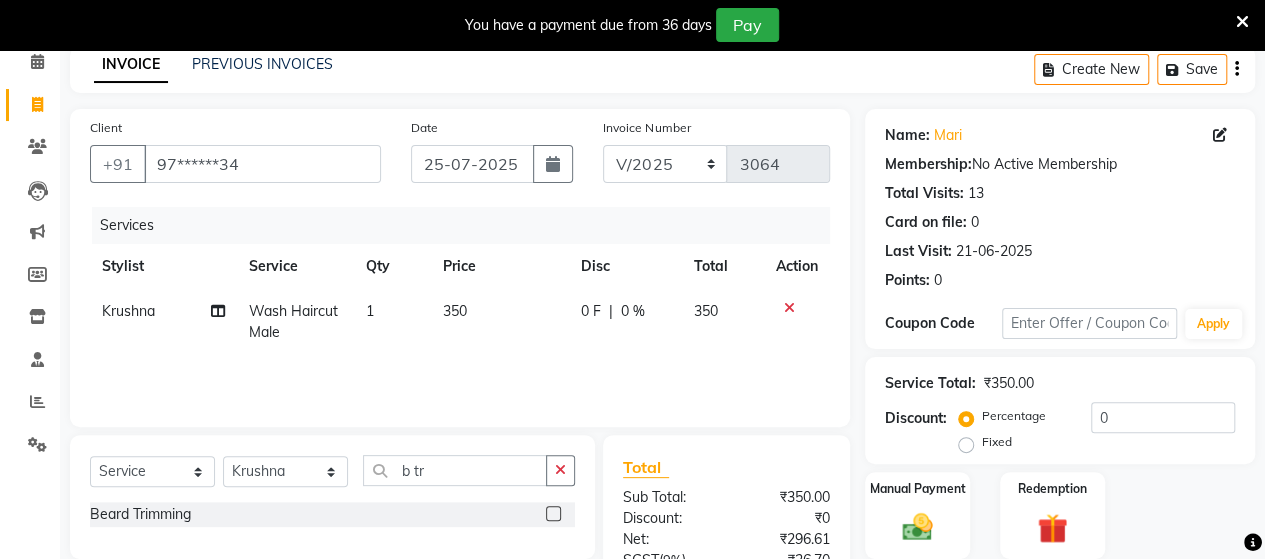 click 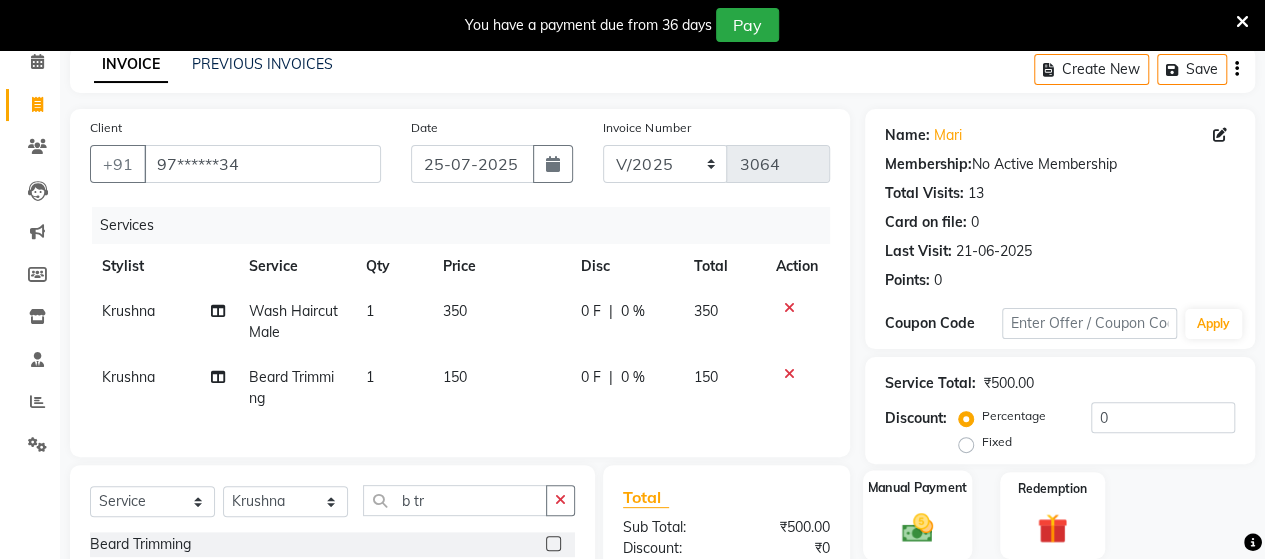 click 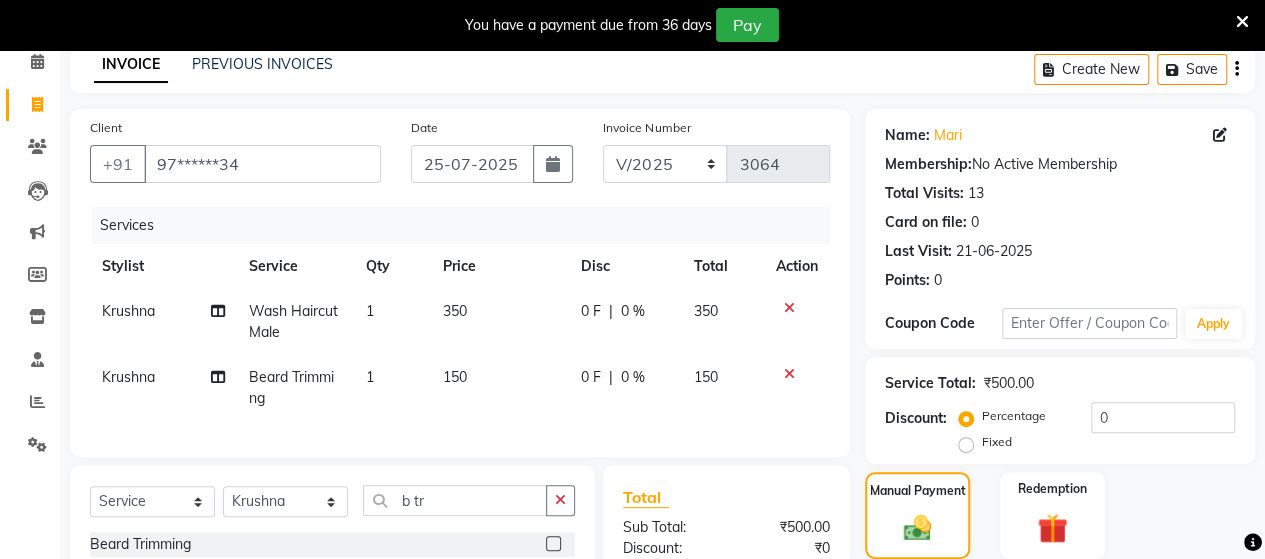 scroll, scrollTop: 334, scrollLeft: 0, axis: vertical 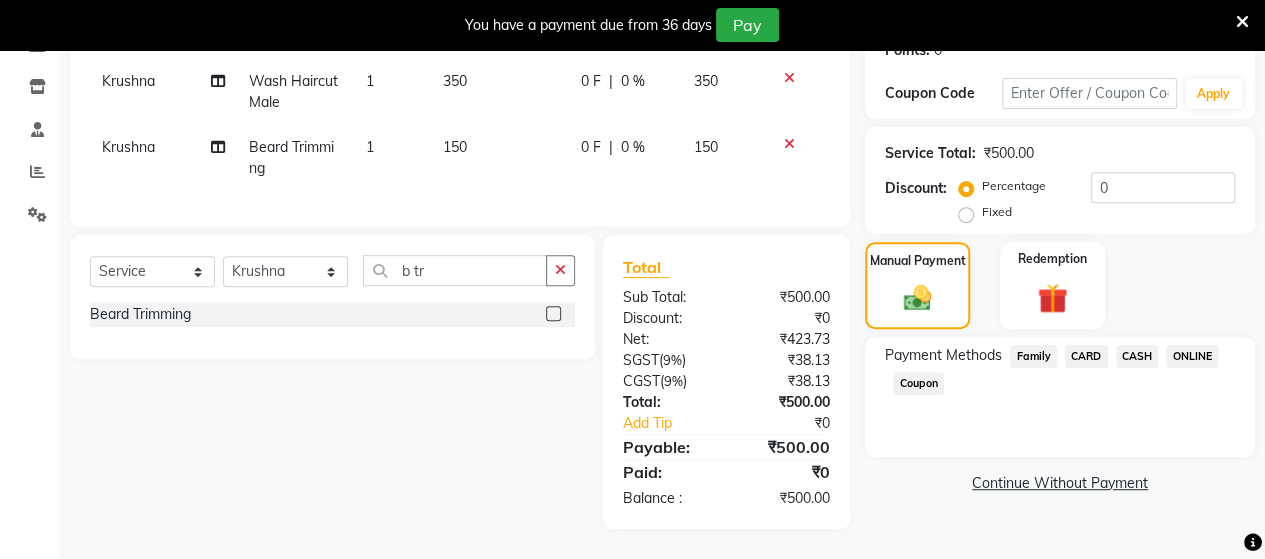 click on "ONLINE" 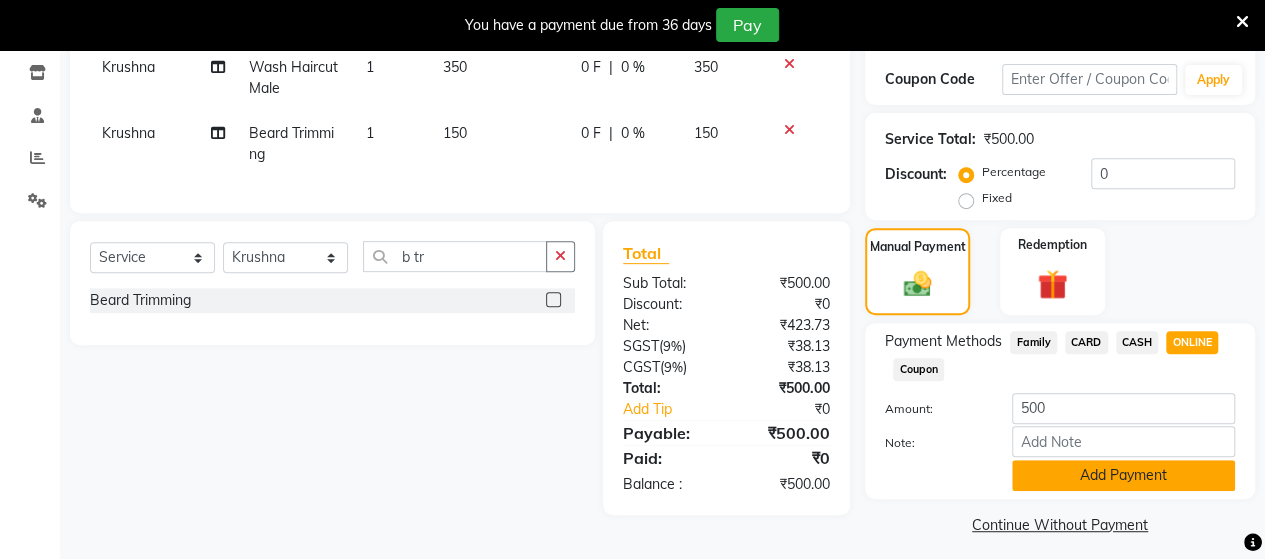 click on "Add Payment" 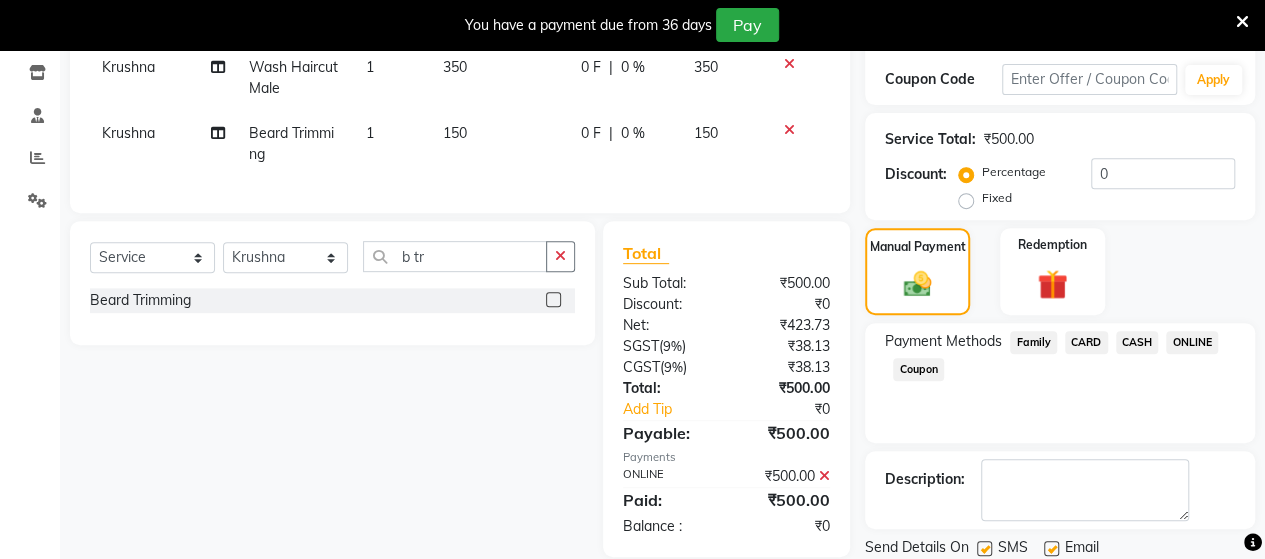 scroll, scrollTop: 400, scrollLeft: 0, axis: vertical 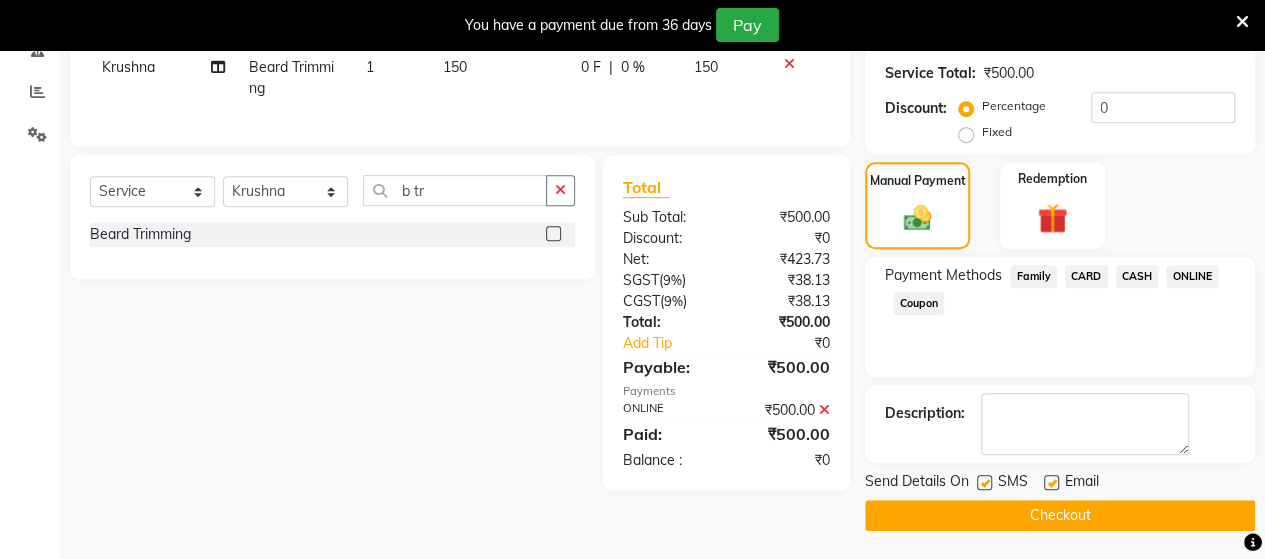 click on "Checkout" 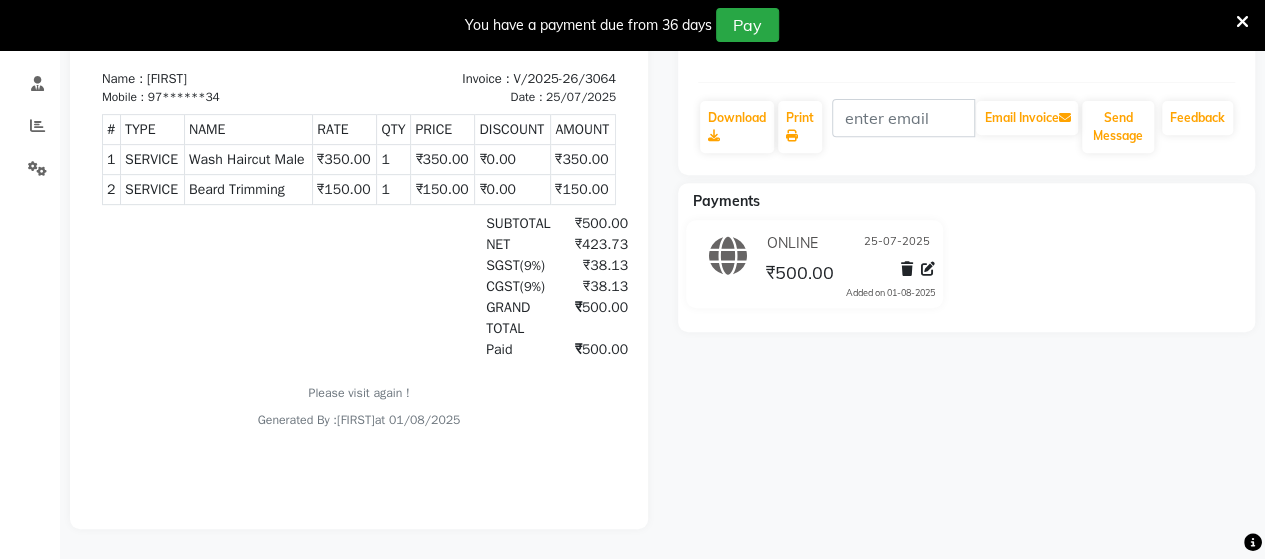 scroll, scrollTop: 0, scrollLeft: 0, axis: both 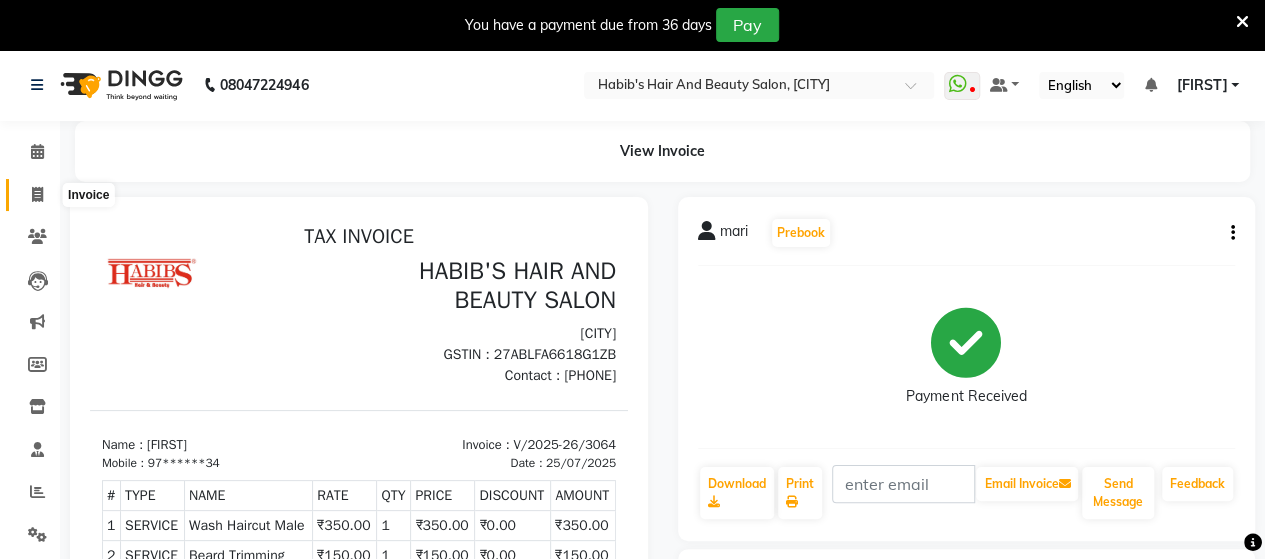 click 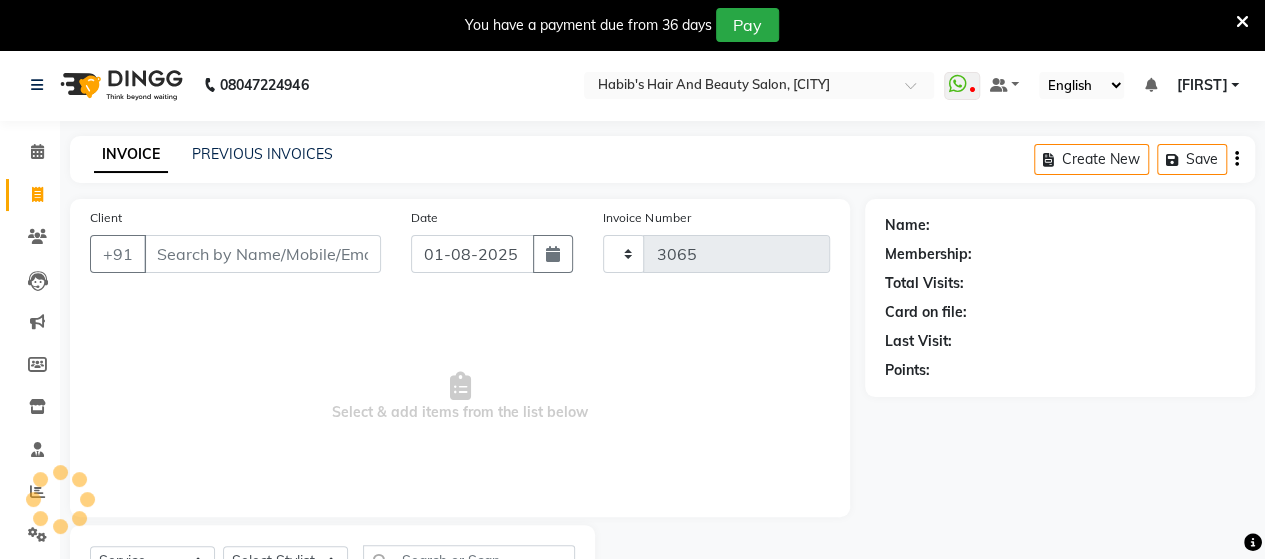 scroll, scrollTop: 90, scrollLeft: 0, axis: vertical 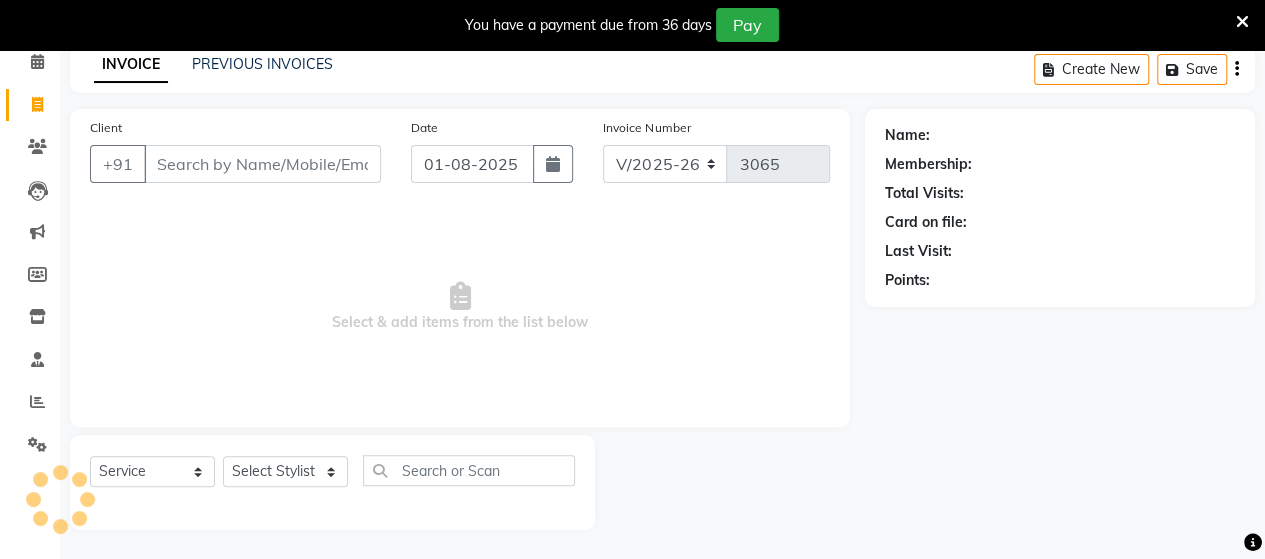 click on "Client" at bounding box center (262, 164) 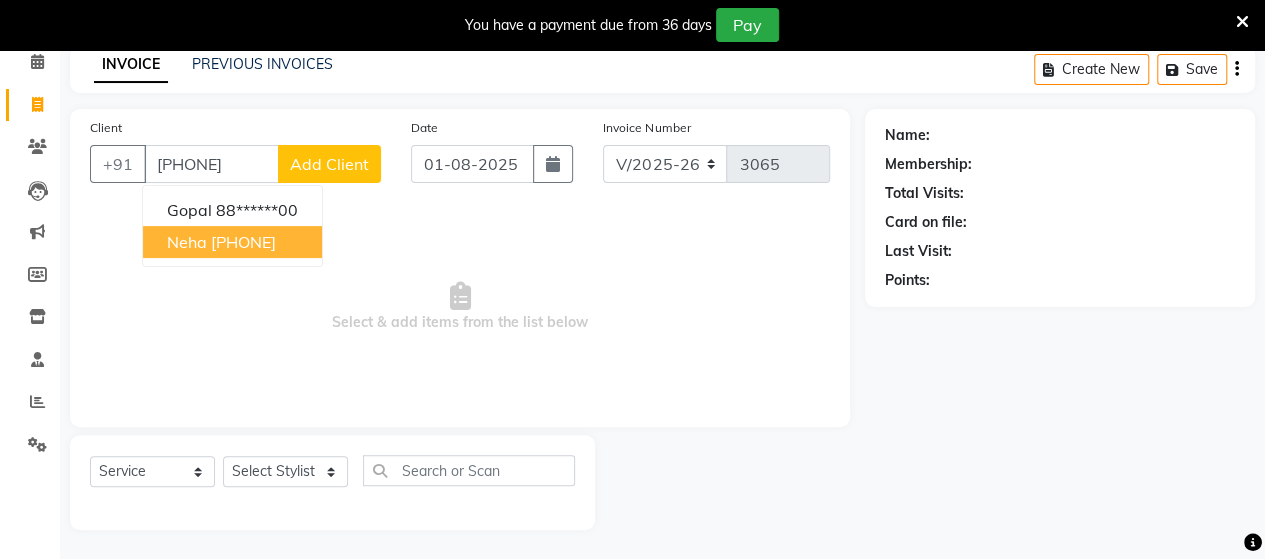 click on "[PHONE]" at bounding box center (243, 242) 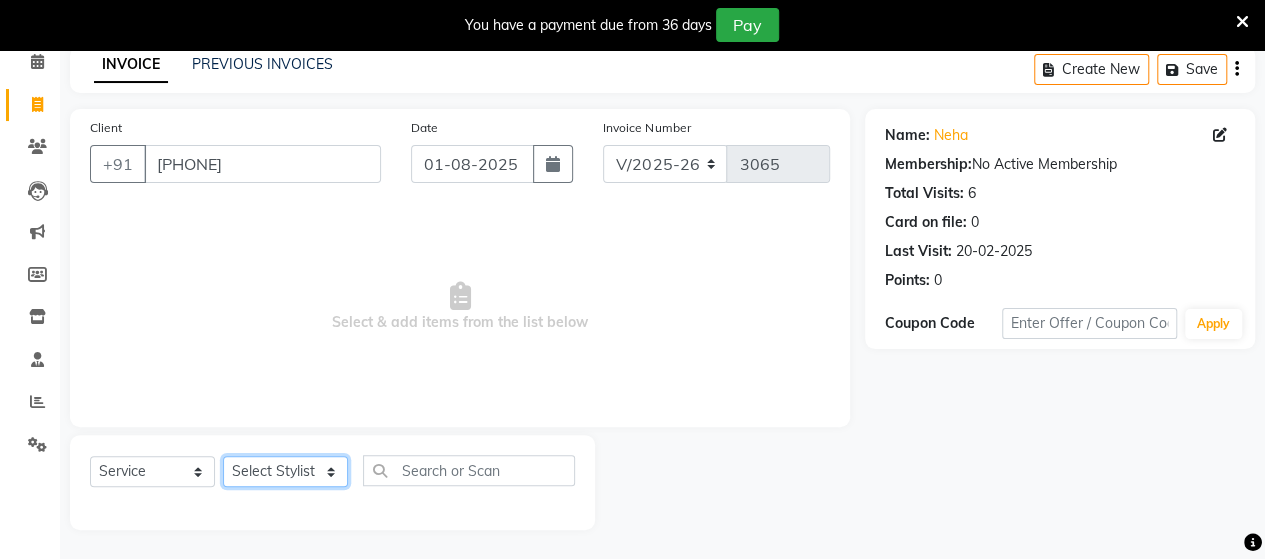 click on "Select Stylist Admin Datta  Jyoti  Krushna  Pratik  RAVI Rohit Rutuja" 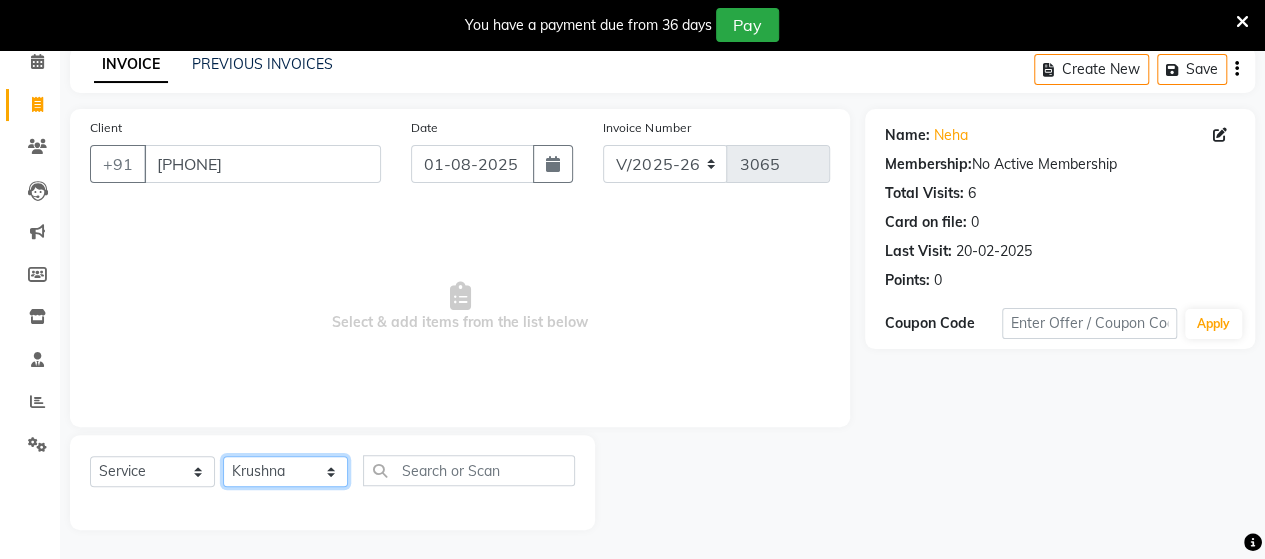 click on "Select Stylist Admin Datta  Jyoti  Krushna  Pratik  RAVI Rohit Rutuja" 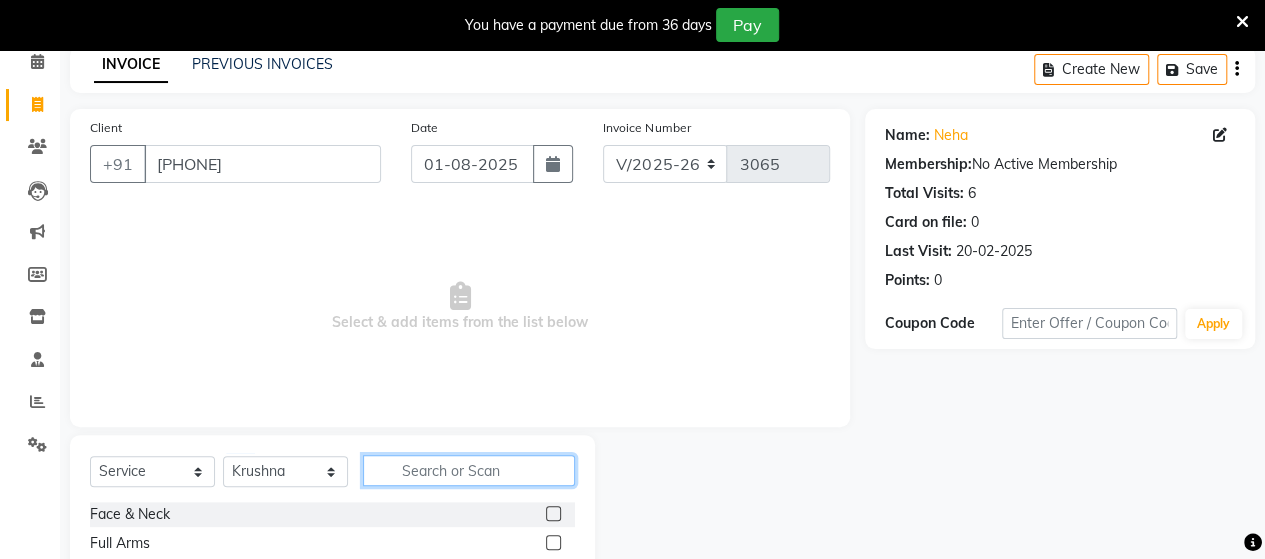 click 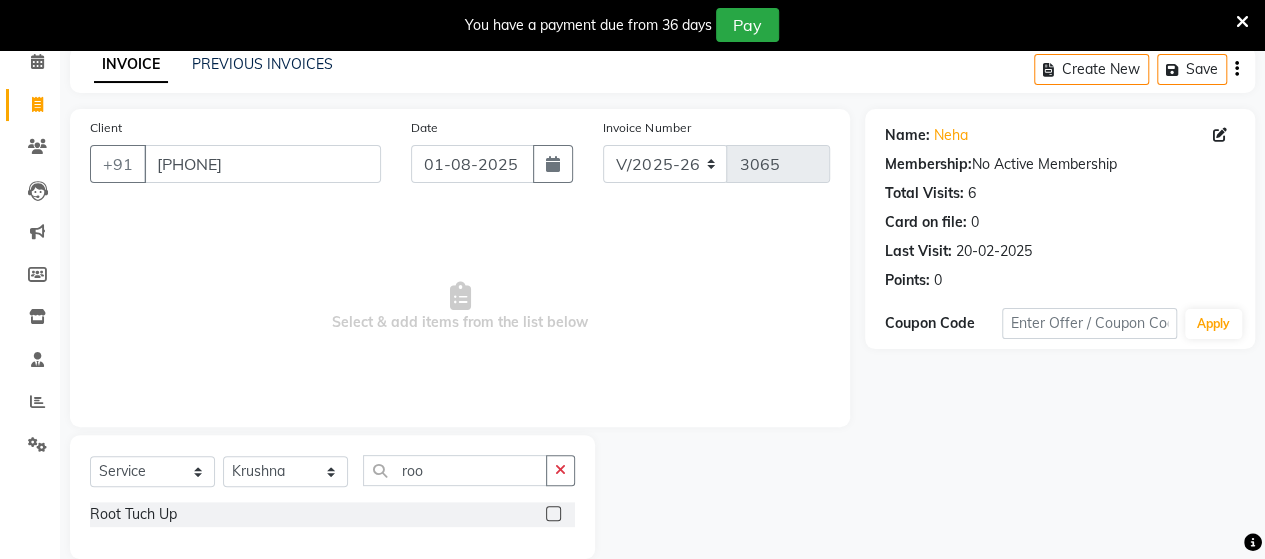 click 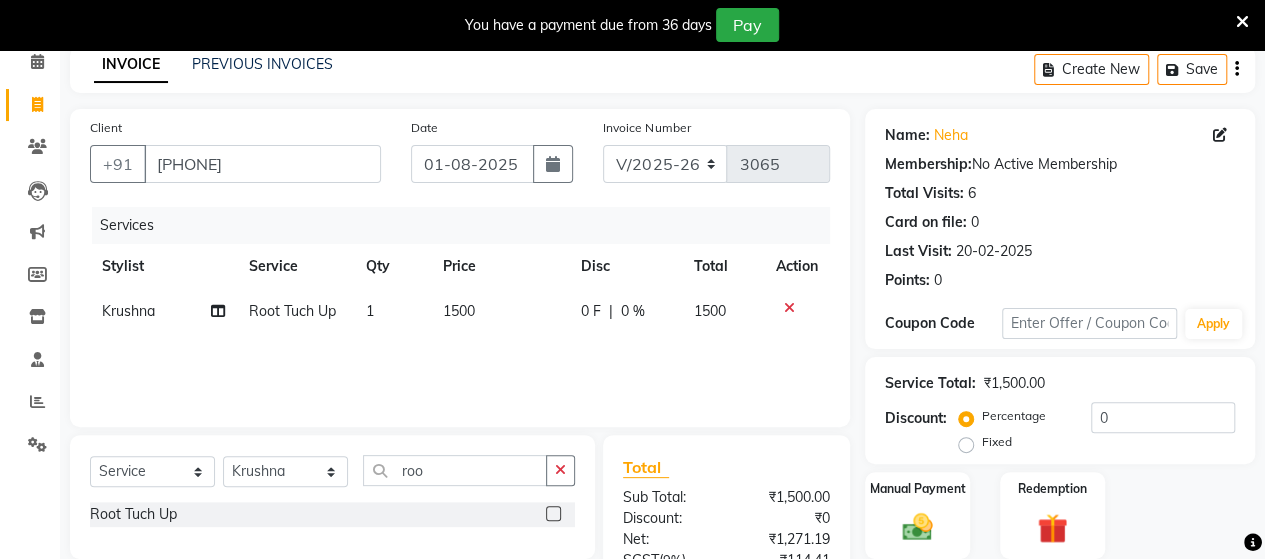 click on "1500" 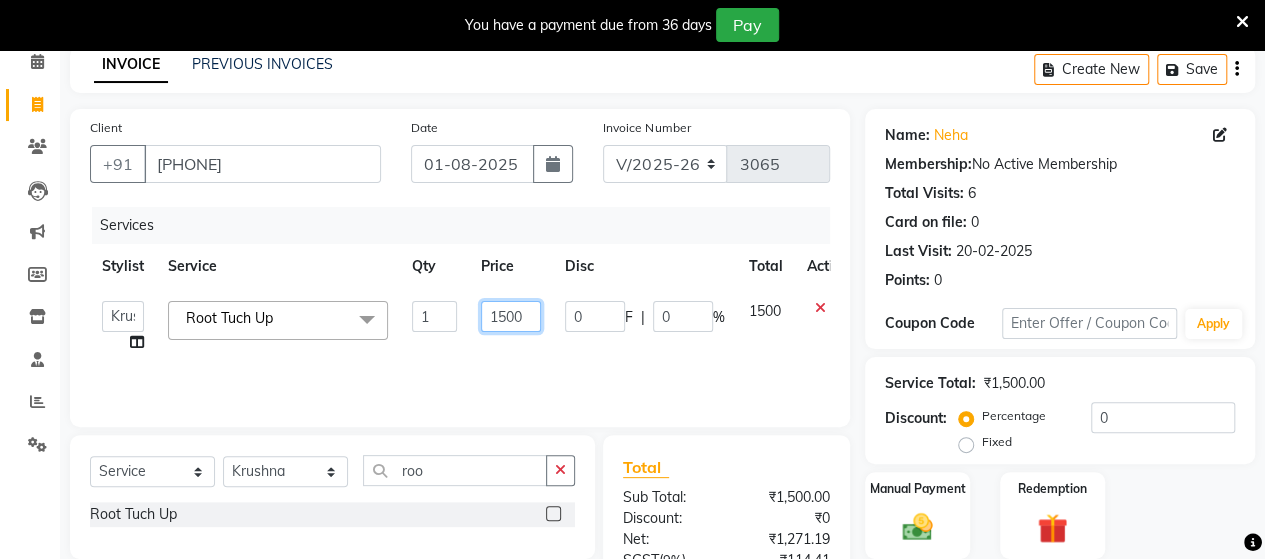 click on "1500" 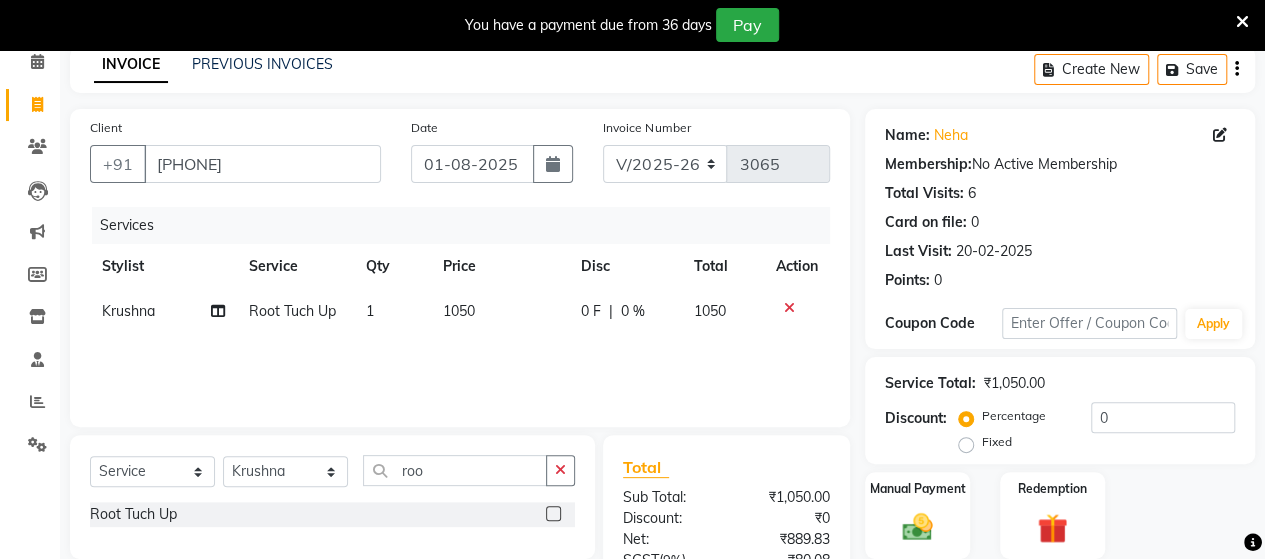 click on "Services Stylist Service Qty Price Disc Total Action Krushna  Root Tuch Up 1 1050 0 F | 0 % 1050" 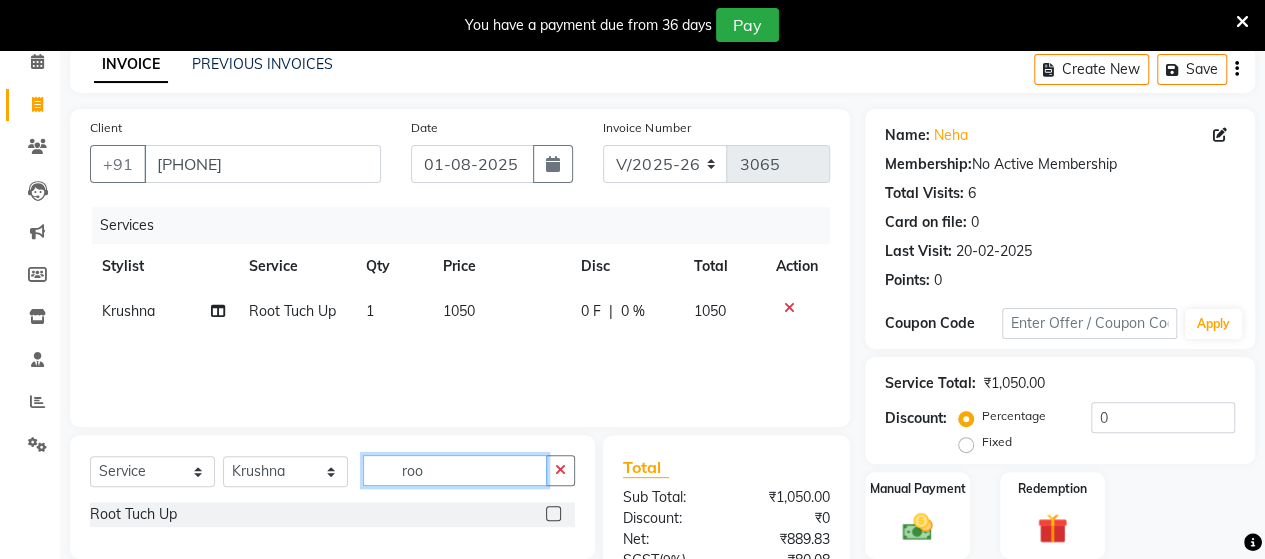 click on "roo" 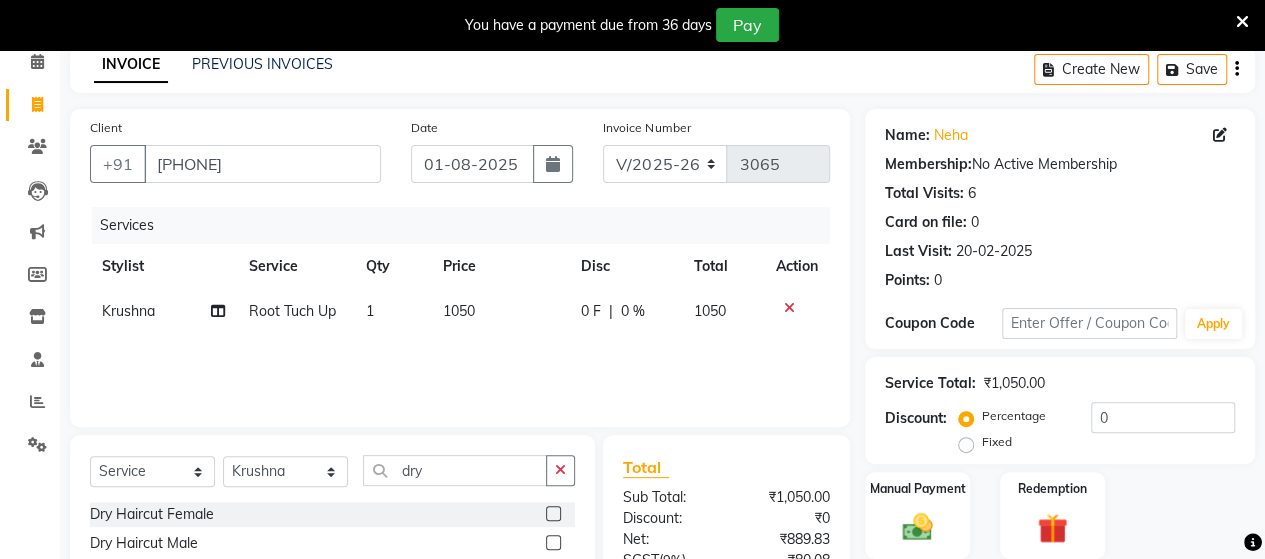 click 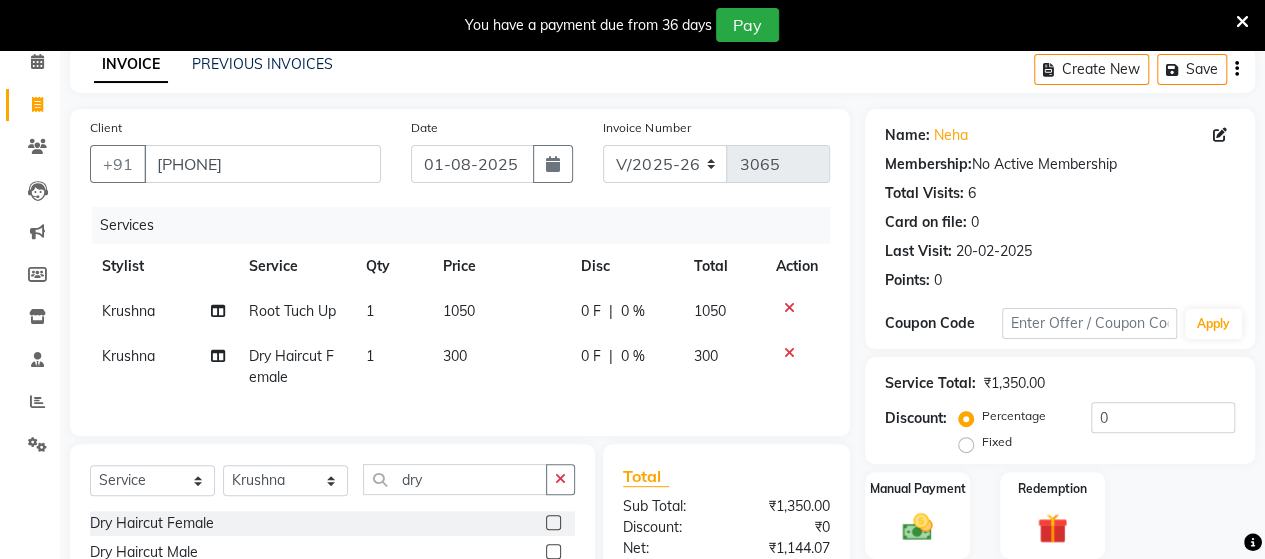 click on "300" 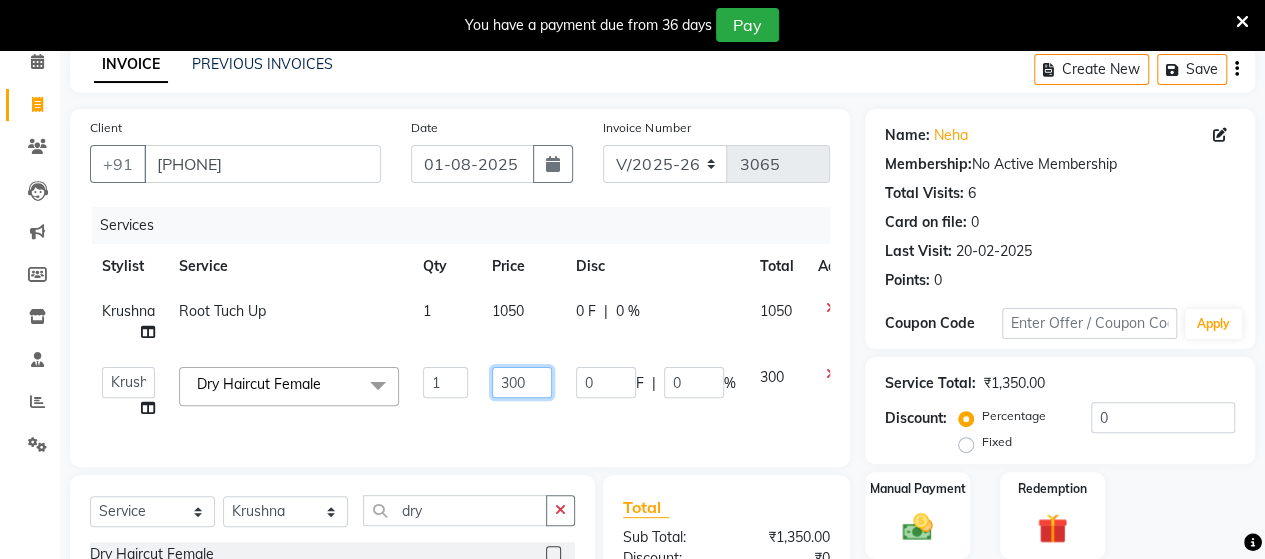 click on "300" 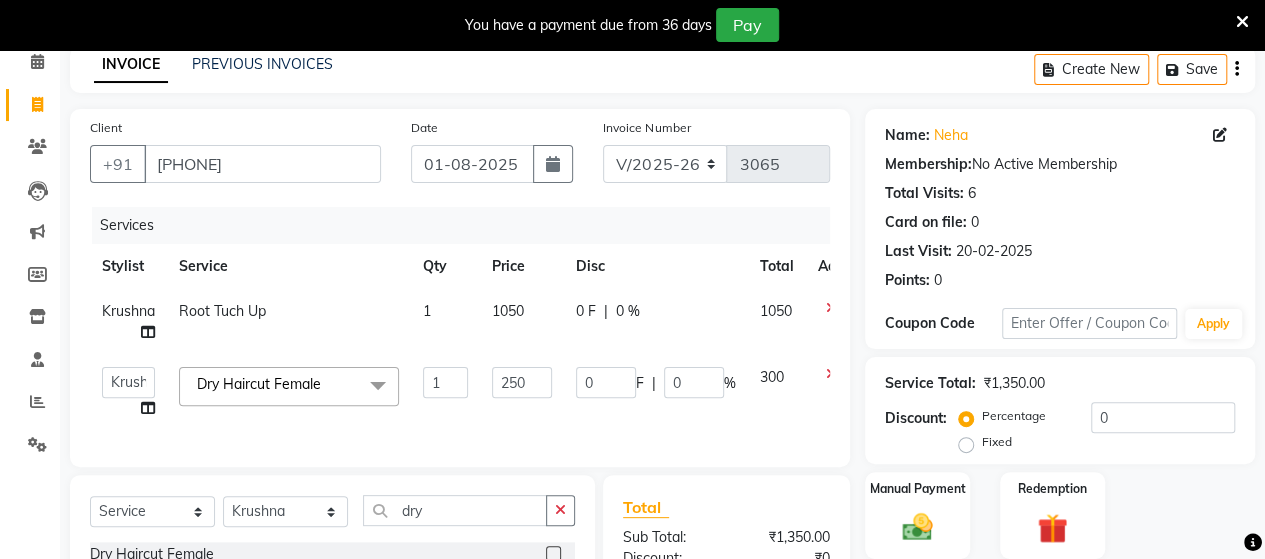 click on "Services Stylist Service Qty Price Disc Total Action Krushna  Root Tuch Up 1 1050 0 F | 0 % 1050  Admin   Datta    Jyoti    Krushna    Pratik    RAVI   Rohit   Rutuja   Dry Haircut Female  x Face & Neck Full Arms Full Back Bleach Full Body Underarms hydra facial  HAIR CUT +BEARD HAIR CUT D TAN FACE D TAN NECK D TAN HAND D TAN FEET Full Body(Without Bikini) Polishing B Wax Upperlips Brazilian Keratin Smoothening Straightening Anti-Tan Cleanup Basic Clean Up O3+ Cleanup Saree Draping Cheryals Luxuzry Facial O3+ Facial Crown Highlights Global Color Men Global Color Women Global Fashion Shade Global Highlights Root Tuch Up Global color Boy Hair Cut Dry Haircut Female Female Hair Cut & BD Girl Hair Cut Hair-set Shaving Wash Haircut Female Wash Haircut Male Dry Haircut Male  Ironing Tong Basic Manicure Basic Pedicure Spa Manicure Spa Pedicure Full Body(Without Bikini) Honey Wax Full Hands Honey Wax Full Legs Honey Wax Half Legs Honey Wax Ubderarms Honey Wax Bridal Makeup Engagement Makeup Reception Makeup O3 Mask" 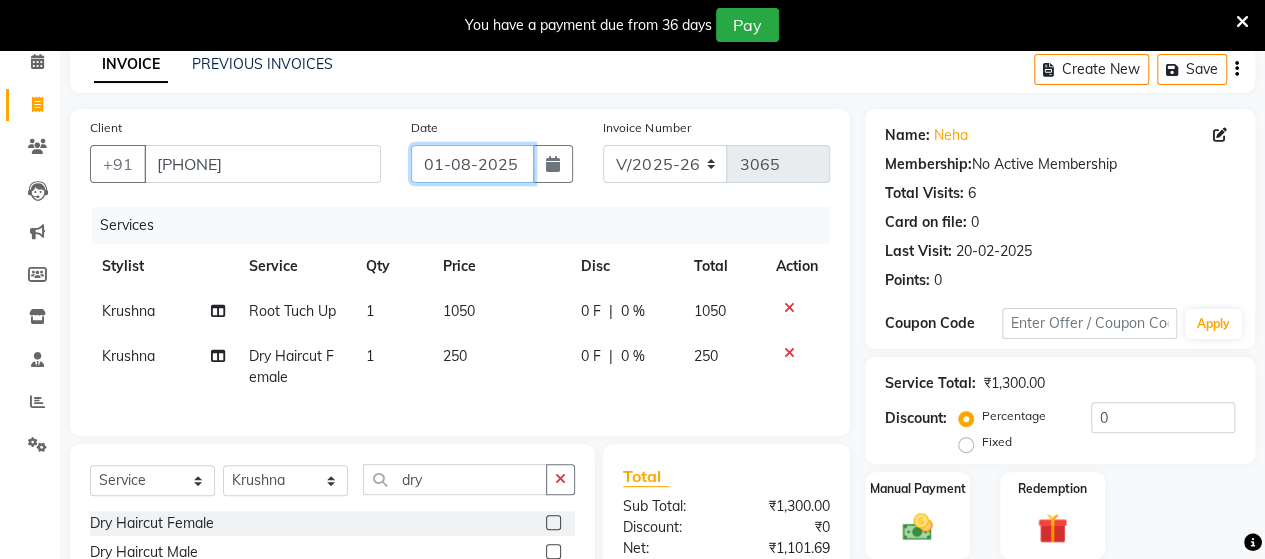 click on "01-08-2025" 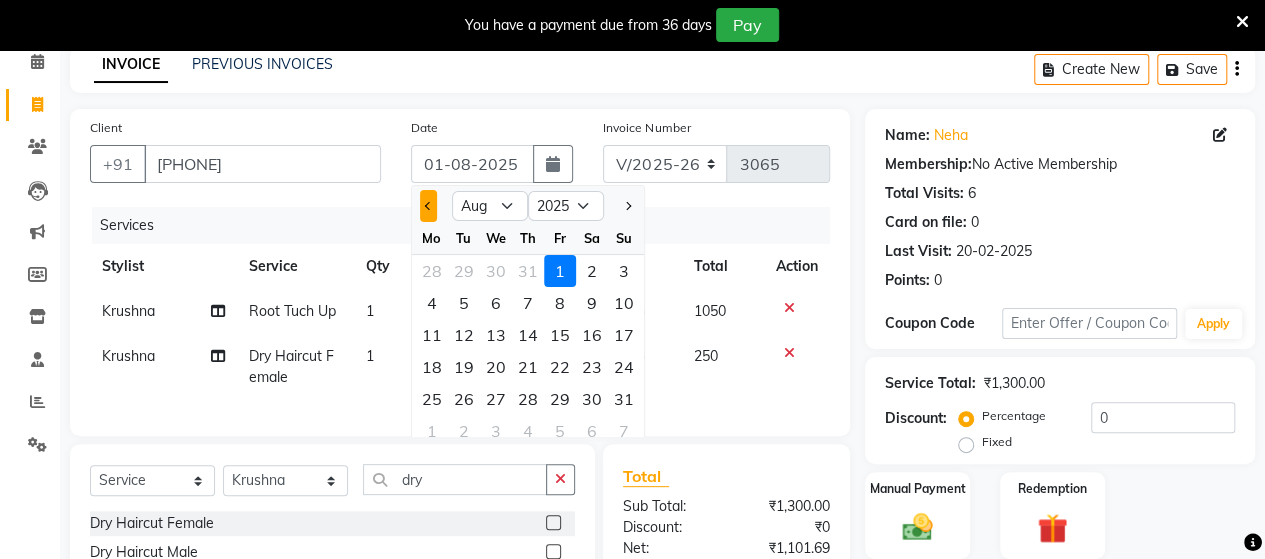 click 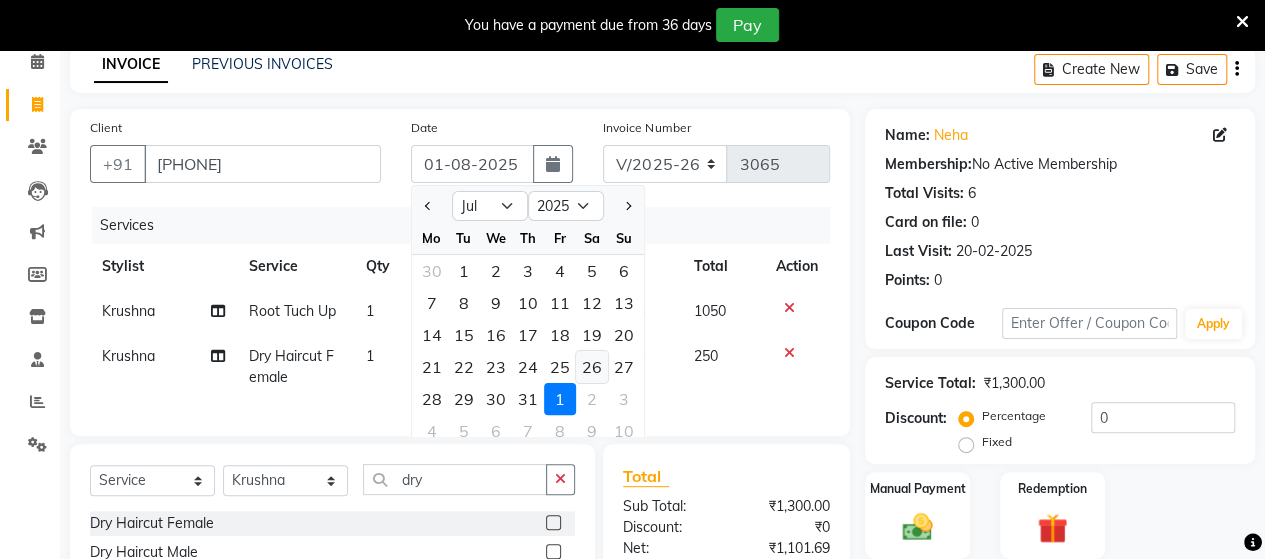 click on "26" 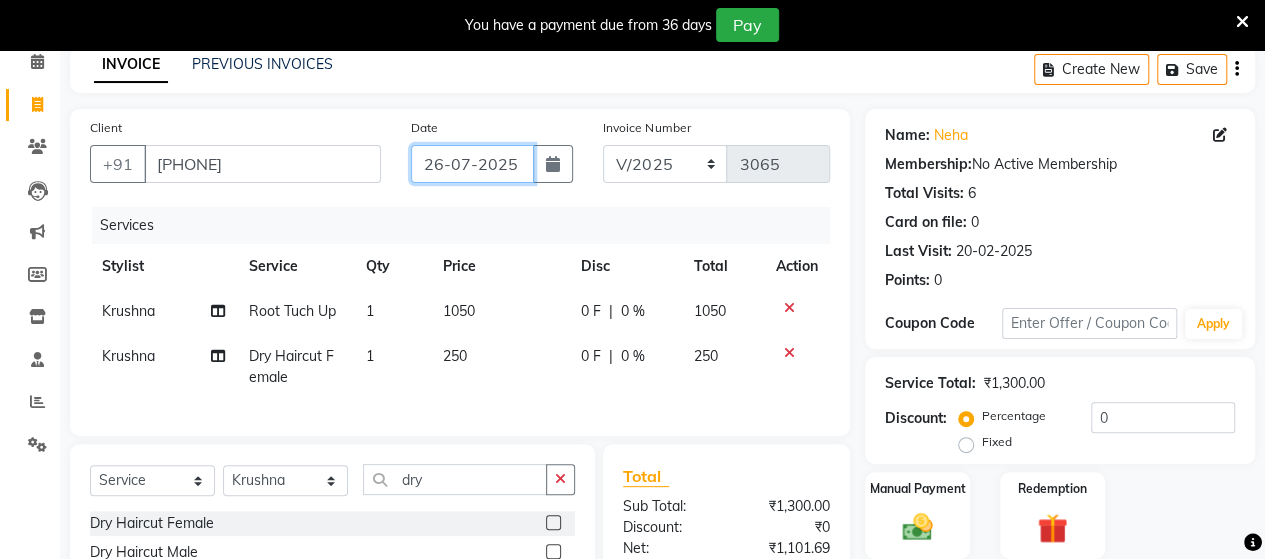 scroll, scrollTop: 312, scrollLeft: 0, axis: vertical 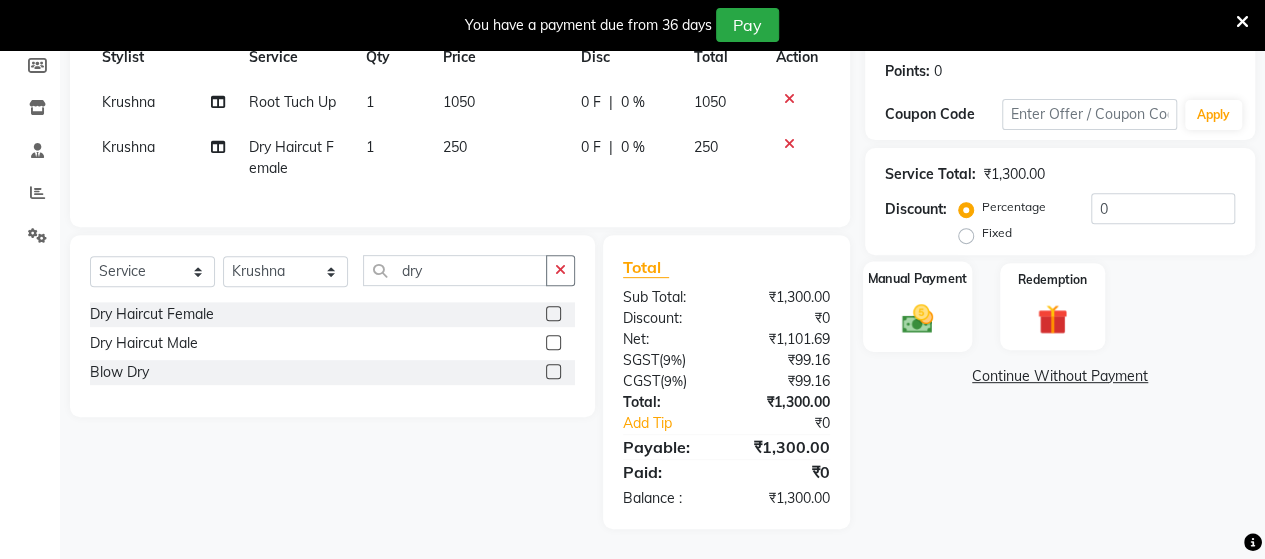 click 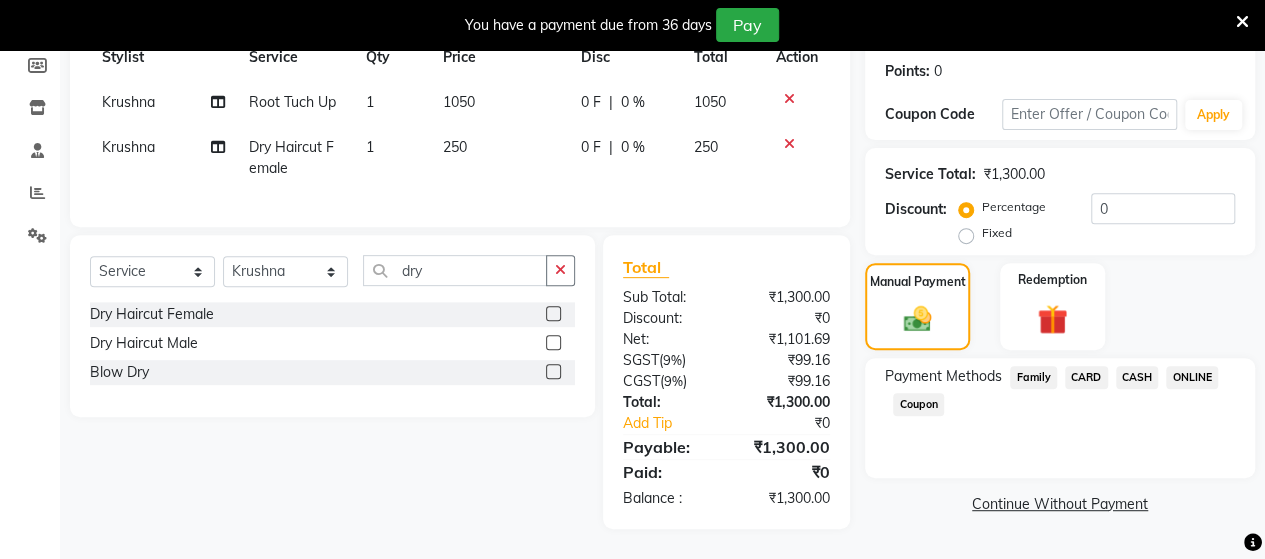click on "ONLINE" 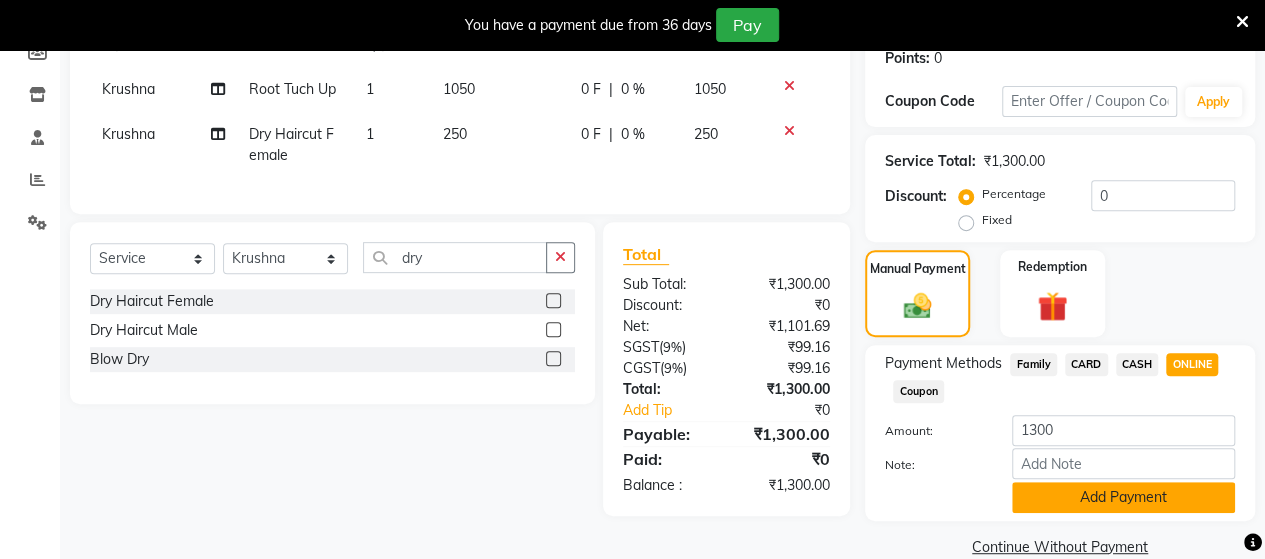 click on "Add Payment" 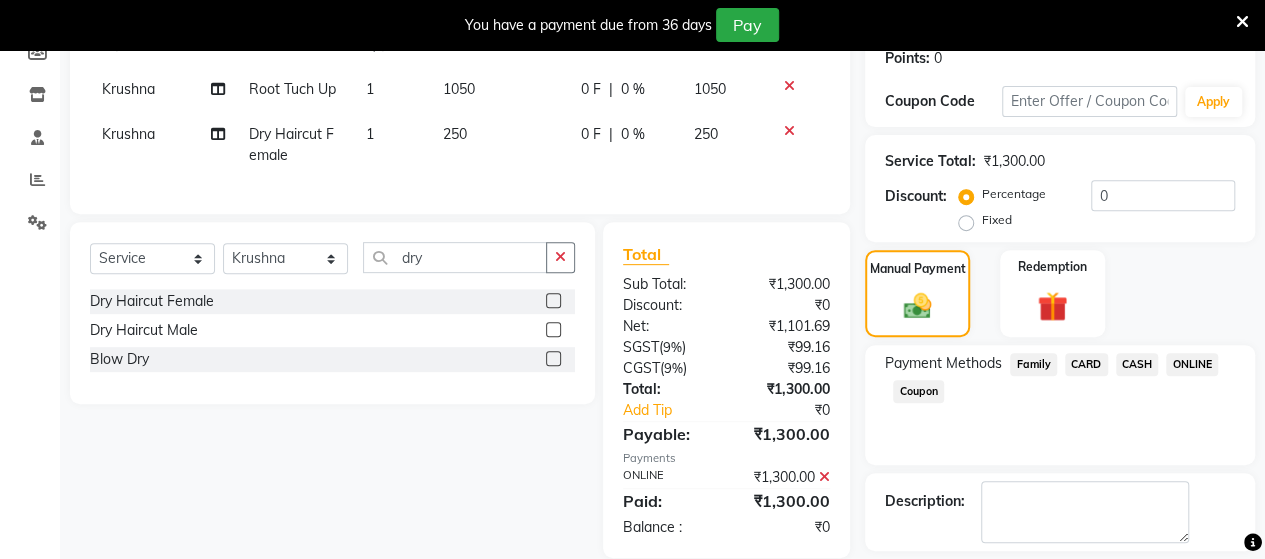 scroll, scrollTop: 400, scrollLeft: 0, axis: vertical 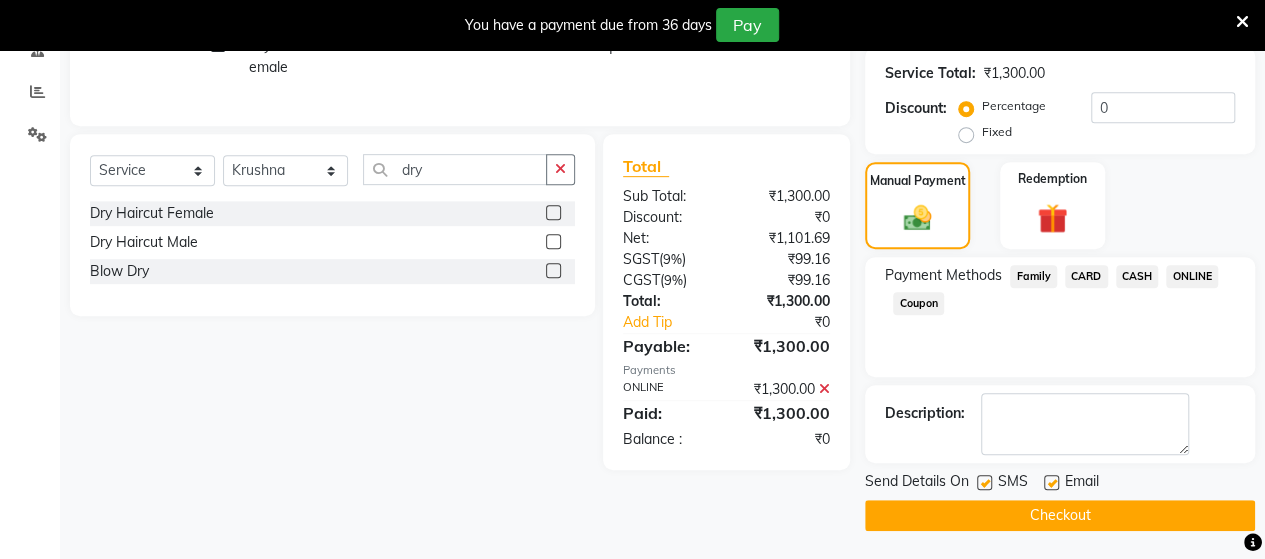 click on "Checkout" 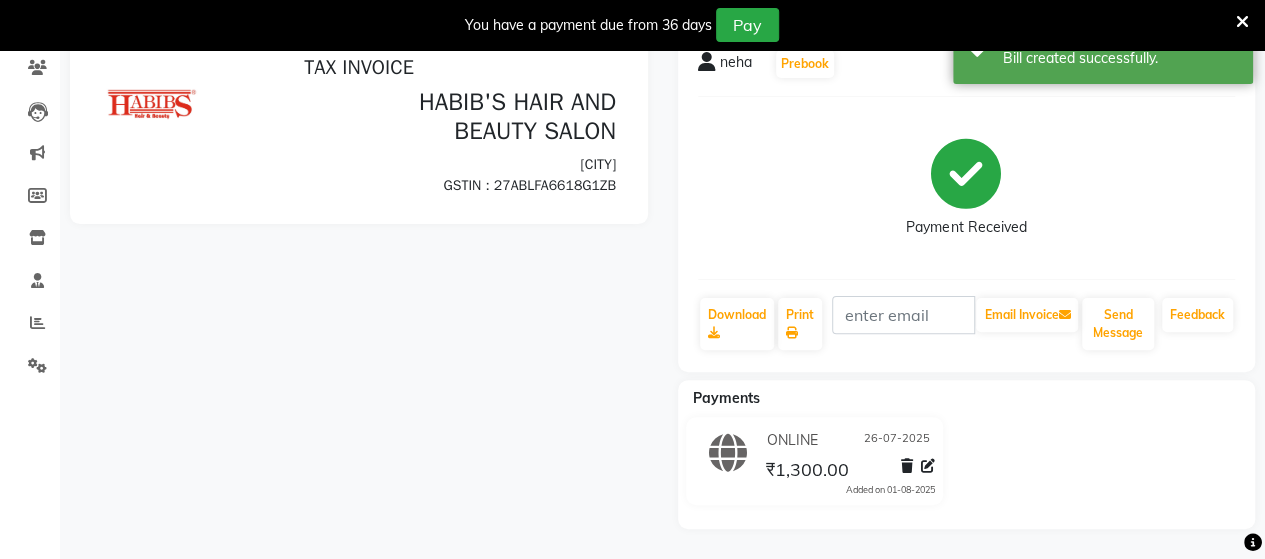 scroll, scrollTop: 0, scrollLeft: 0, axis: both 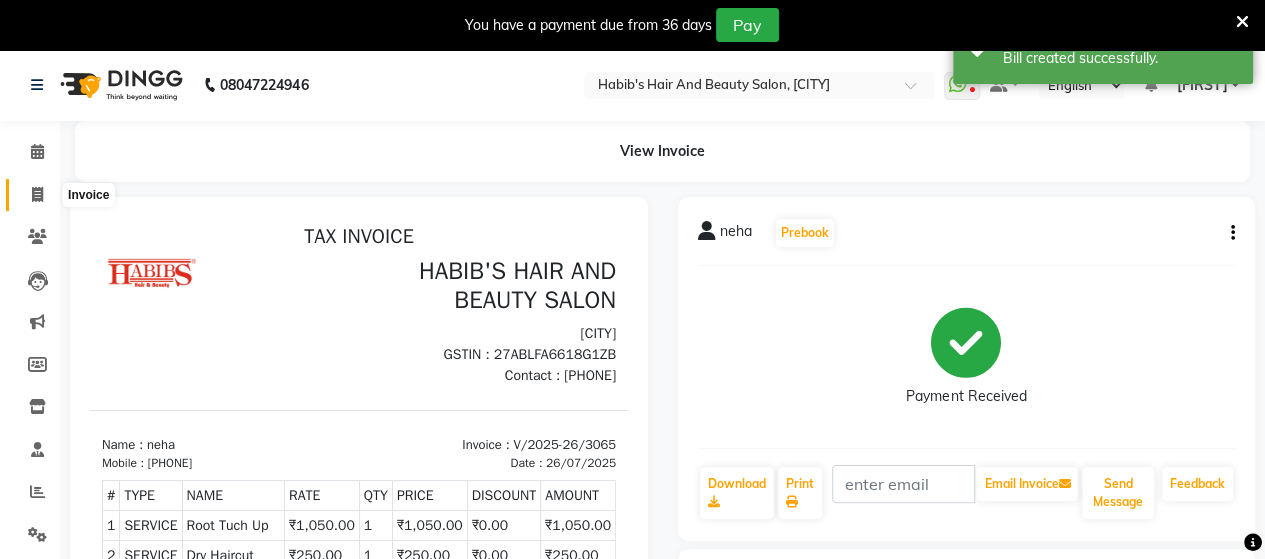 click 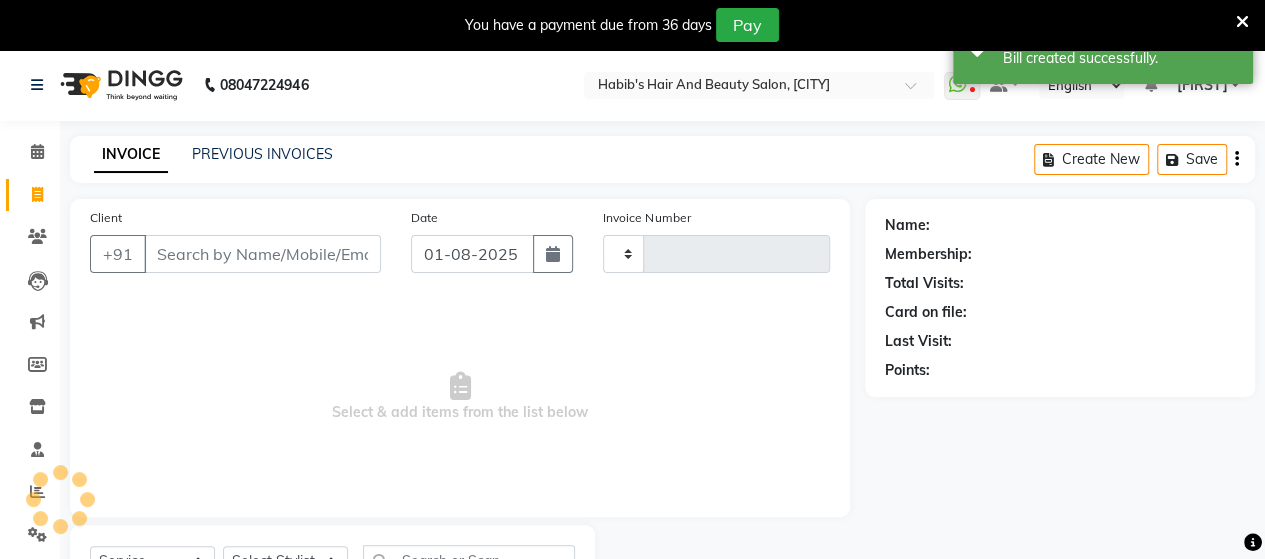 scroll, scrollTop: 90, scrollLeft: 0, axis: vertical 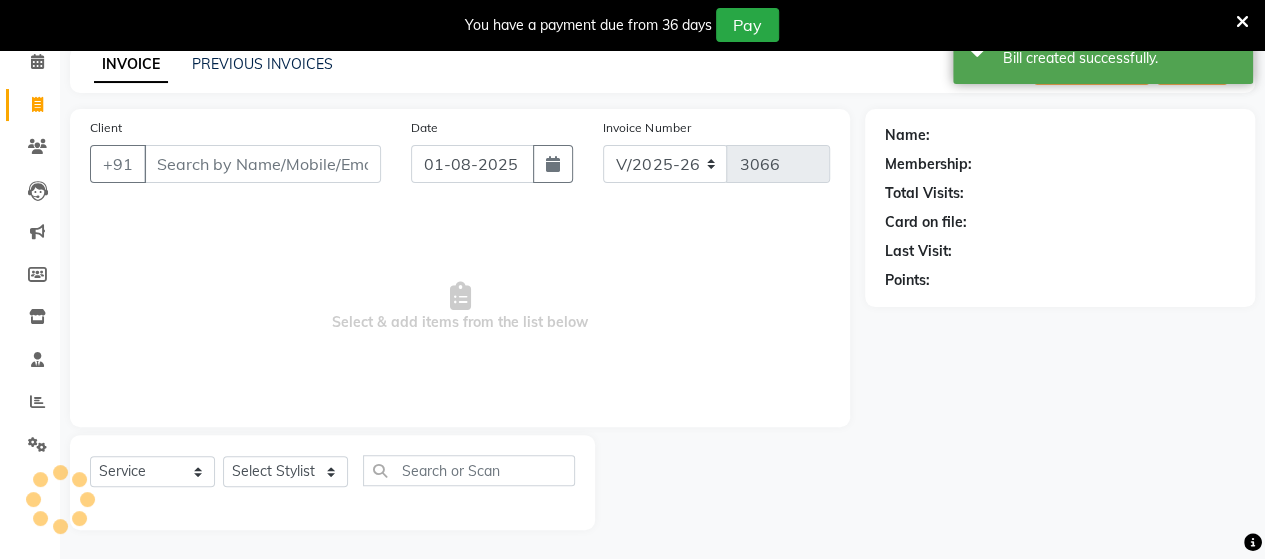 click on "Client" at bounding box center [262, 164] 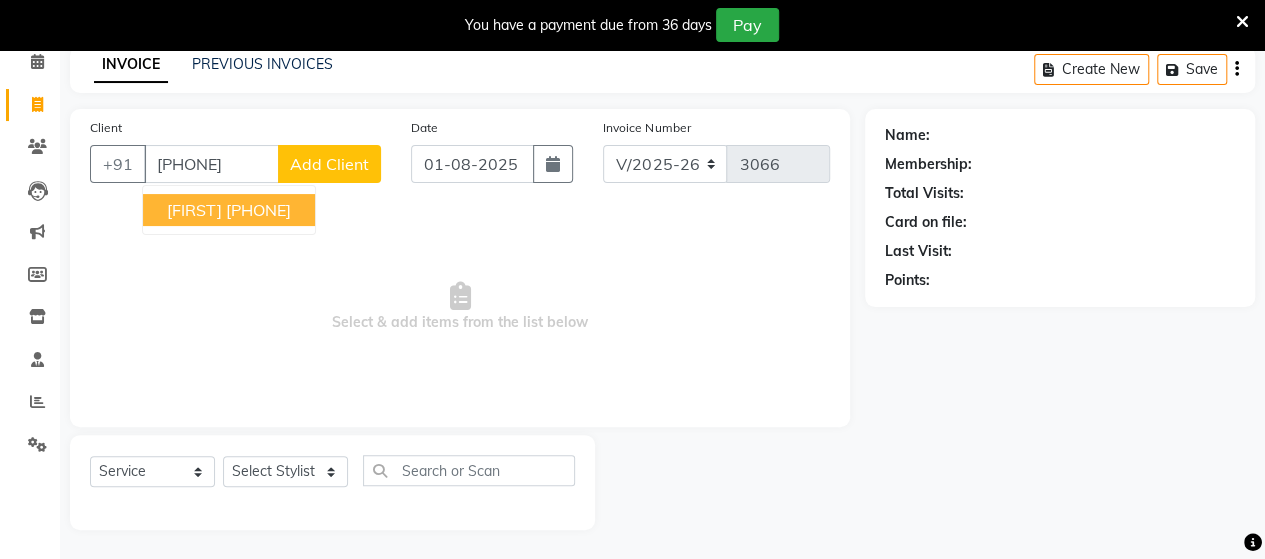 click on "[PHONE]" at bounding box center (258, 210) 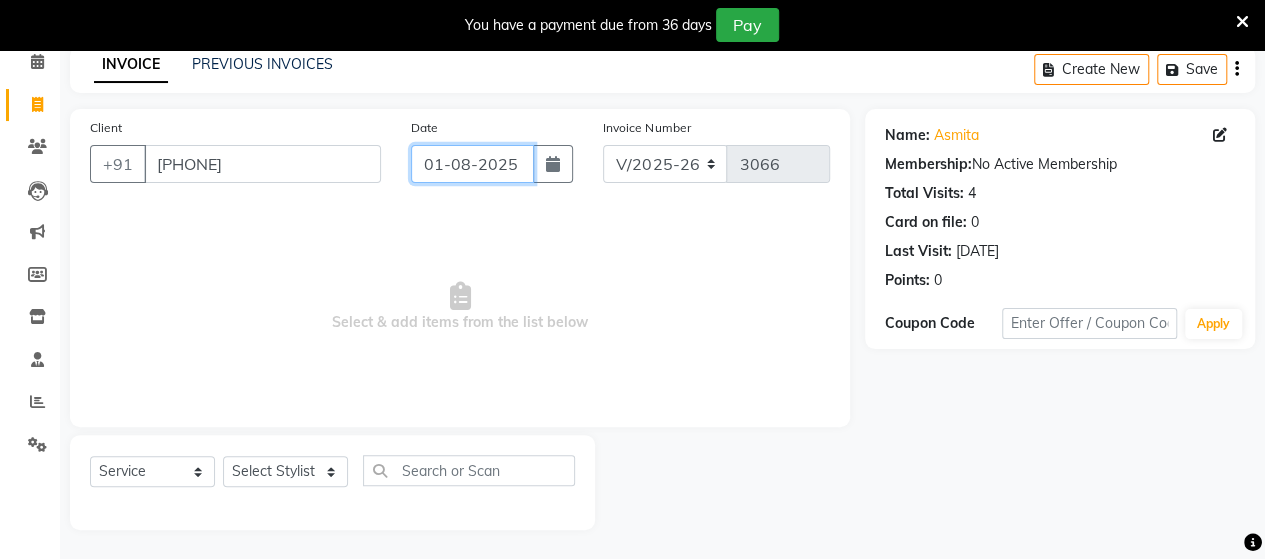 click on "01-08-2025" 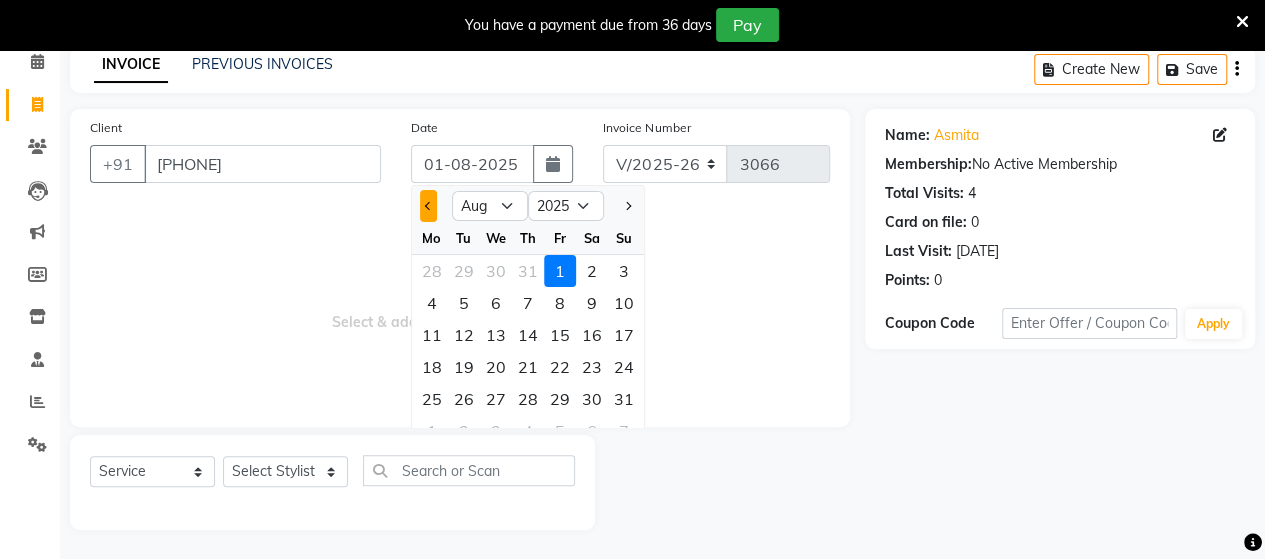 click 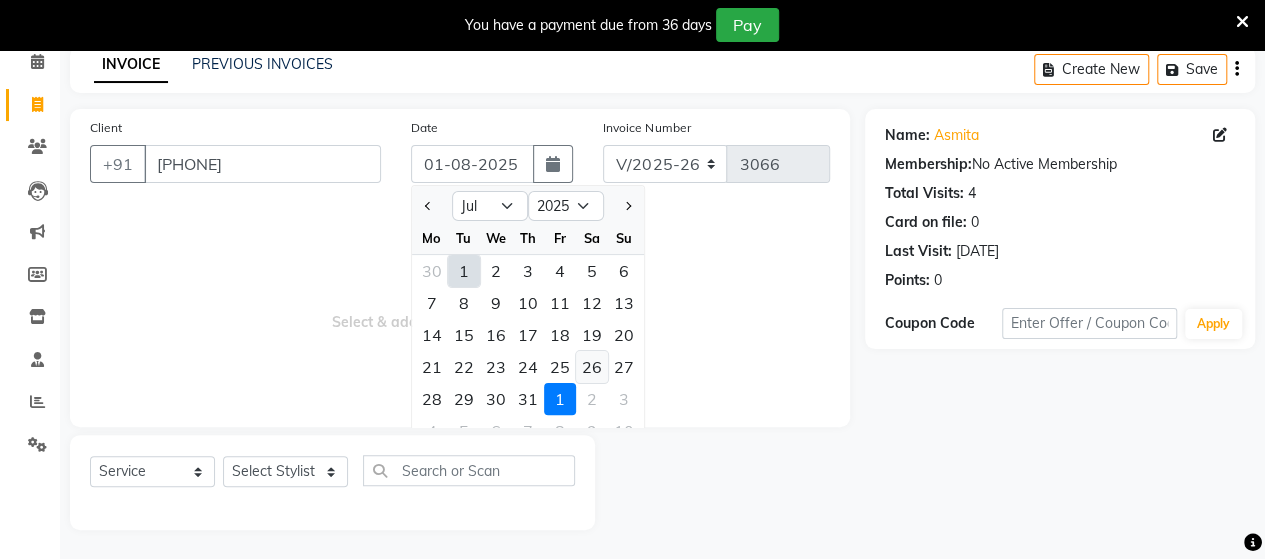 click on "26" 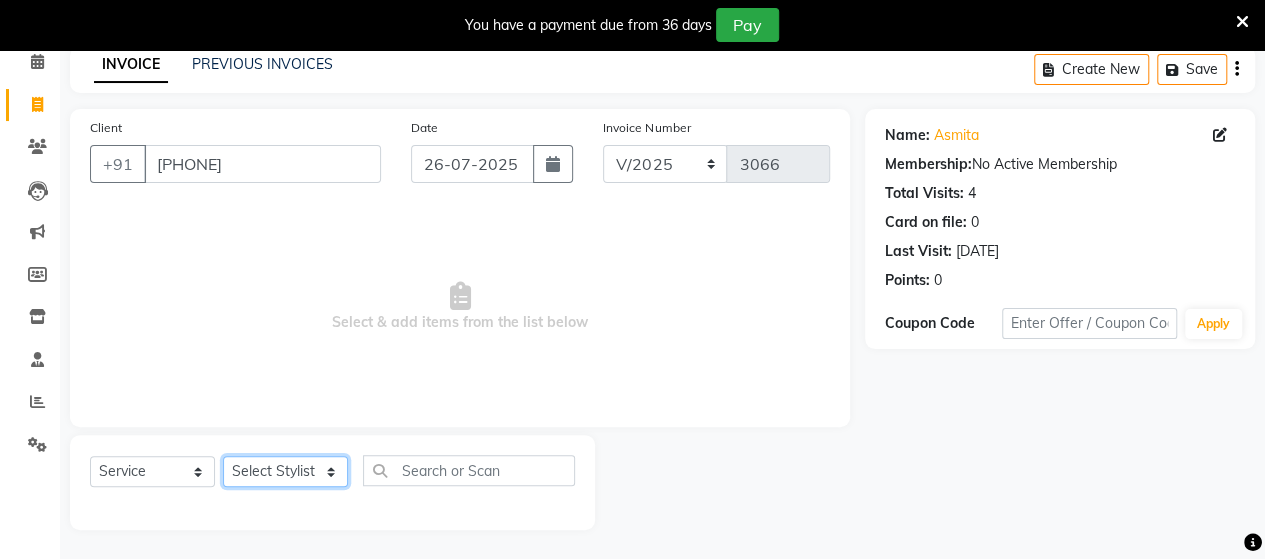 click on "Select Stylist Admin Datta  Jyoti  Krushna  Pratik  RAVI Rohit Rutuja" 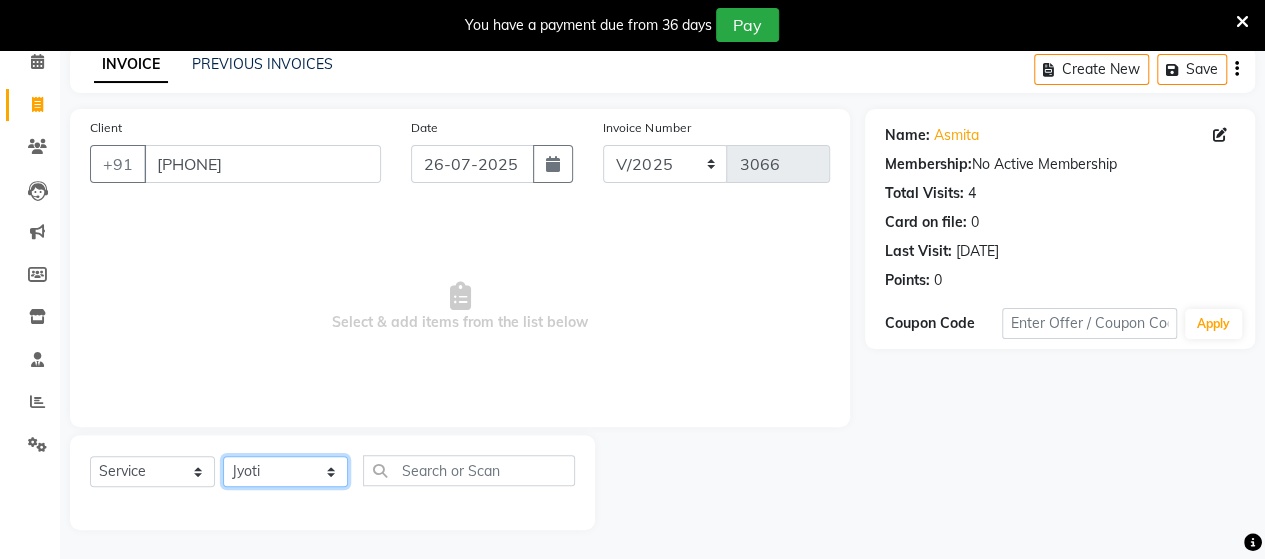 click on "Select Stylist Admin Datta  Jyoti  Krushna  Pratik  RAVI Rohit Rutuja" 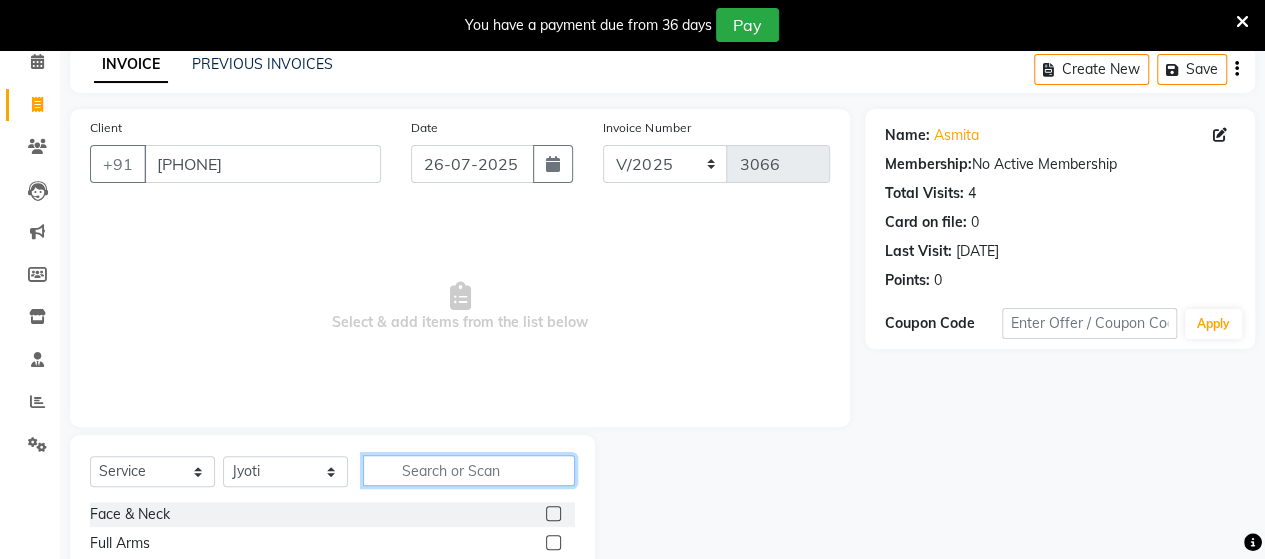 click 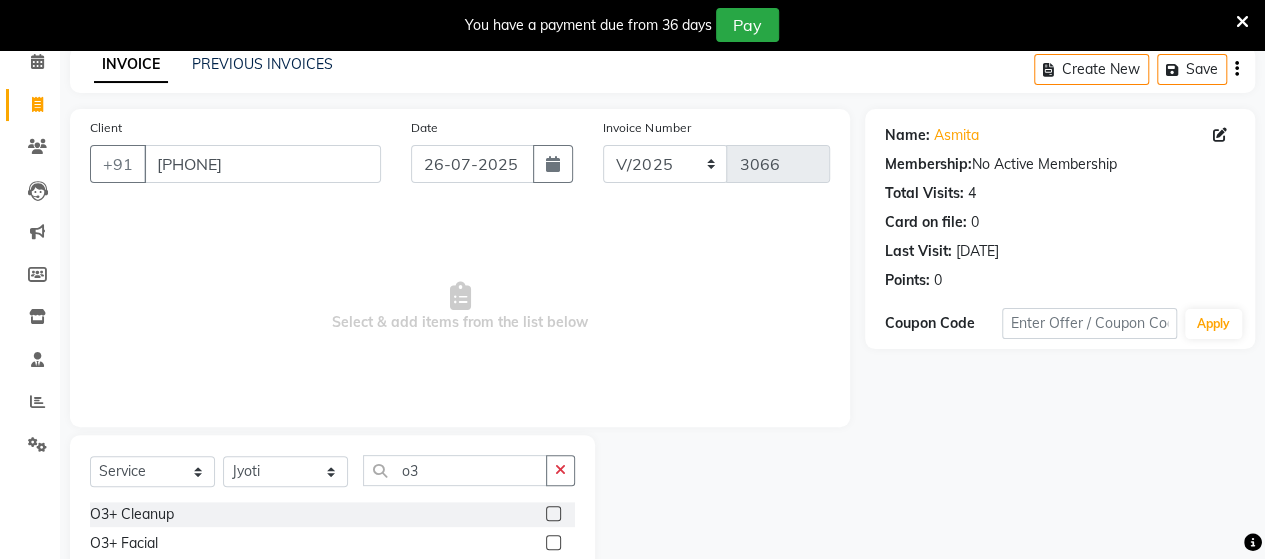 click 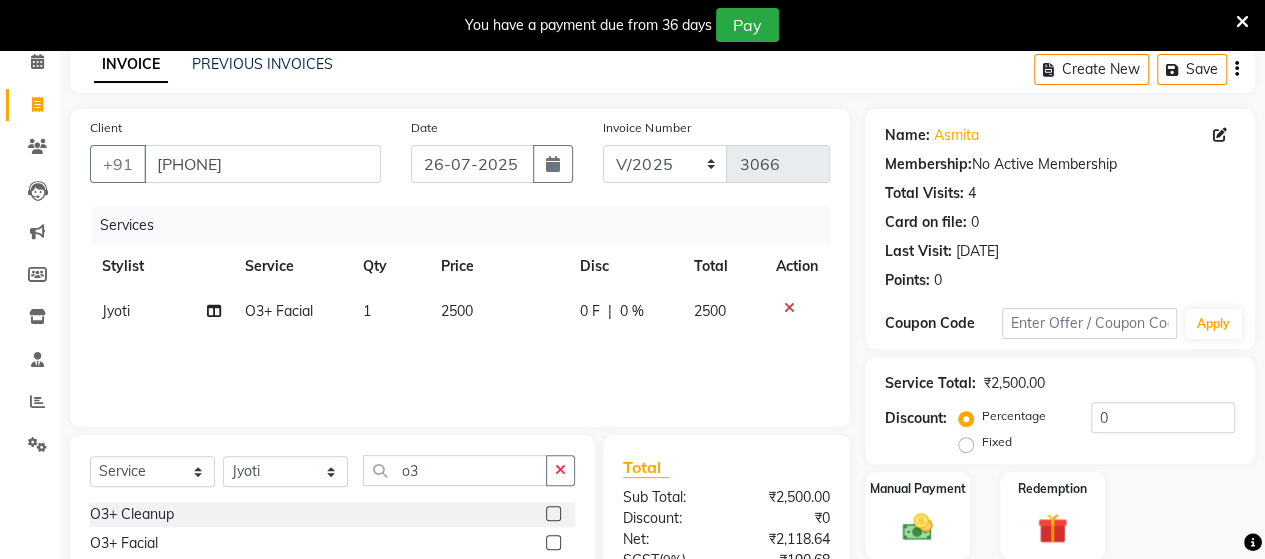 click on "2500" 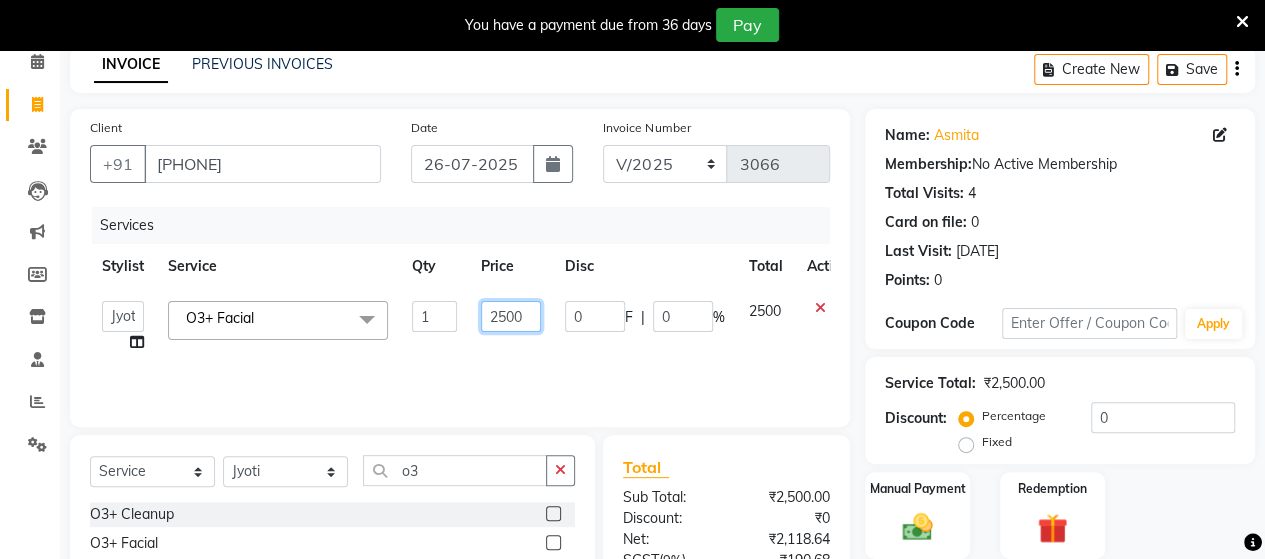 click on "2500" 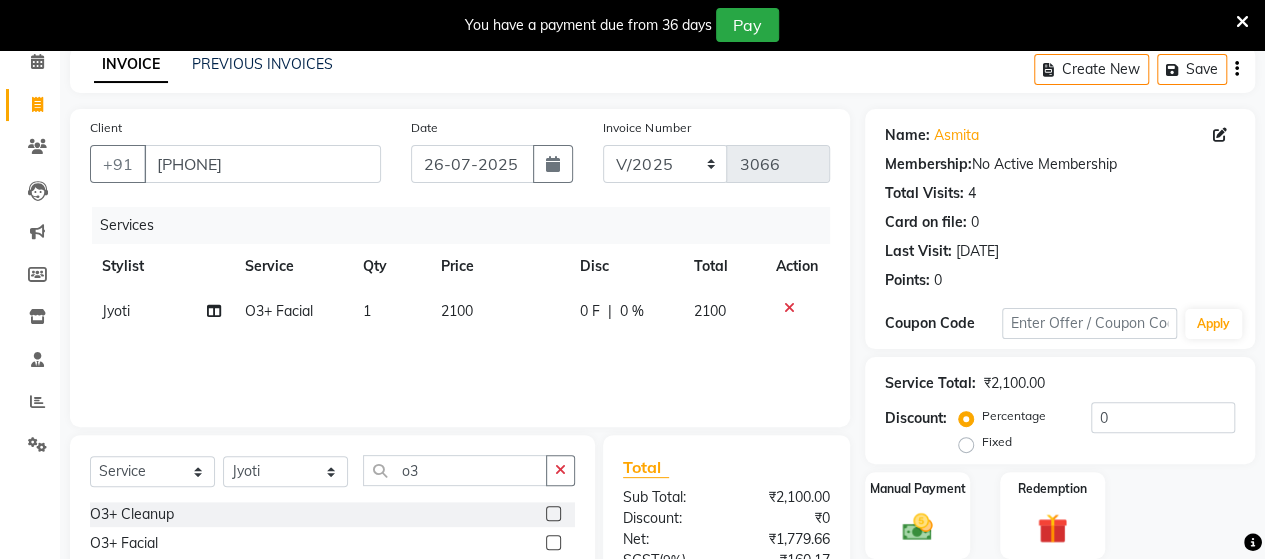 click on "Services Stylist Service Qty Price Disc Total Action Jyoti  O3+ Facial 1 2100 0 F | 0 % 2100" 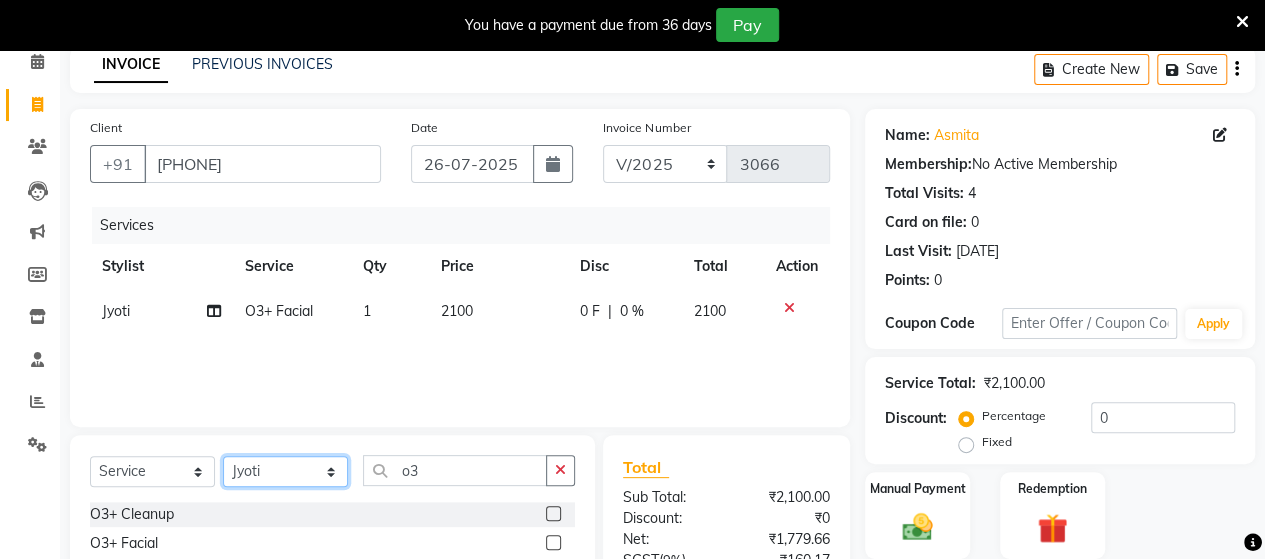 click on "Select Stylist Admin Datta  Jyoti  Krushna  Pratik  RAVI Rohit Rutuja" 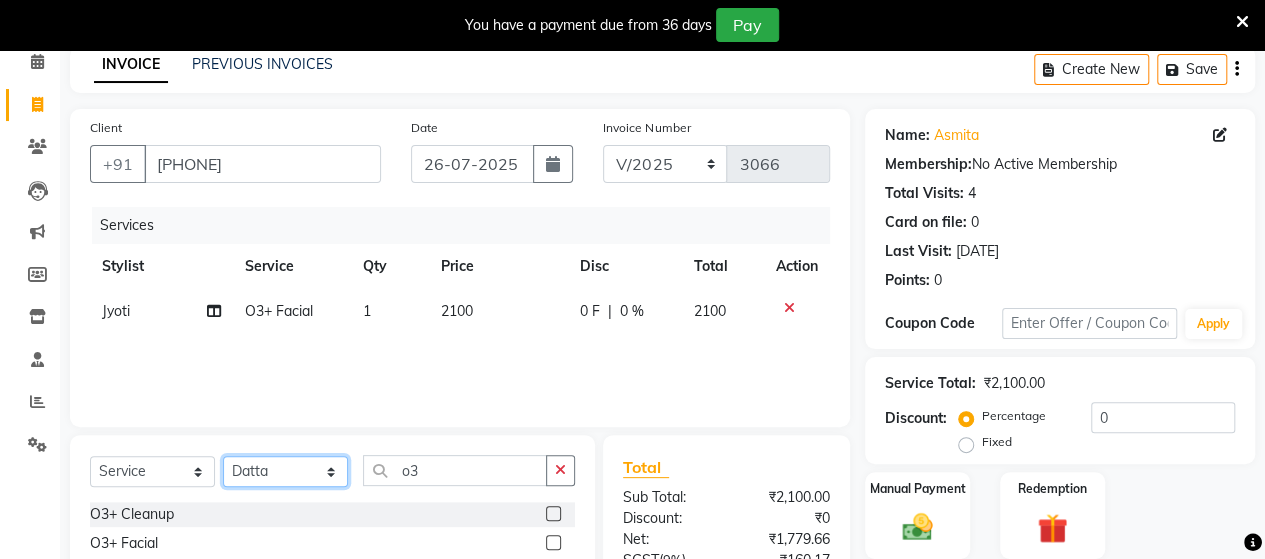 click on "Select Stylist Admin Datta  Jyoti  Krushna  Pratik  RAVI Rohit Rutuja" 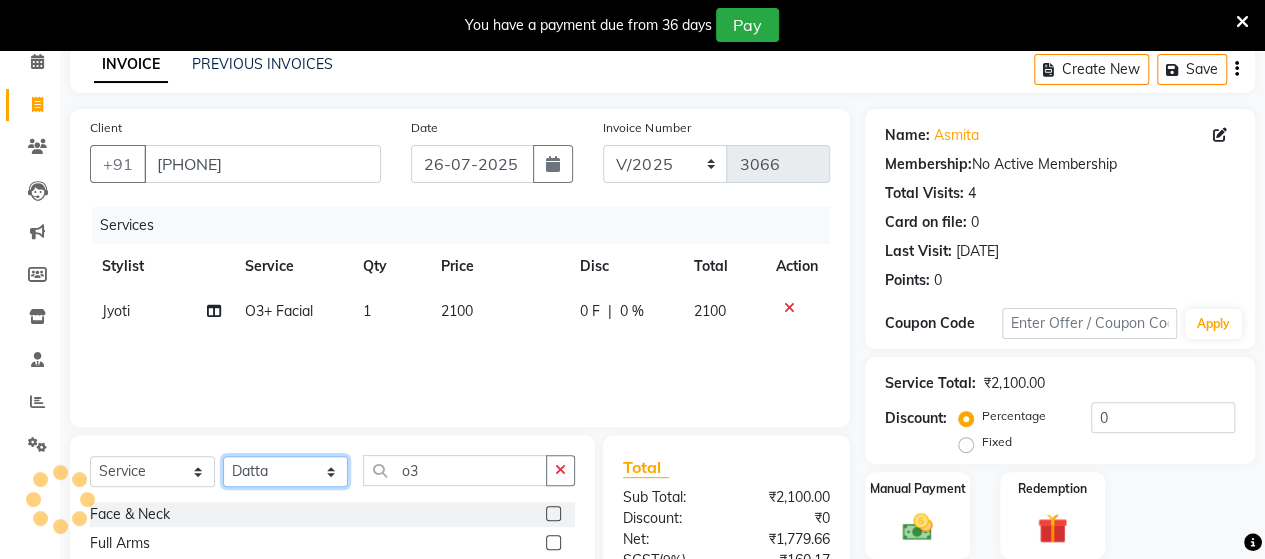 click on "Select Stylist Admin Datta  Jyoti  Krushna  Pratik  RAVI Rohit Rutuja" 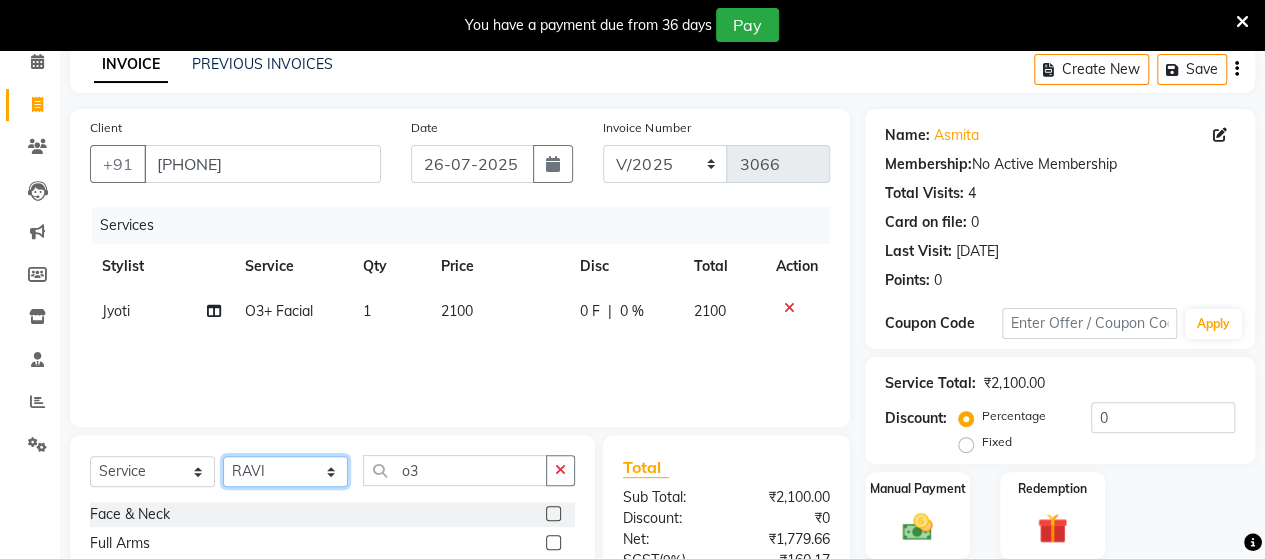 click on "Select Stylist Admin Datta  Jyoti  Krushna  Pratik  RAVI Rohit Rutuja" 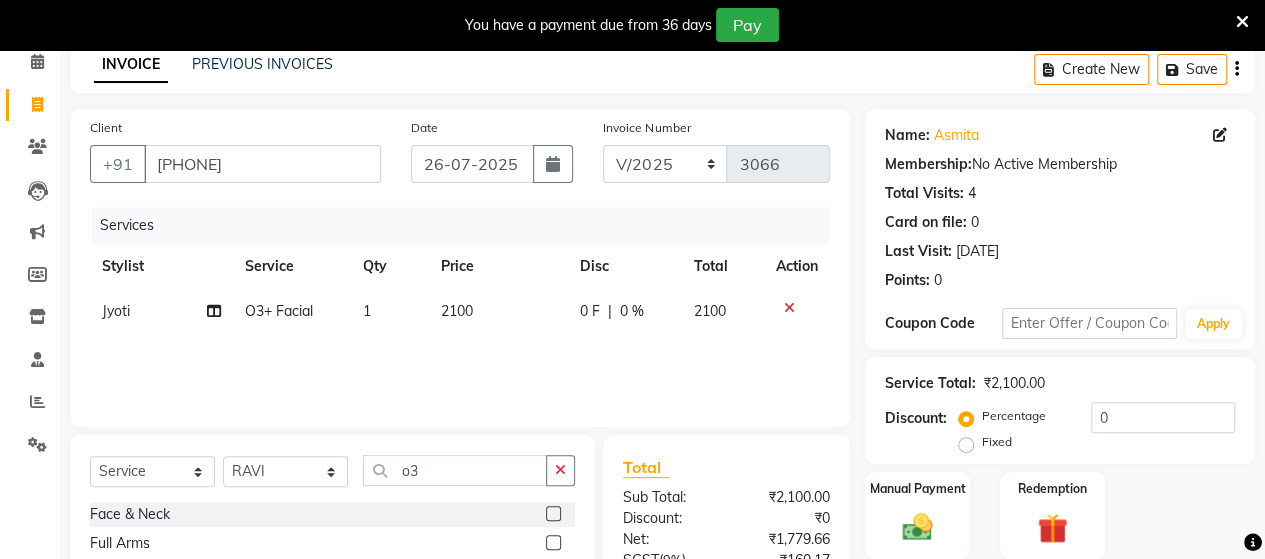 click on "Select  Service  Product  Membership  Package Voucher Prepaid Gift Card  Select Stylist Admin Datta  Jyoti  Krushna  Pratik  RAVI Rohit Rutuja  o3" 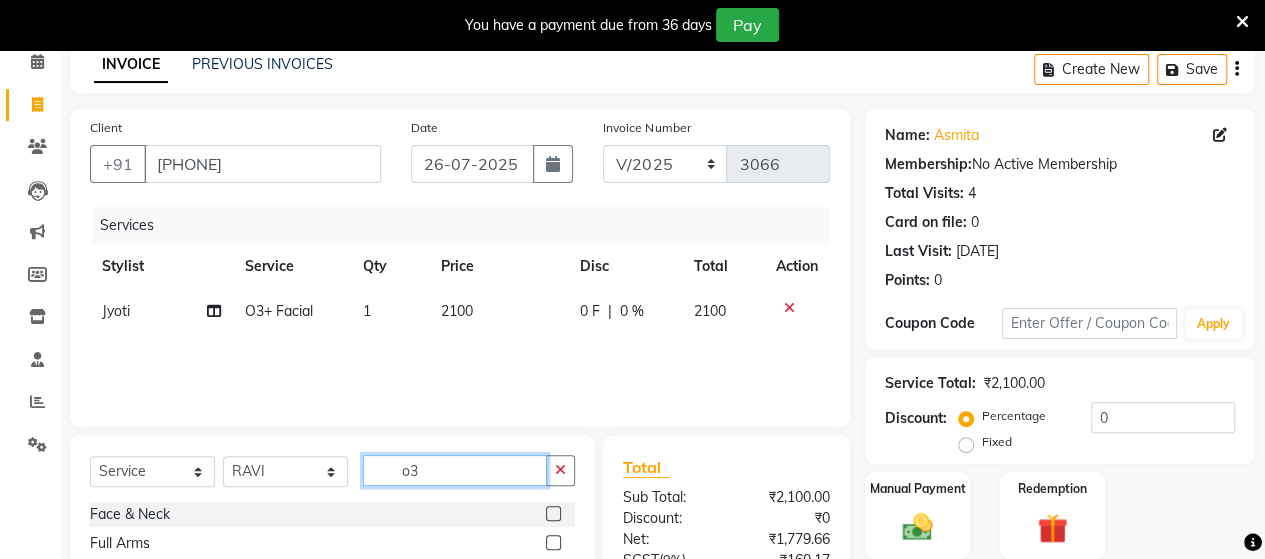 click on "o3" 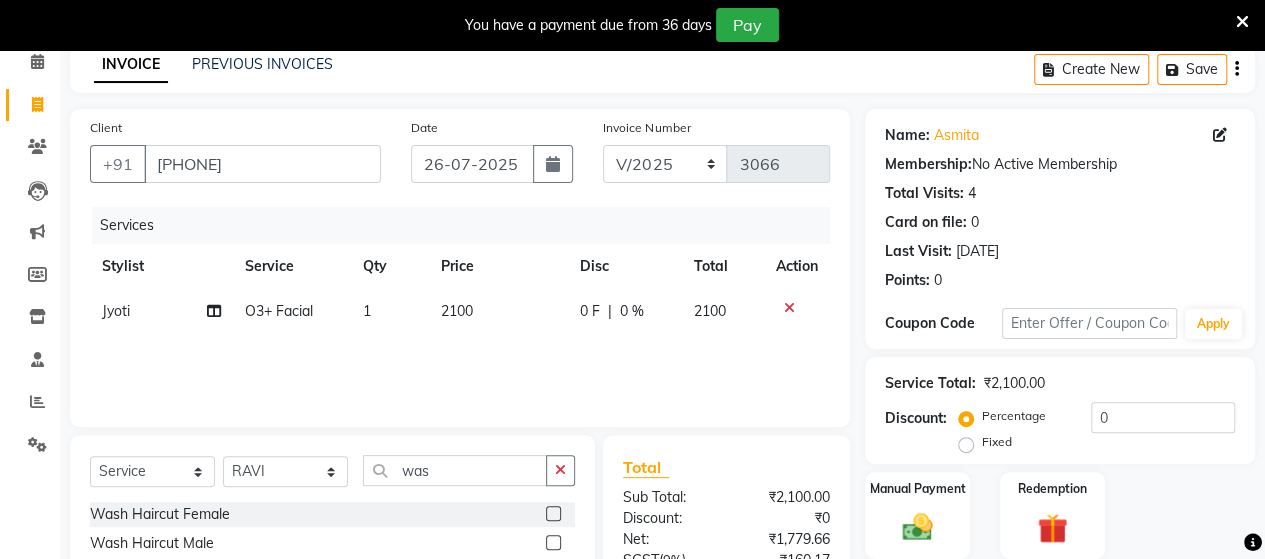click 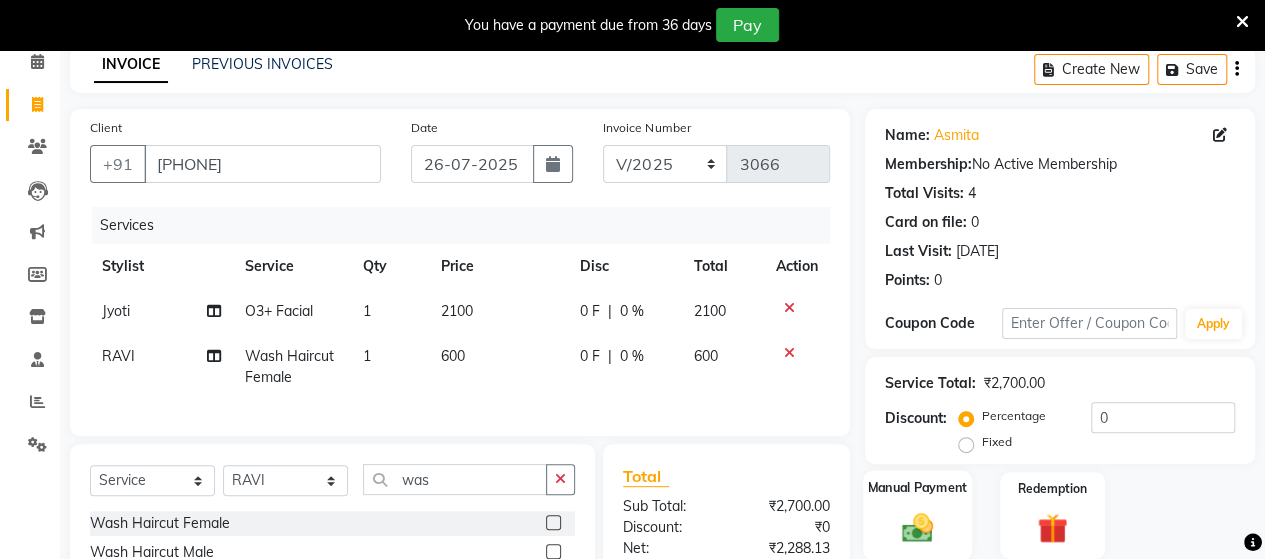 click on "Manual Payment" 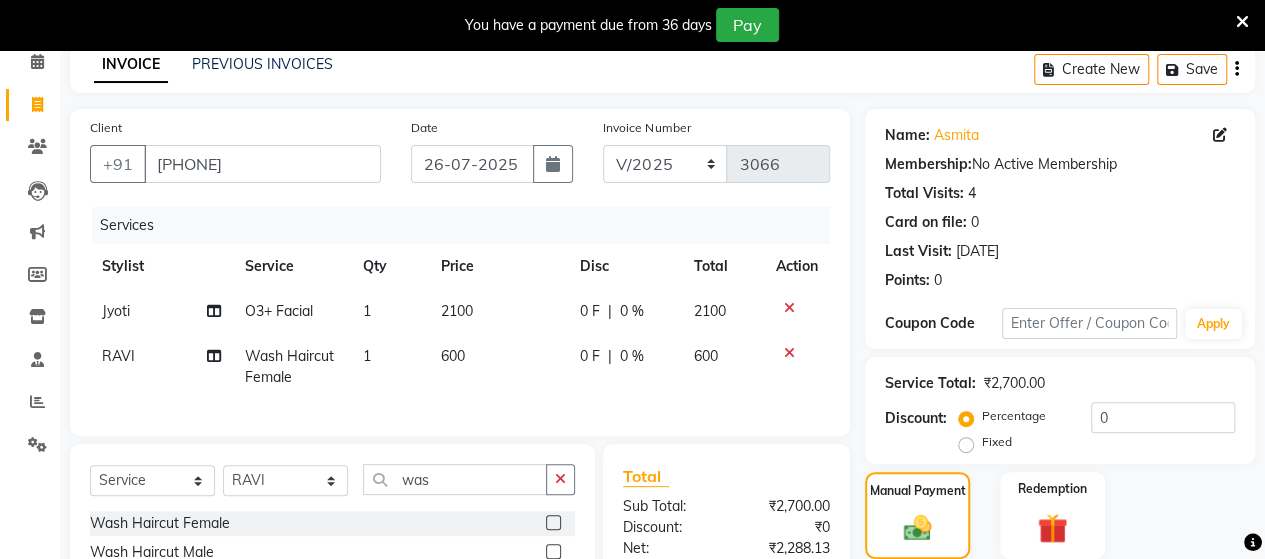 scroll, scrollTop: 312, scrollLeft: 0, axis: vertical 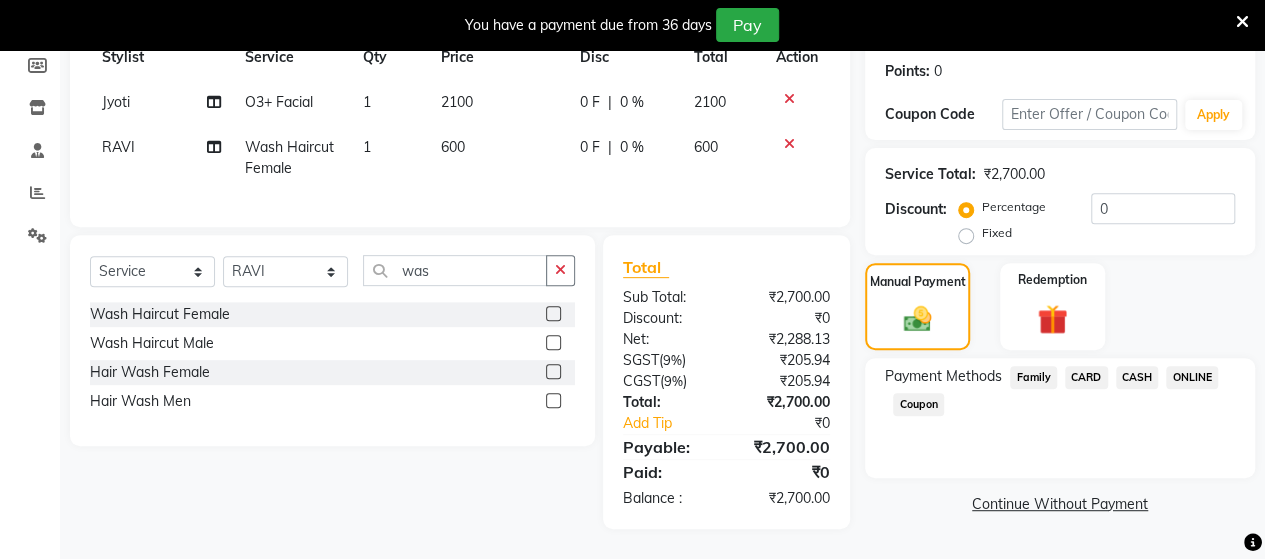 click on "ONLINE" 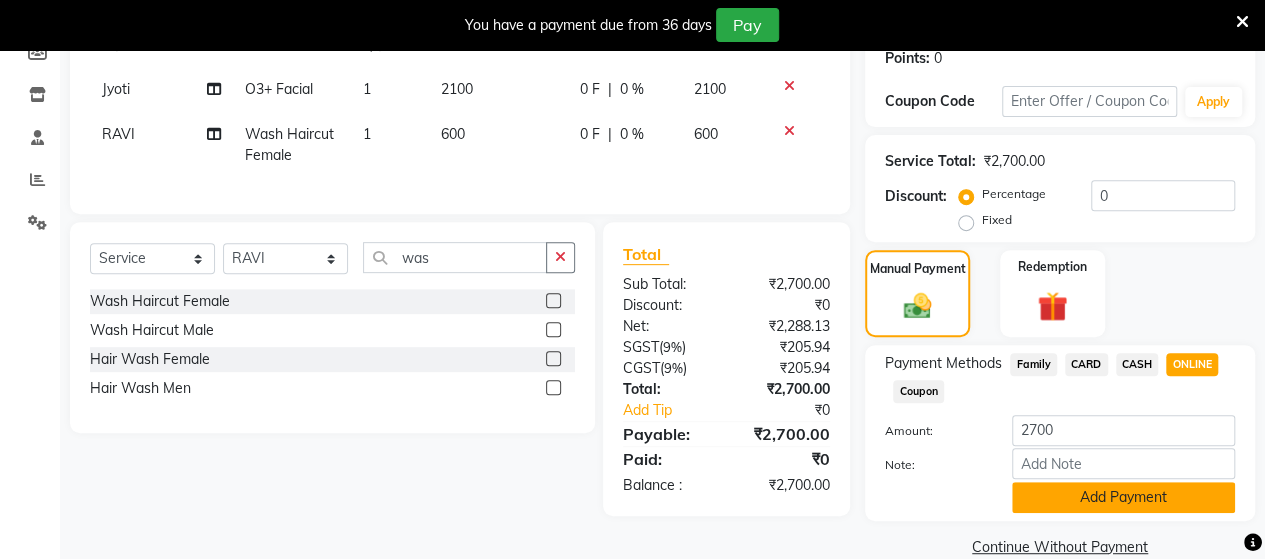 click on "Add Payment" 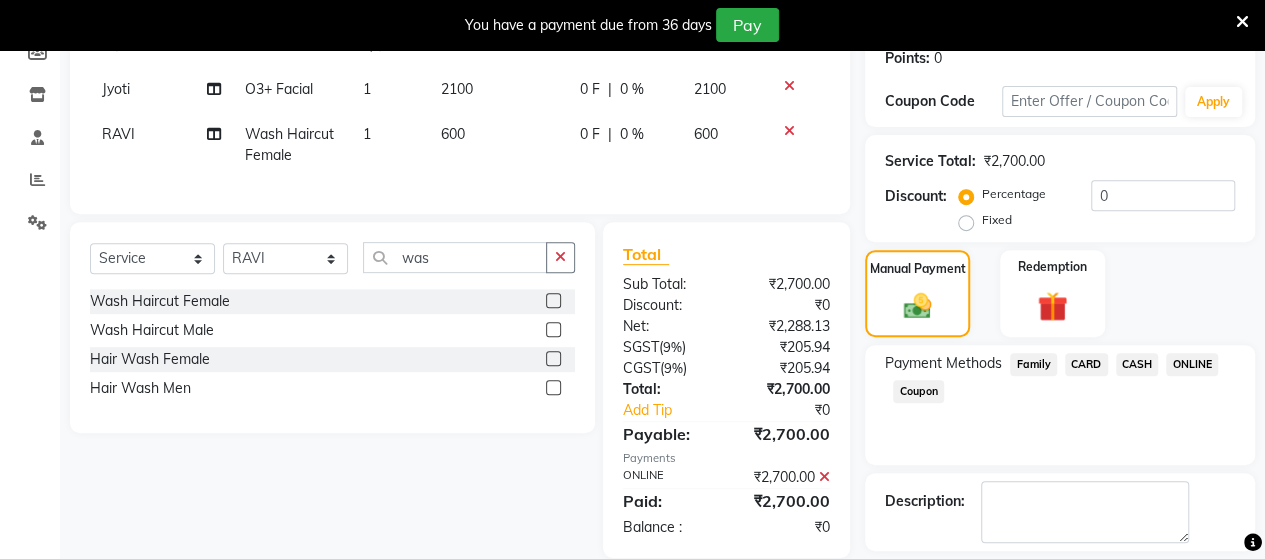 scroll, scrollTop: 400, scrollLeft: 0, axis: vertical 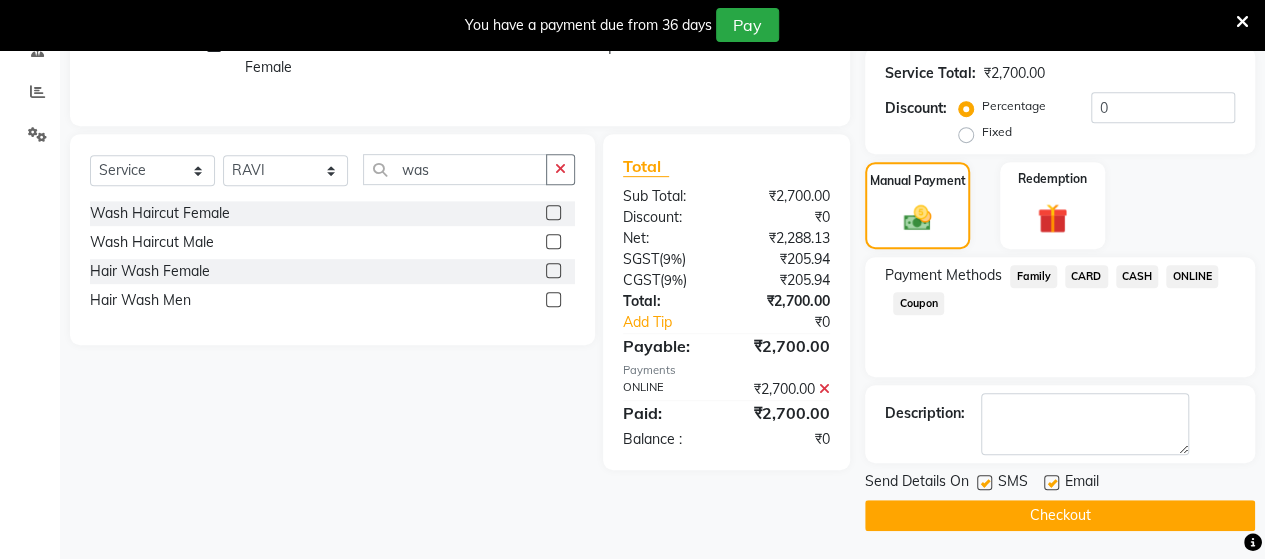 click on "Checkout" 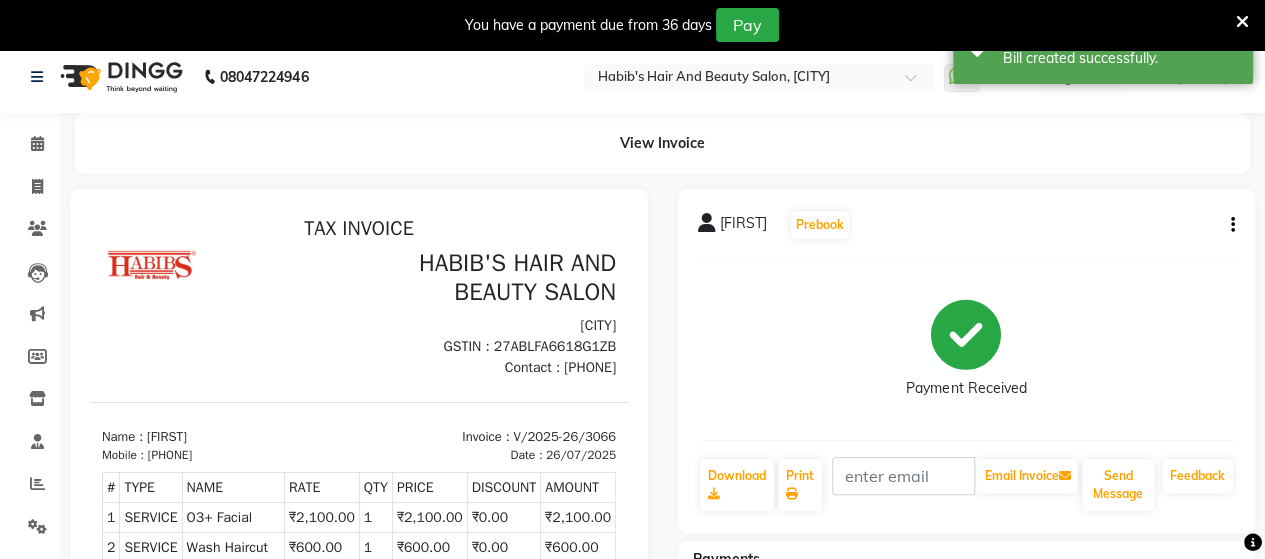scroll, scrollTop: 0, scrollLeft: 0, axis: both 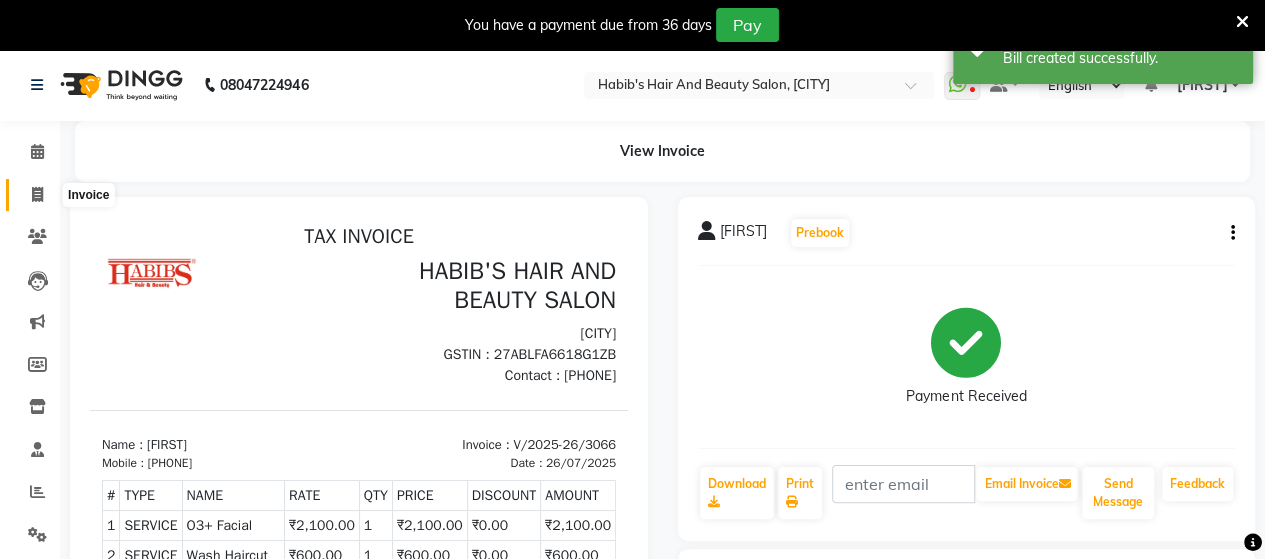 click 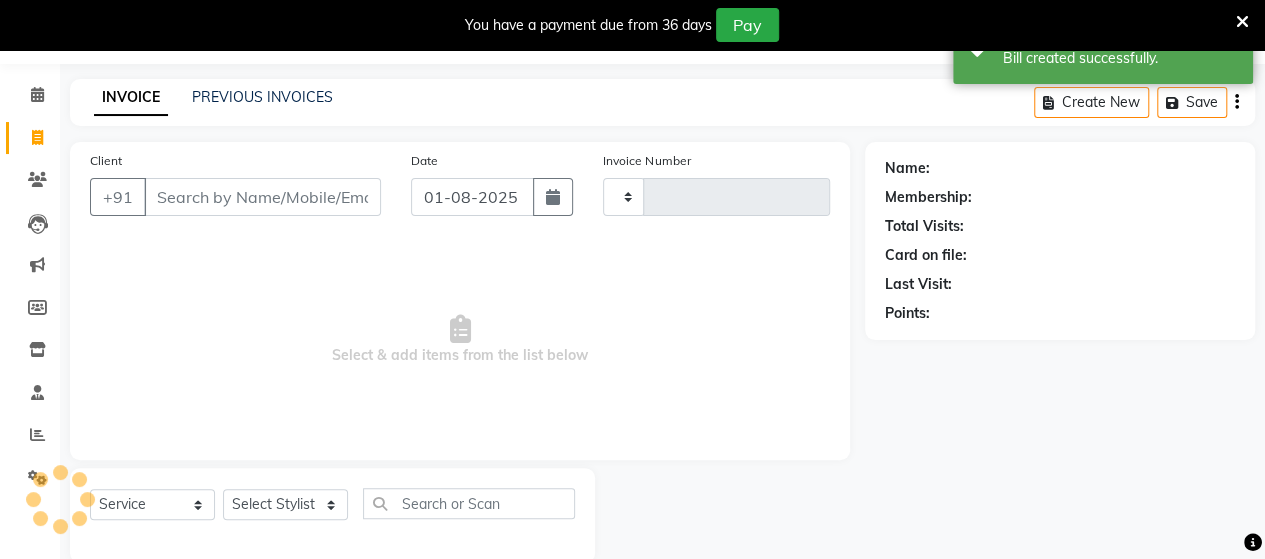 scroll, scrollTop: 90, scrollLeft: 0, axis: vertical 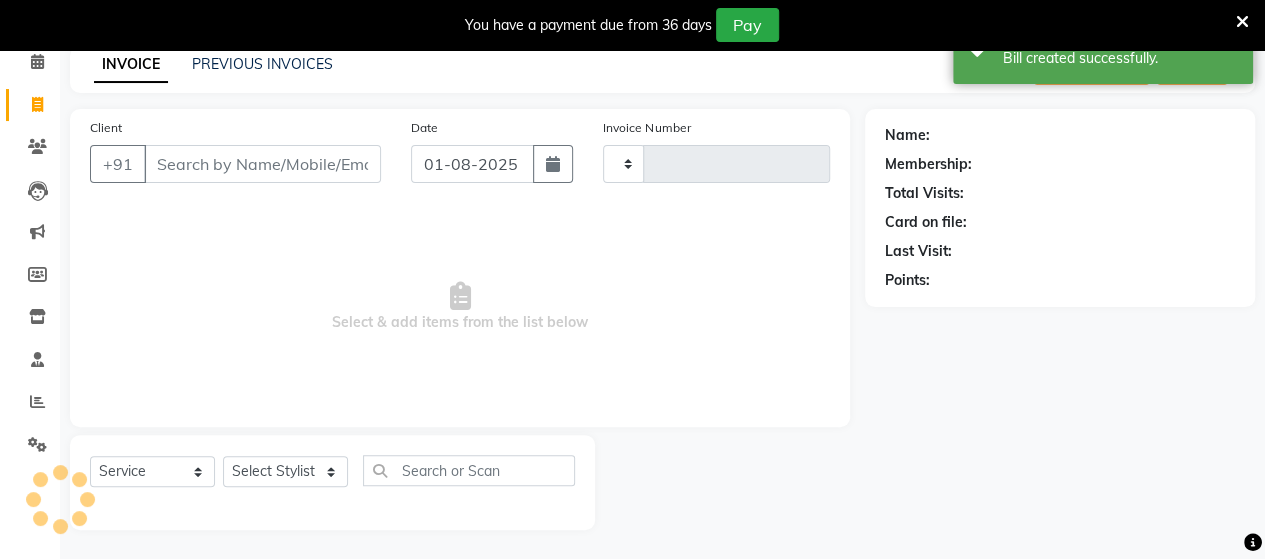click on "Client" at bounding box center [262, 164] 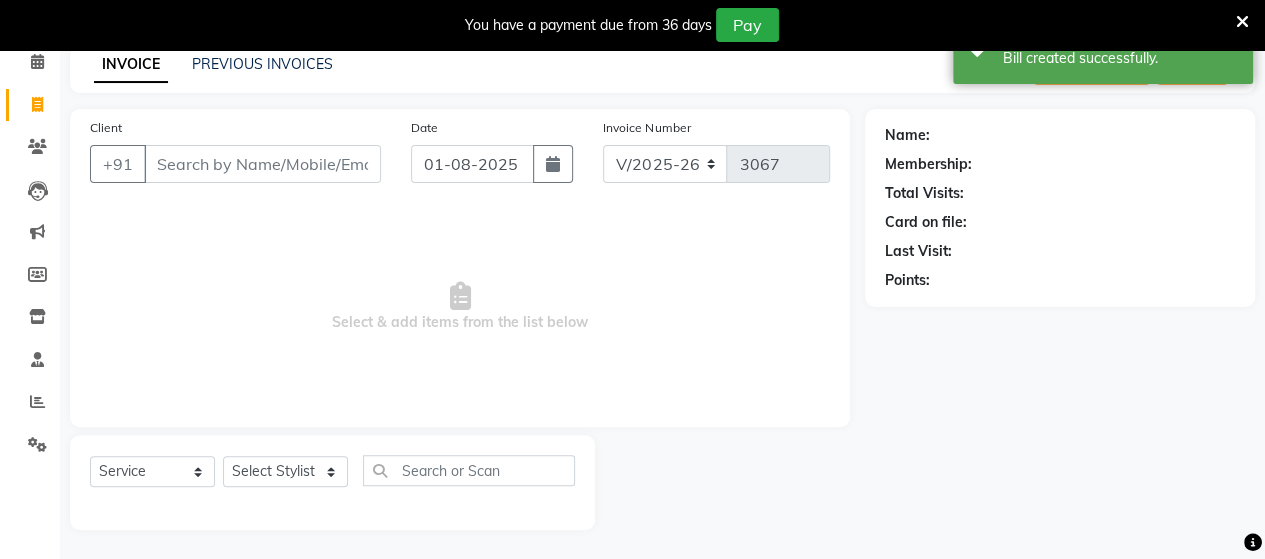 click on "Client" at bounding box center (262, 164) 